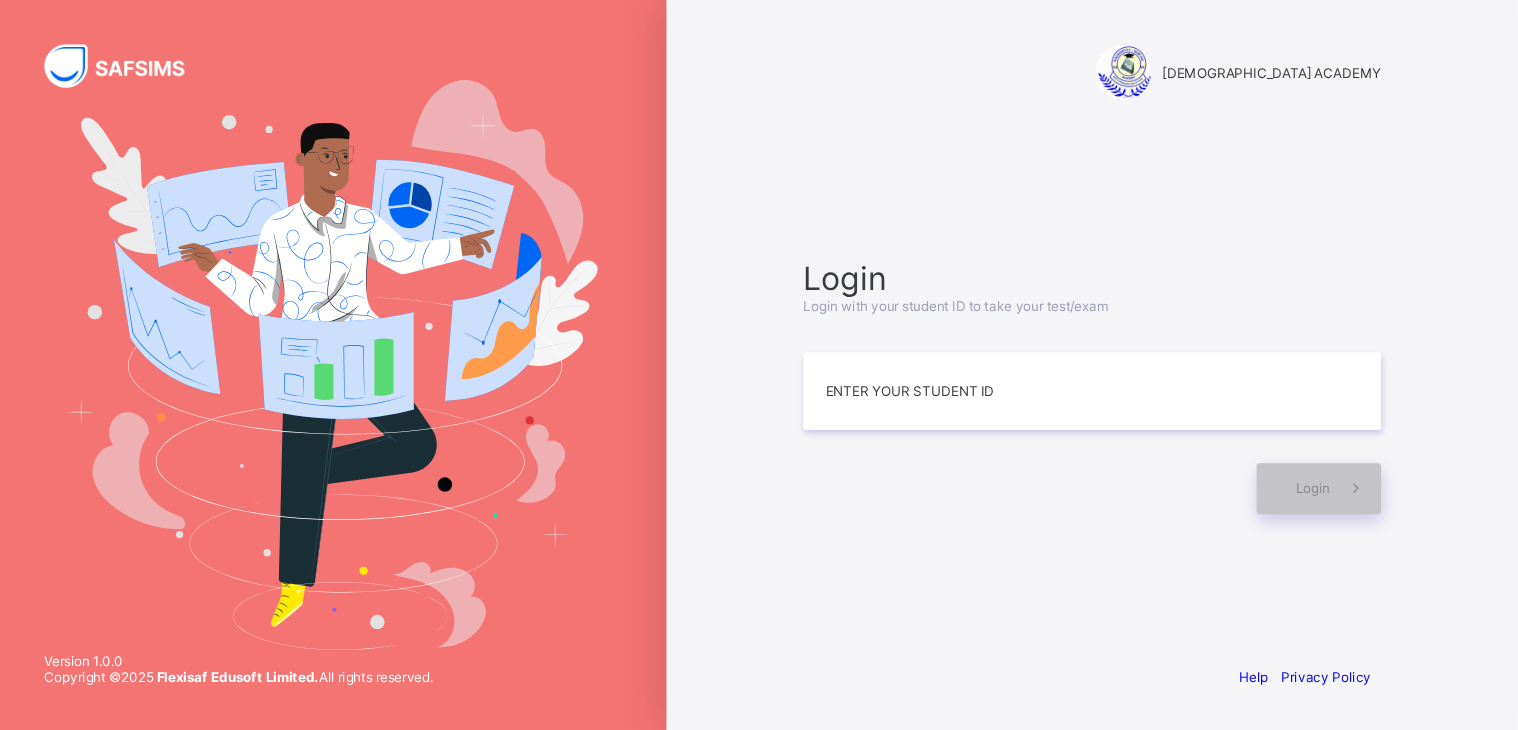 scroll, scrollTop: 0, scrollLeft: 0, axis: both 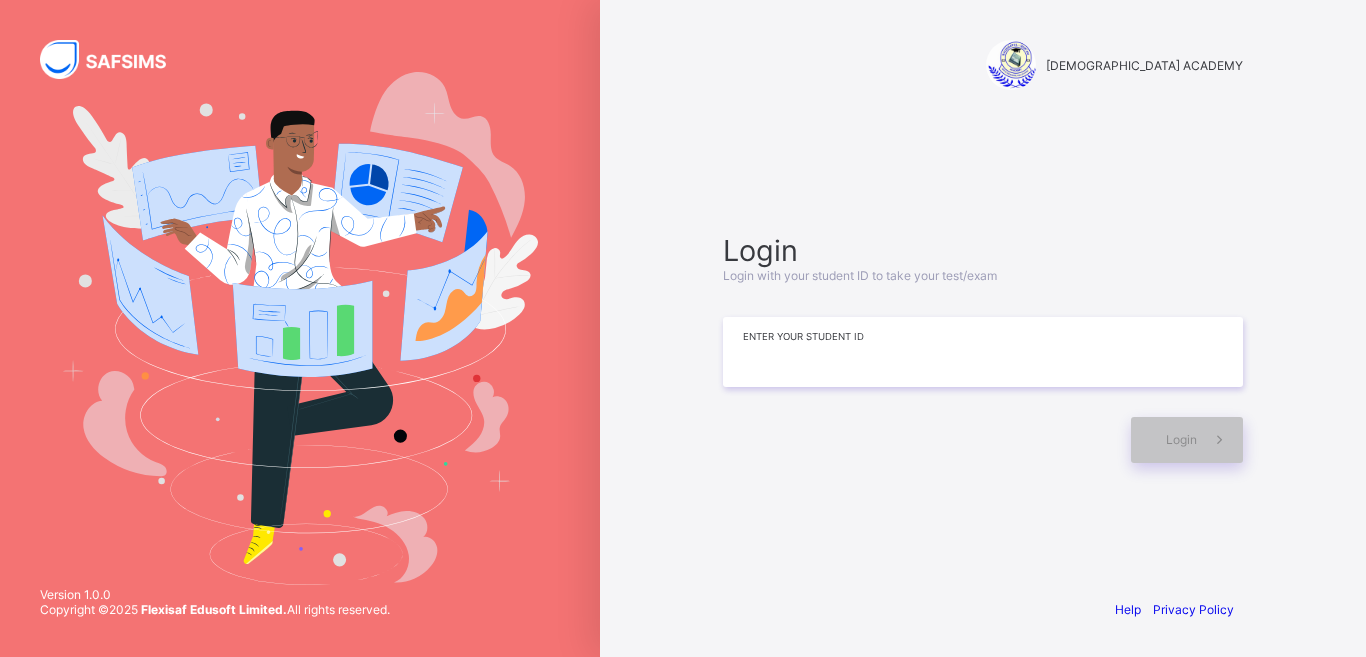 click at bounding box center (983, 352) 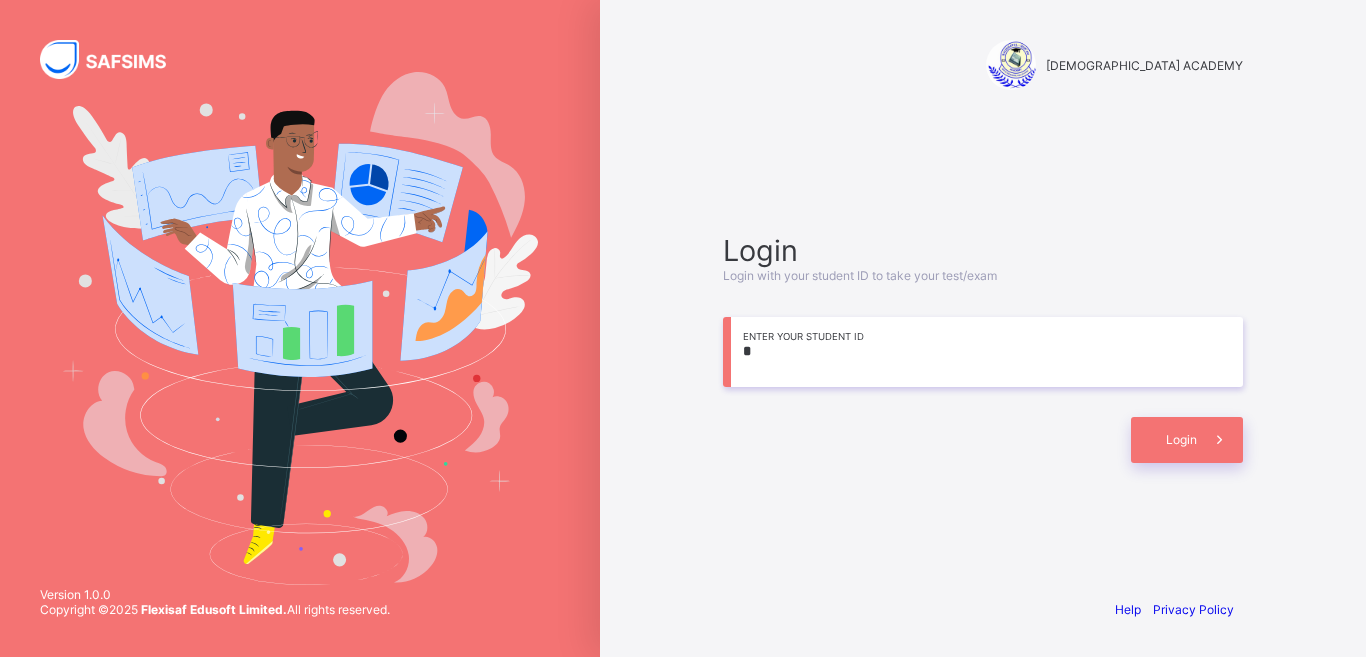 type on "*" 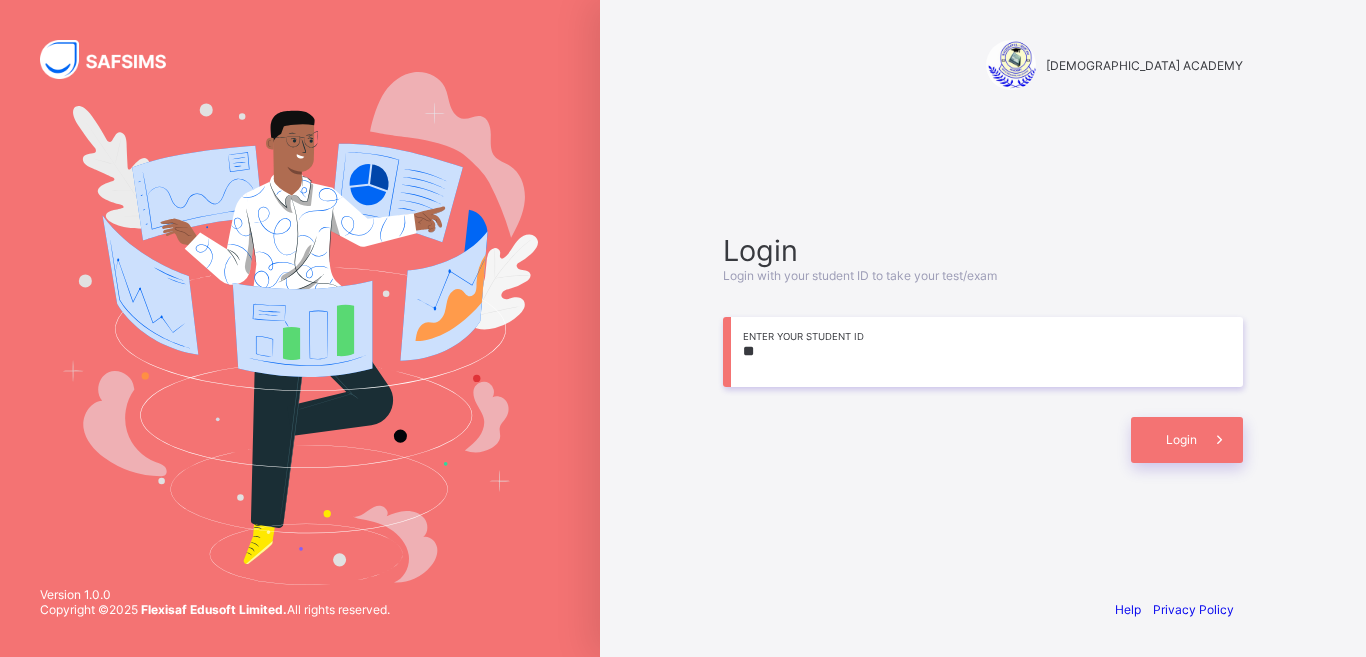 type on "*" 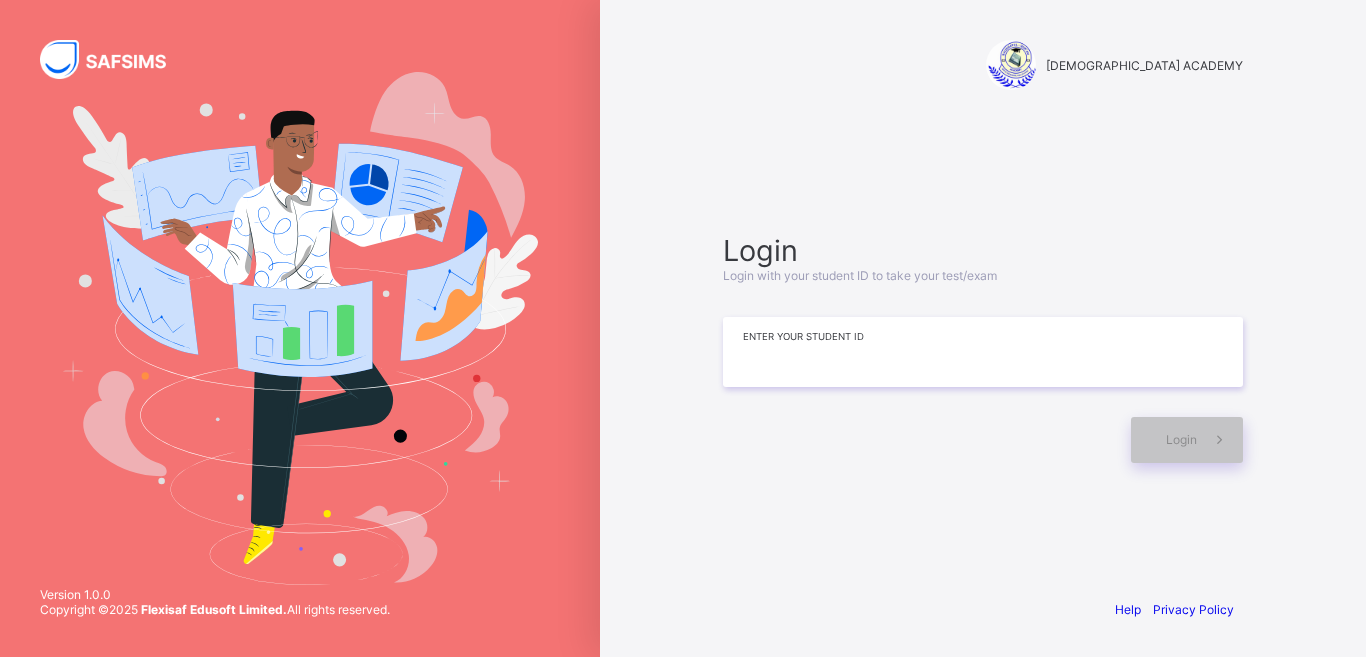 type on "*" 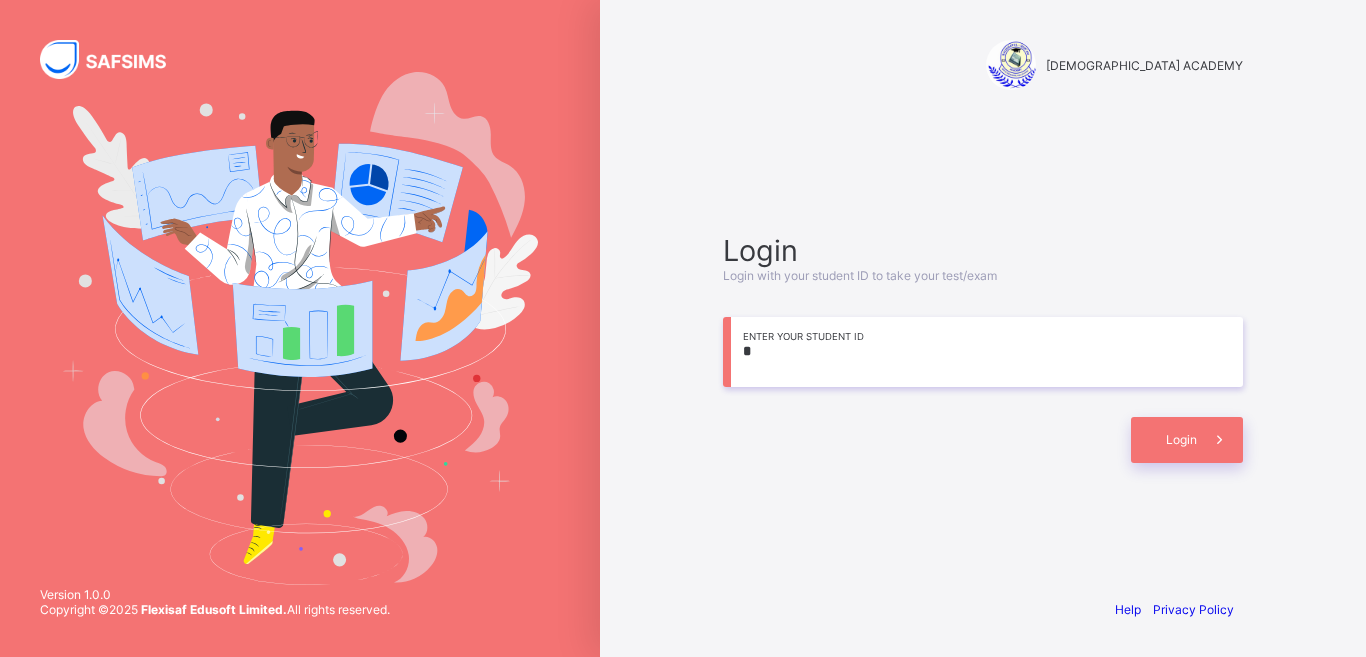 click on "*" at bounding box center [983, 352] 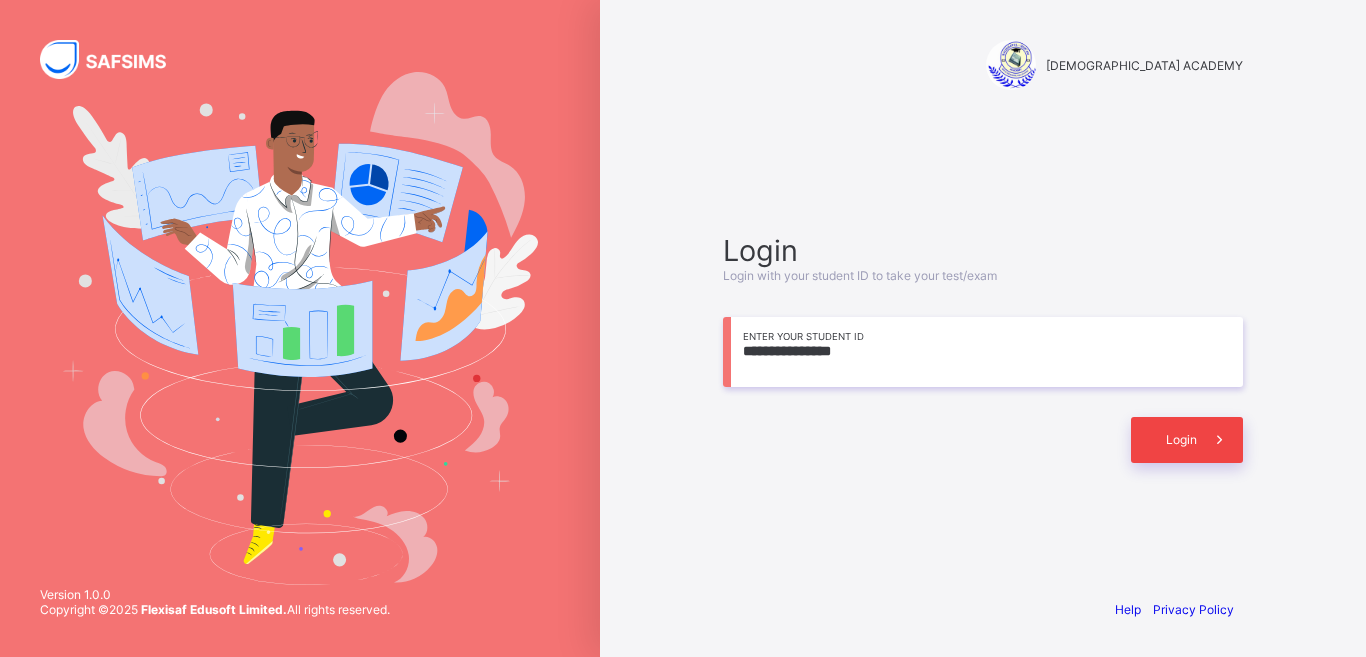 type on "**********" 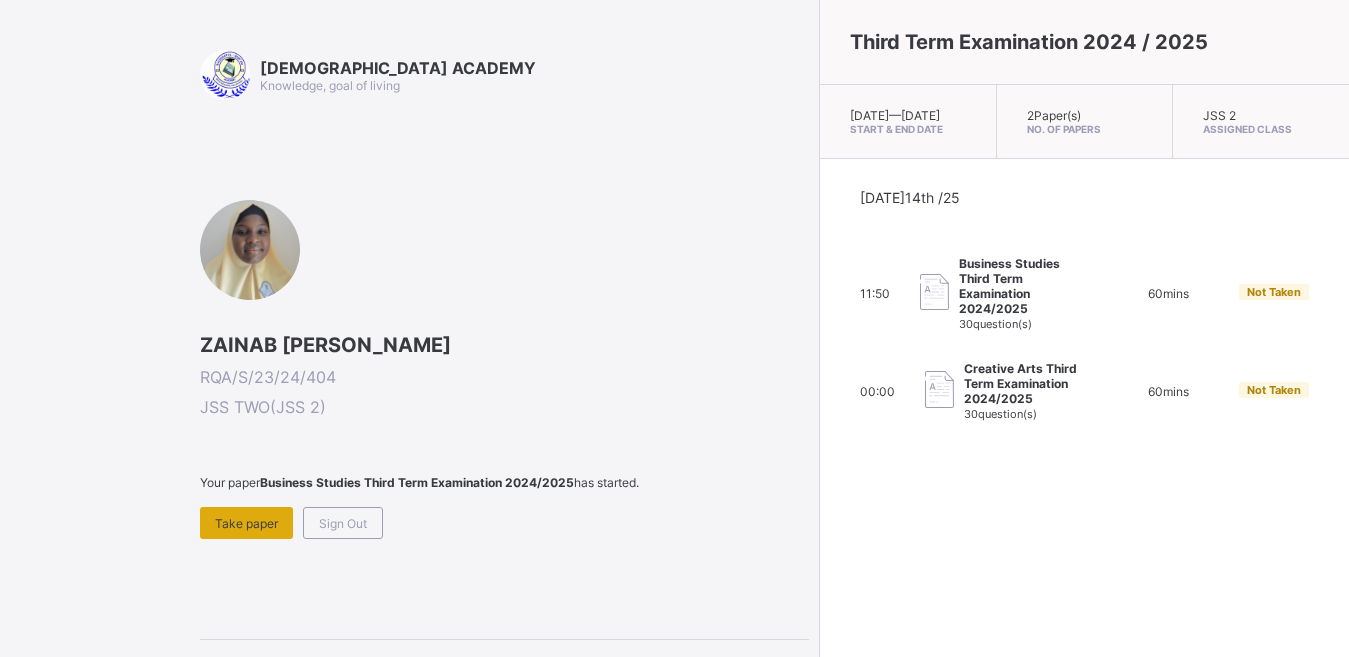 click on "Take paper" at bounding box center (246, 523) 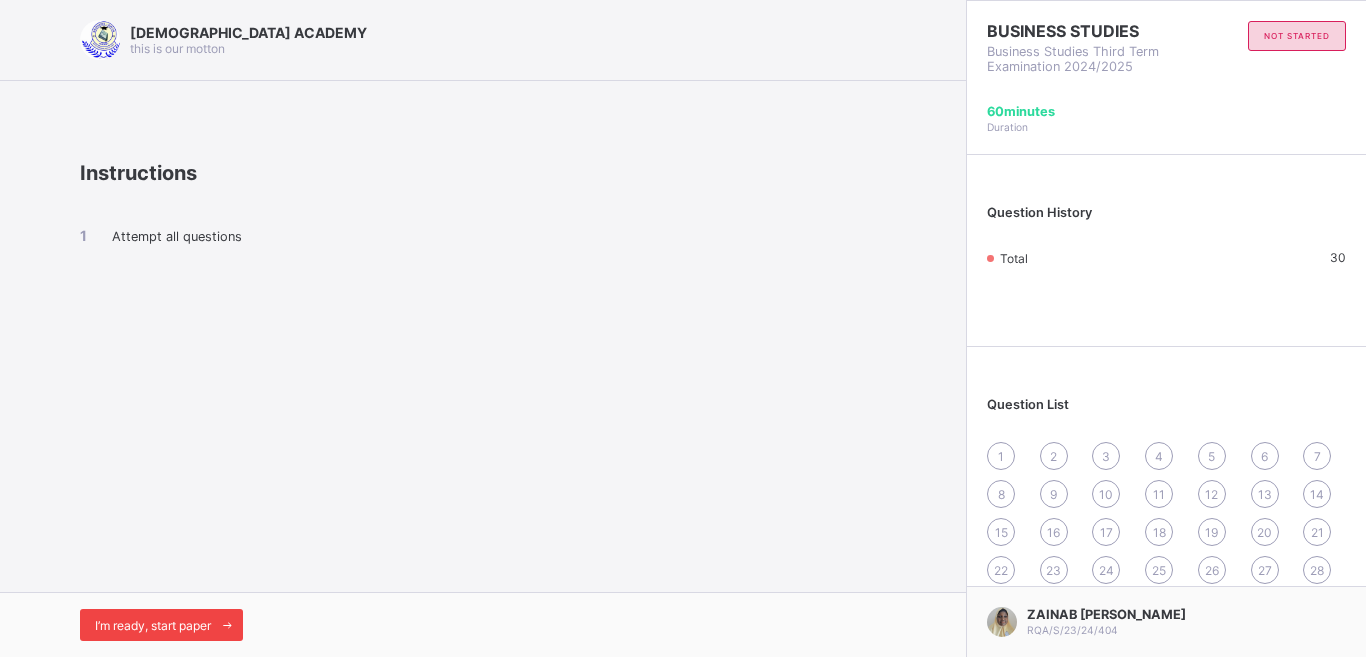 click on "I’m ready, start paper" at bounding box center (153, 625) 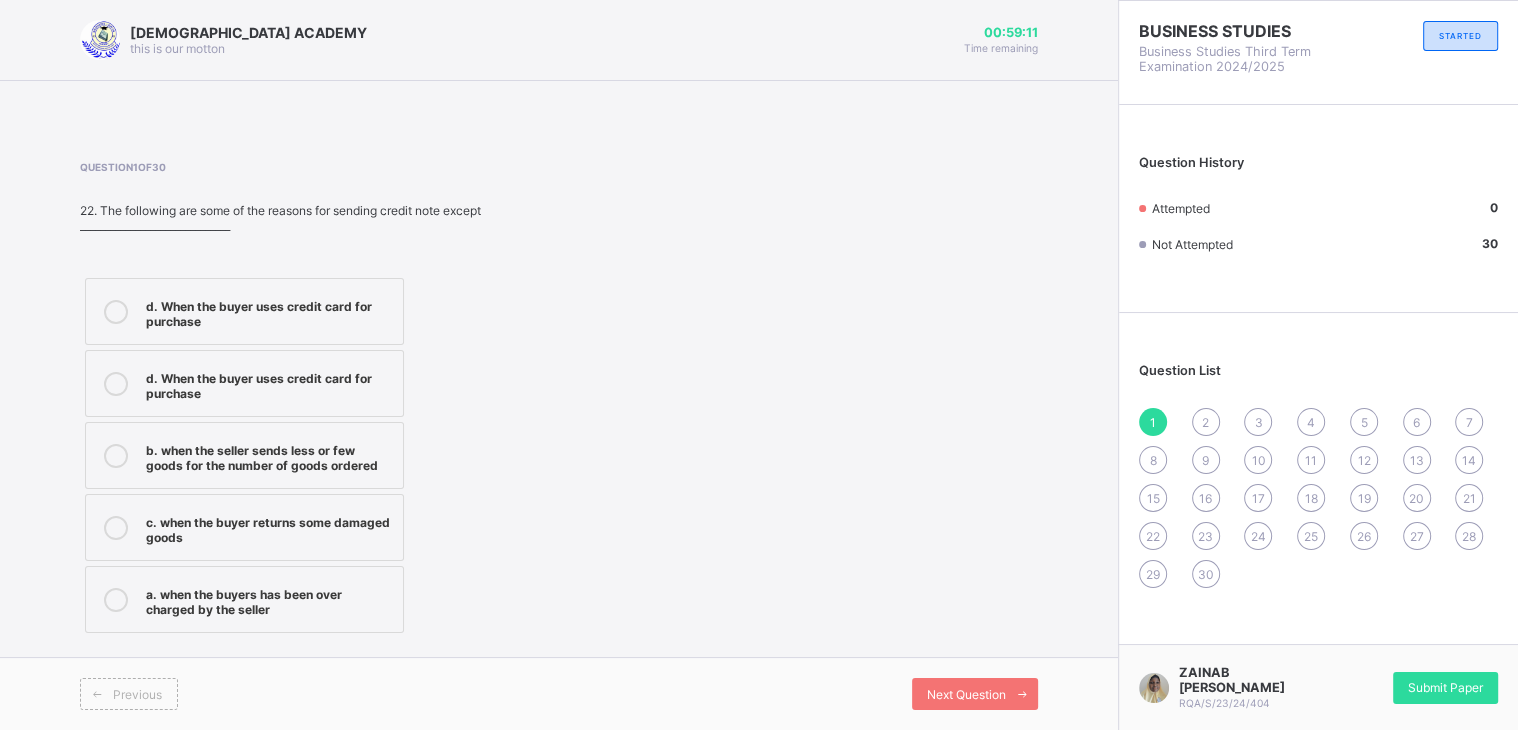 drag, startPoint x: 1298, startPoint y: 2, endPoint x: 863, endPoint y: 394, distance: 585.56726 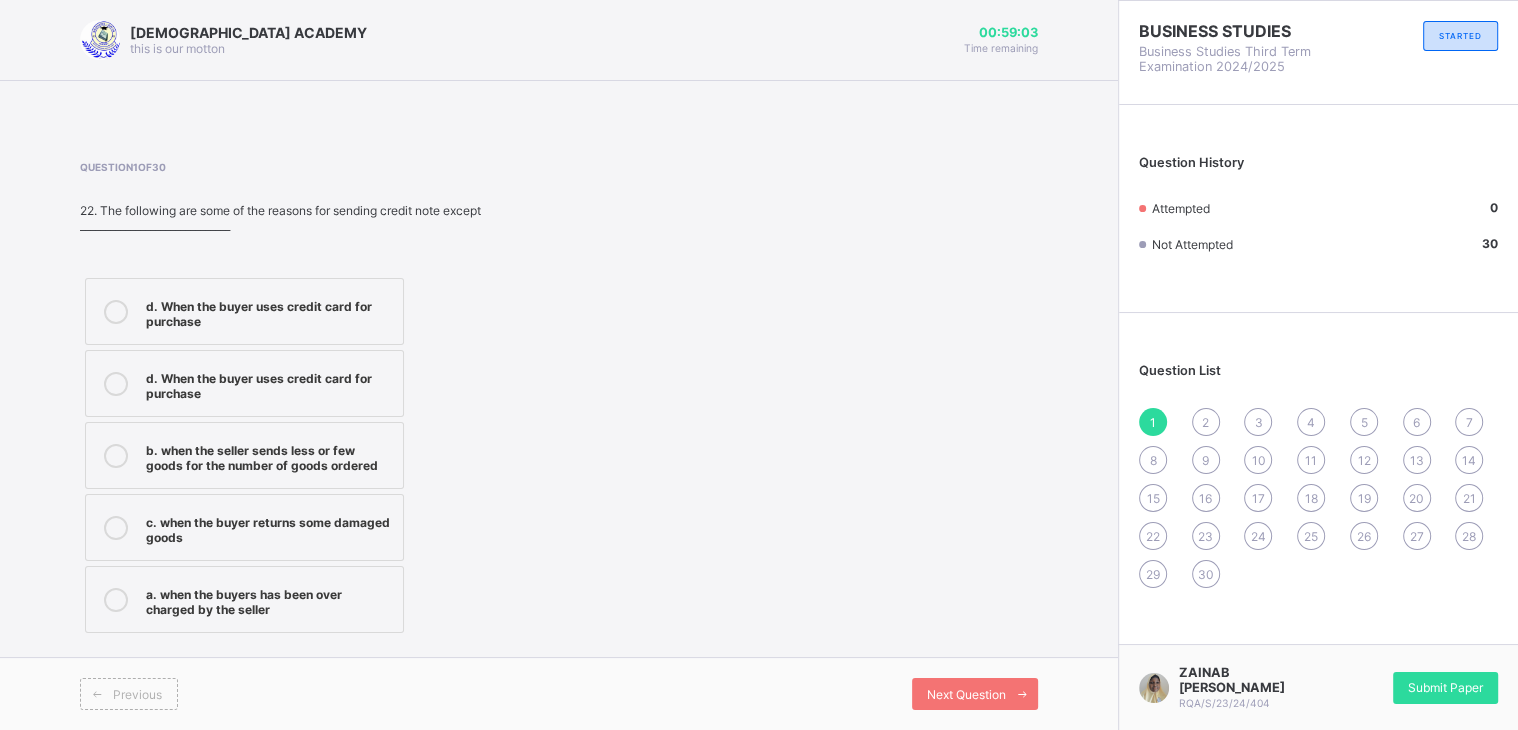 click on "d. When the buyer uses credit card for purchase" at bounding box center (269, 311) 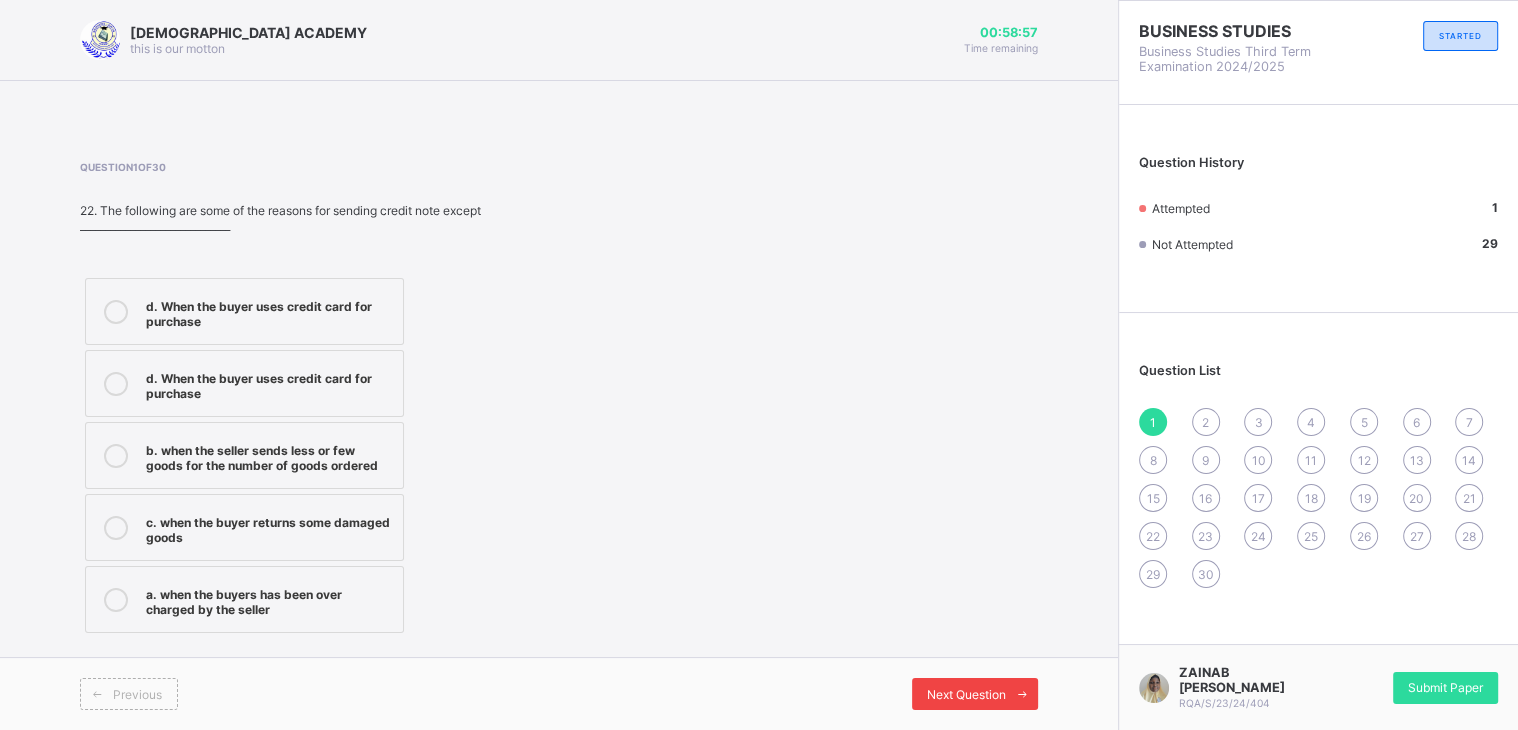 click on "Next Question" at bounding box center (975, 694) 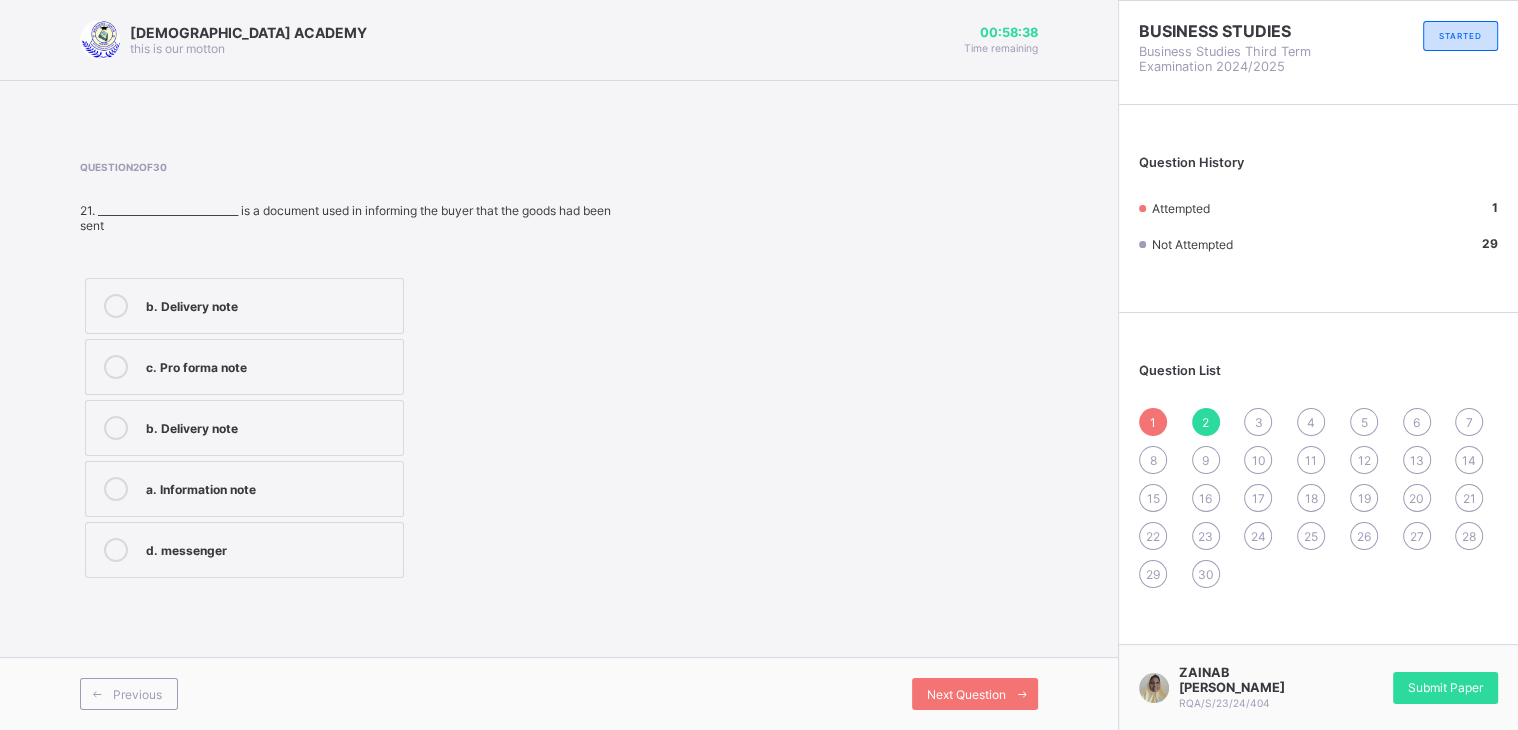 click on "c. Pro forma note" at bounding box center [269, 365] 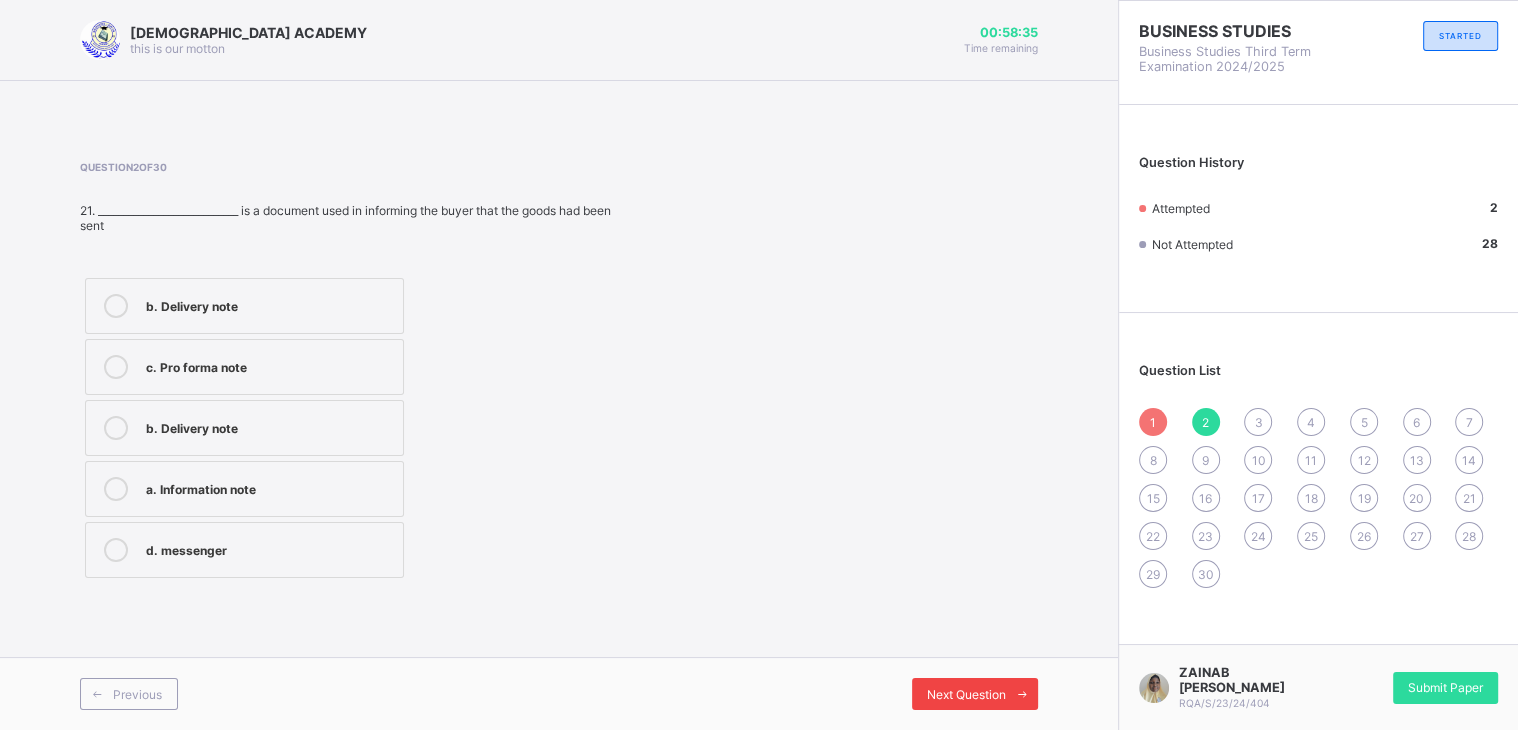 click on "Next Question" at bounding box center [966, 694] 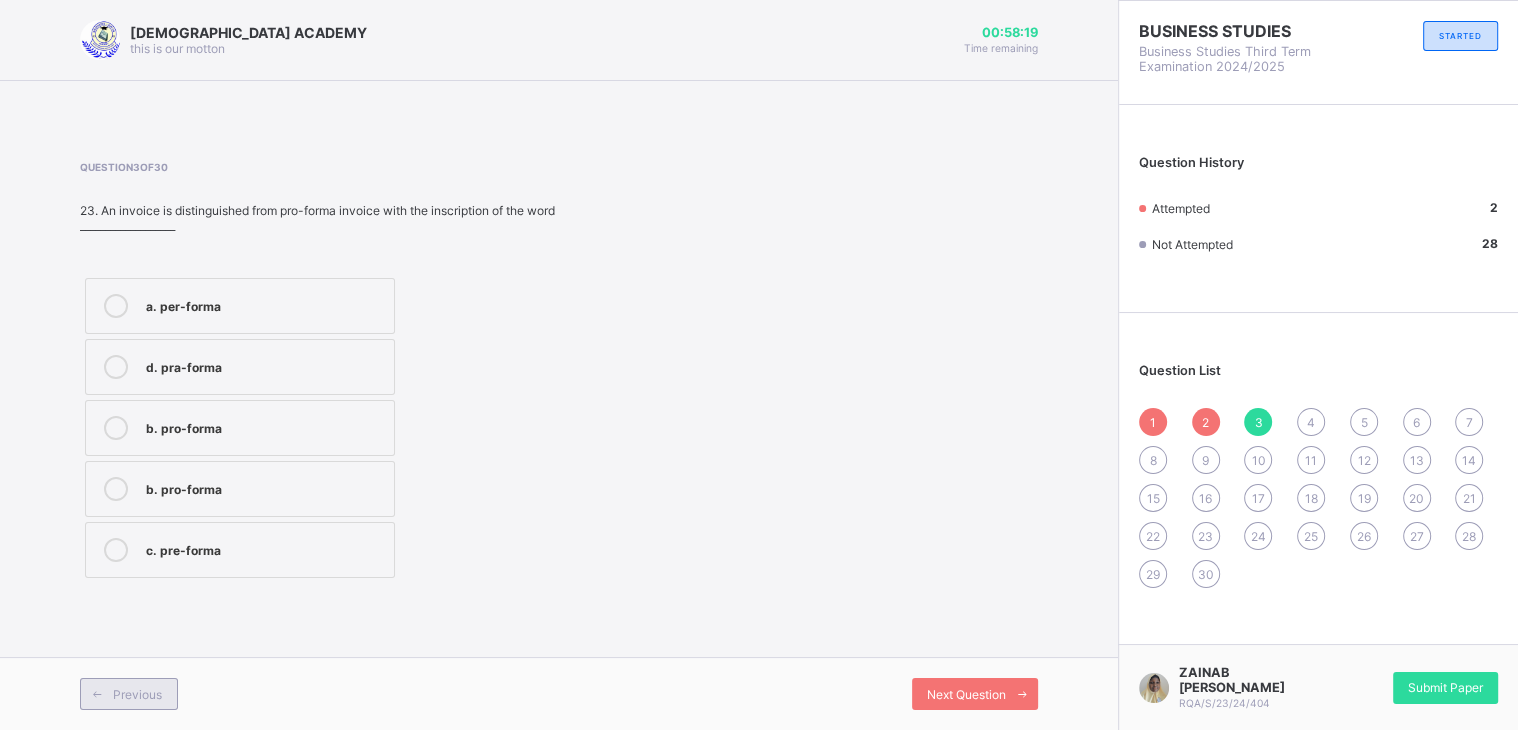 click on "Previous" at bounding box center (137, 694) 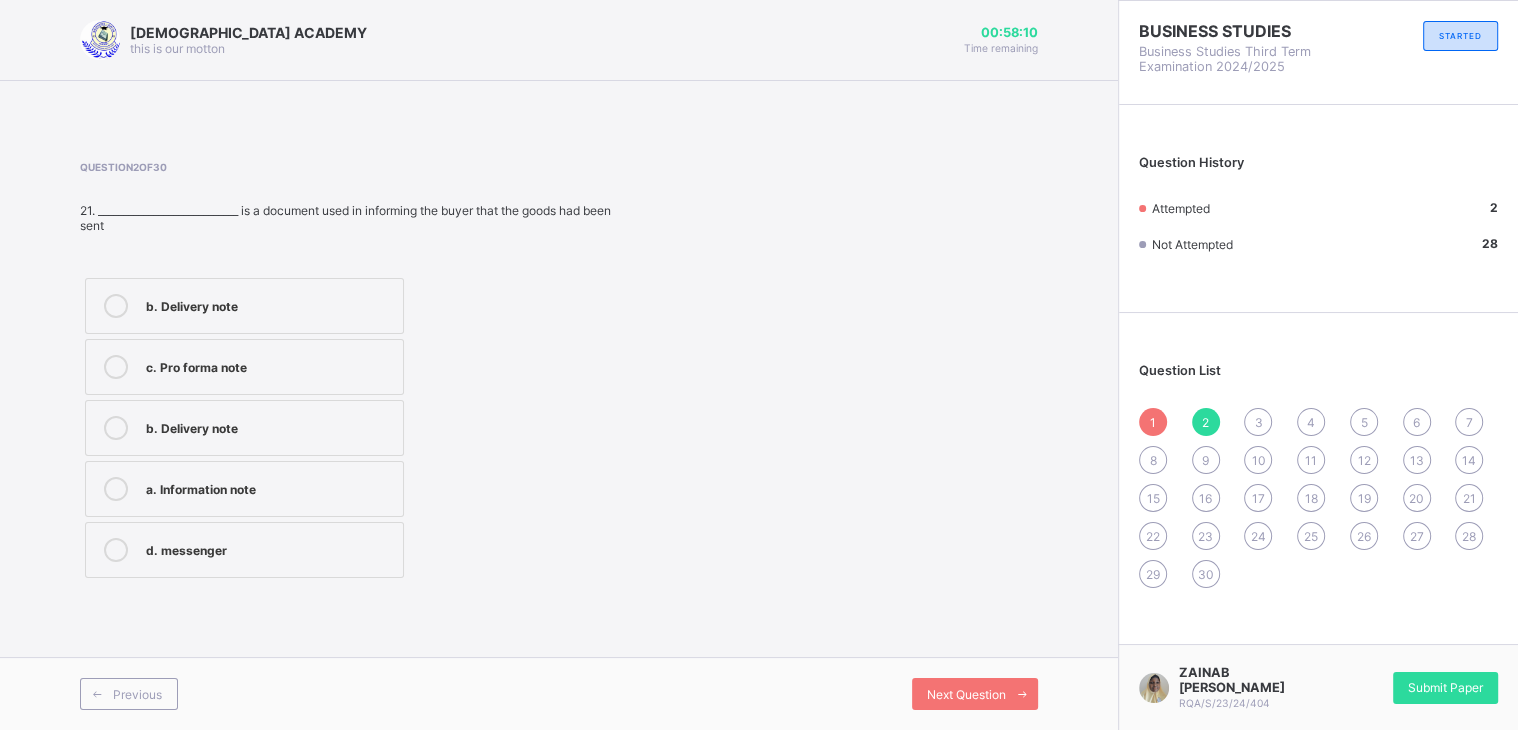 click on "b. Delivery note" at bounding box center (244, 306) 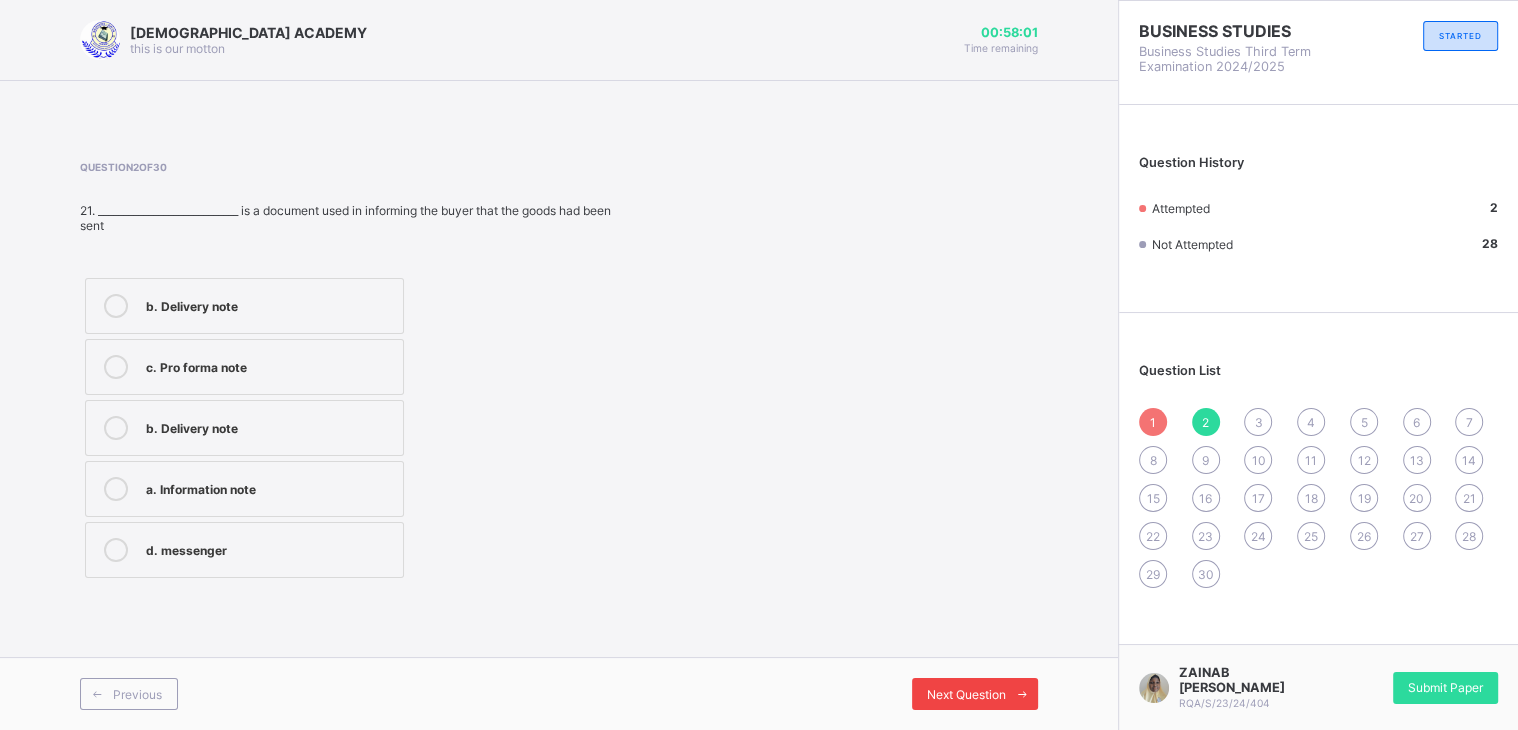 click on "Next Question" at bounding box center [966, 694] 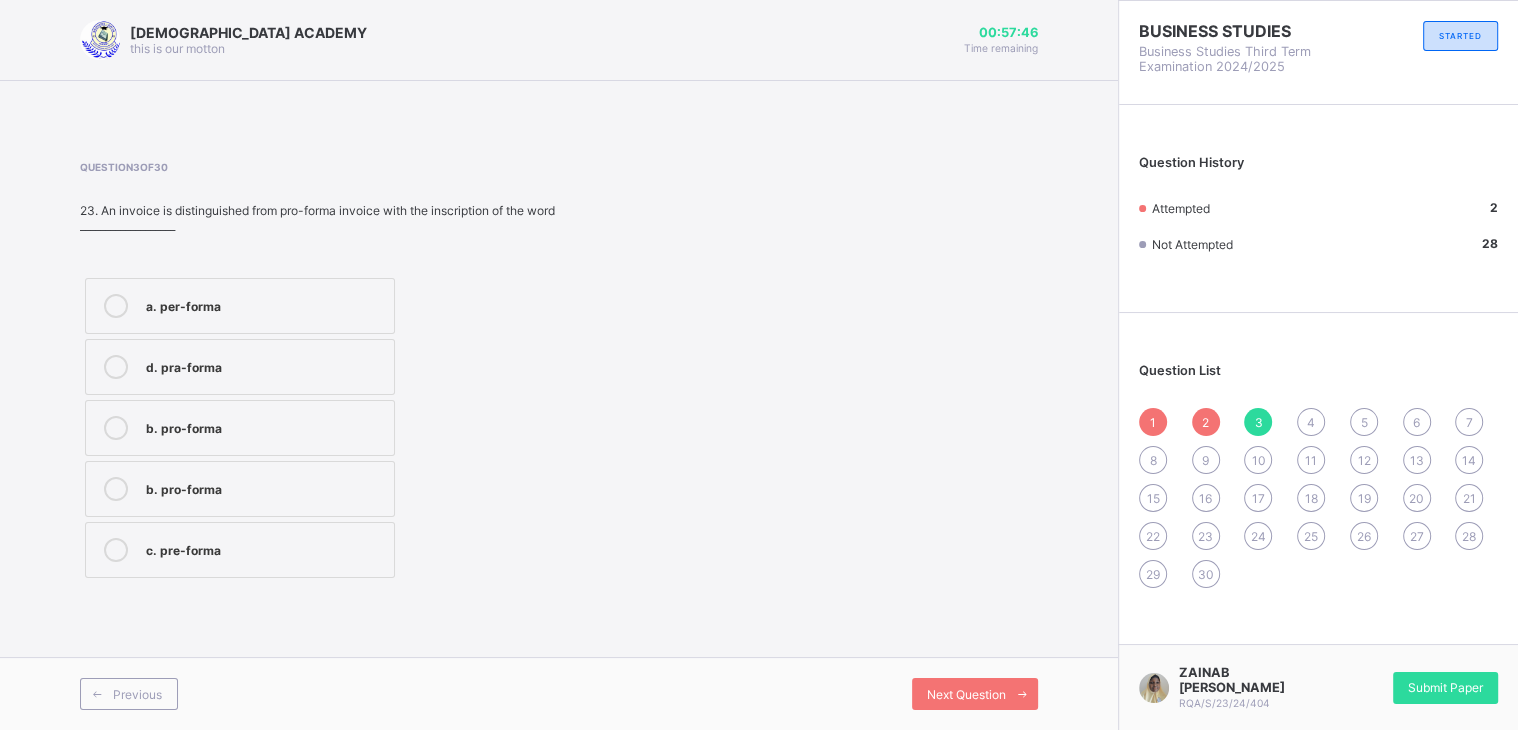 click on "b. pro-forma" at bounding box center (240, 428) 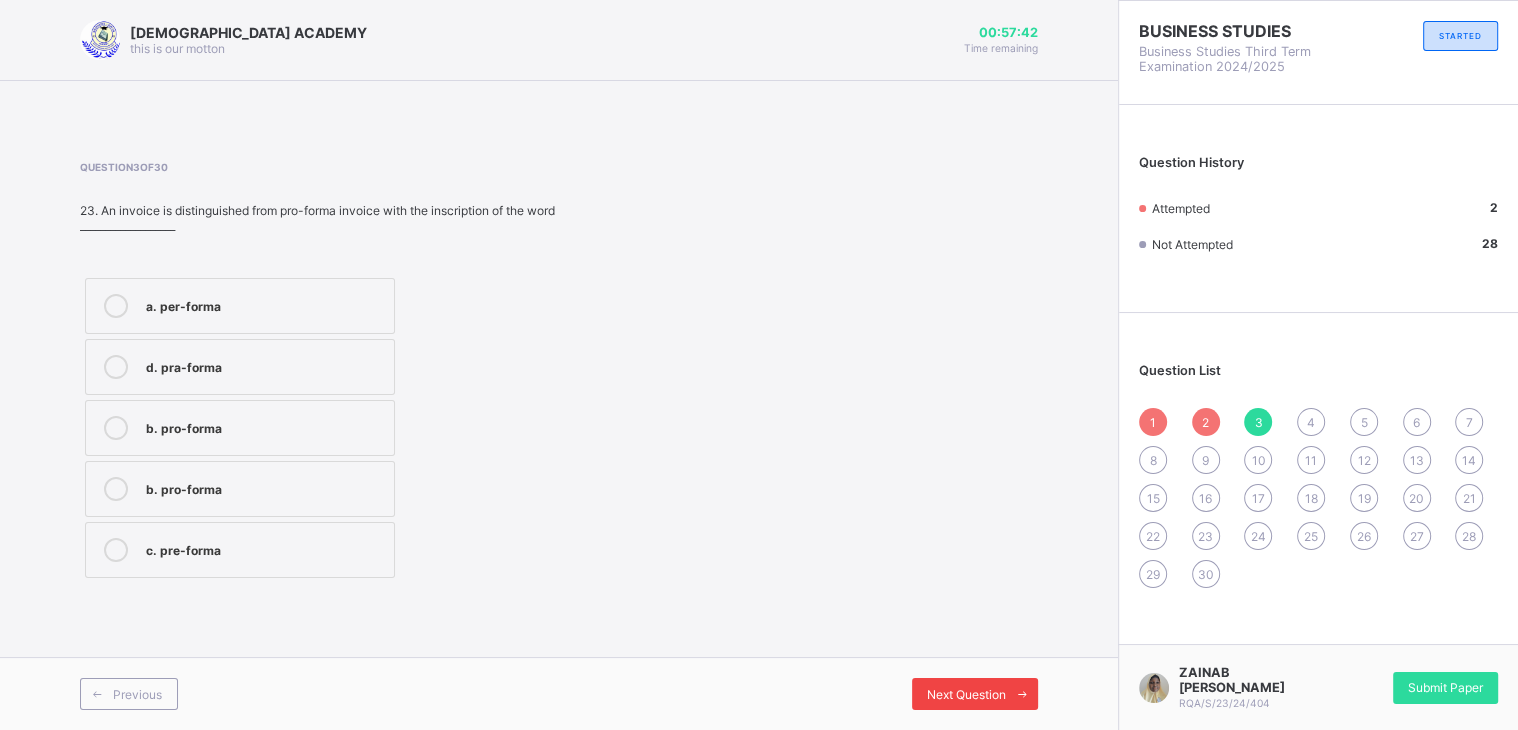 click on "Next Question" at bounding box center (975, 694) 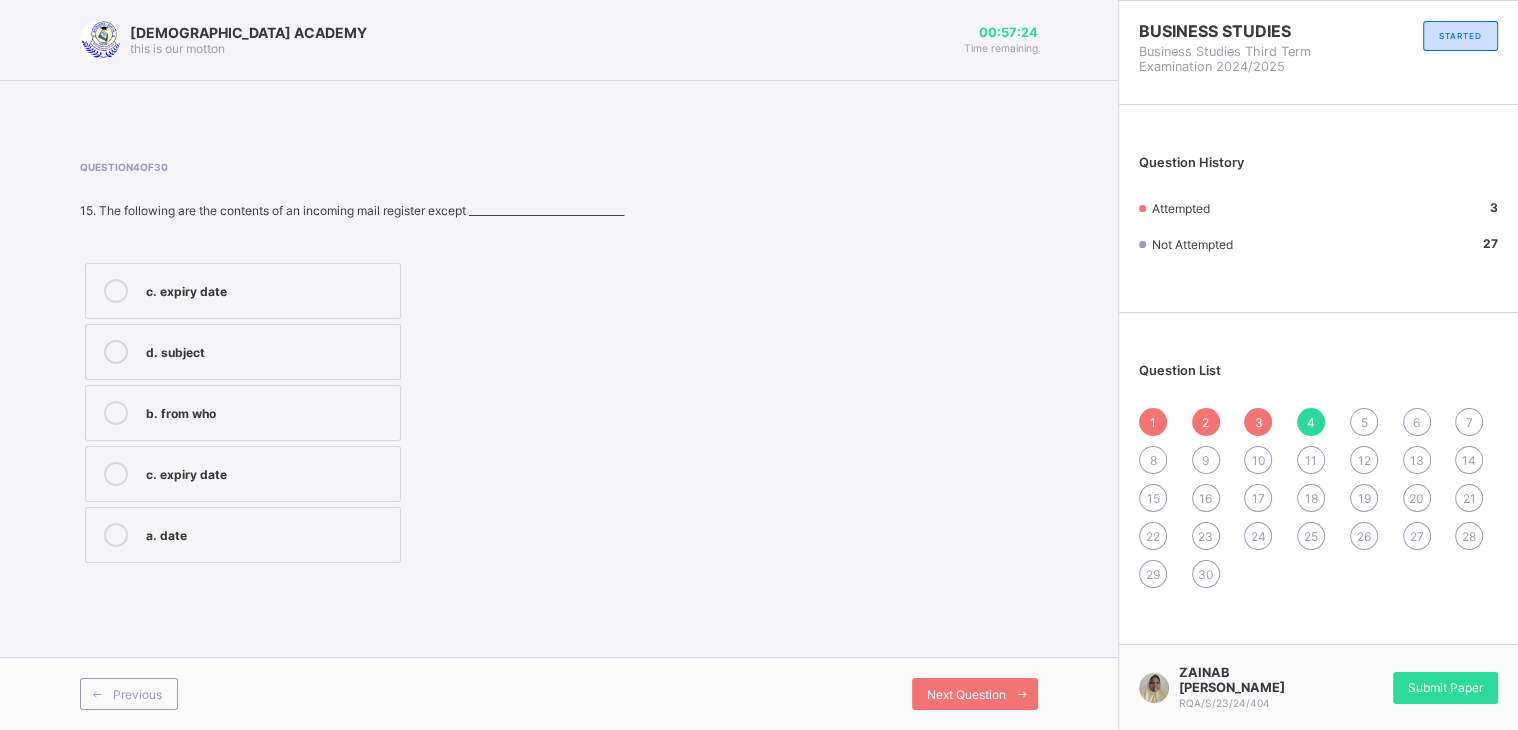click on "c. expiry date" at bounding box center (268, 289) 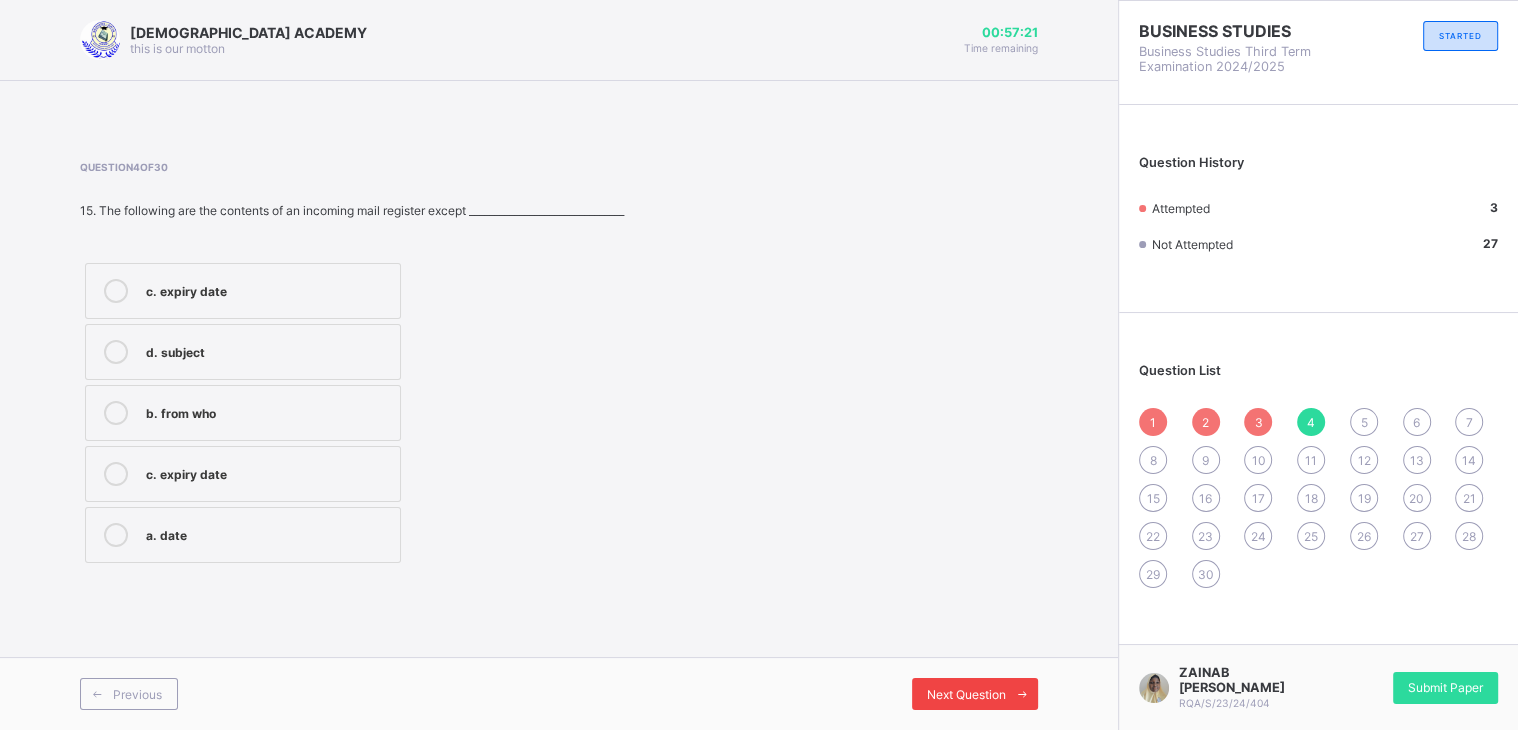 click on "Next Question" at bounding box center (966, 694) 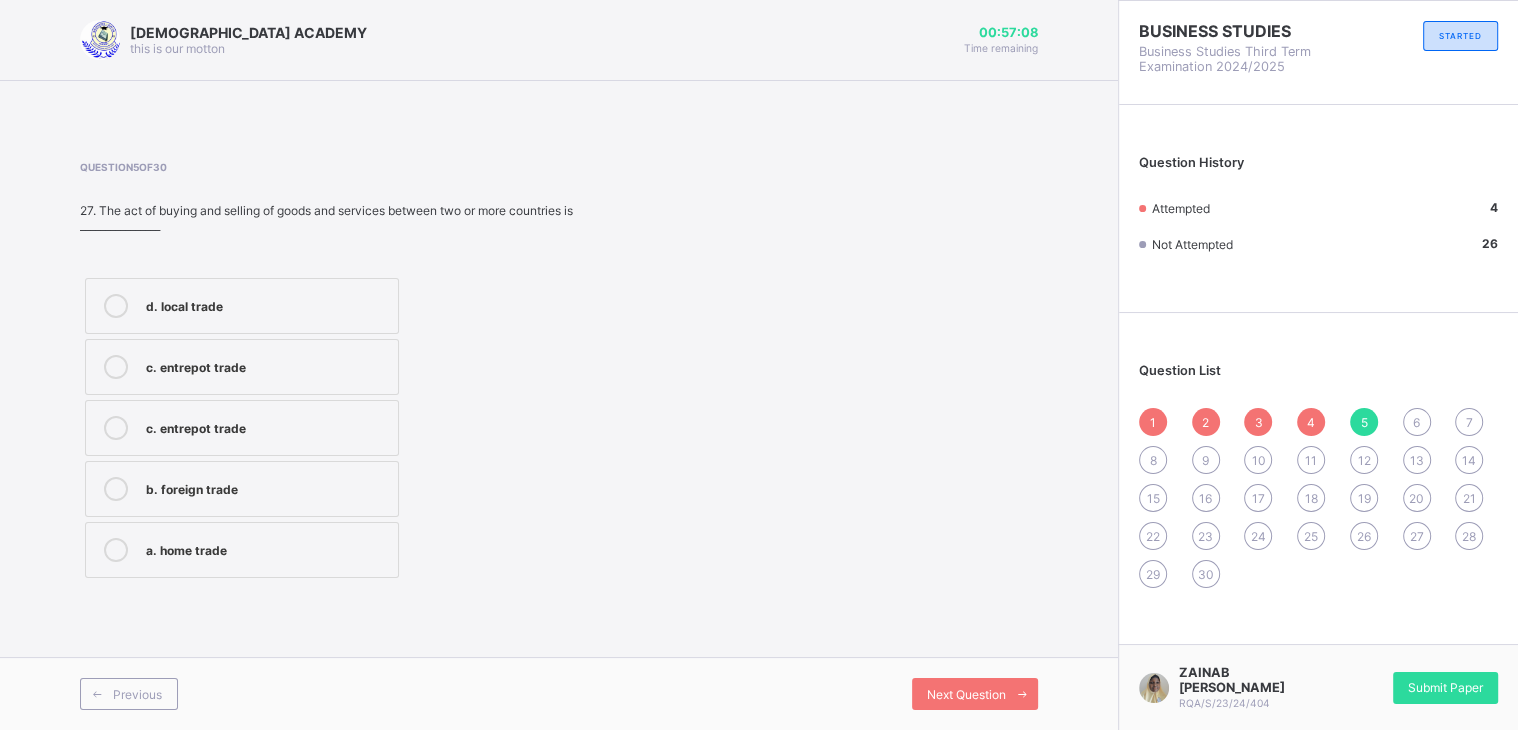 click on "b. foreign trade" at bounding box center [267, 487] 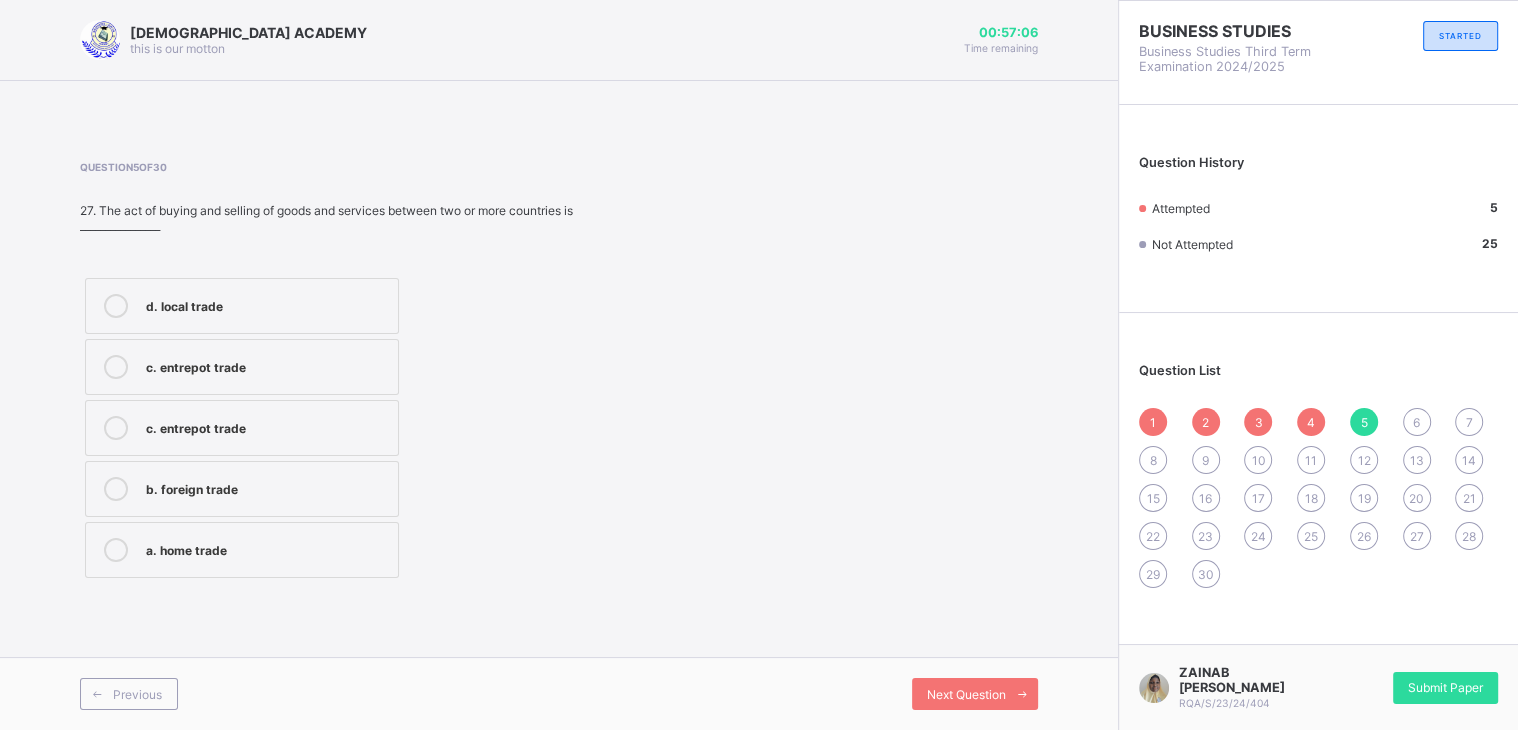 click on "Previous Next Question" at bounding box center [559, 693] 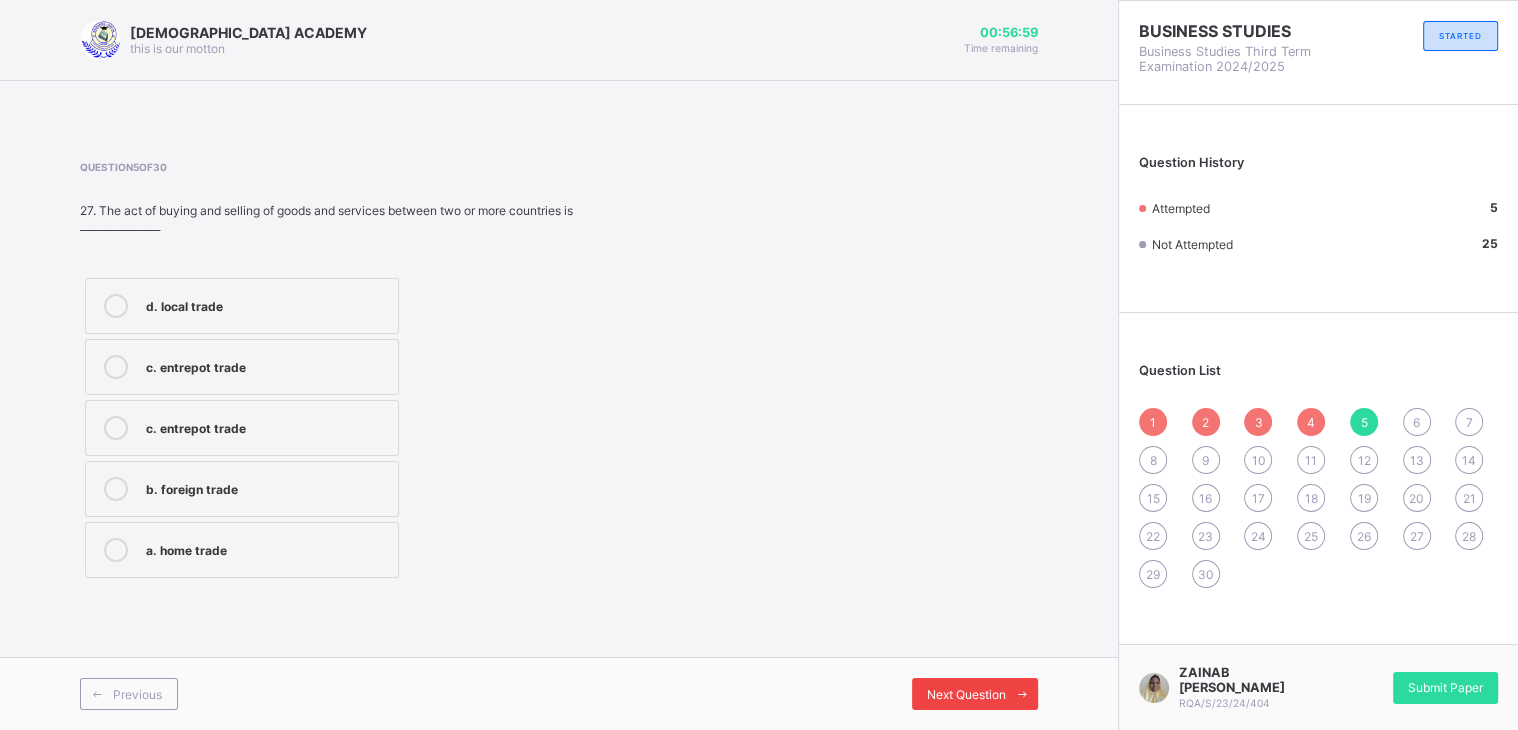 click on "Next Question" at bounding box center [975, 694] 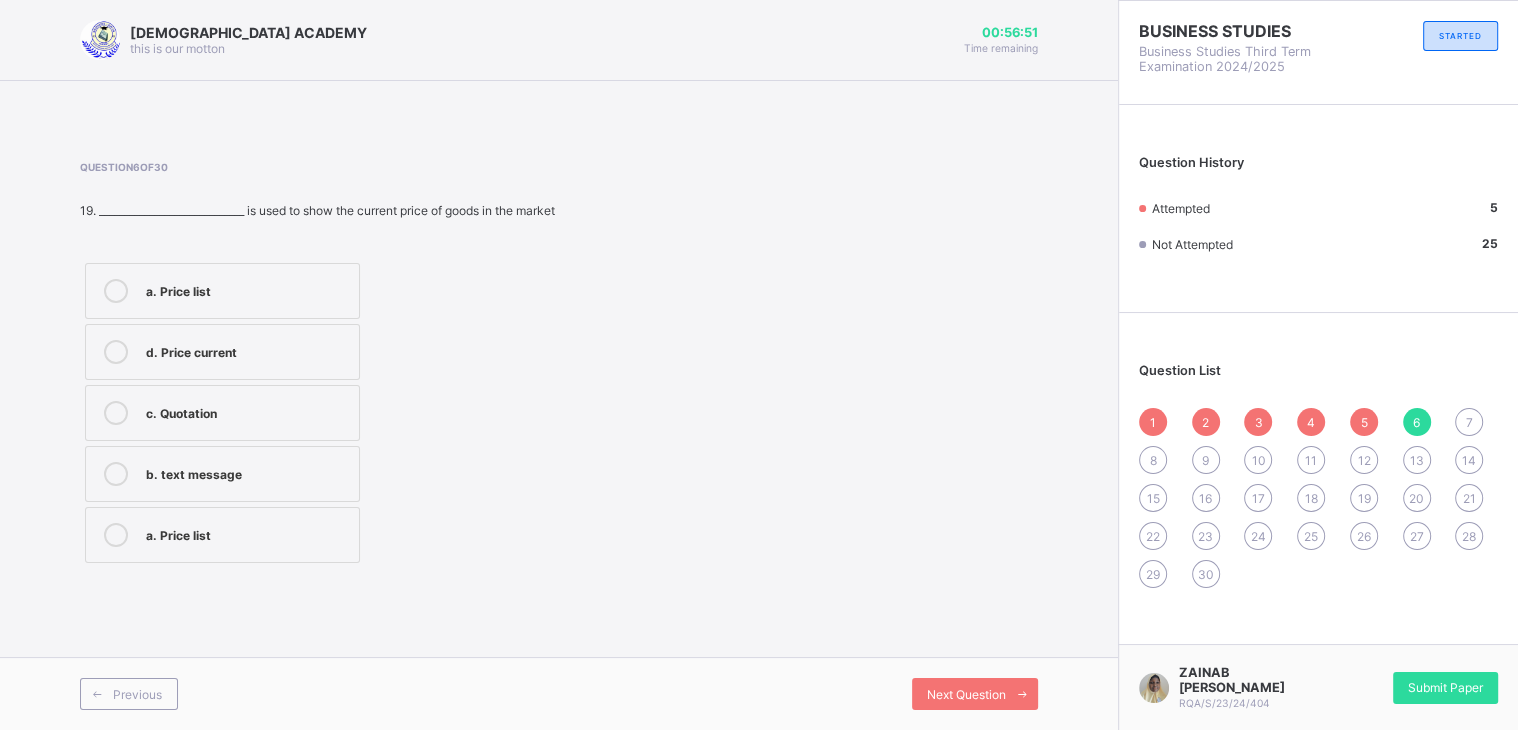 click on "d. Price current" at bounding box center [222, 352] 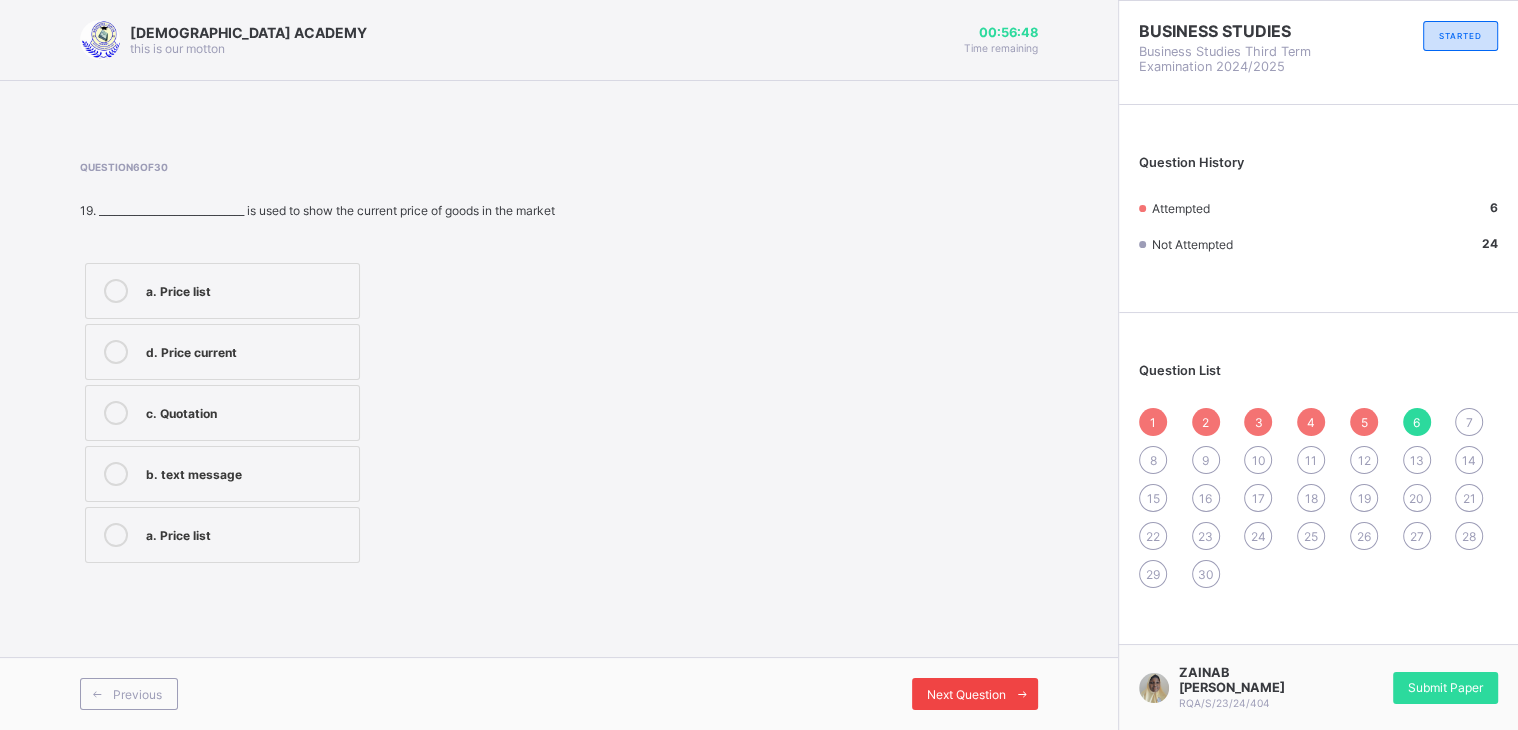 click on "Next Question" at bounding box center (966, 694) 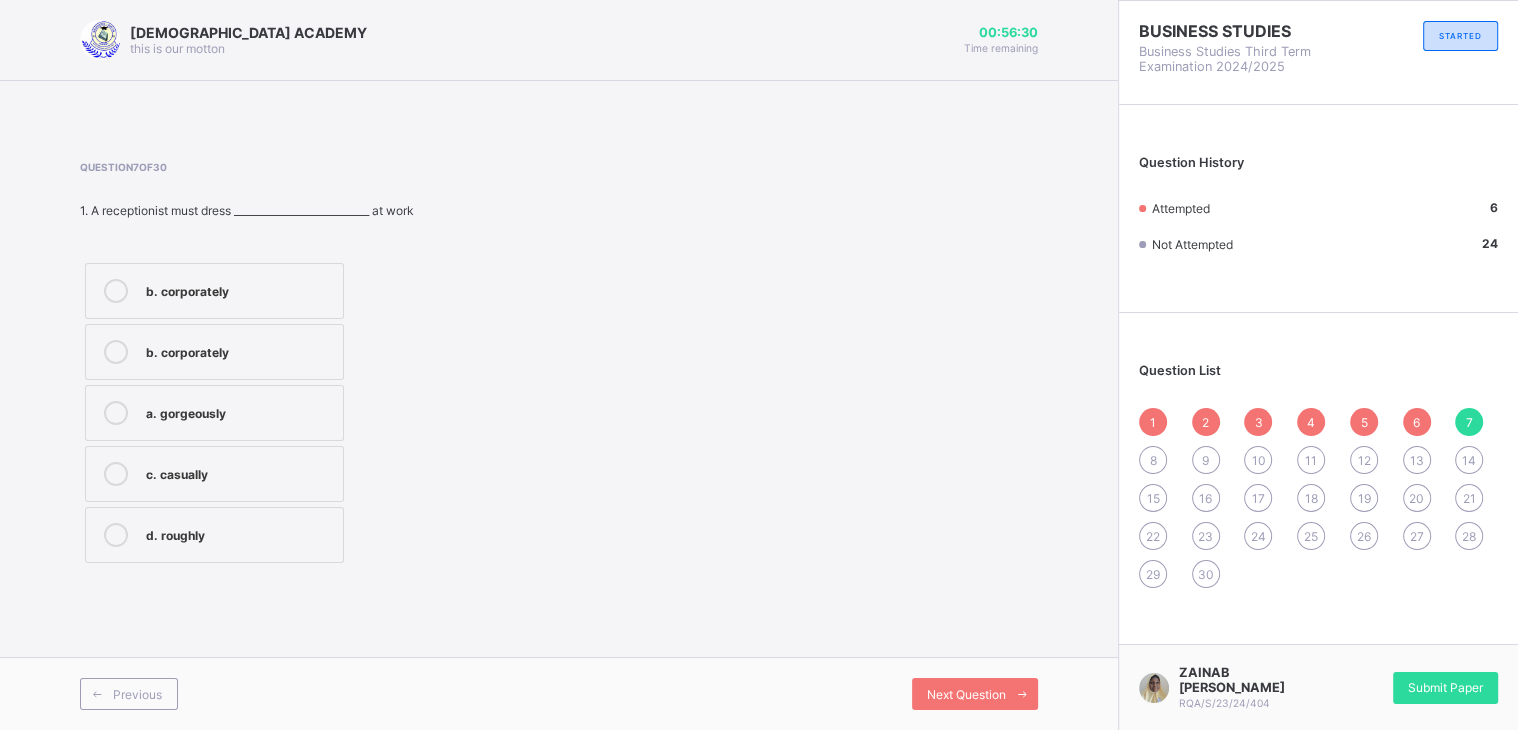 click on "b. corporately" at bounding box center (239, 289) 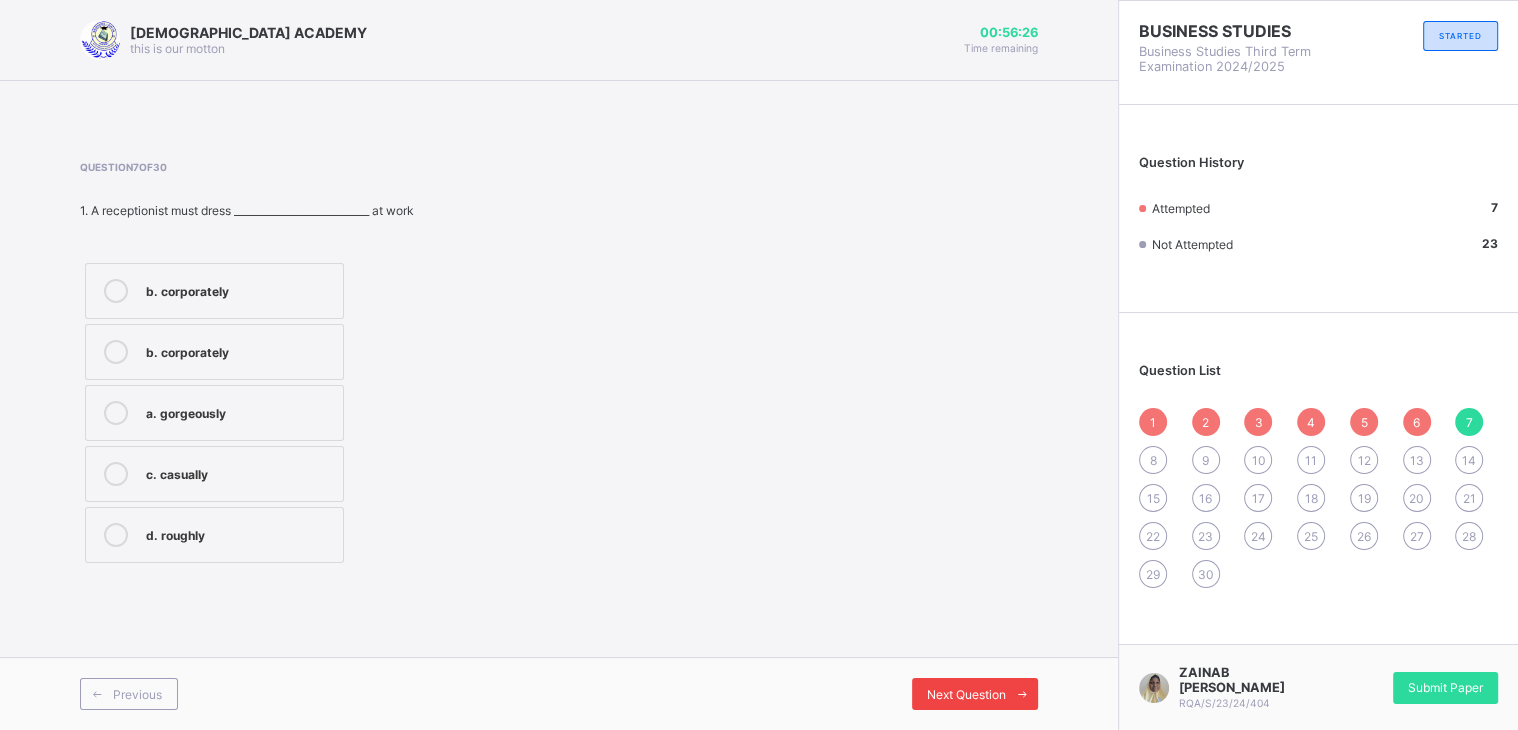 click on "Next Question" at bounding box center (966, 694) 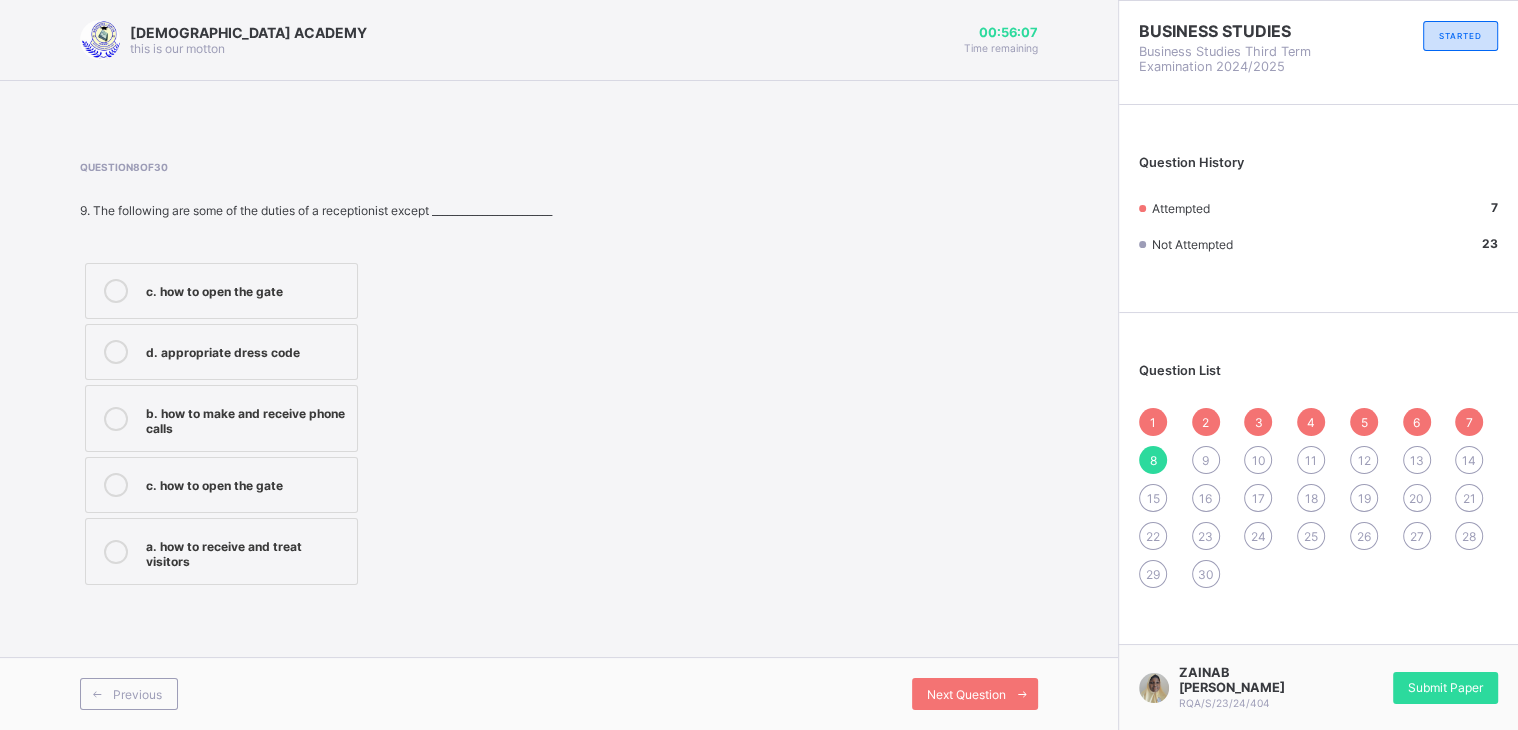 click on "c. how to open the gate" at bounding box center (221, 291) 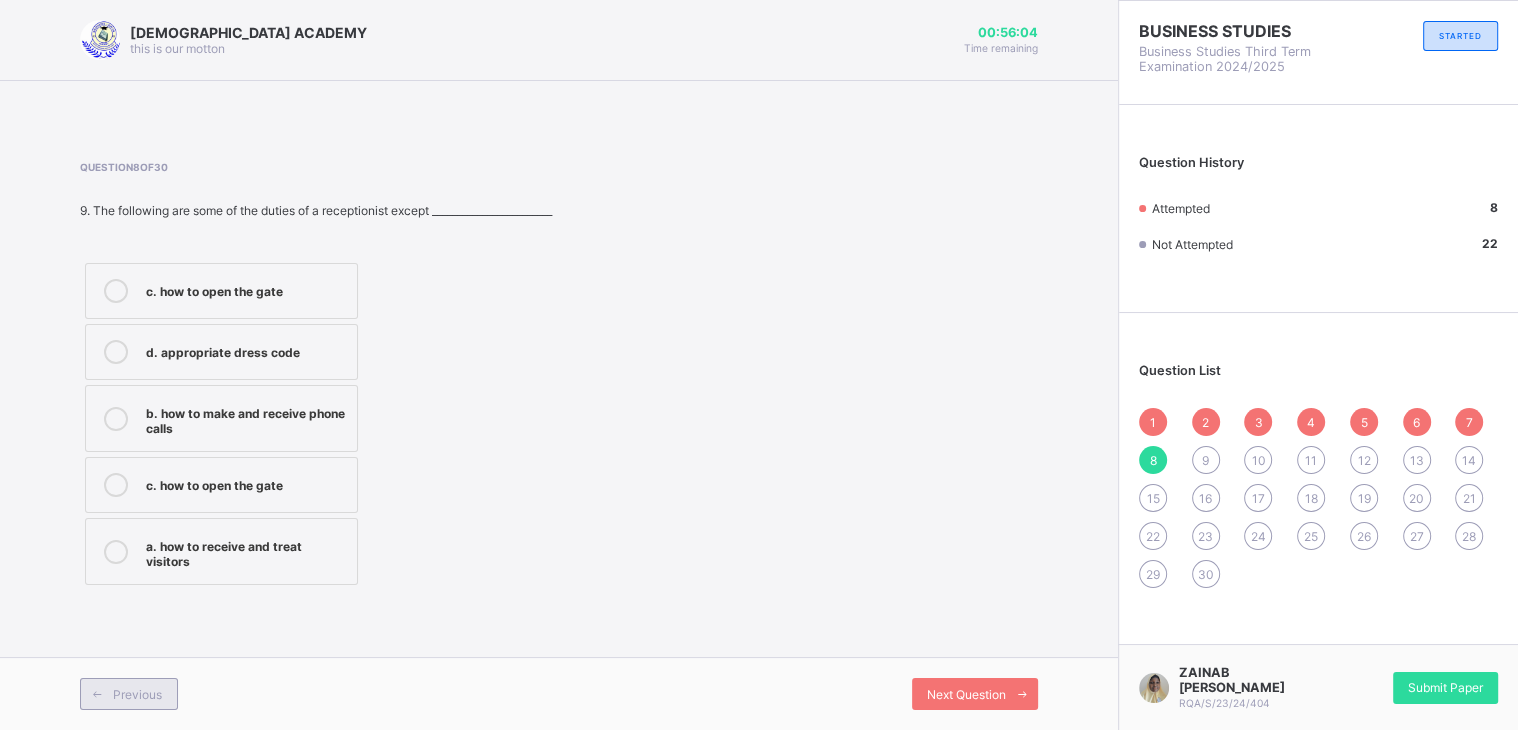 click on "Previous" at bounding box center [137, 694] 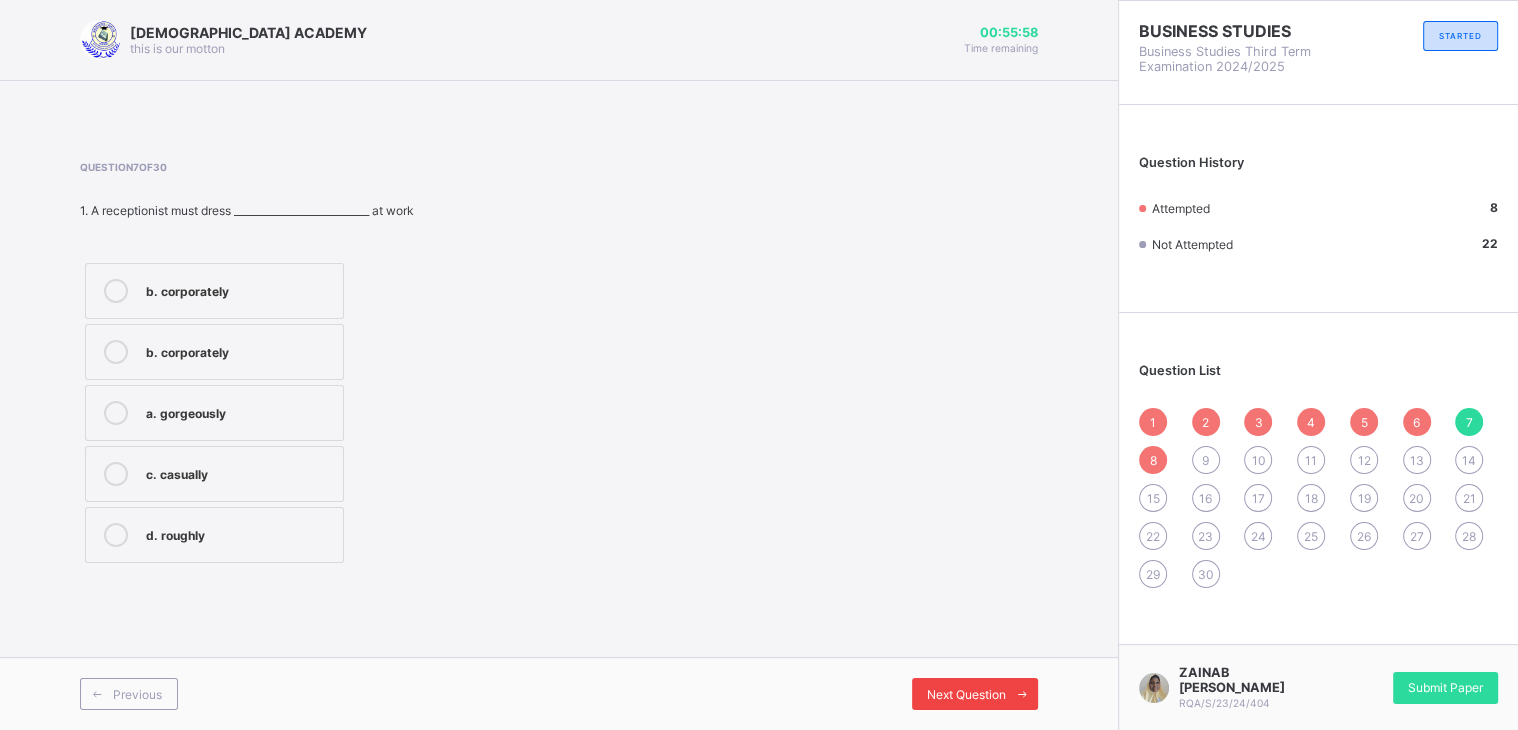 click on "Next Question" at bounding box center [966, 694] 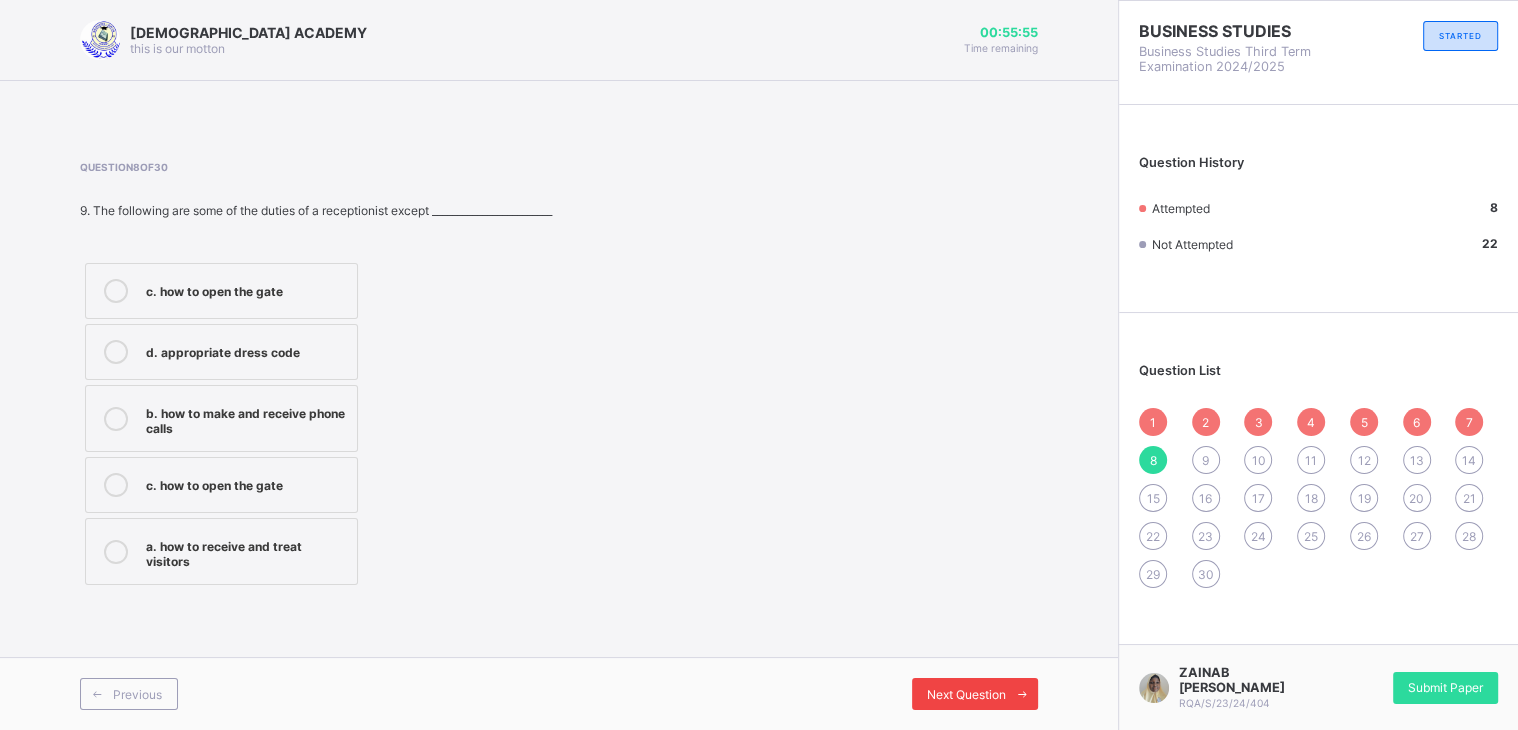 click on "Next Question" at bounding box center (966, 694) 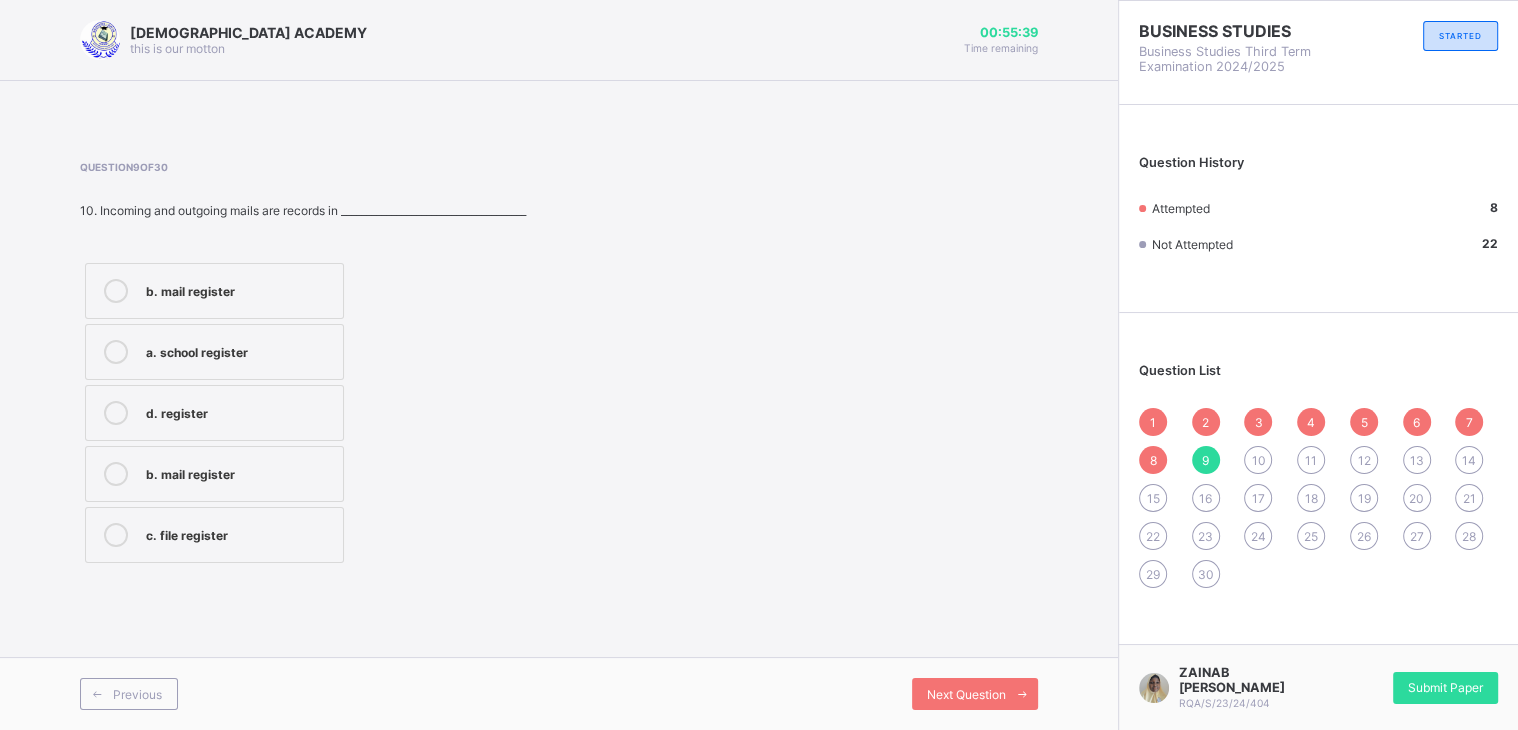click on "b. mail register" at bounding box center [239, 289] 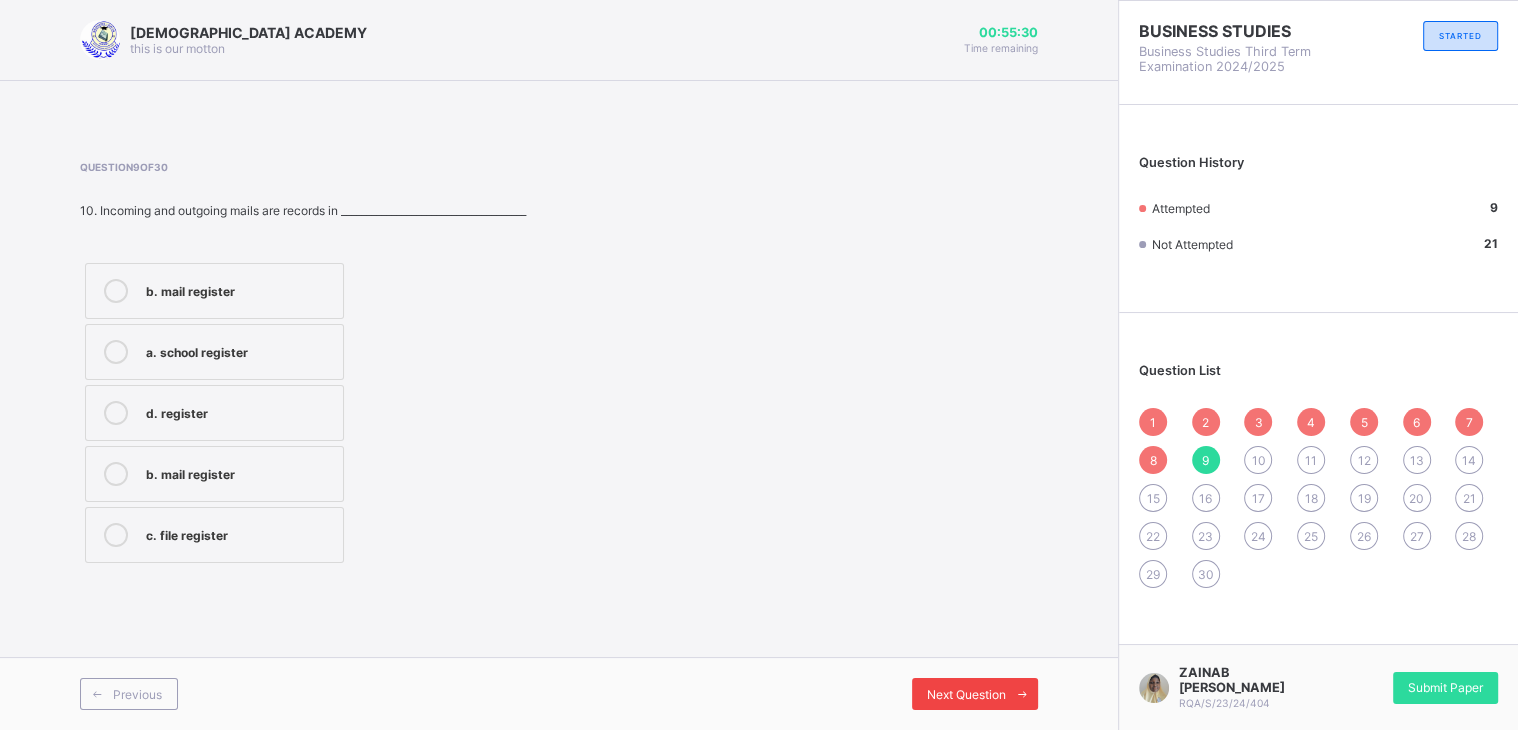 click on "Next Question" at bounding box center (966, 694) 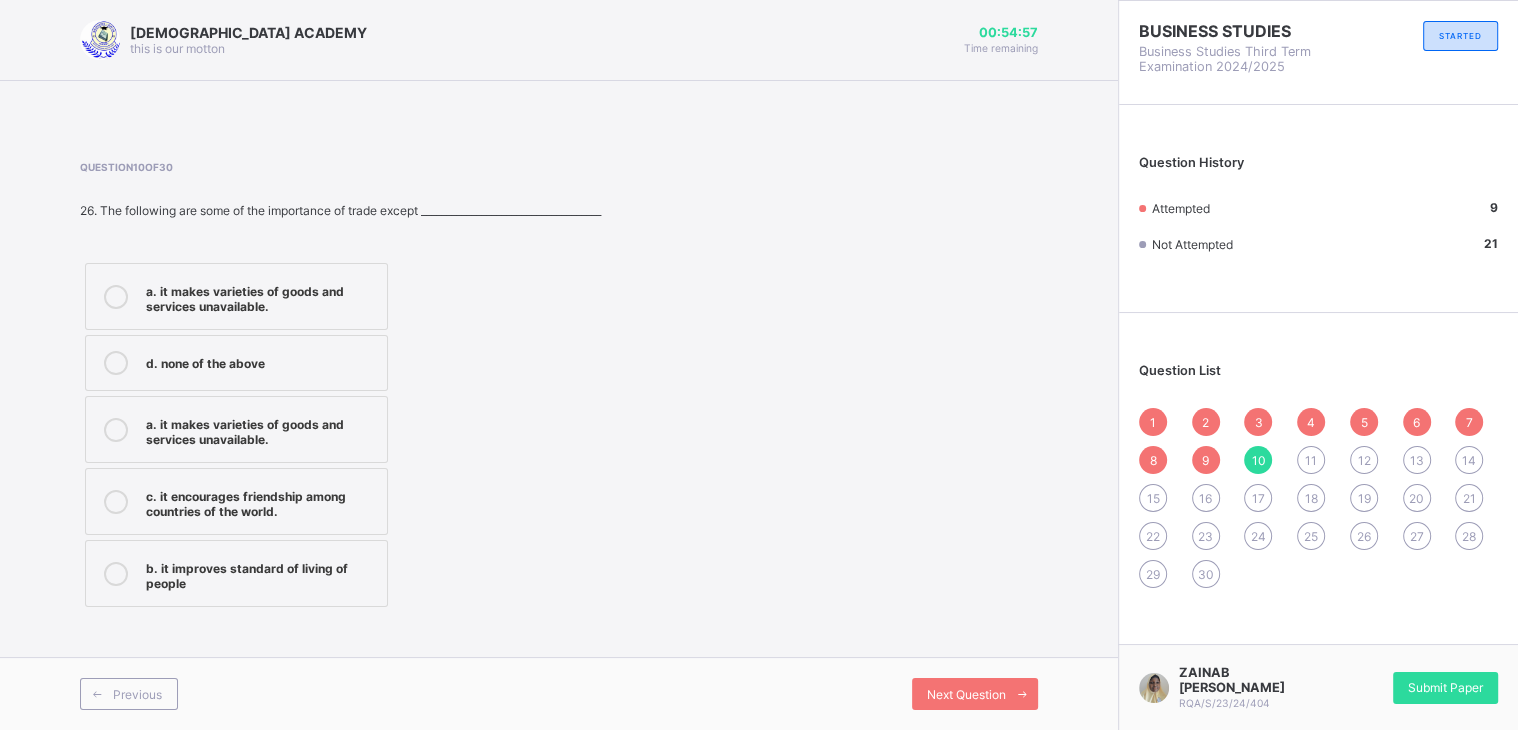 click on "a. it makes varieties of goods and services unavailable." at bounding box center [261, 296] 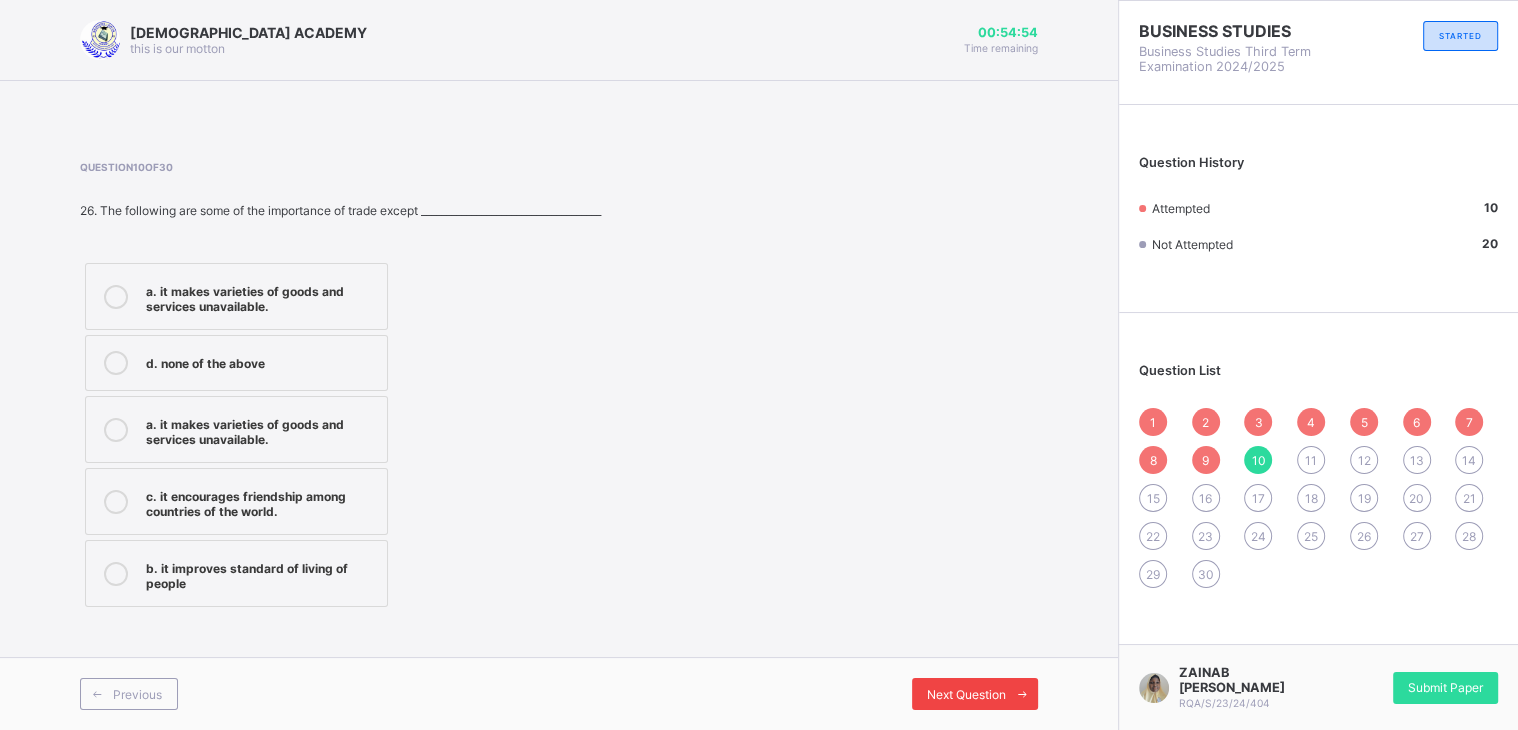 click on "Next Question" at bounding box center (966, 694) 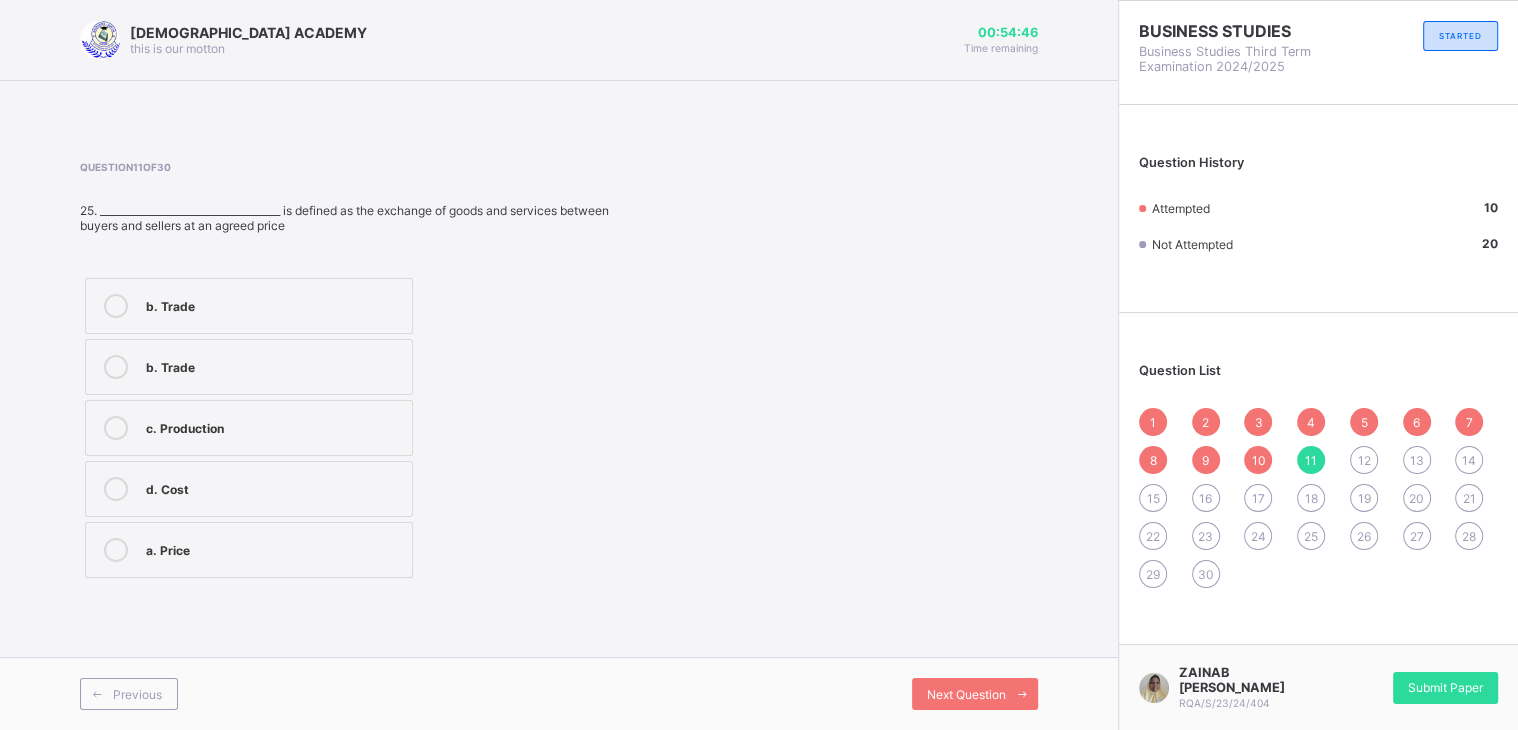 click on "b. Trade" at bounding box center [274, 304] 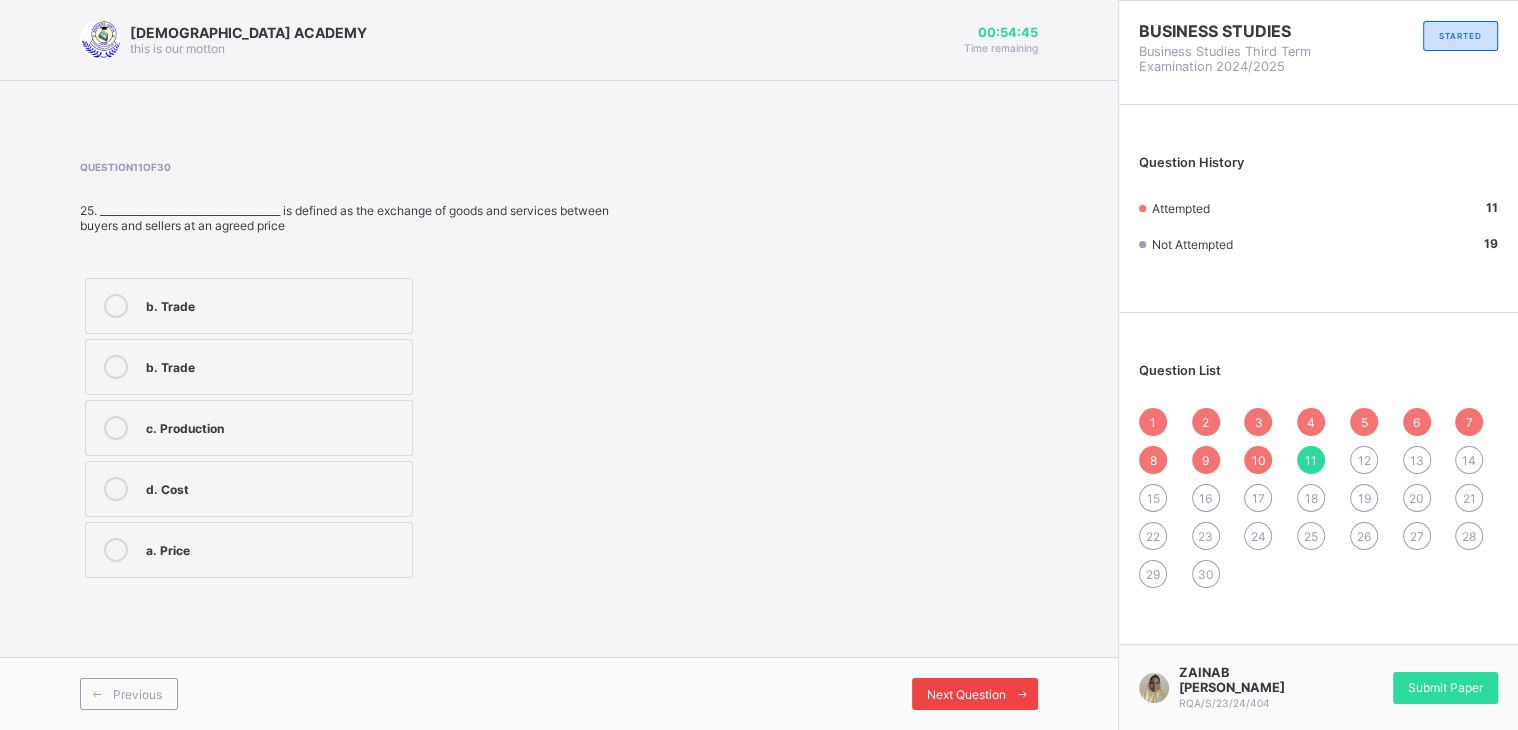 click on "Next Question" at bounding box center [966, 694] 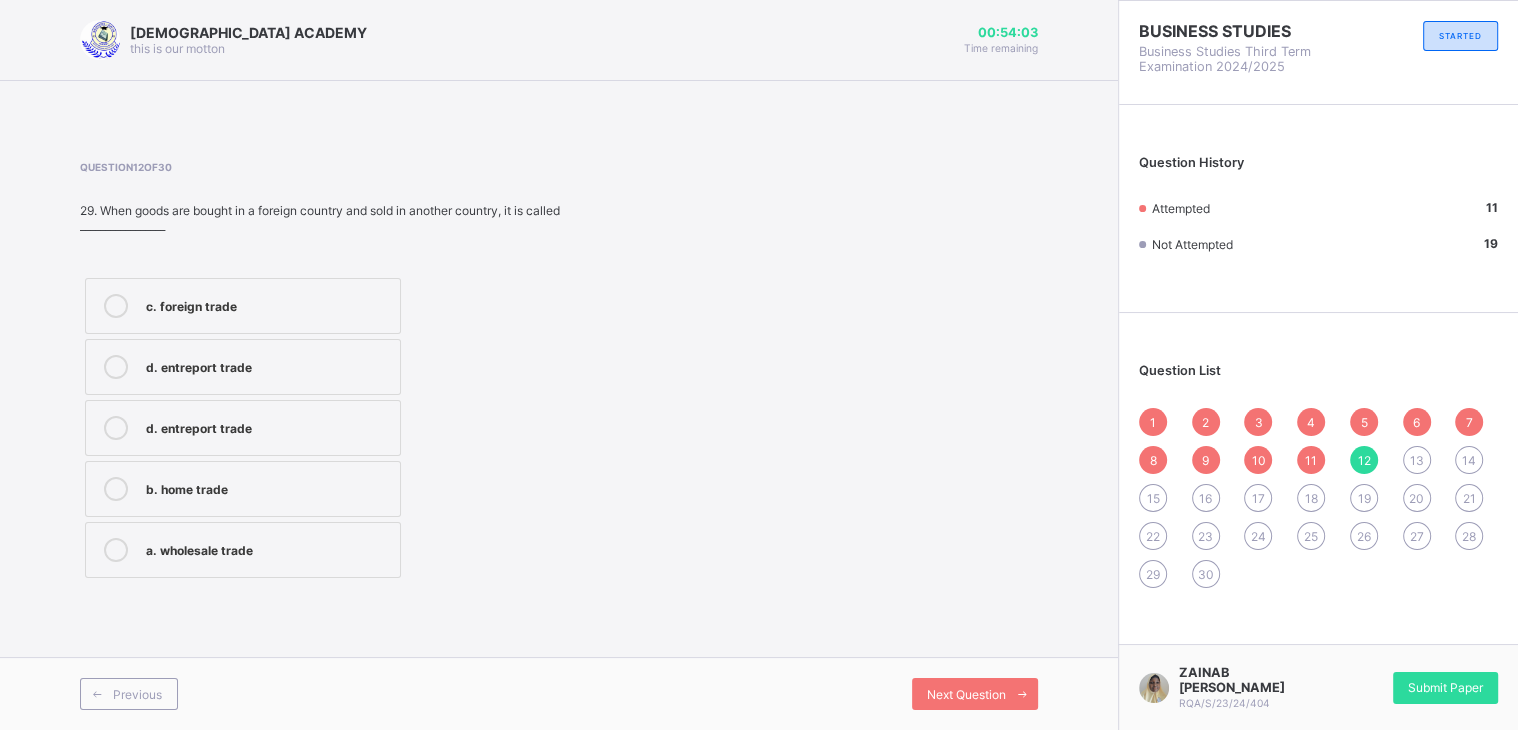 click on "d. entreport trade" at bounding box center [268, 426] 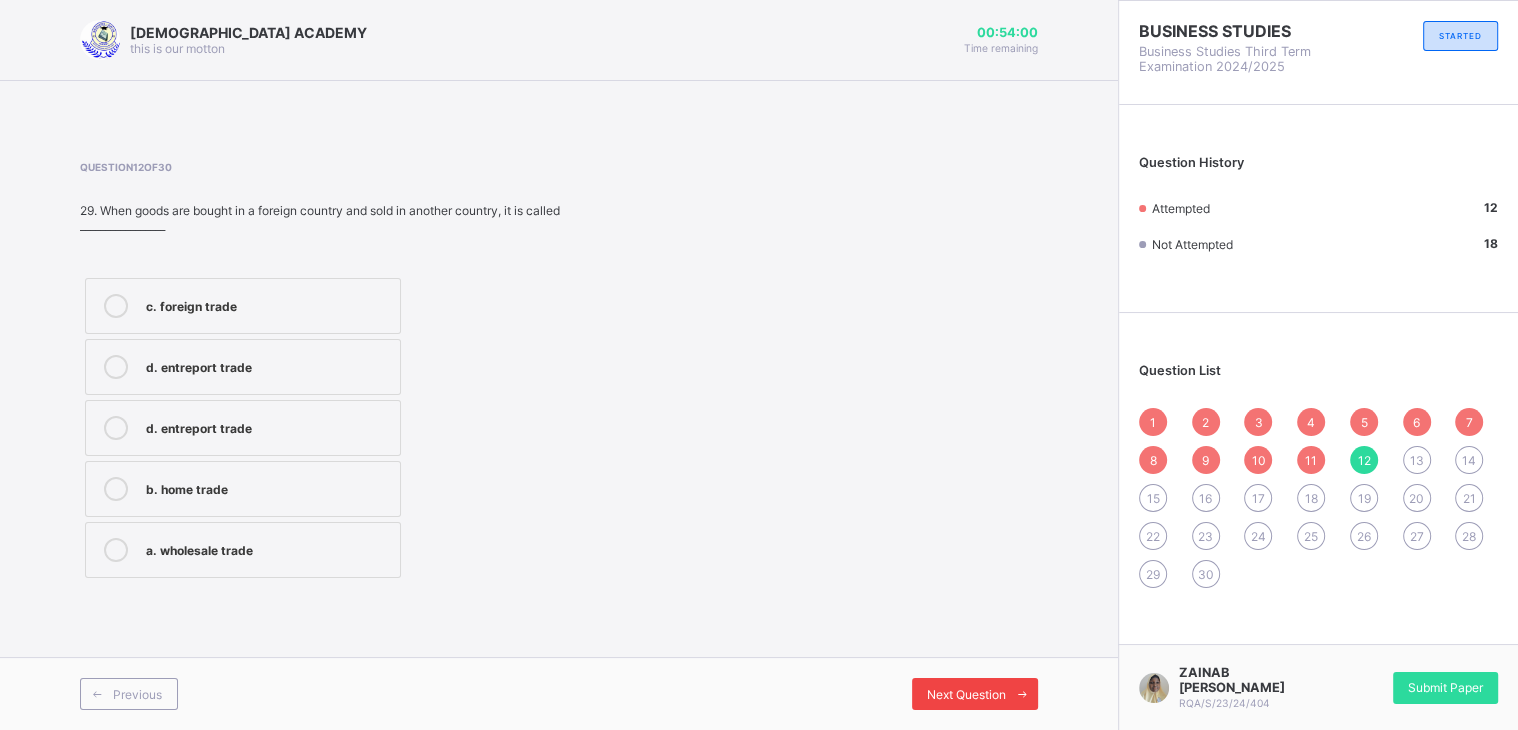 click on "Next Question" at bounding box center (966, 694) 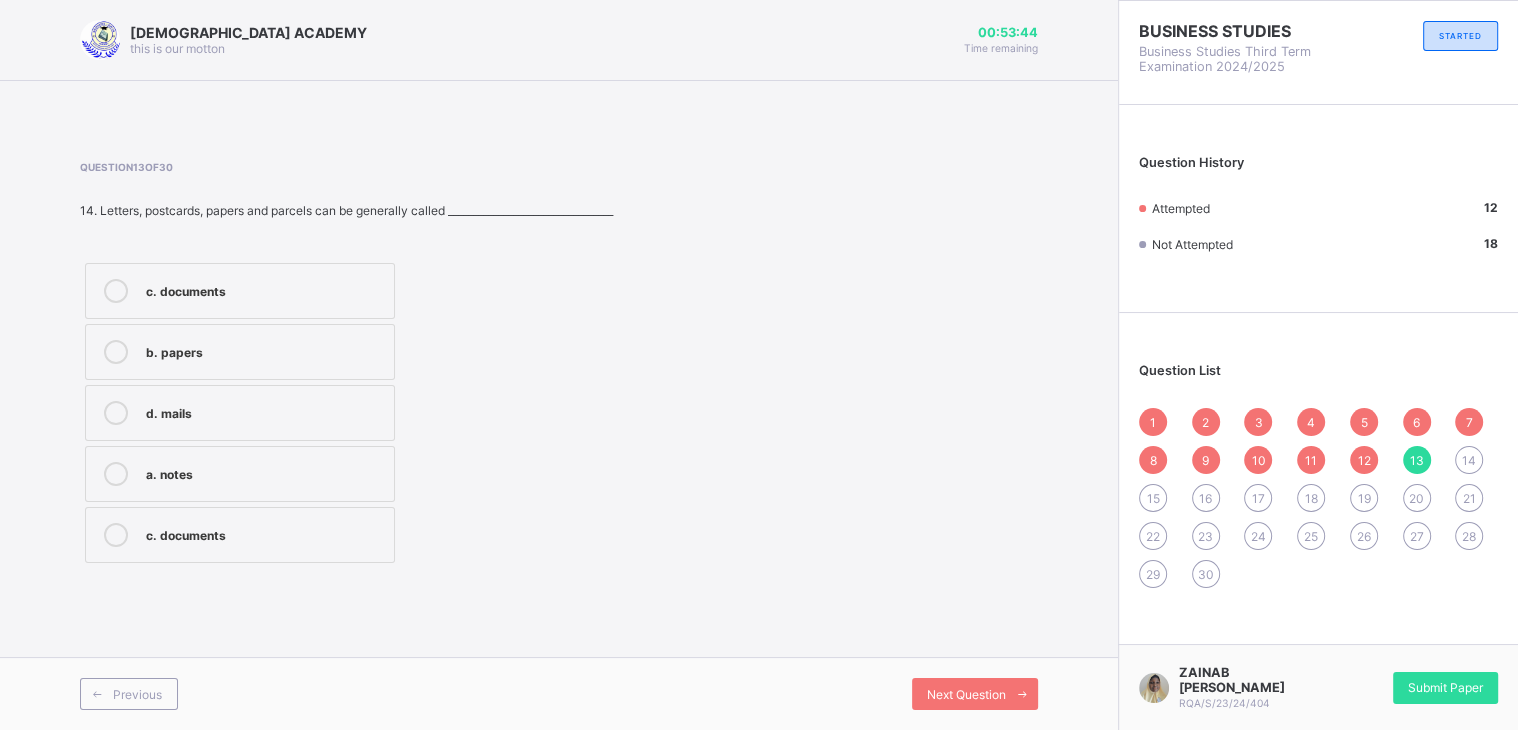 click on "d. mails" at bounding box center [265, 411] 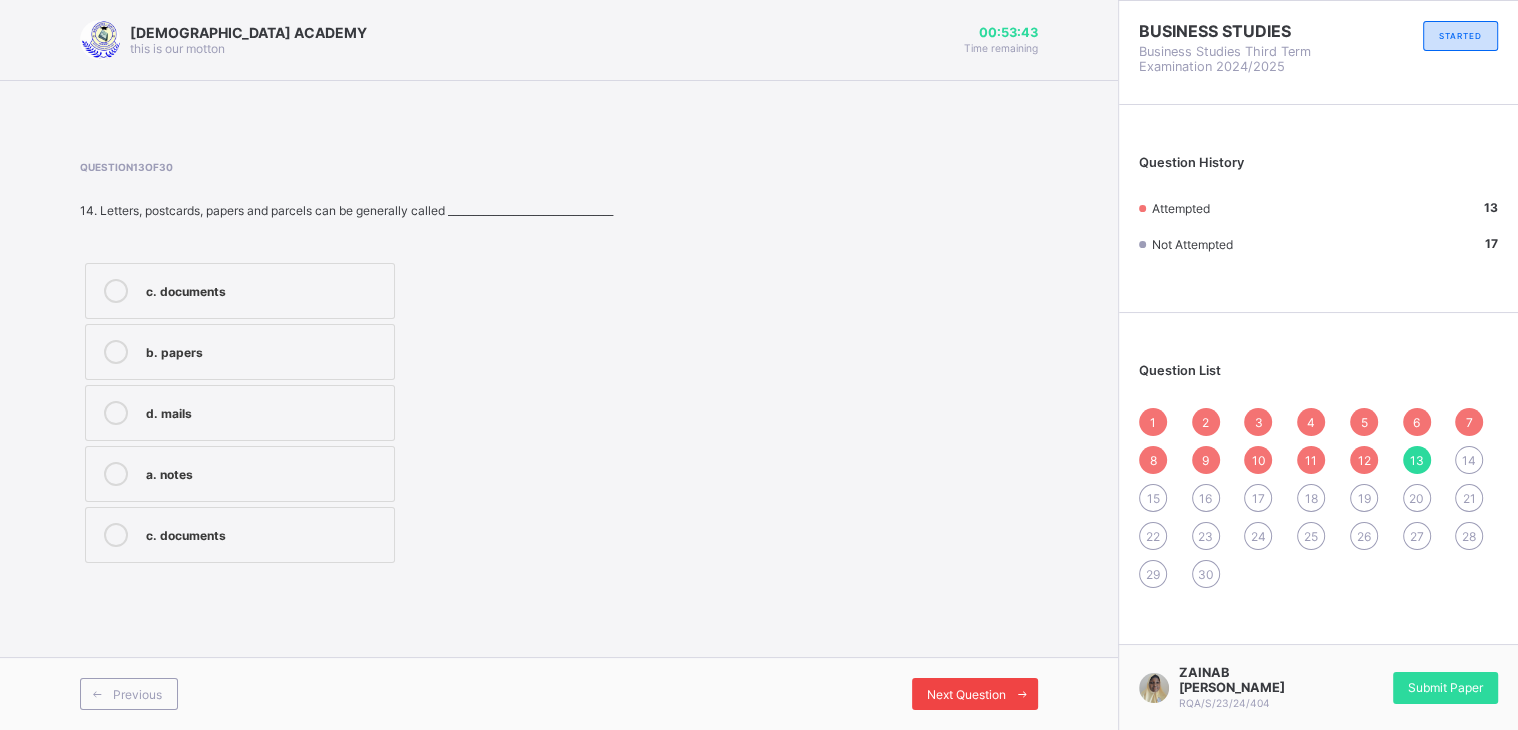 click on "Next Question" at bounding box center (966, 694) 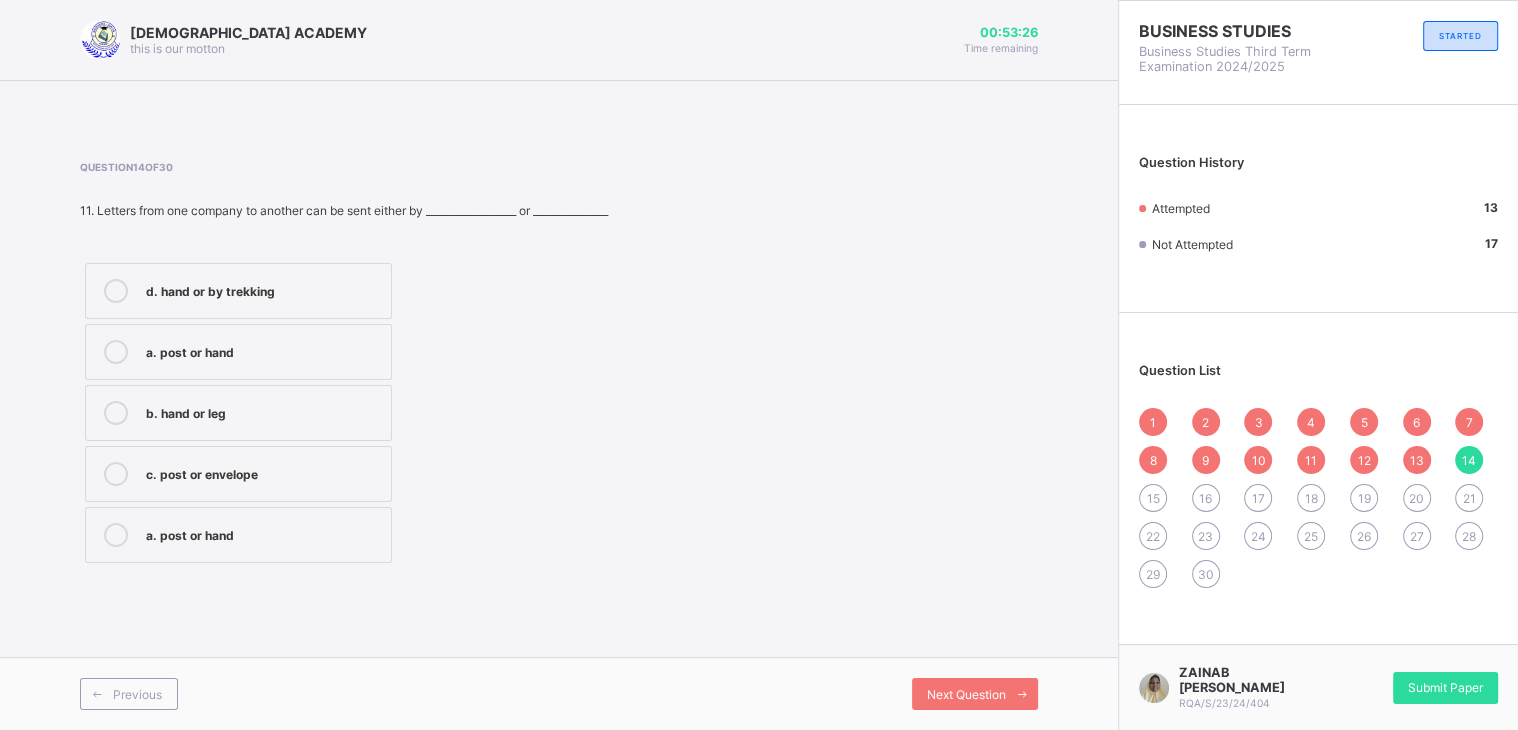 click on "a. post or hand" at bounding box center [263, 533] 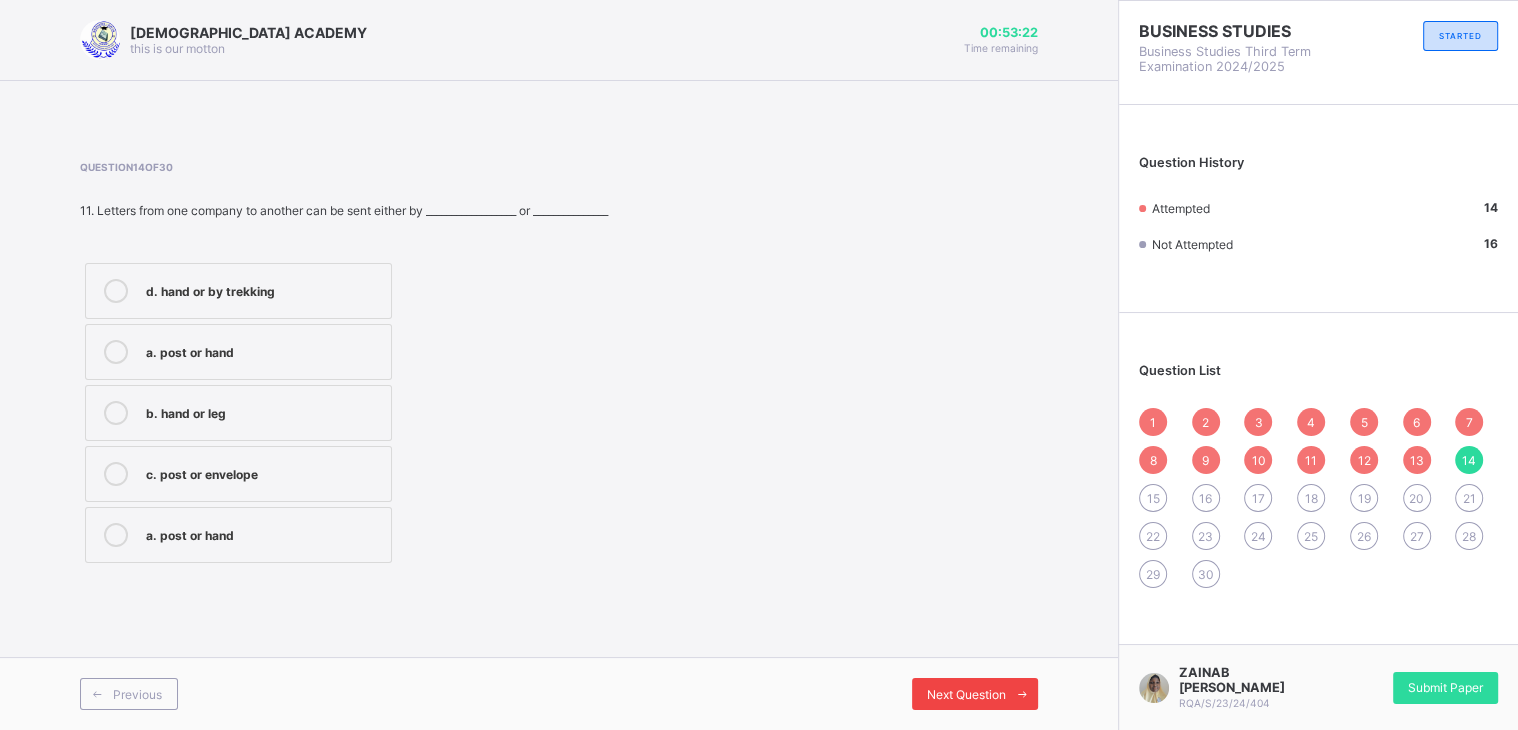 click on "Next Question" at bounding box center [966, 694] 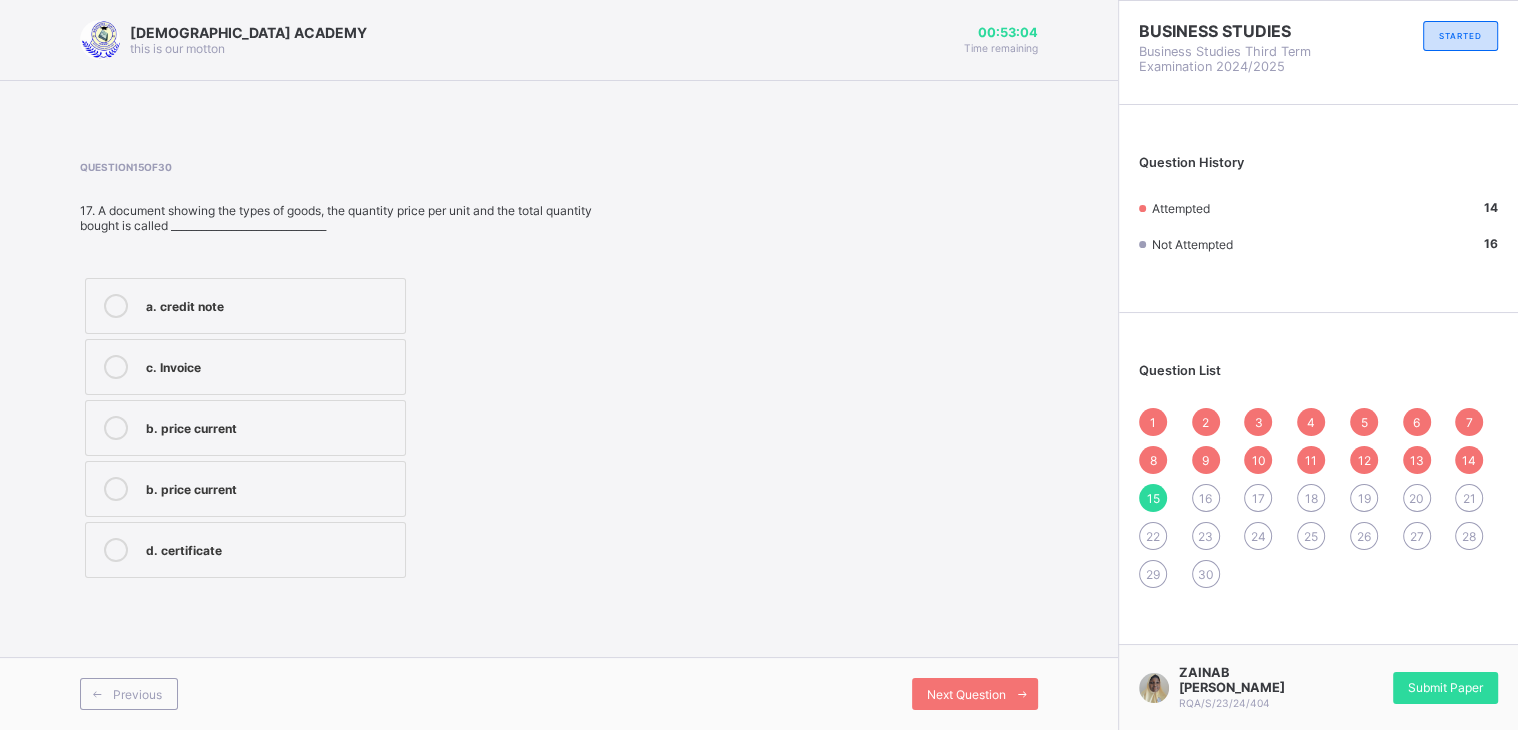 click on "b. price current" at bounding box center (270, 487) 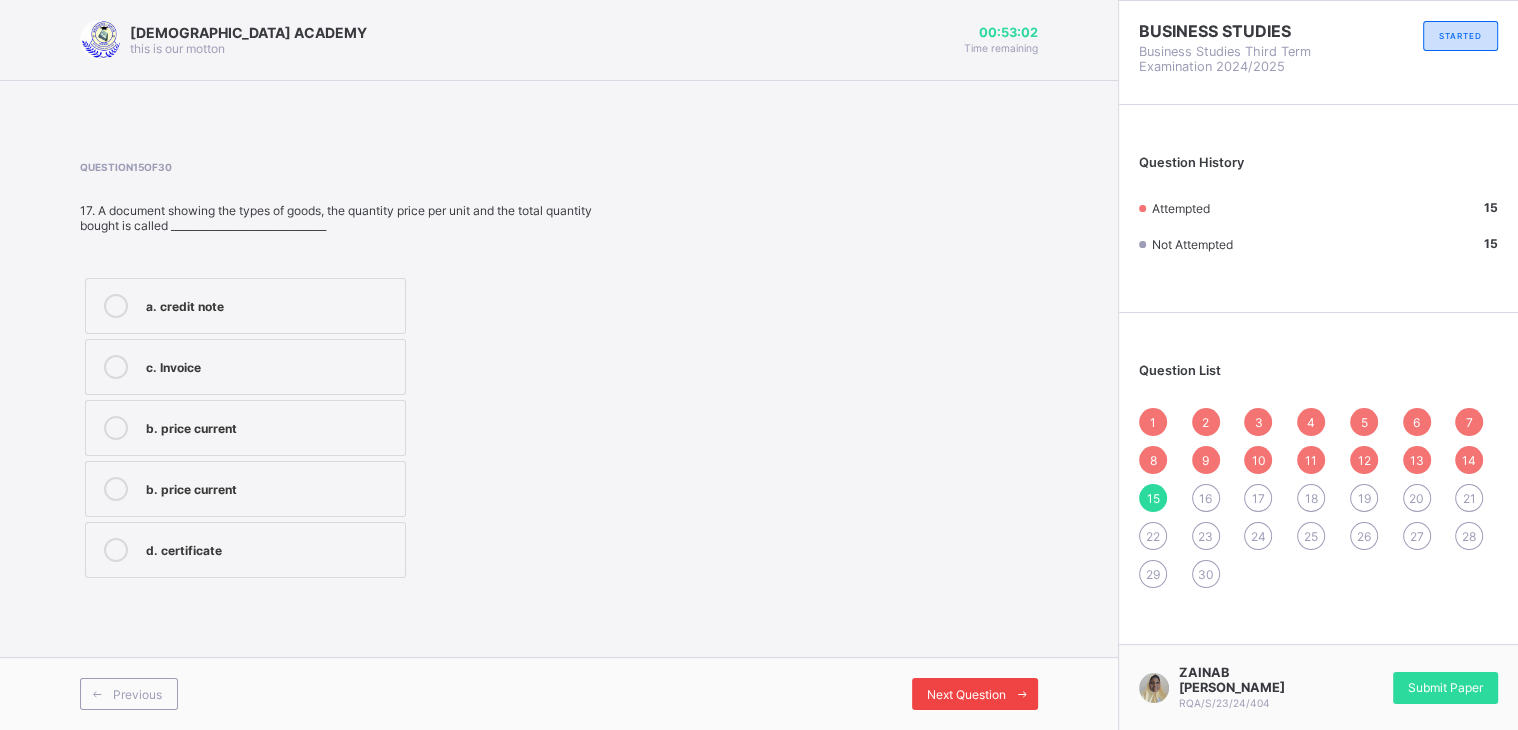 click on "Next Question" at bounding box center [975, 694] 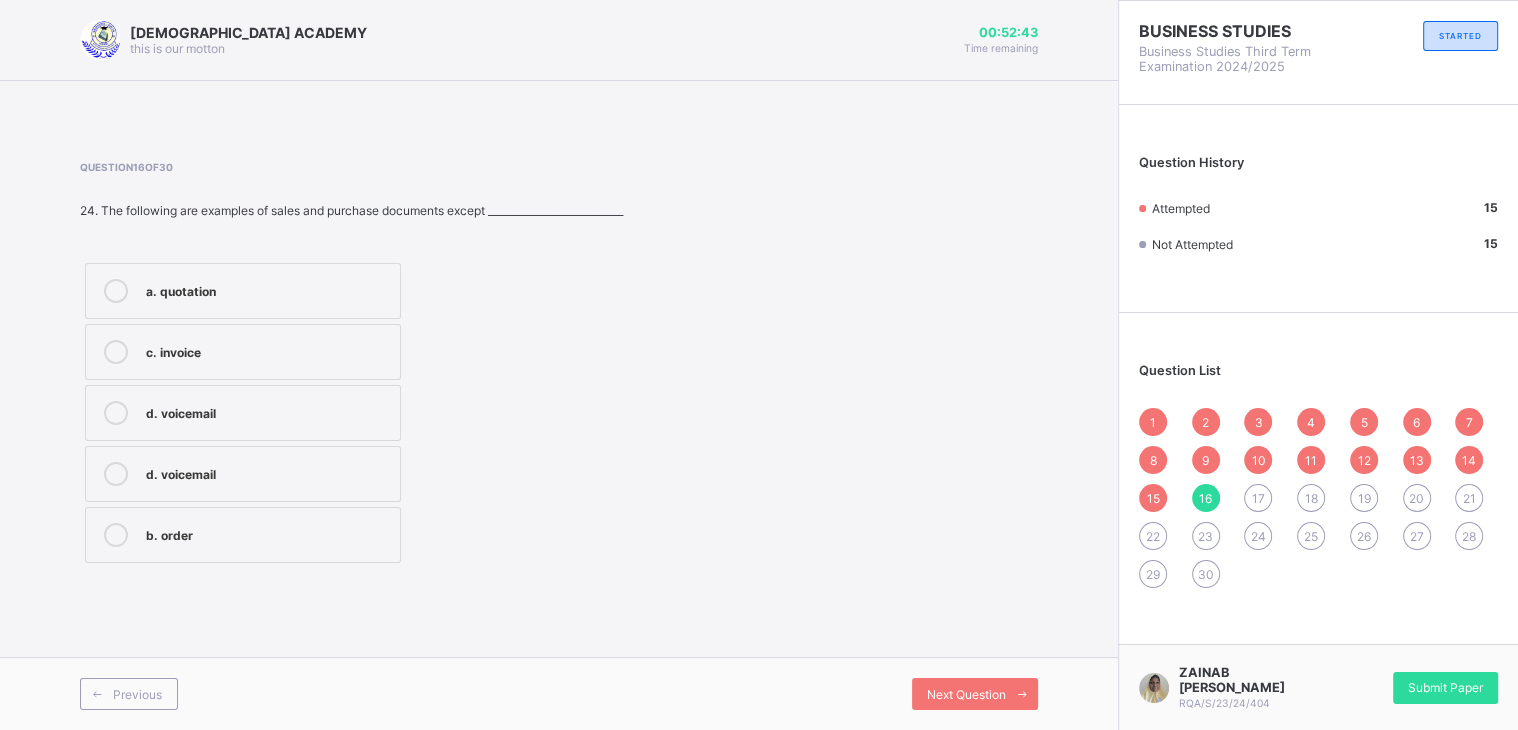 click on "d. voicemail" at bounding box center [243, 474] 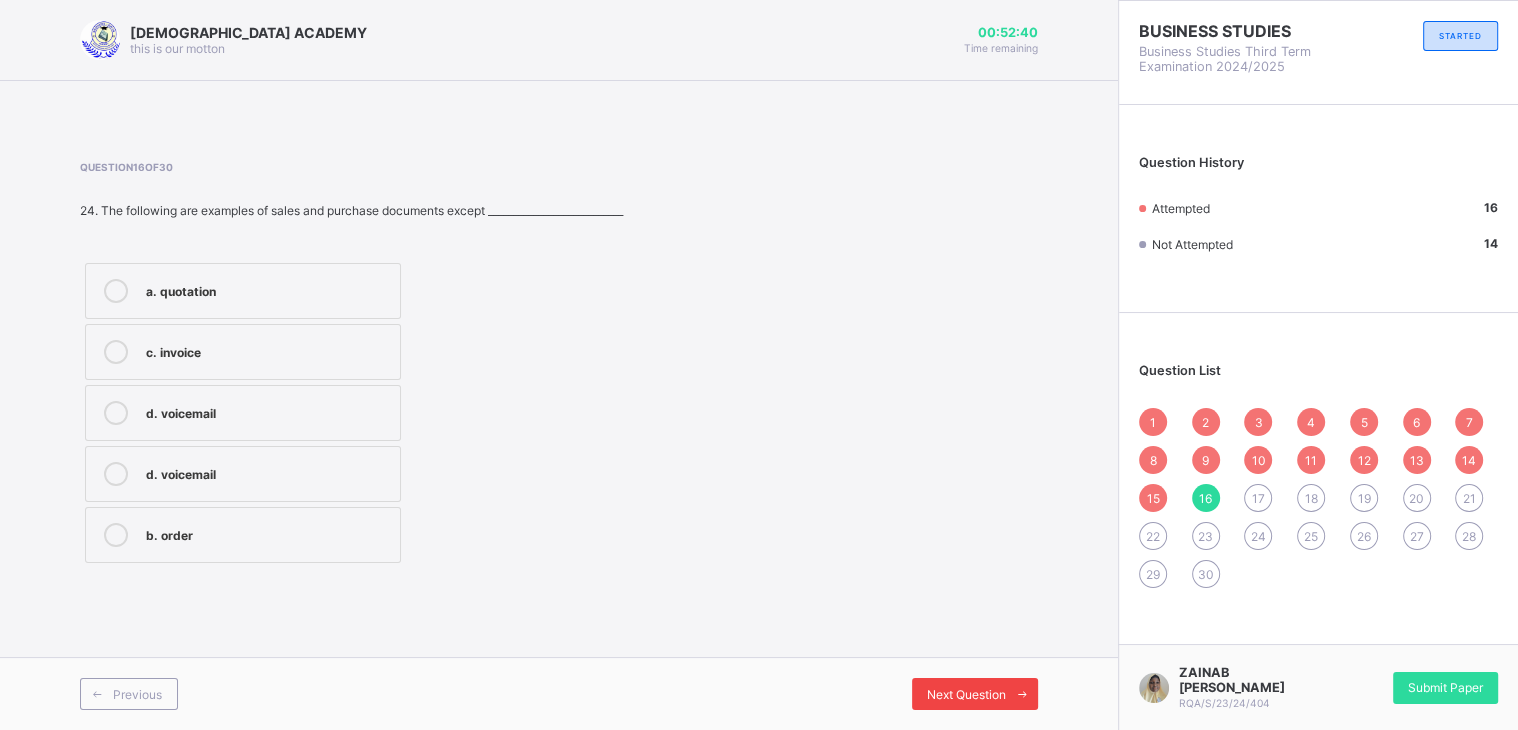 click on "Next Question" at bounding box center [966, 694] 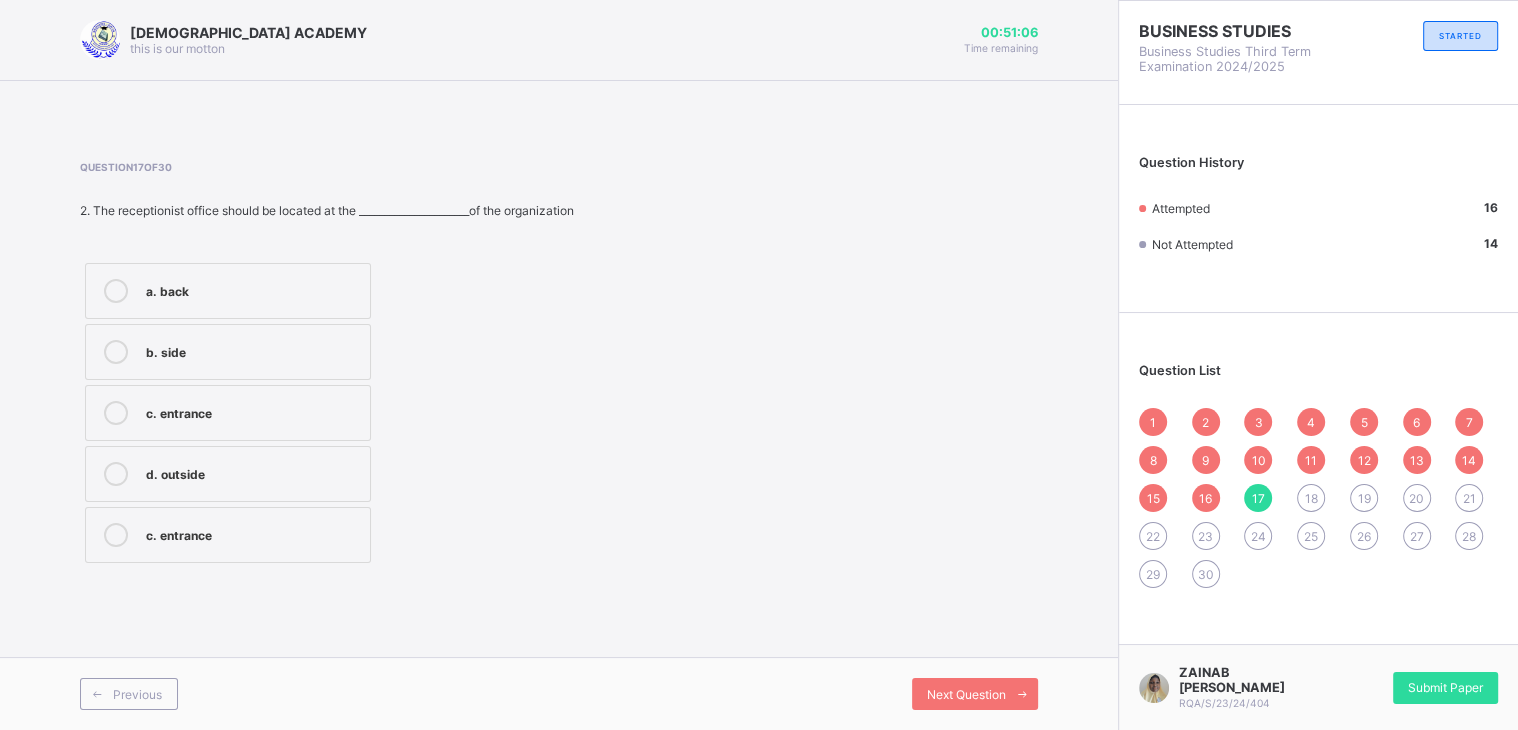 click on "c. entrance" at bounding box center [228, 535] 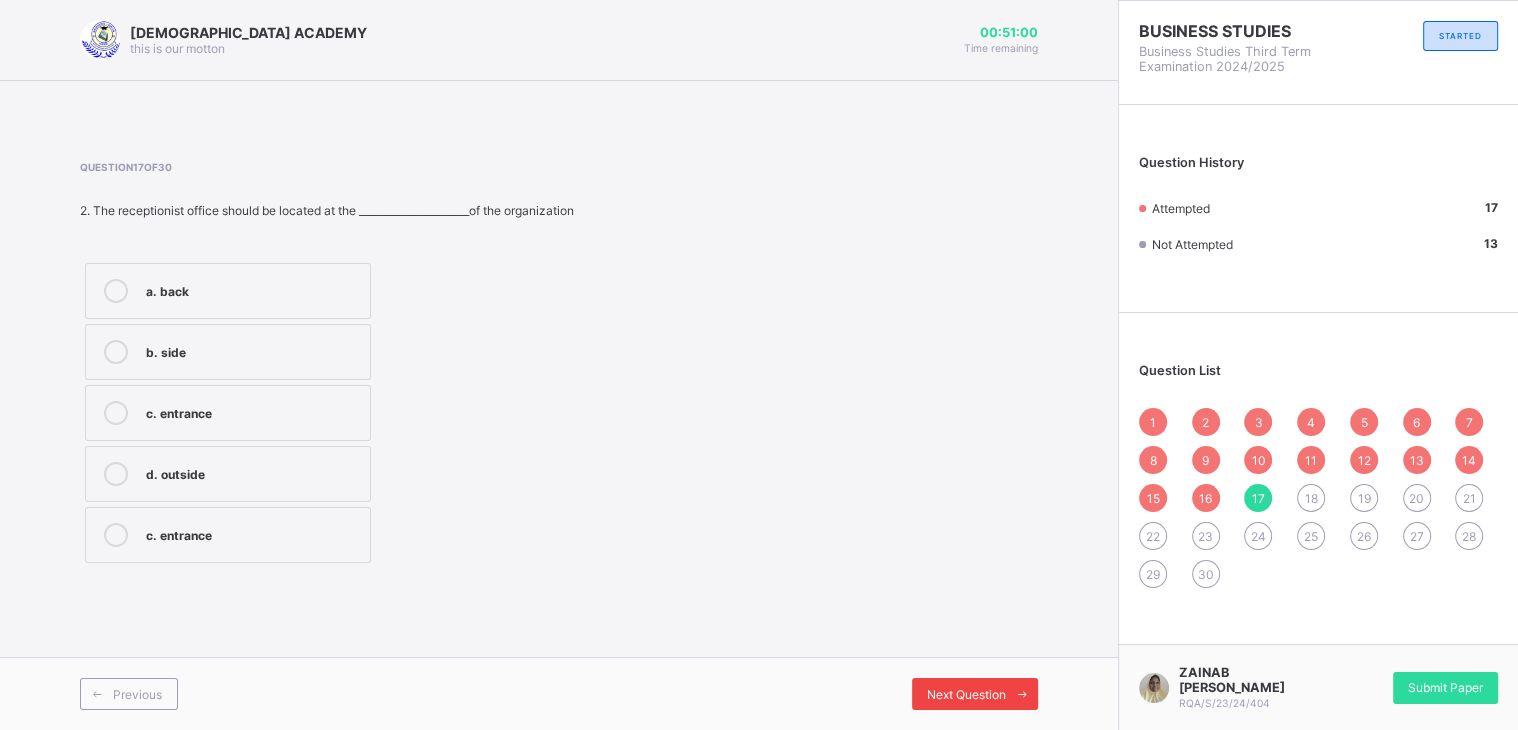 click on "Next Question" at bounding box center (966, 694) 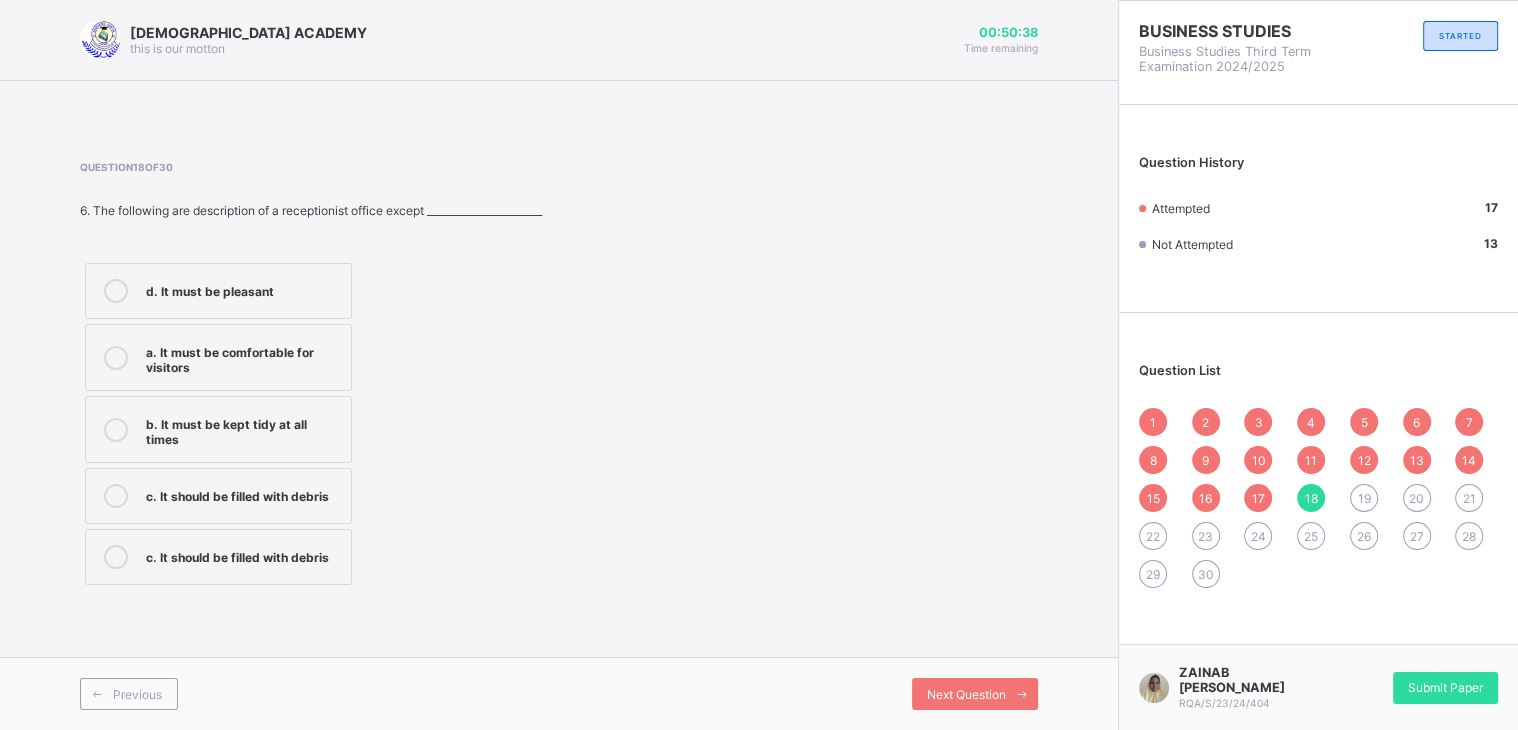 click on "c. It should be filled with debris" at bounding box center [243, 496] 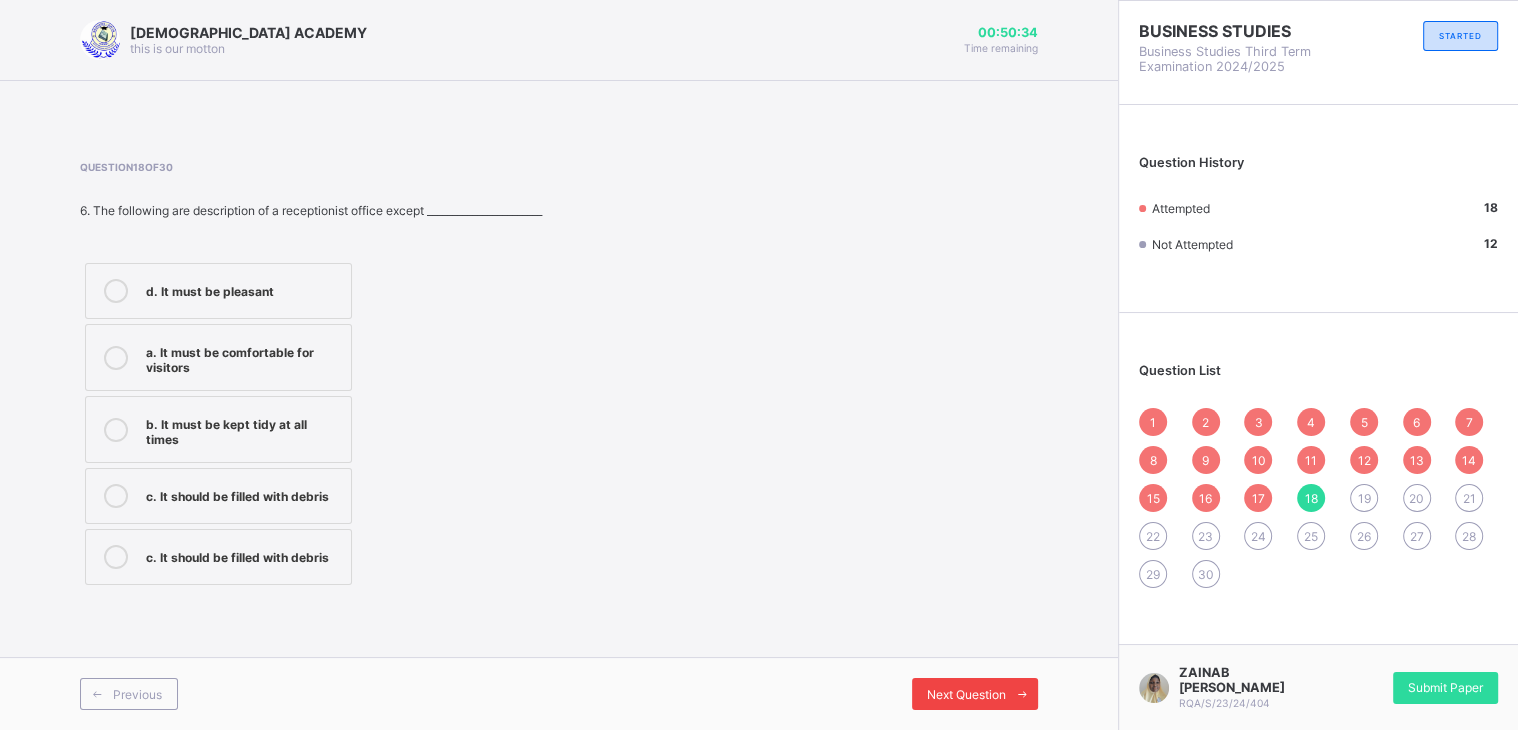 click on "Next Question" at bounding box center [975, 694] 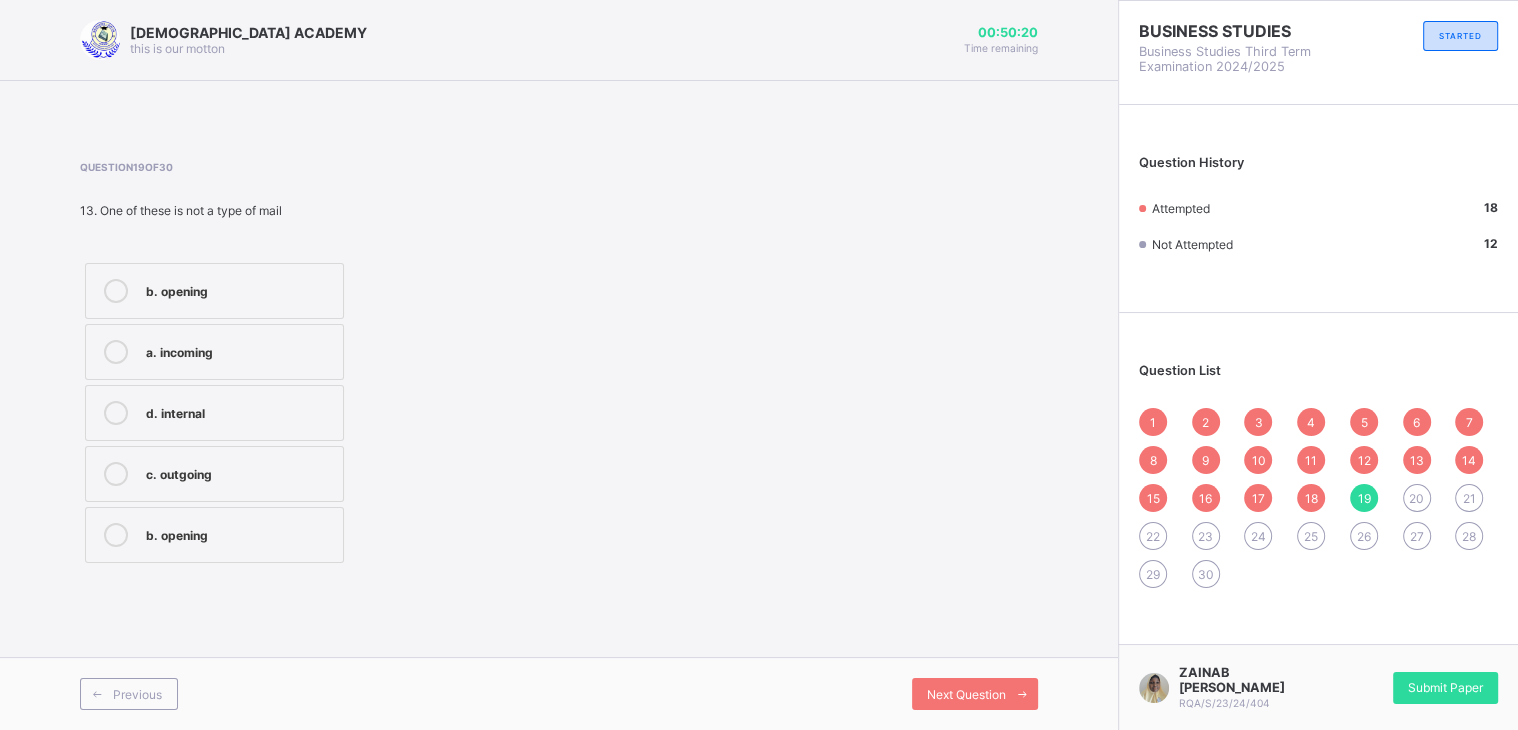 click on "b. opening" at bounding box center (214, 535) 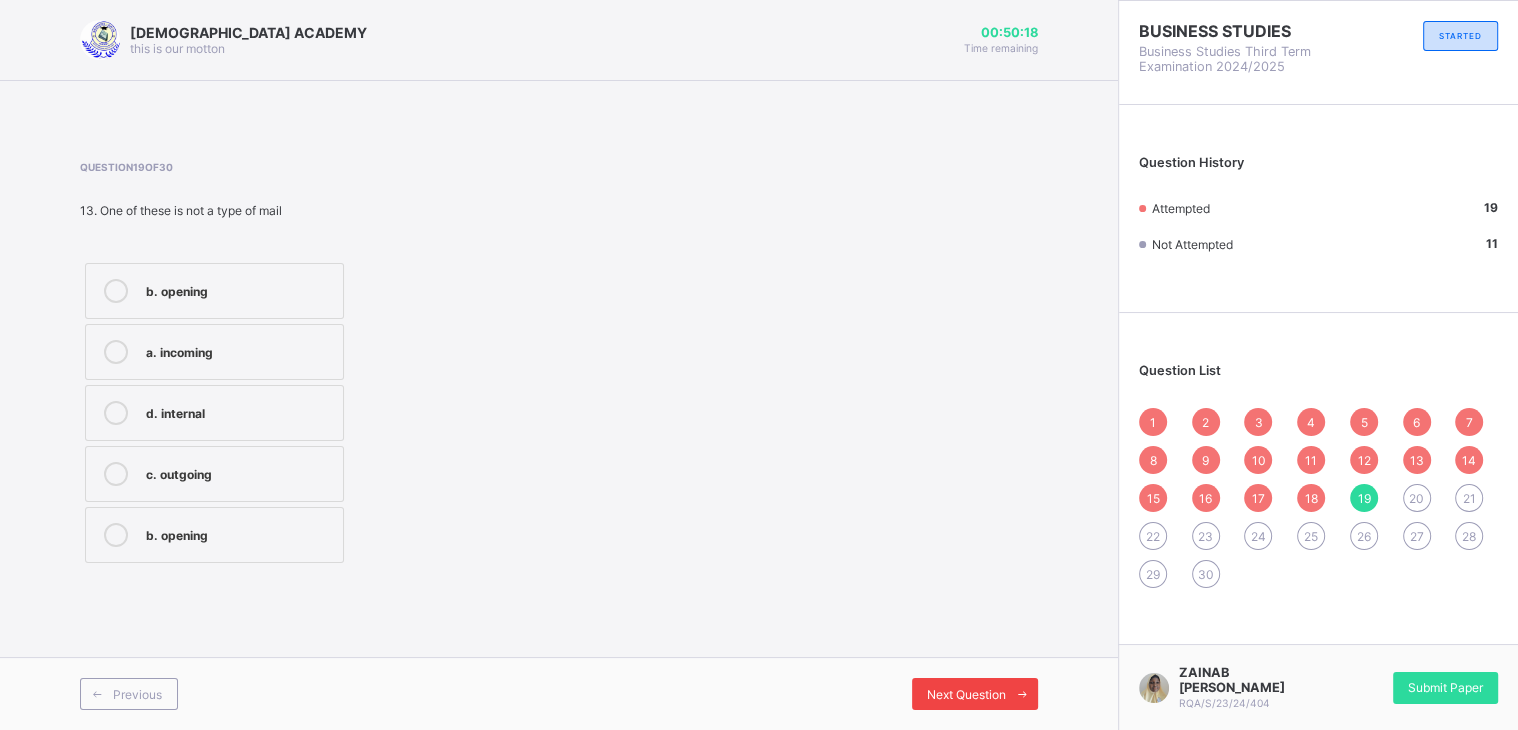 click on "Next Question" at bounding box center [966, 694] 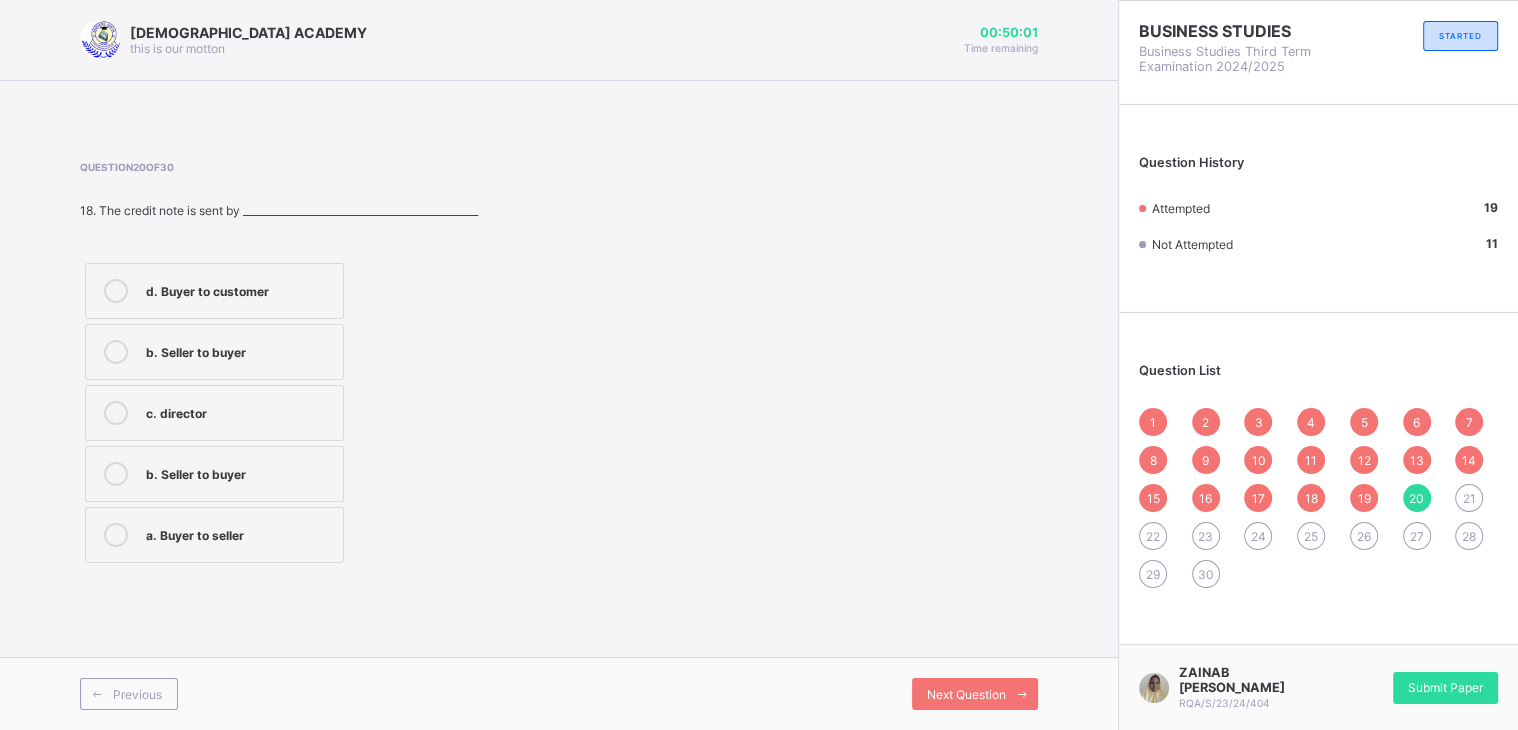 click on "a. Buyer to seller" at bounding box center [239, 535] 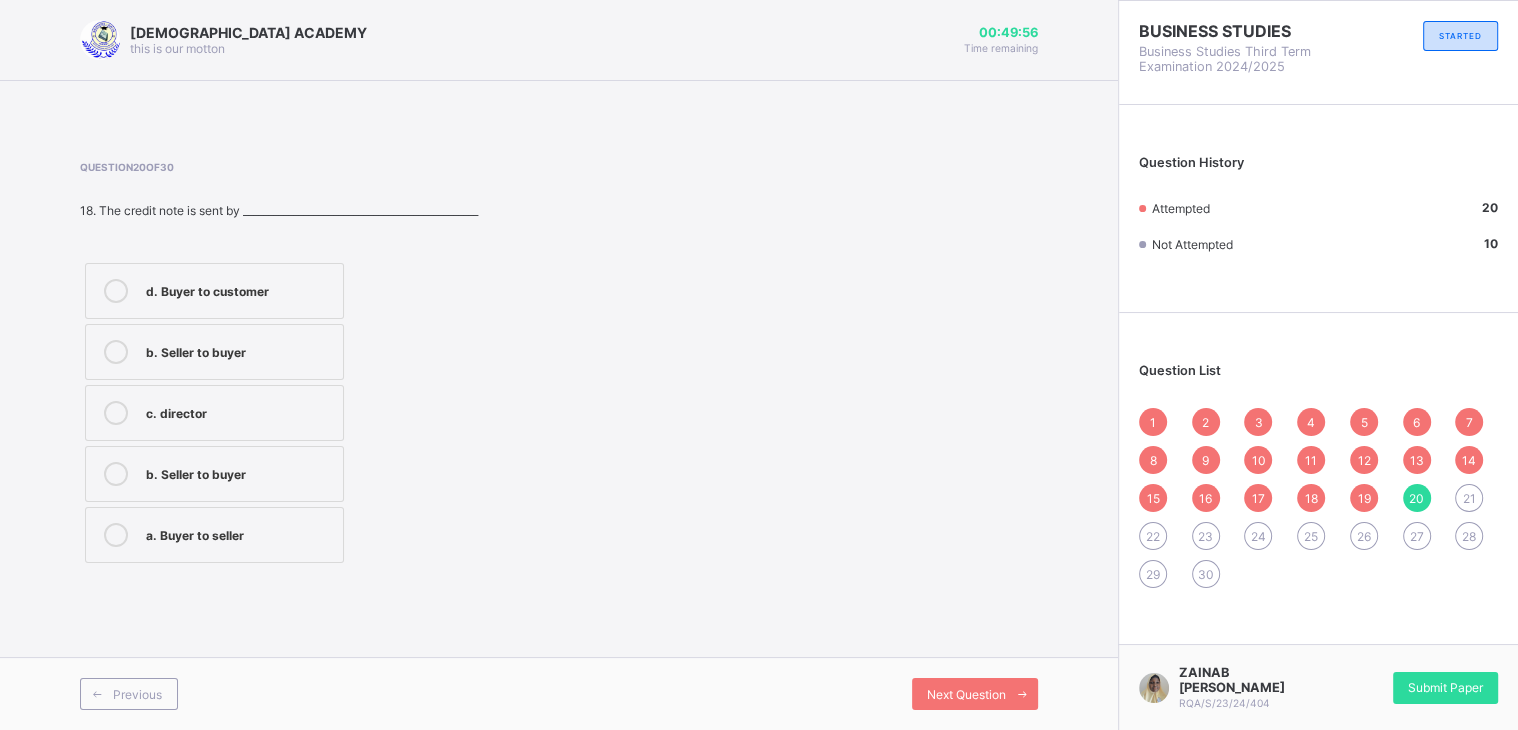 click on "Previous Next Question" at bounding box center [559, 693] 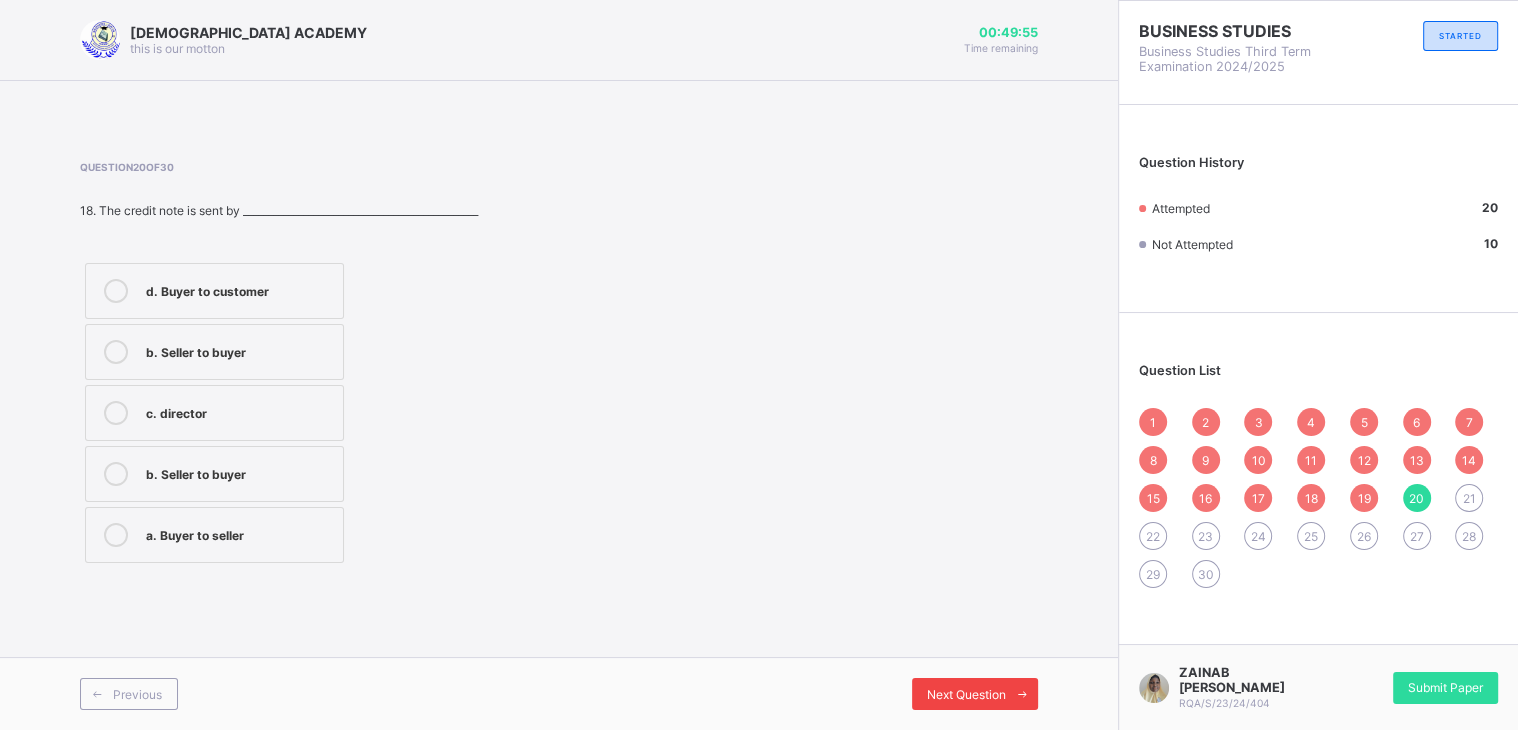 click on "Next Question" at bounding box center (966, 694) 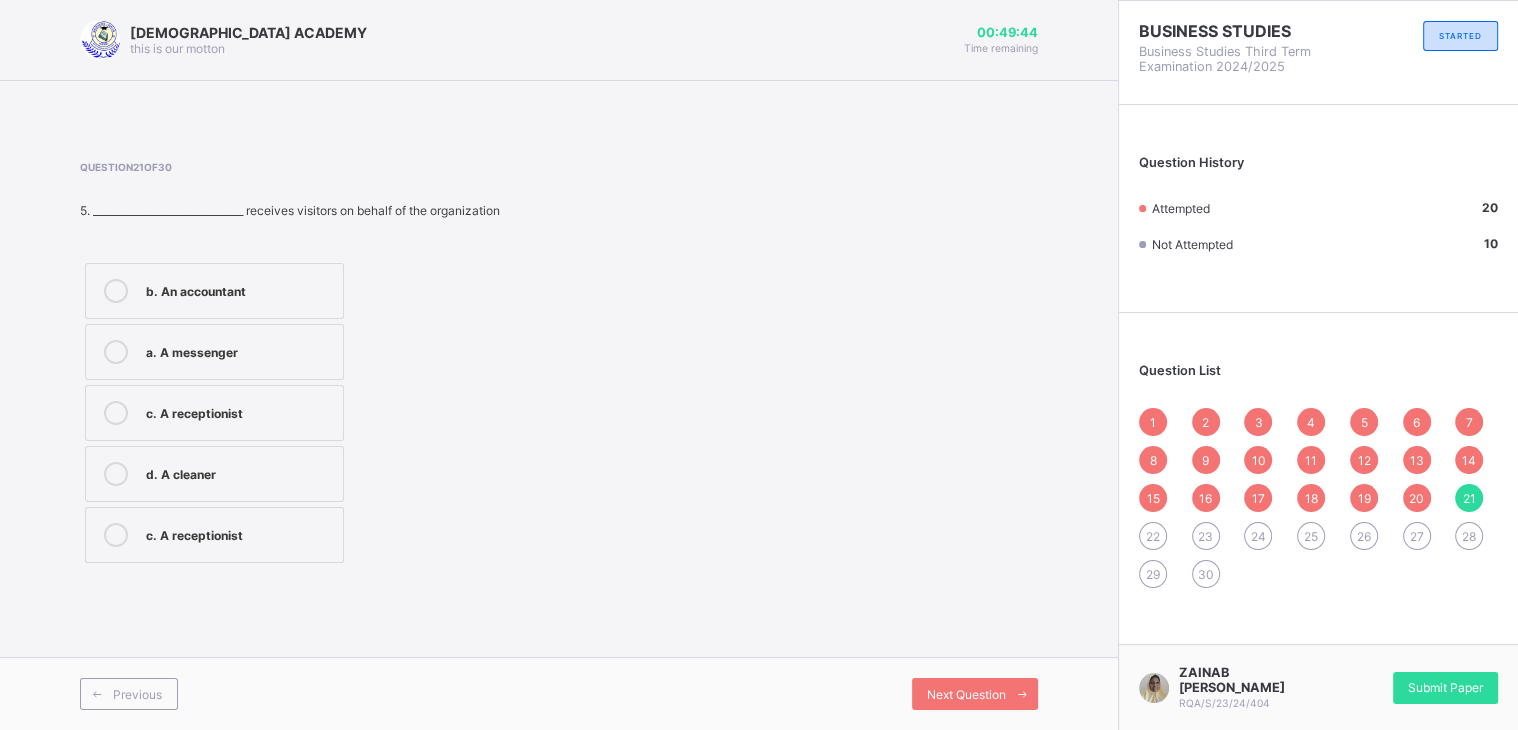 click on "c. A receptionist" at bounding box center [239, 411] 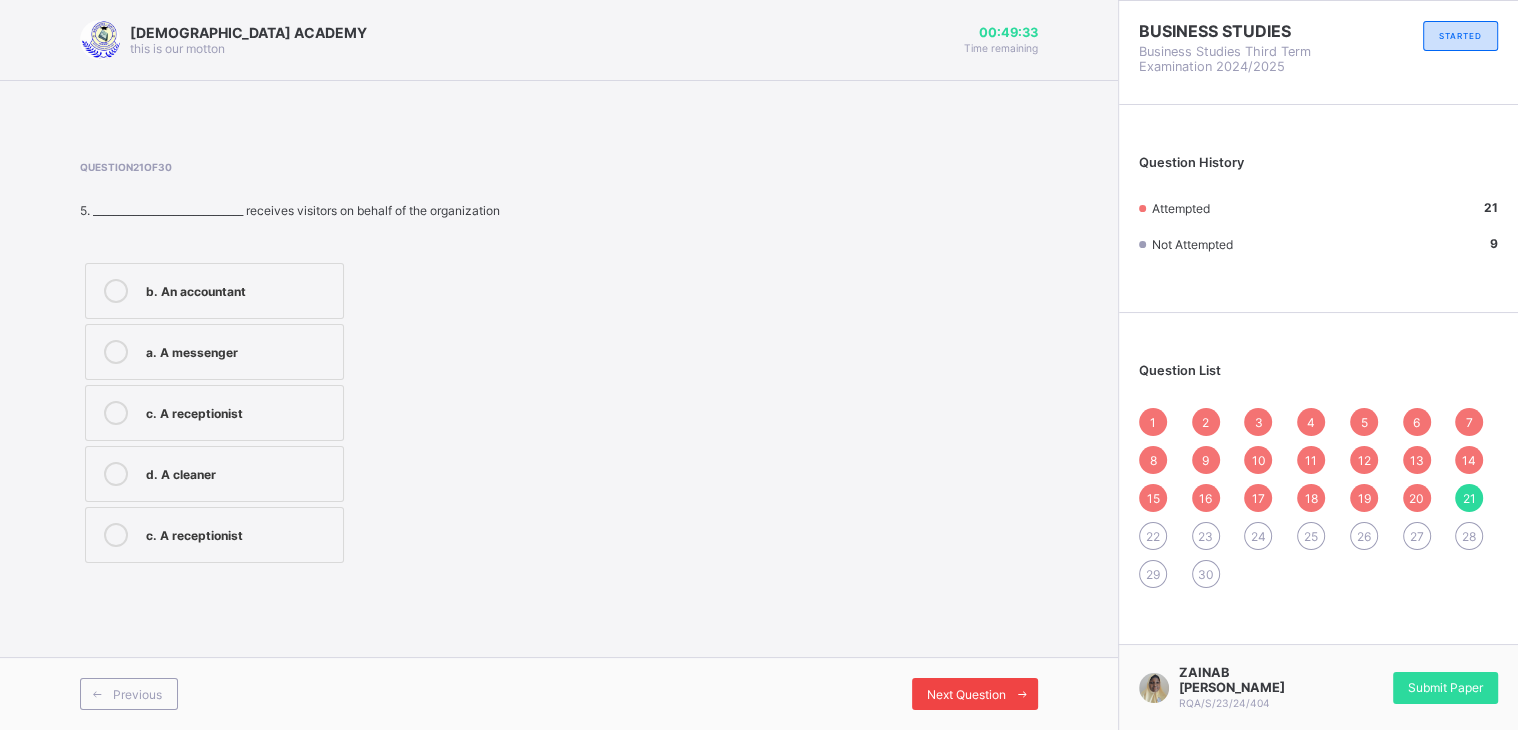 click on "Next Question" at bounding box center (966, 694) 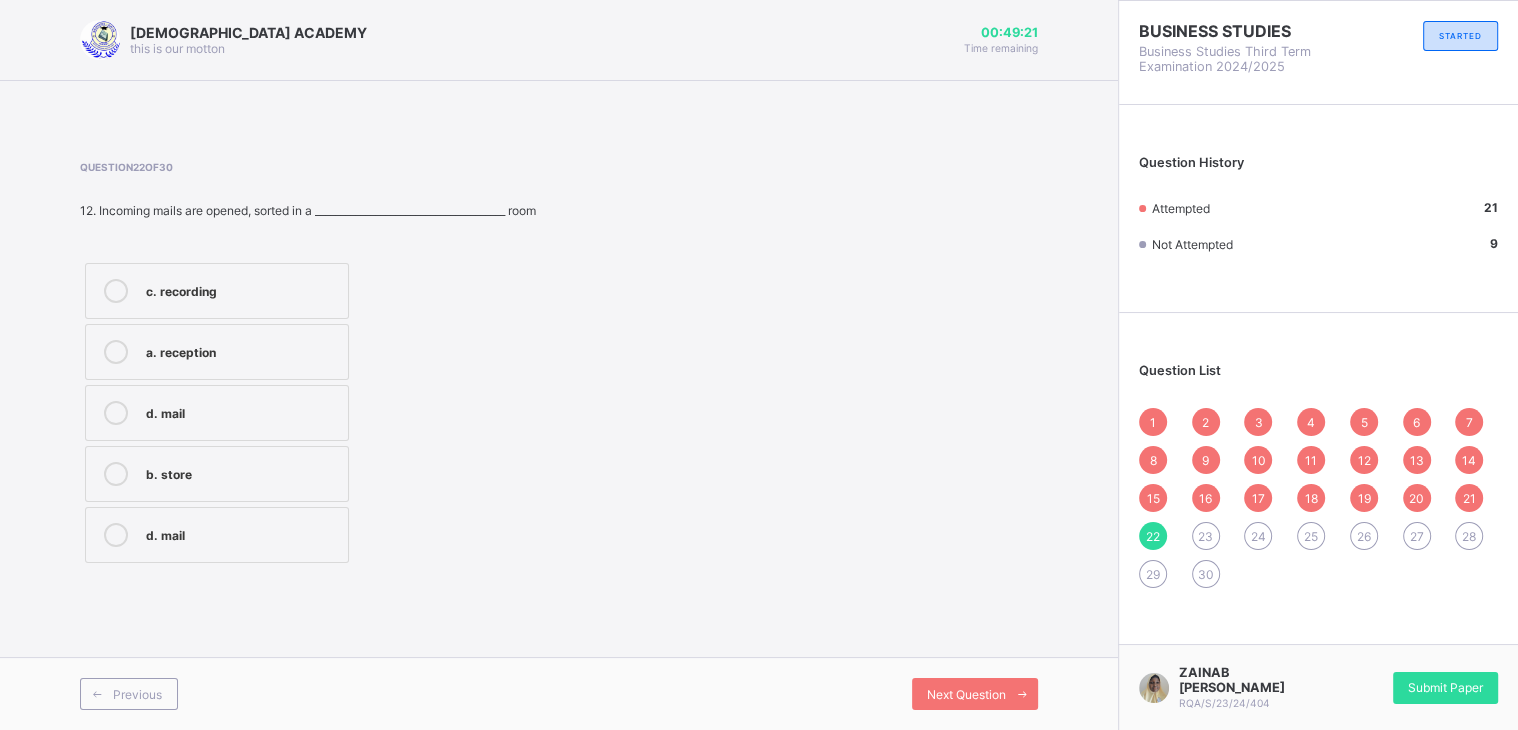 click on "a. reception" at bounding box center (242, 350) 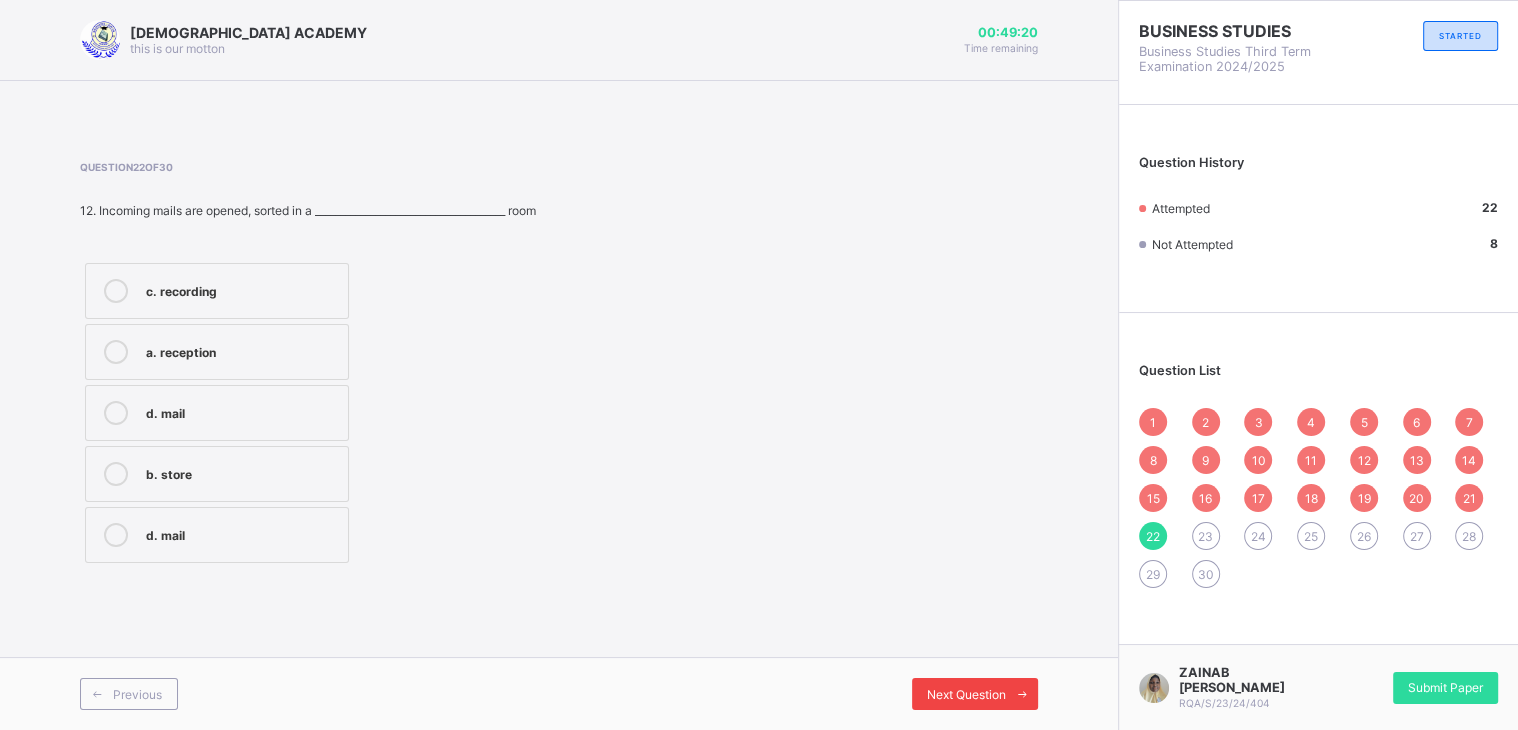click at bounding box center (1022, 694) 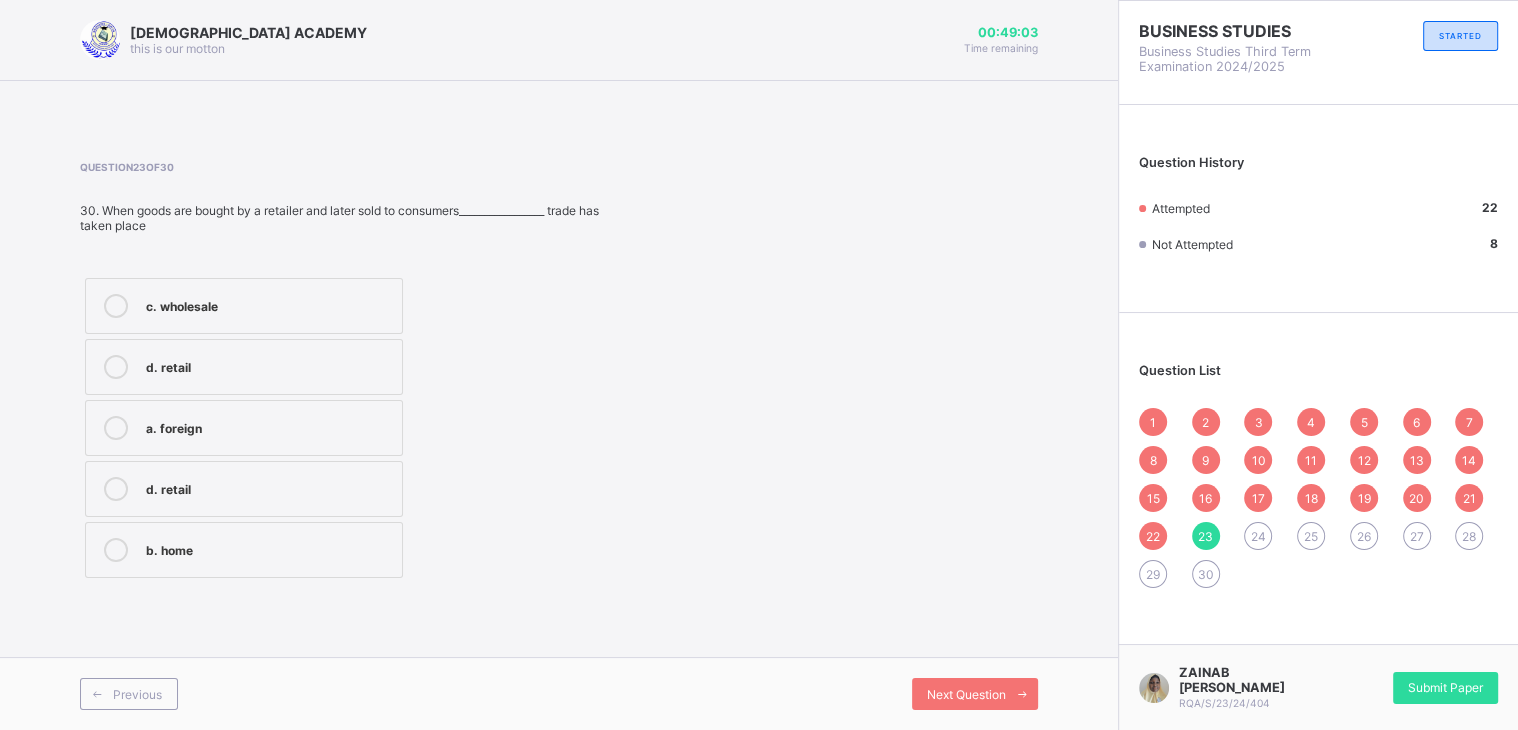 click on "b. home" at bounding box center (244, 550) 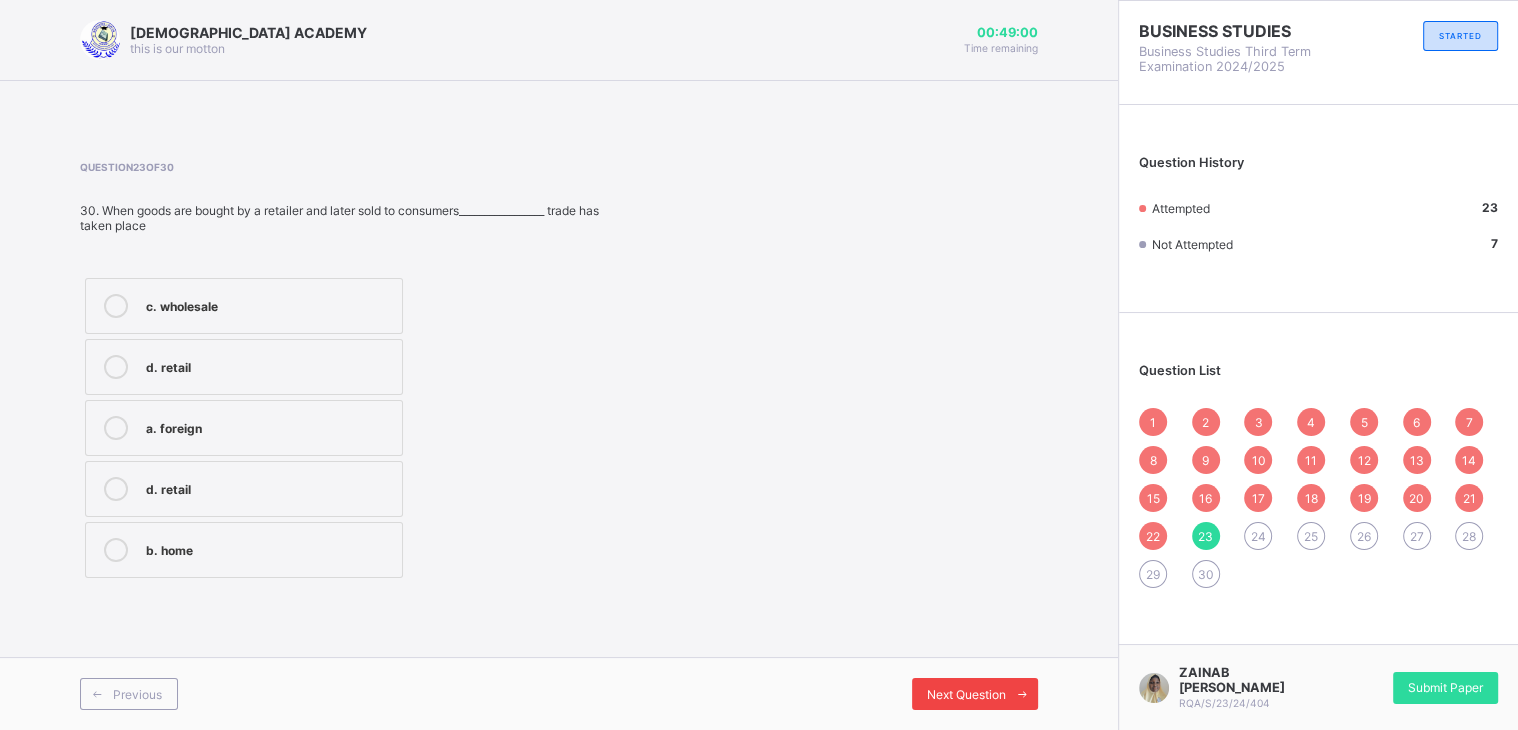 click on "Next Question" at bounding box center (975, 694) 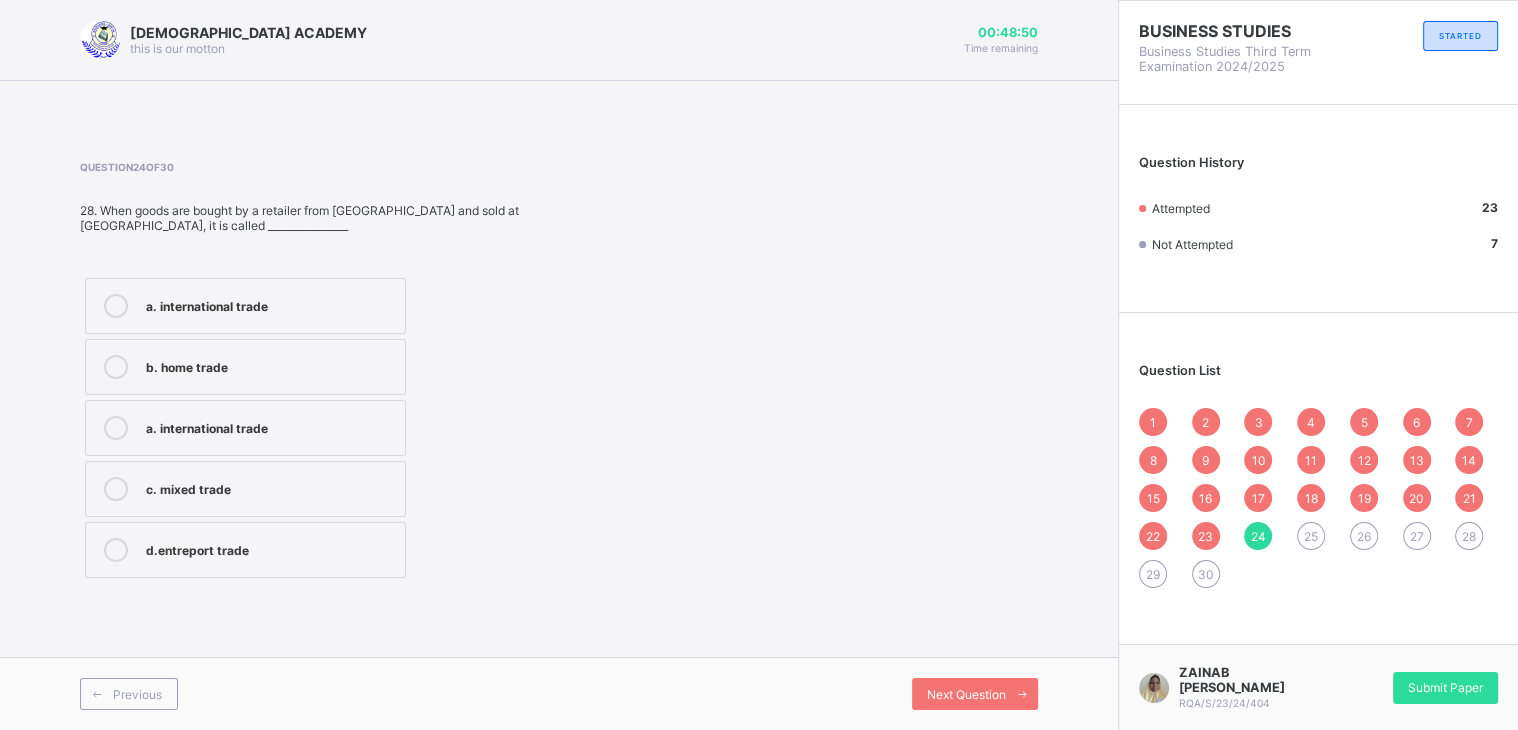 click on "b. home trade" at bounding box center (270, 365) 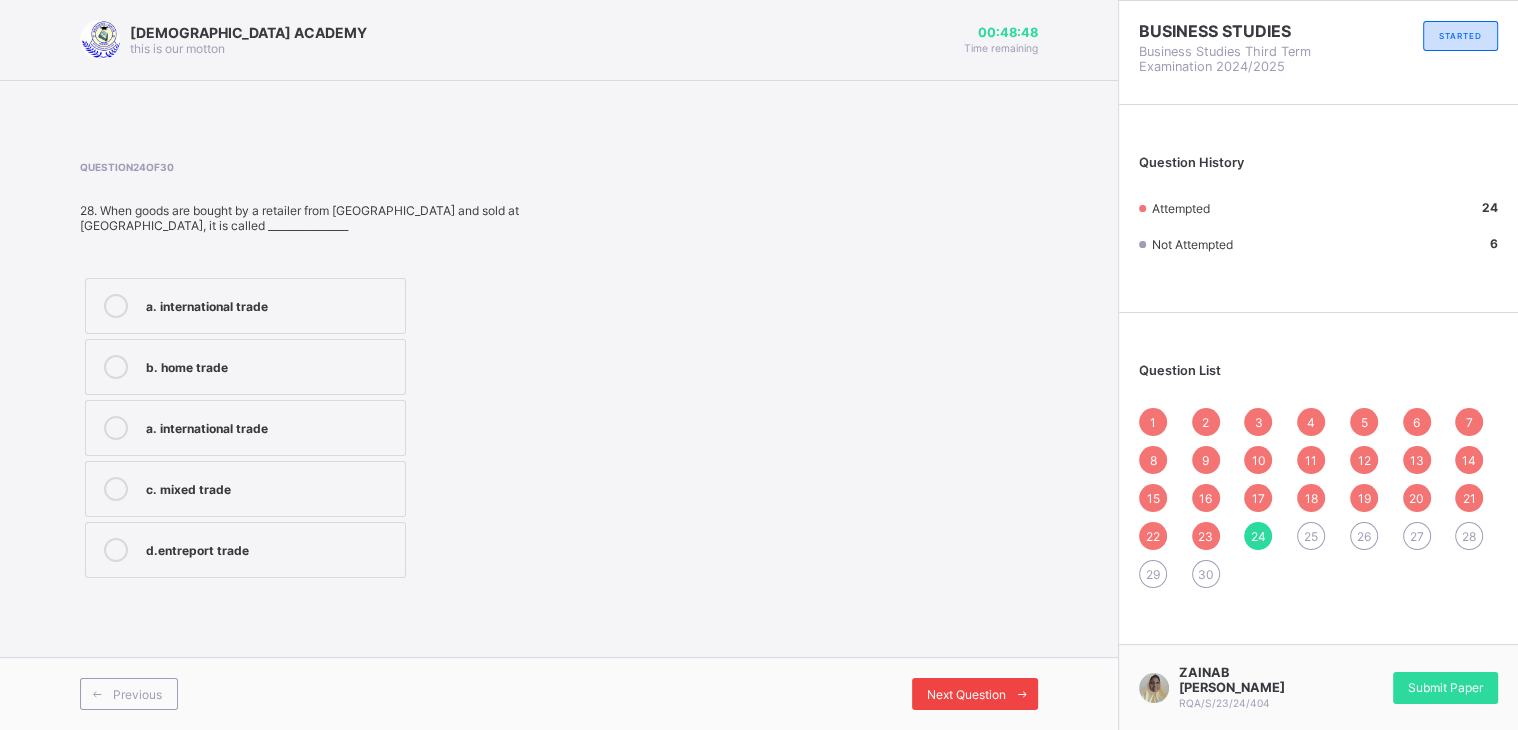 click on "Next Question" at bounding box center [966, 694] 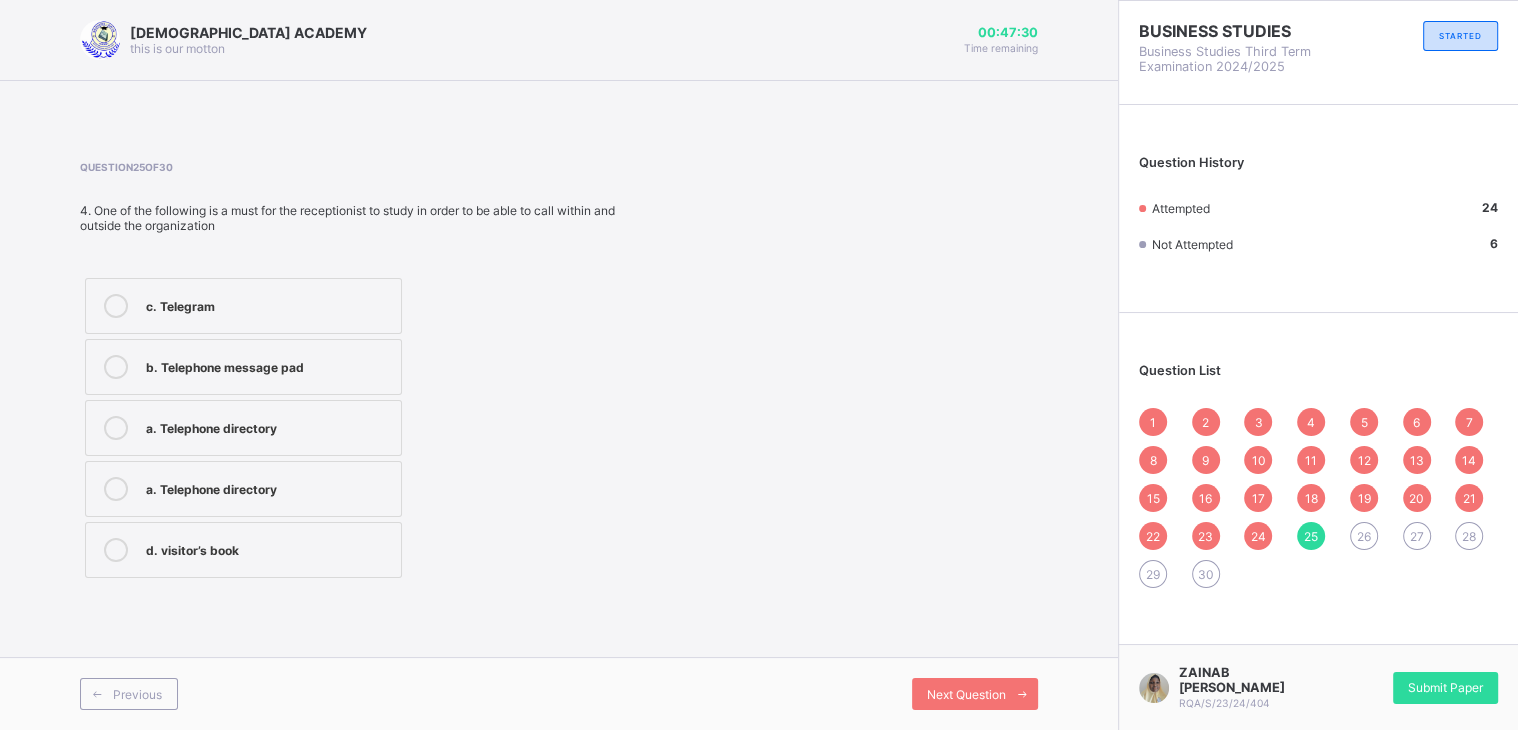 click on "b. Telephone message pad" at bounding box center (268, 365) 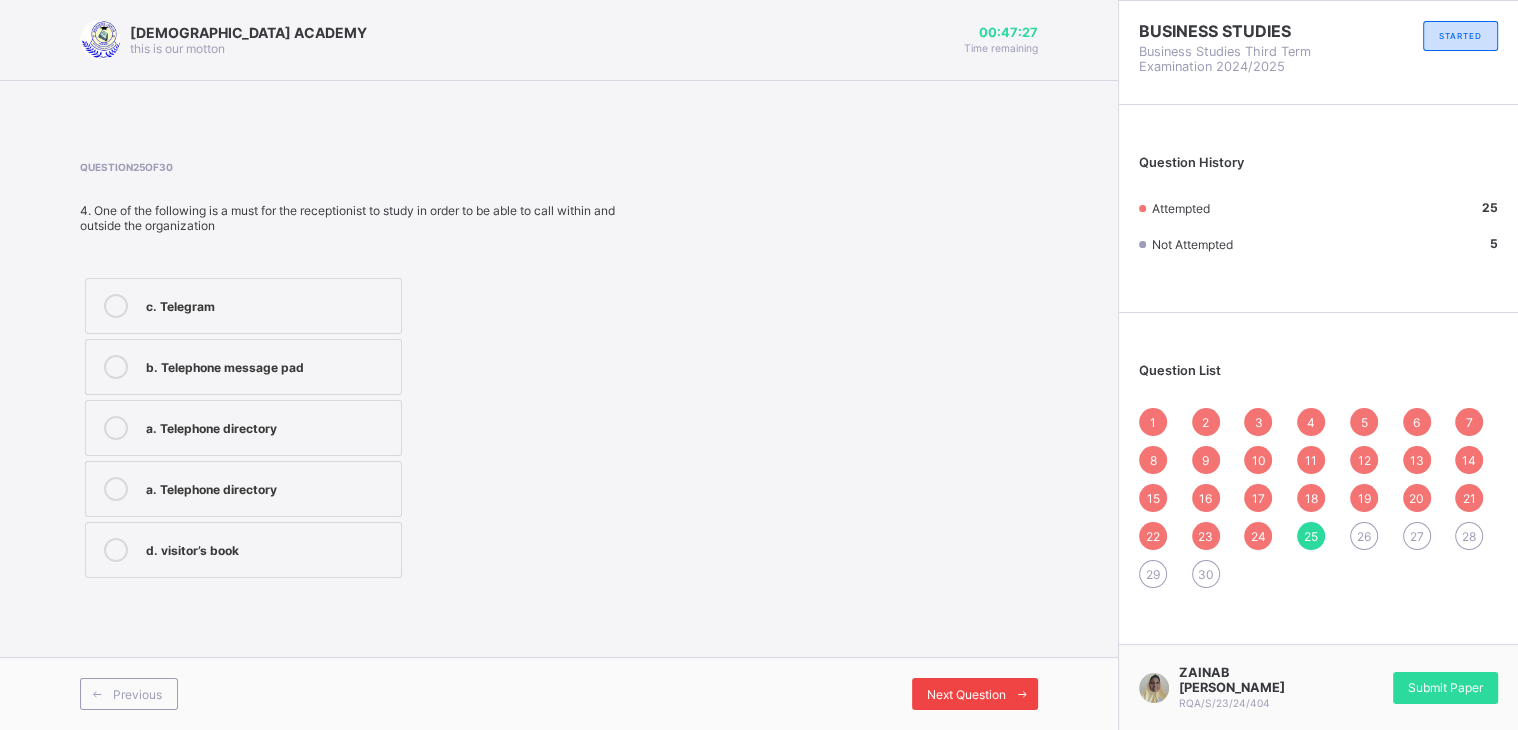 click on "Next Question" at bounding box center [975, 694] 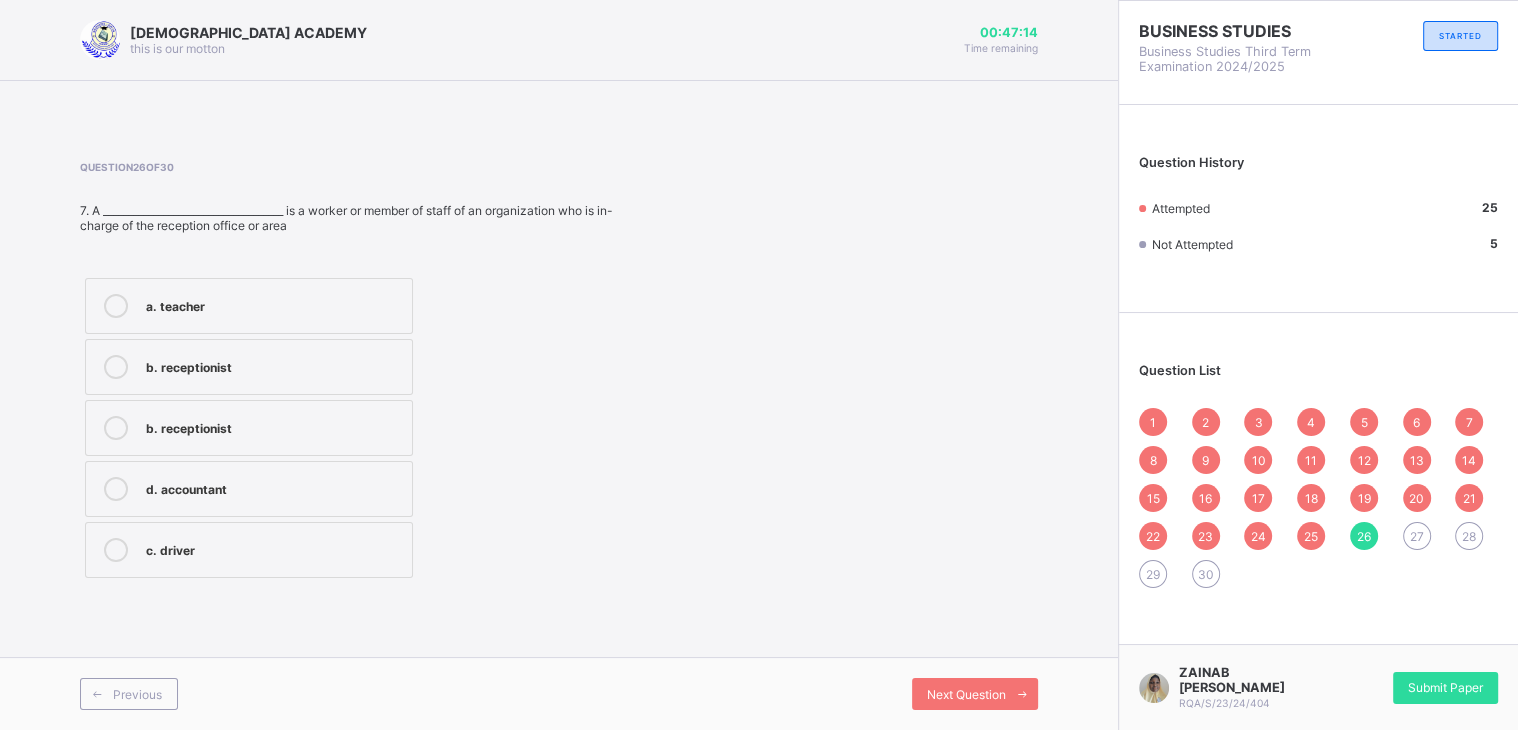 click on "b. receptionist" at bounding box center (274, 426) 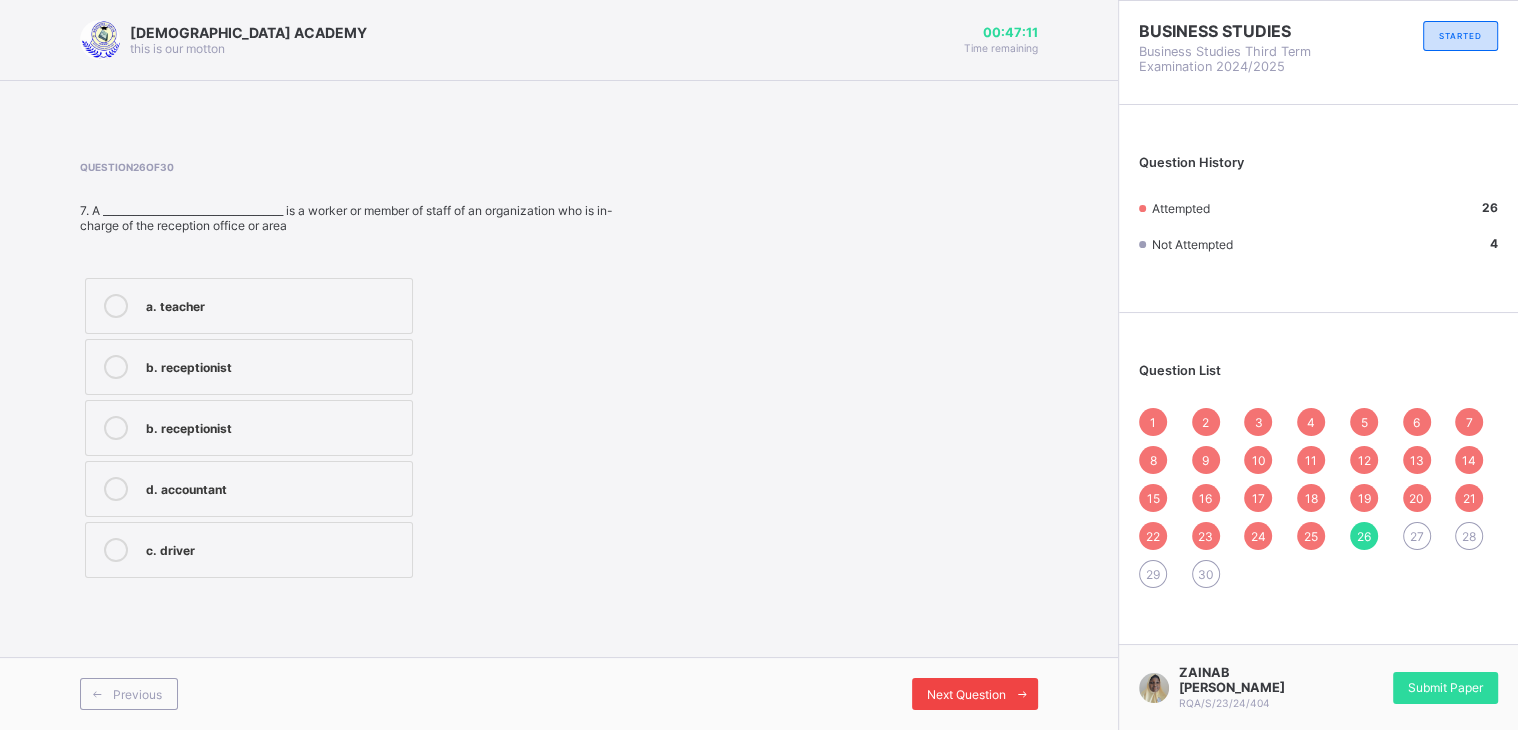 click on "Next Question" at bounding box center [975, 694] 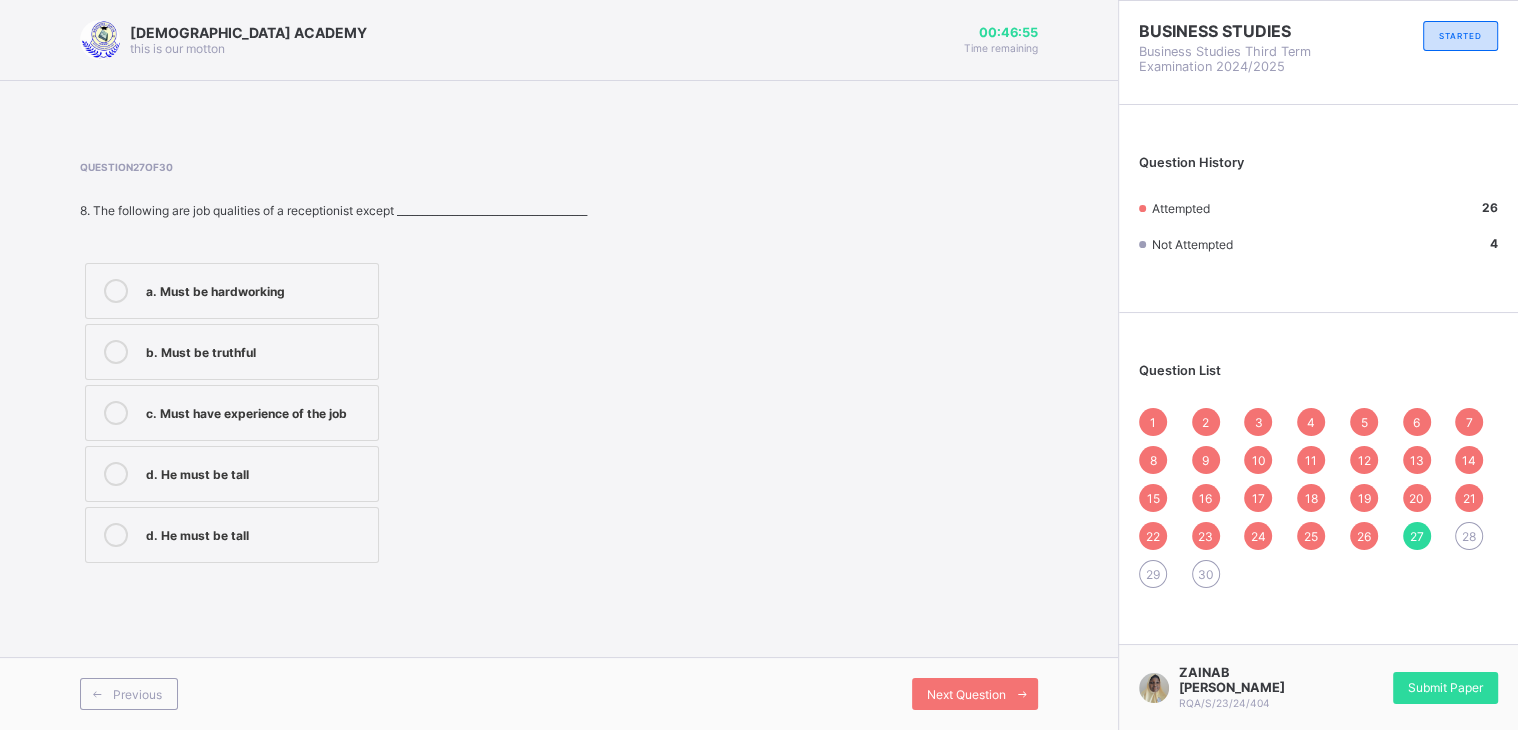 click on "d. He must be tall" at bounding box center [232, 535] 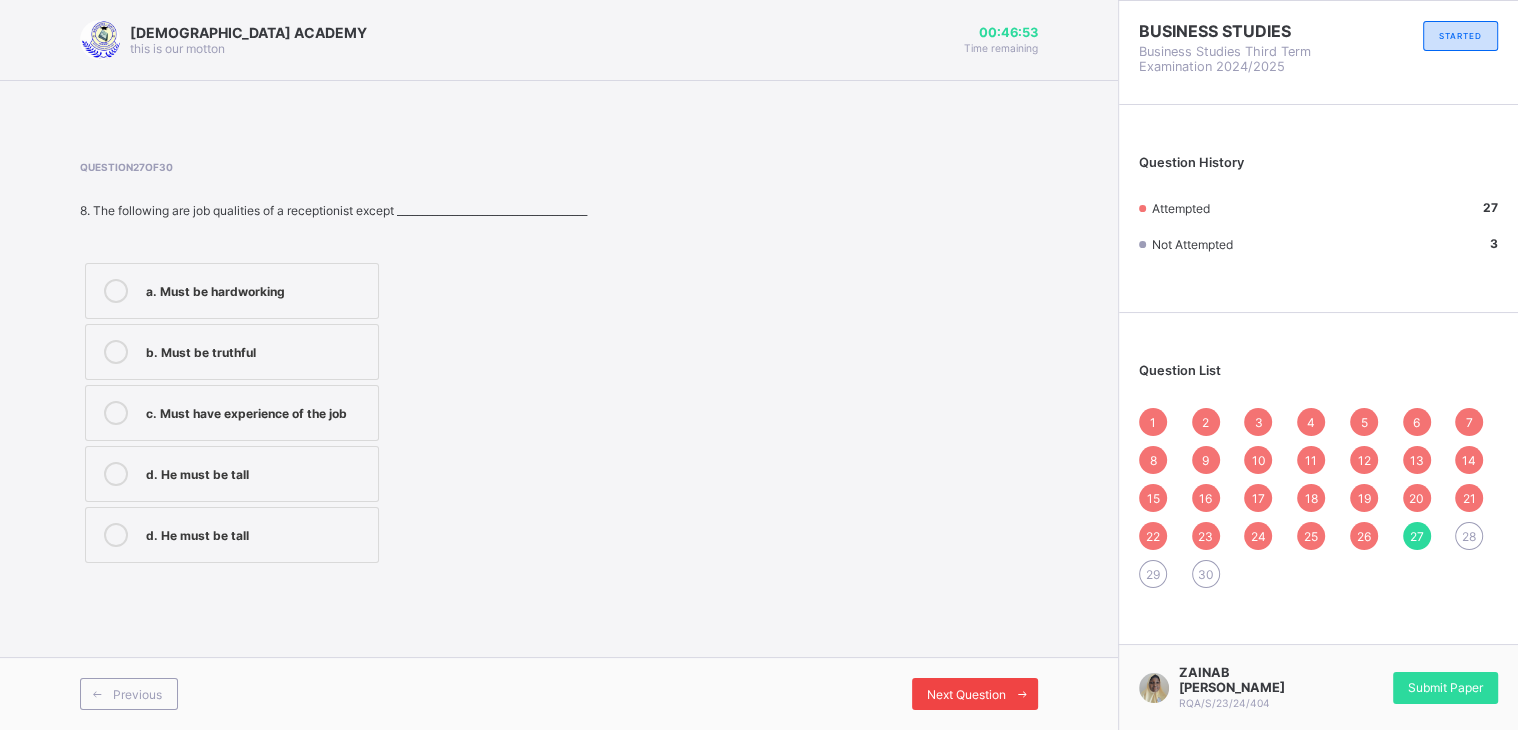 click on "Next Question" at bounding box center (966, 694) 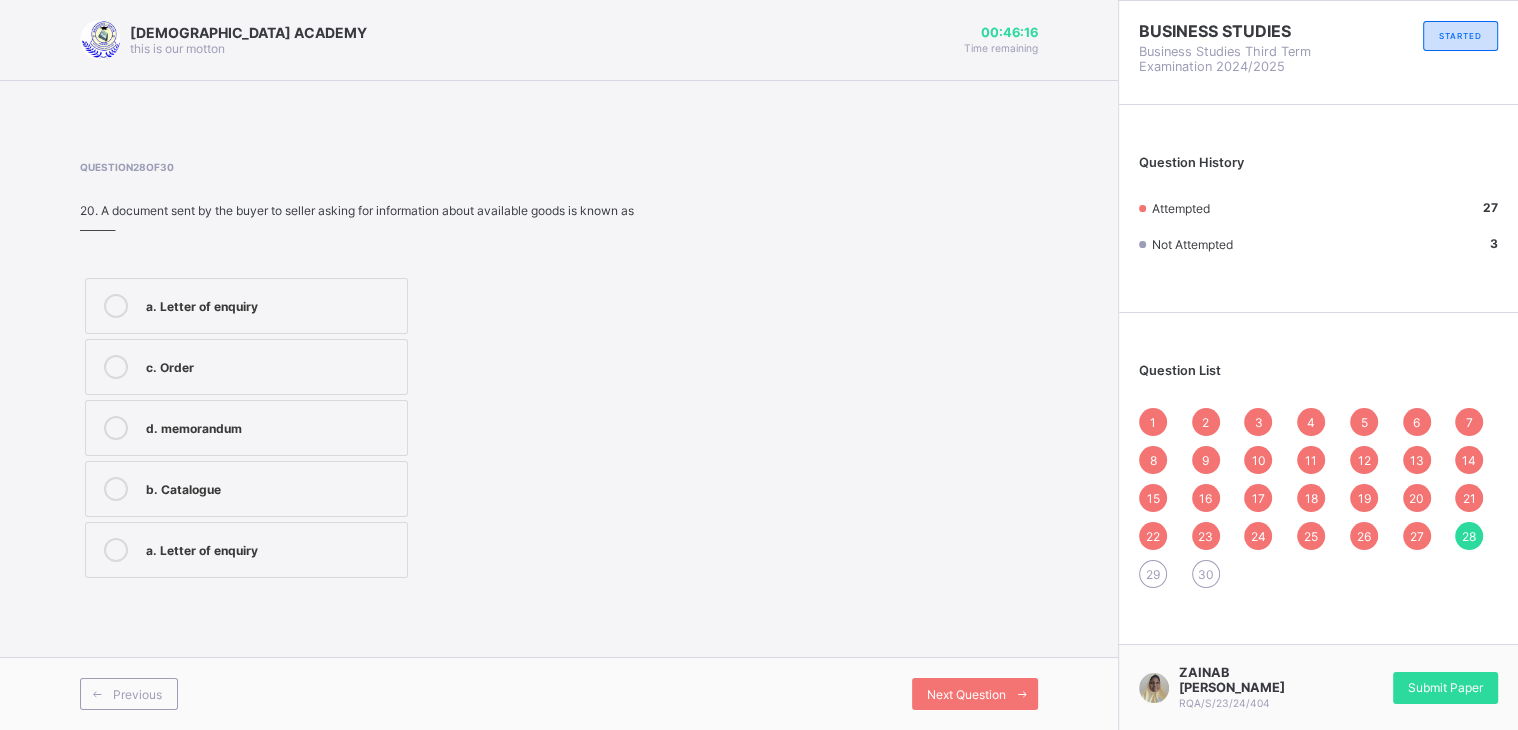 click on "b. Catalogue" at bounding box center (246, 489) 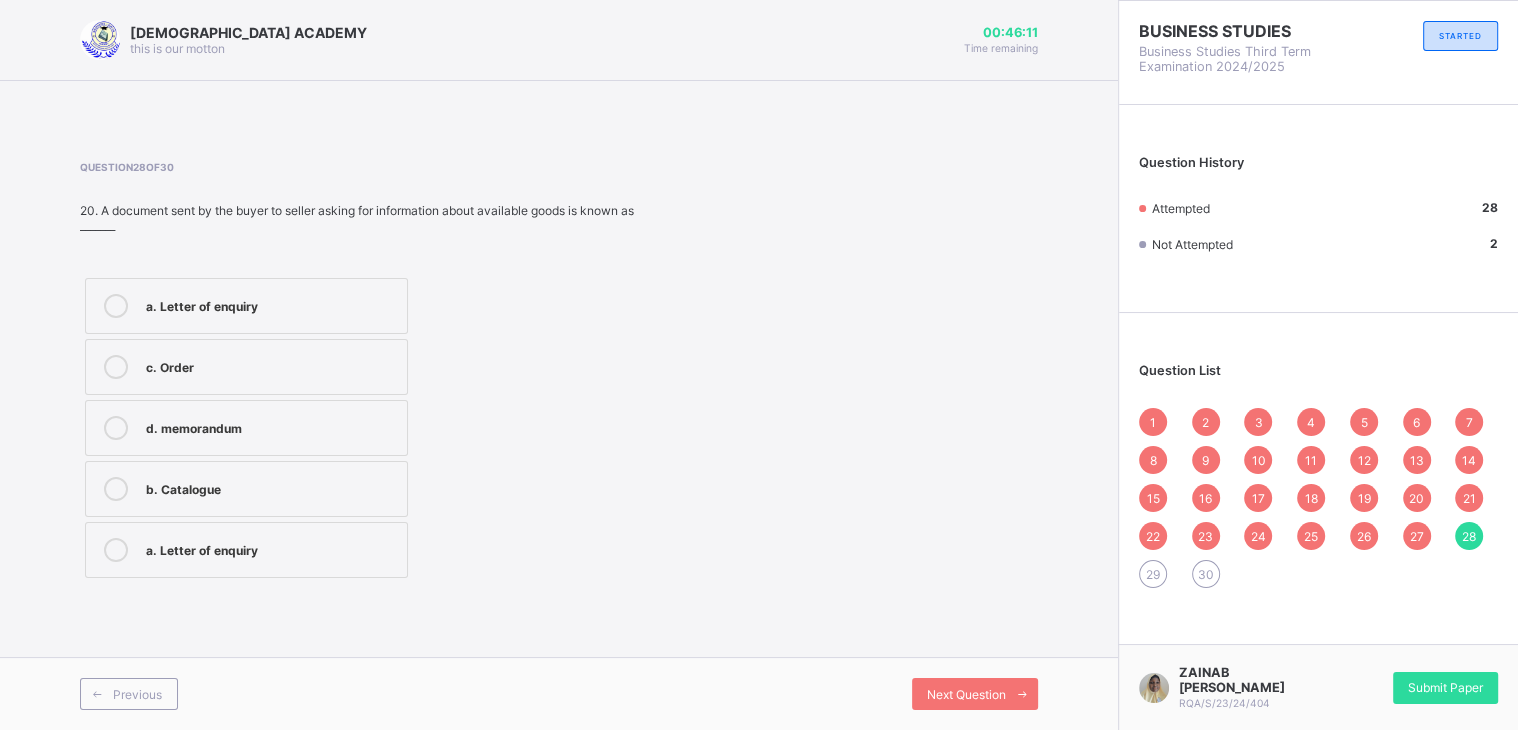 click on "c. Order" at bounding box center (271, 365) 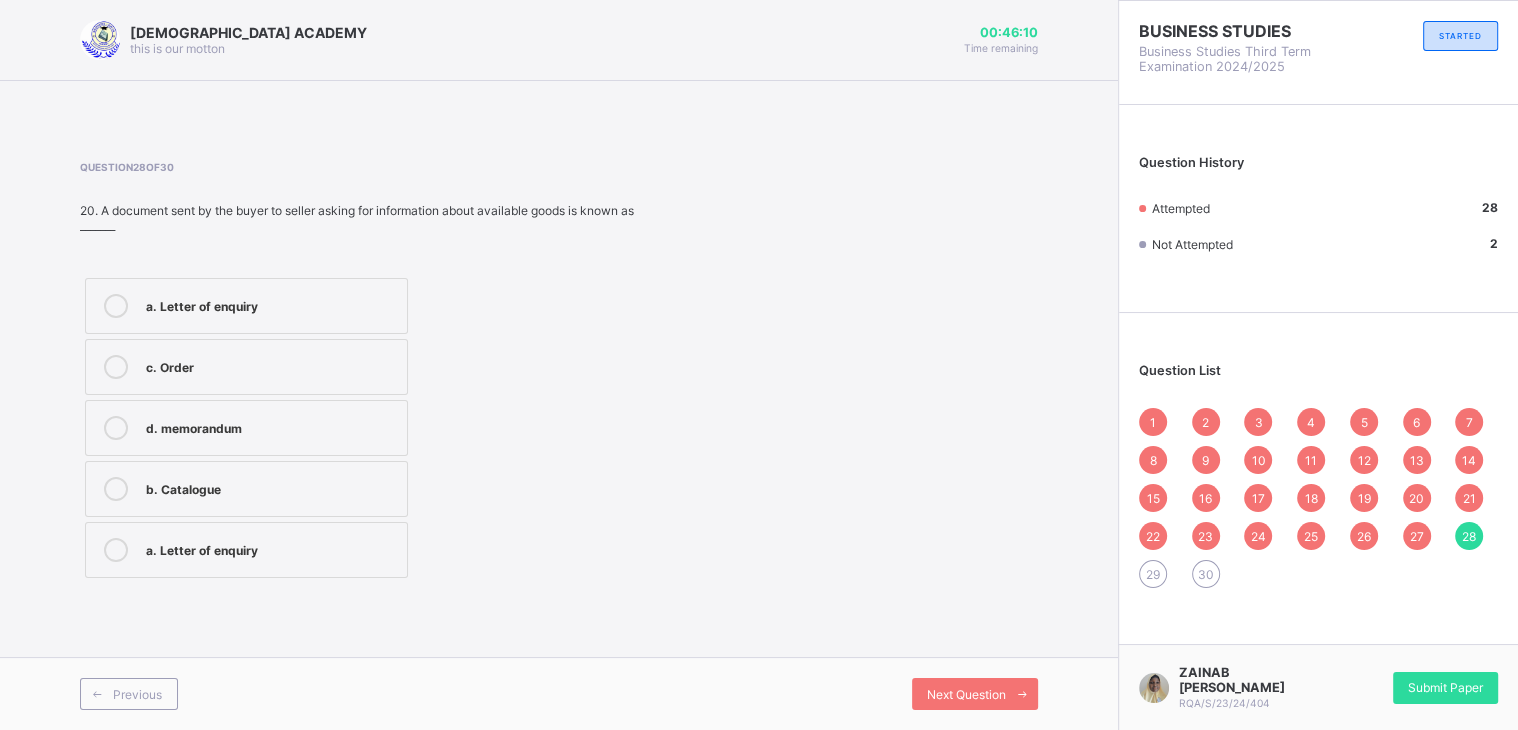 click on "a. Letter of enquiry" at bounding box center [271, 304] 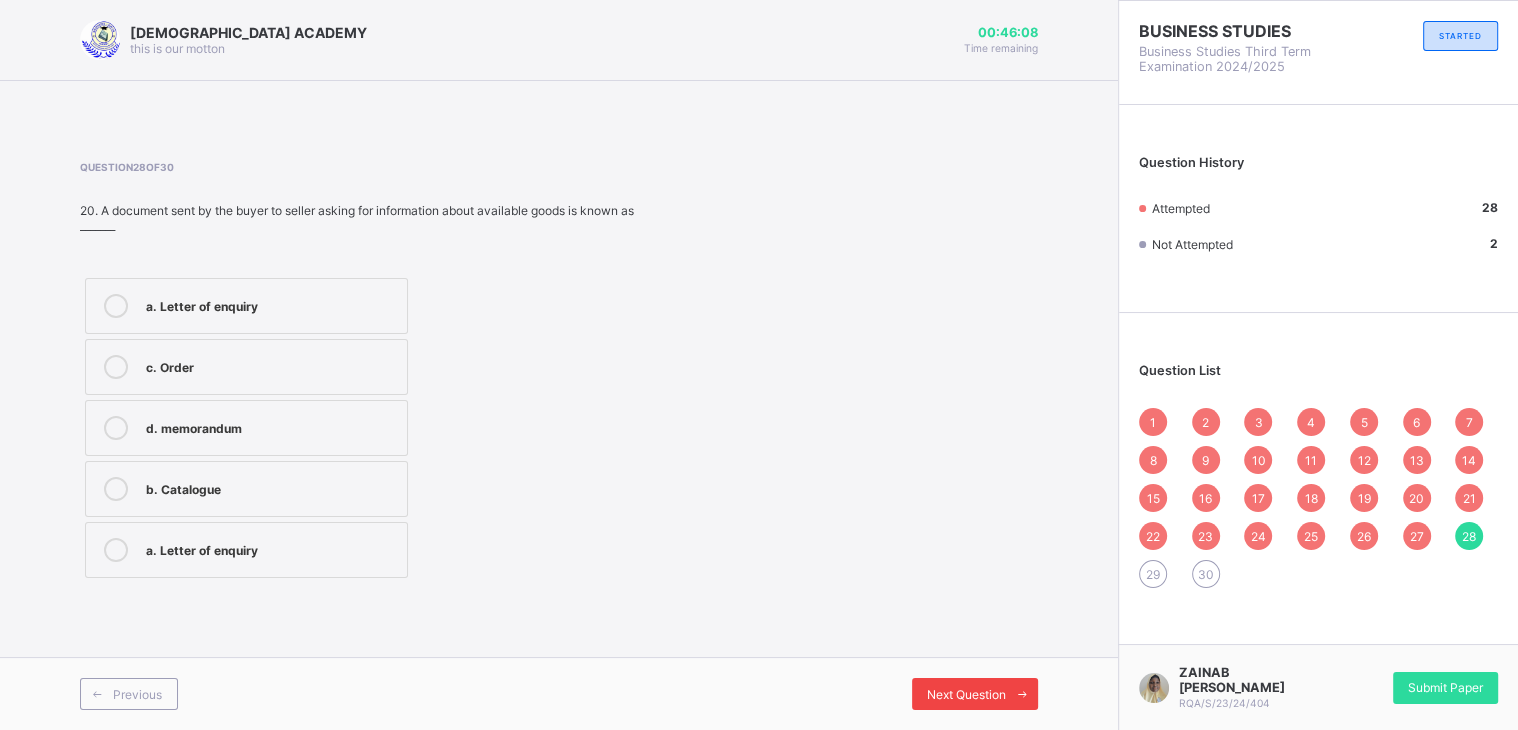 click on "Next Question" at bounding box center (966, 694) 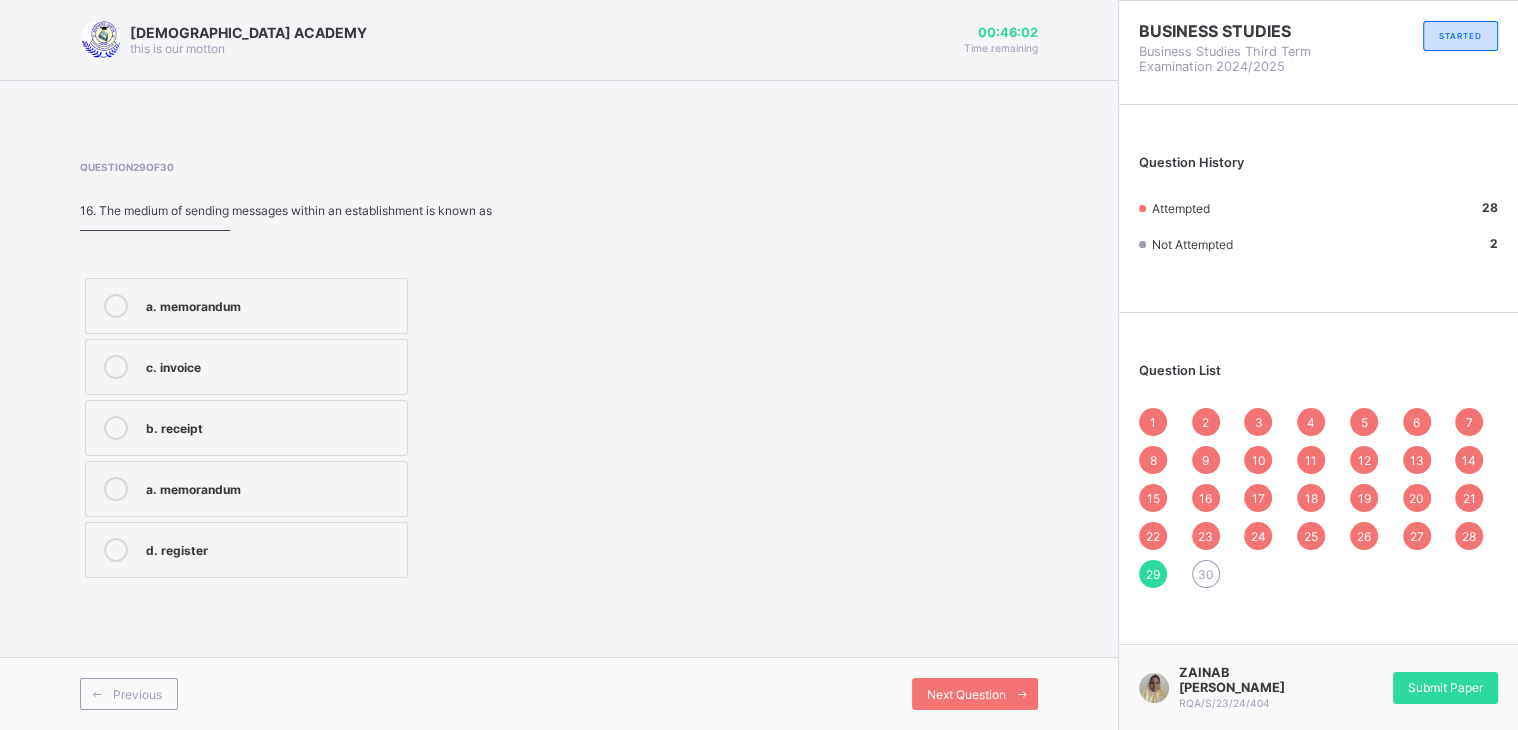 click on "a. memorandum" at bounding box center (271, 304) 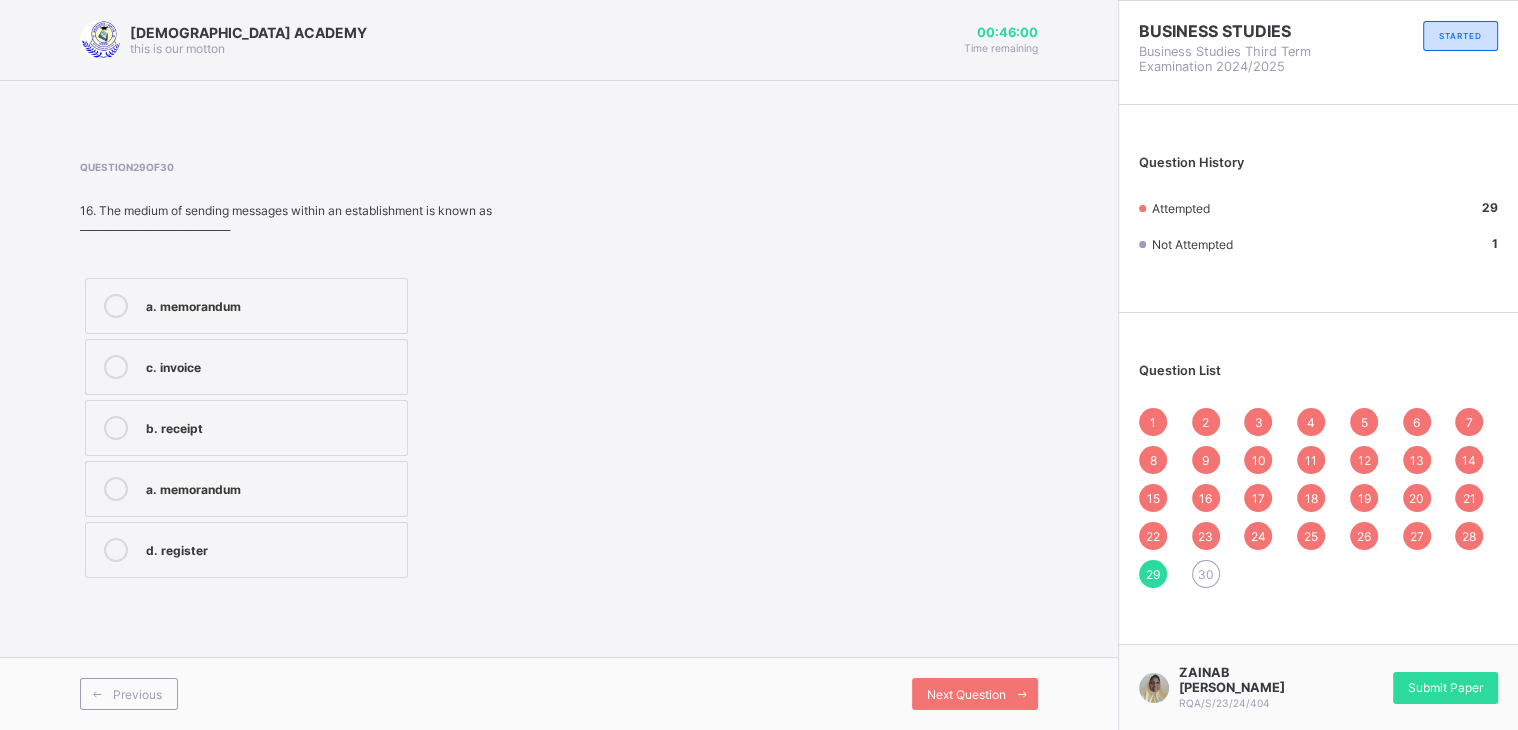 click on "Previous Next Question" at bounding box center [559, 693] 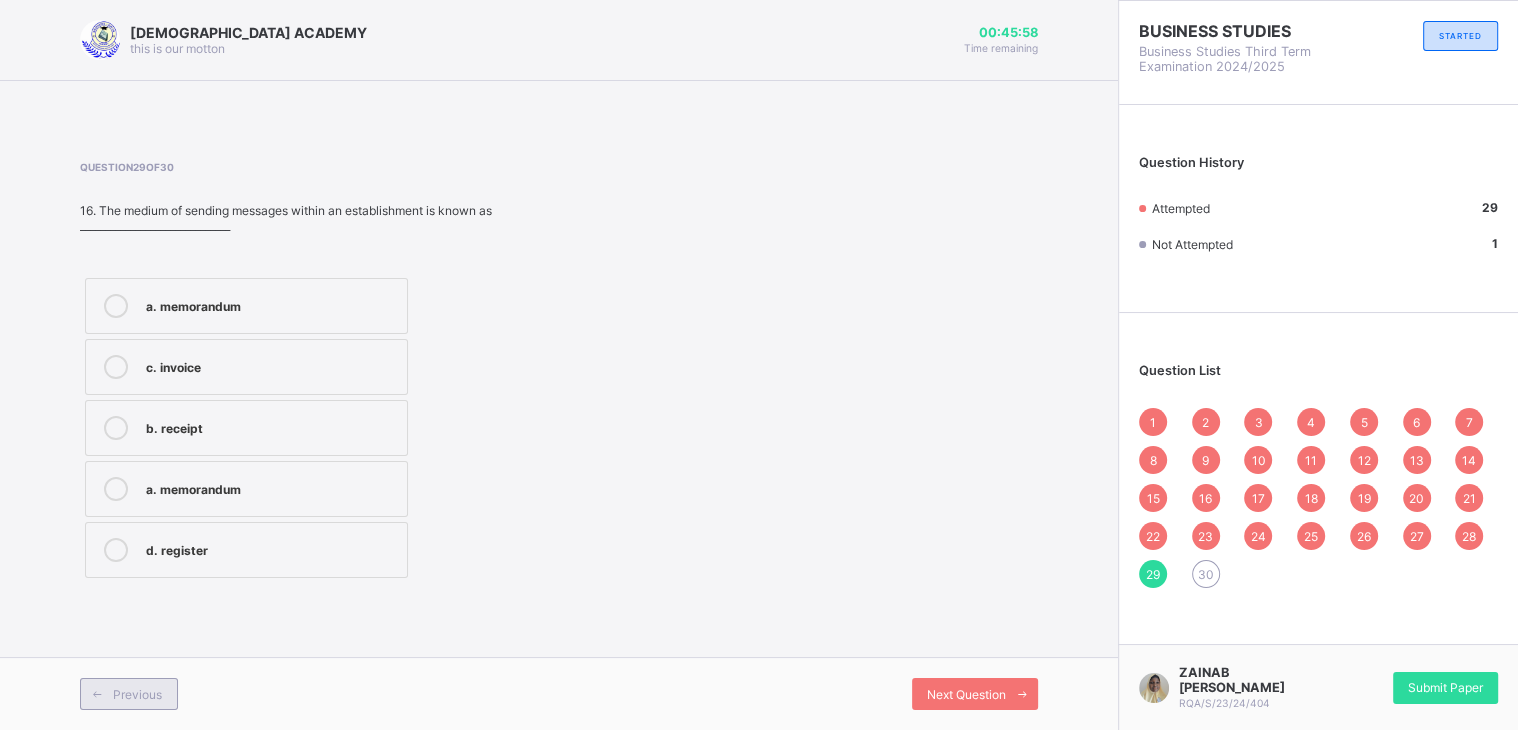 click on "Previous" at bounding box center [129, 694] 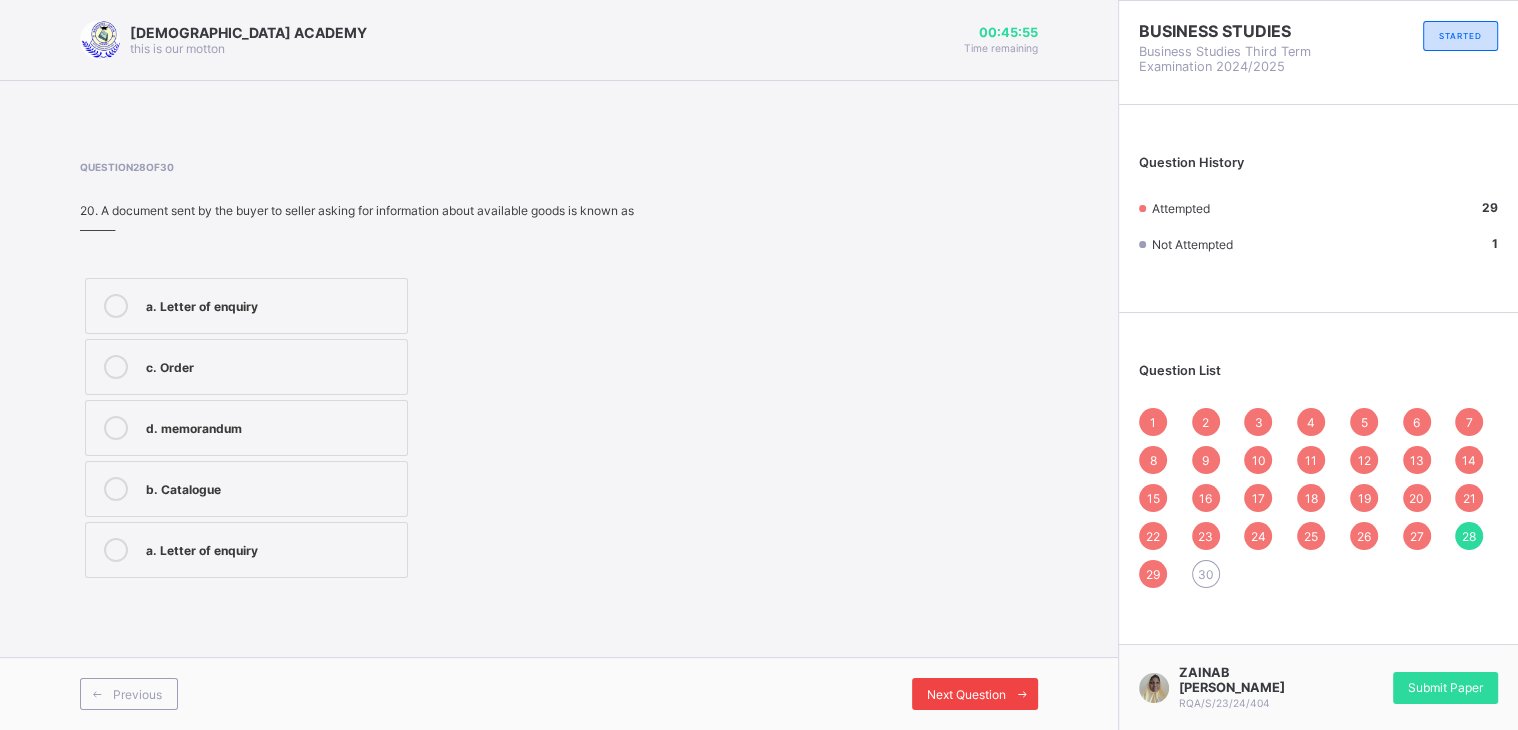 click on "Next Question" at bounding box center (966, 694) 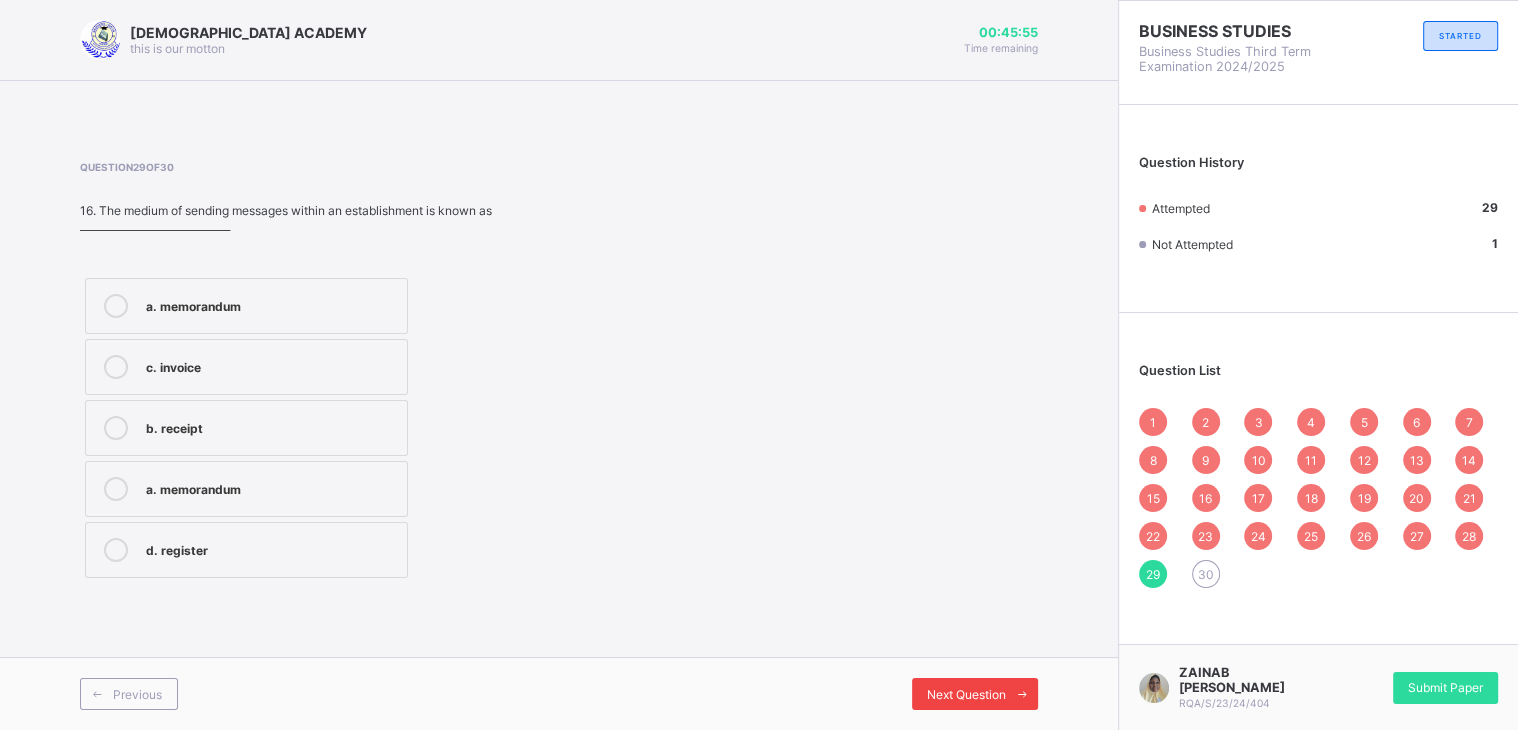 click on "Next Question" at bounding box center (966, 694) 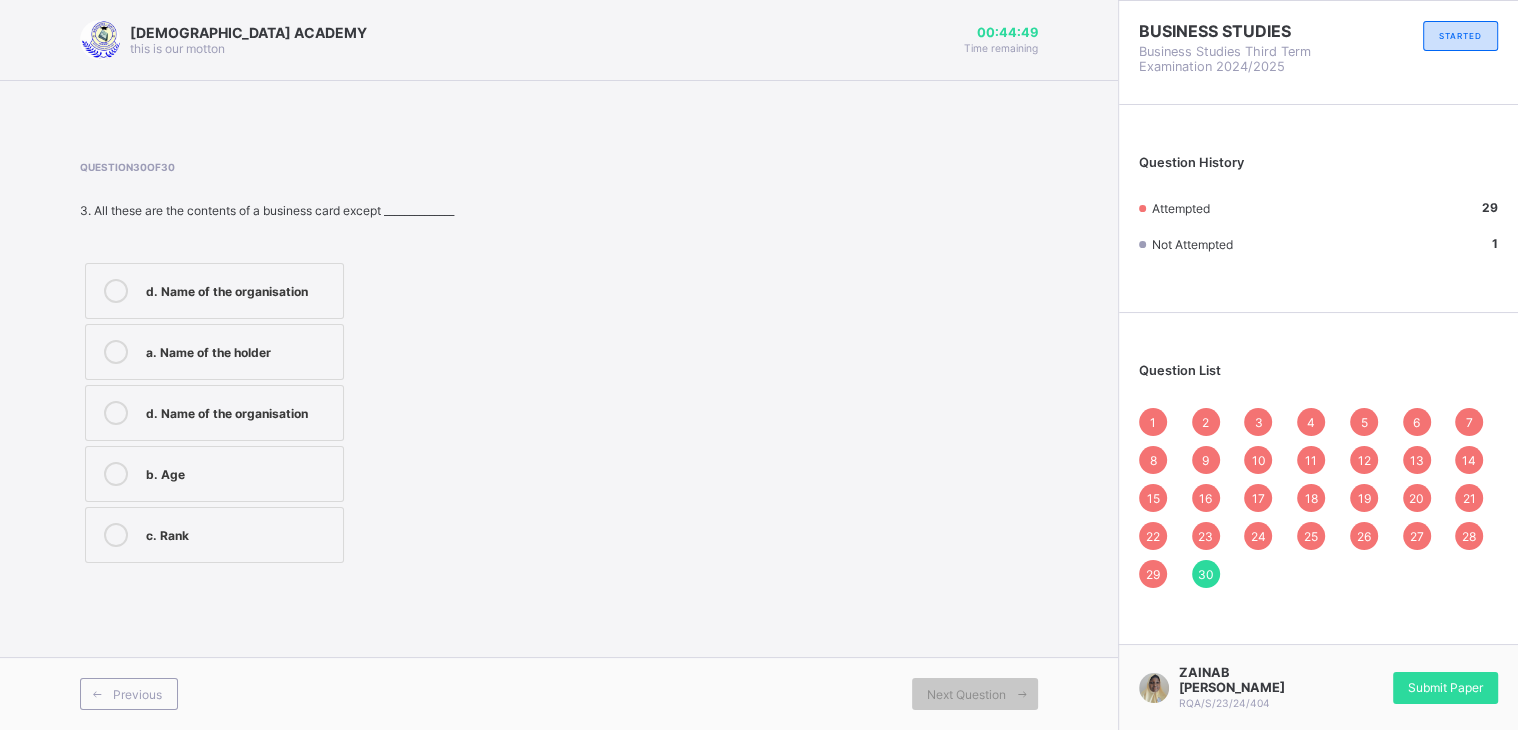 click on "d. Name of the organisation" at bounding box center [214, 291] 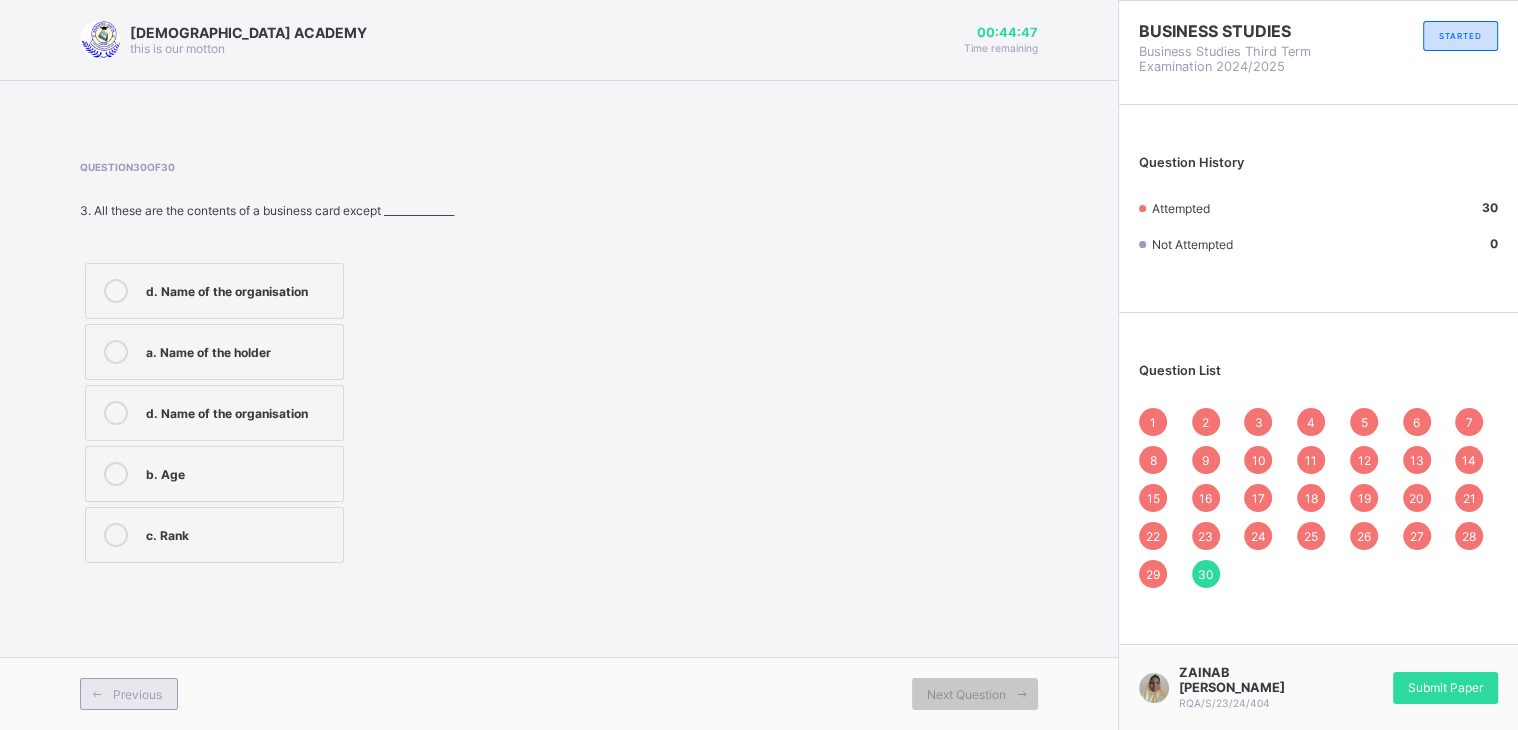 click on "Previous" at bounding box center [137, 694] 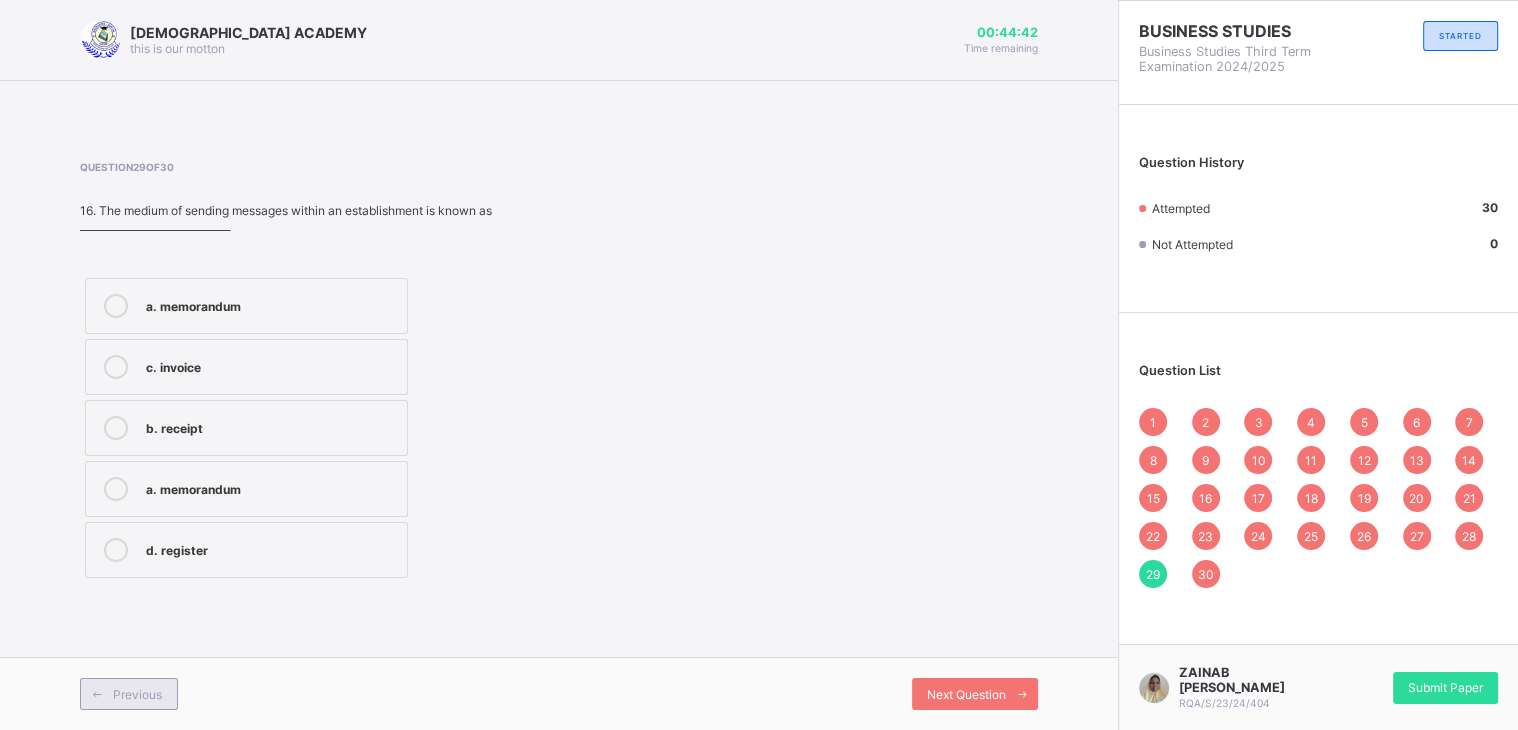 click on "Previous" at bounding box center [137, 694] 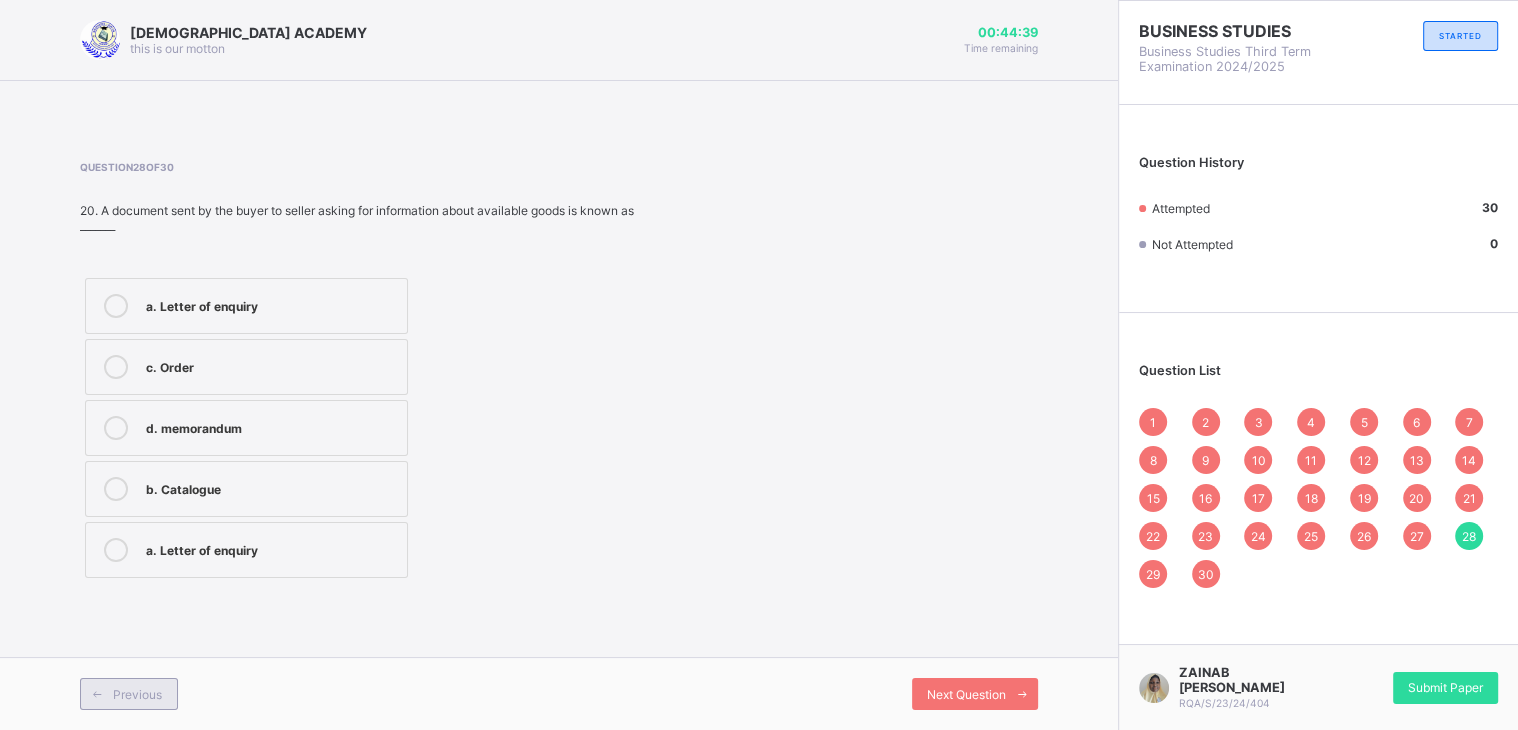 click on "Previous" at bounding box center [137, 694] 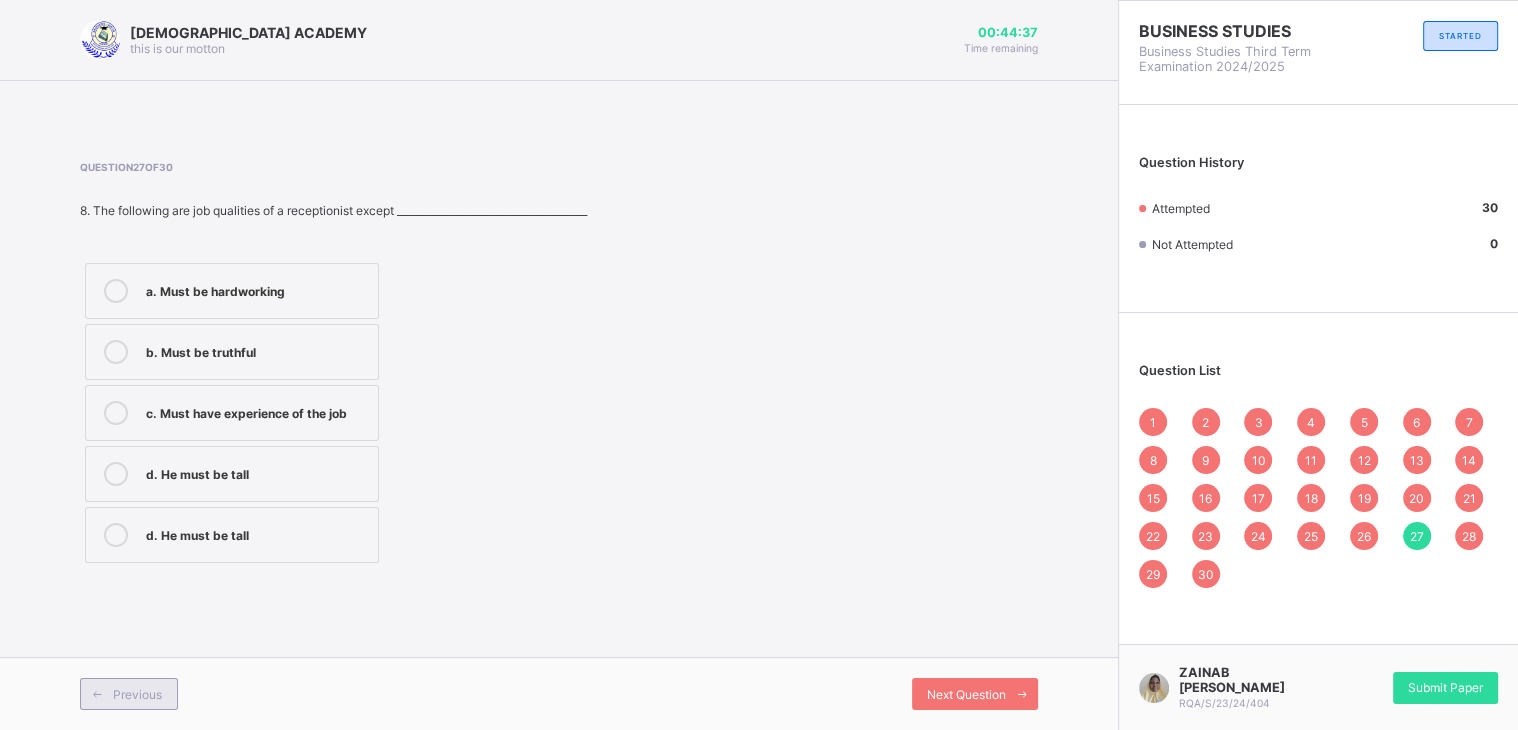 click on "Previous" at bounding box center [137, 694] 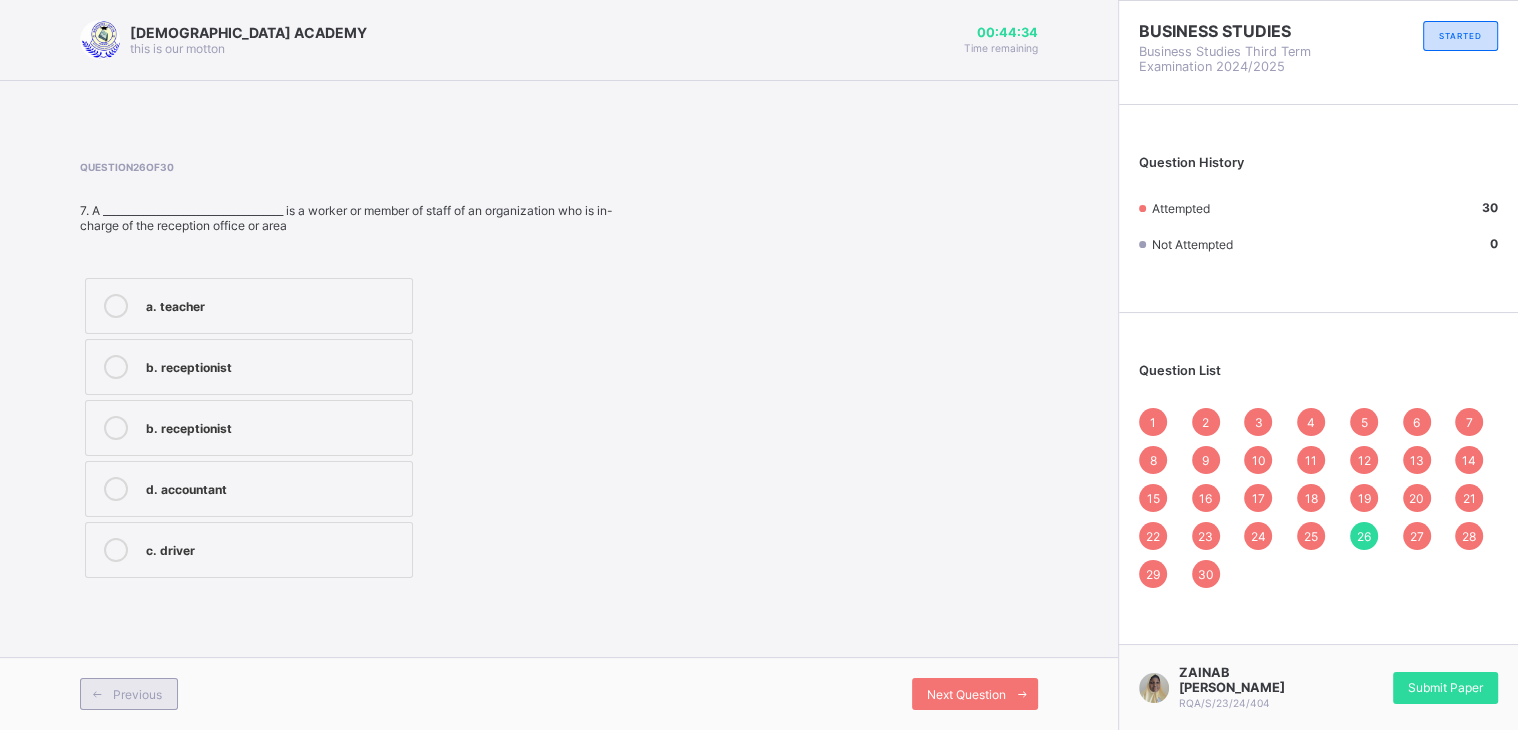 click on "Previous" at bounding box center (137, 694) 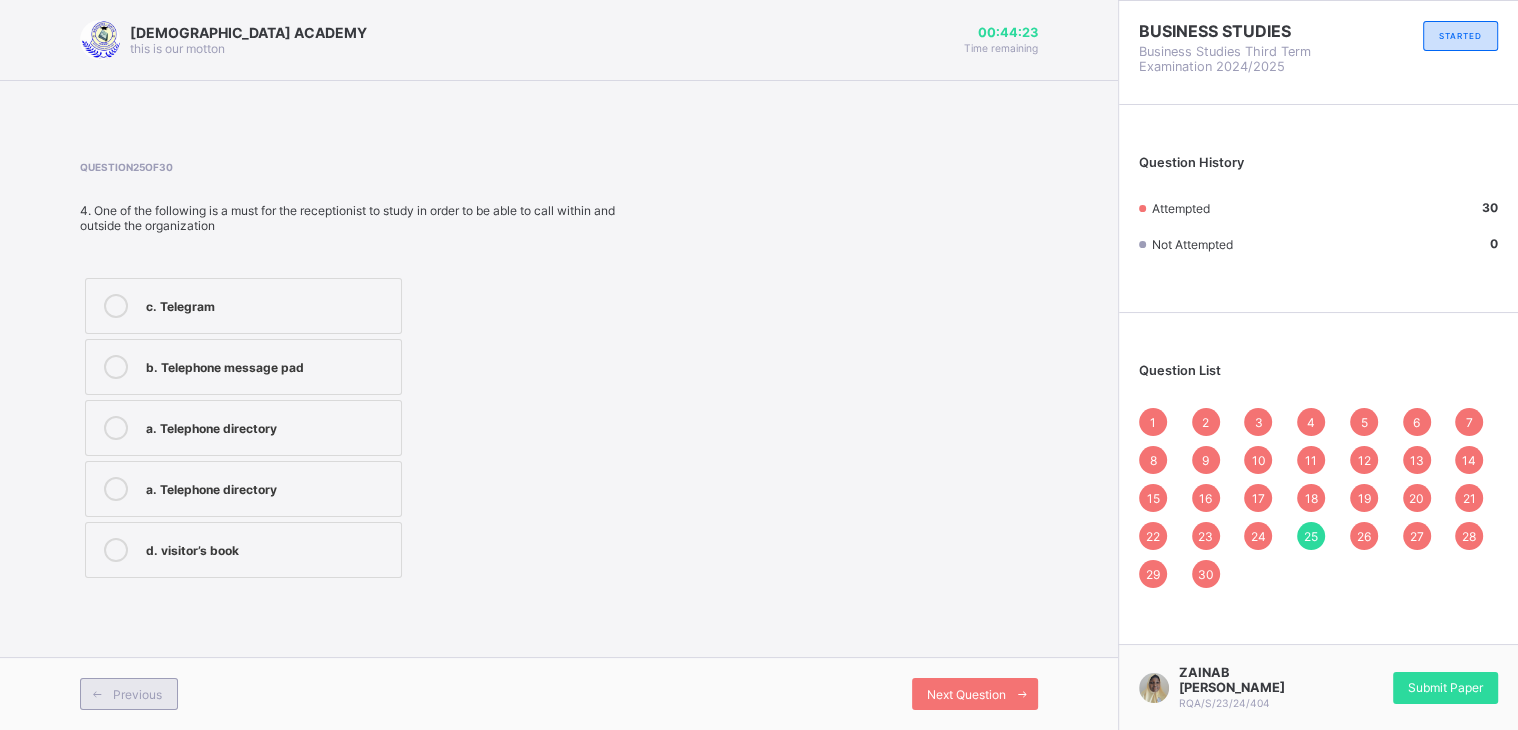 click on "Previous" at bounding box center [137, 694] 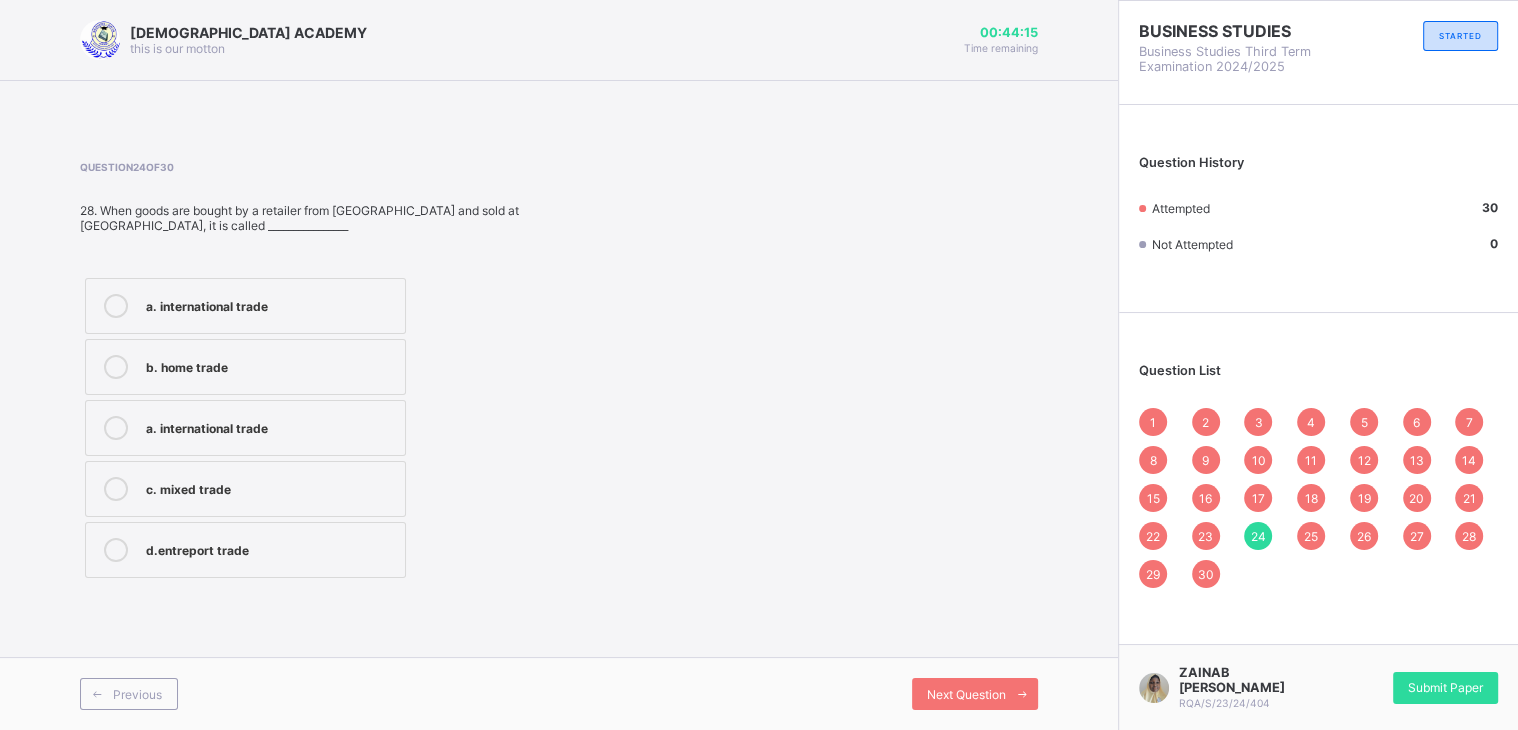 click on "a. international trade" at bounding box center [245, 428] 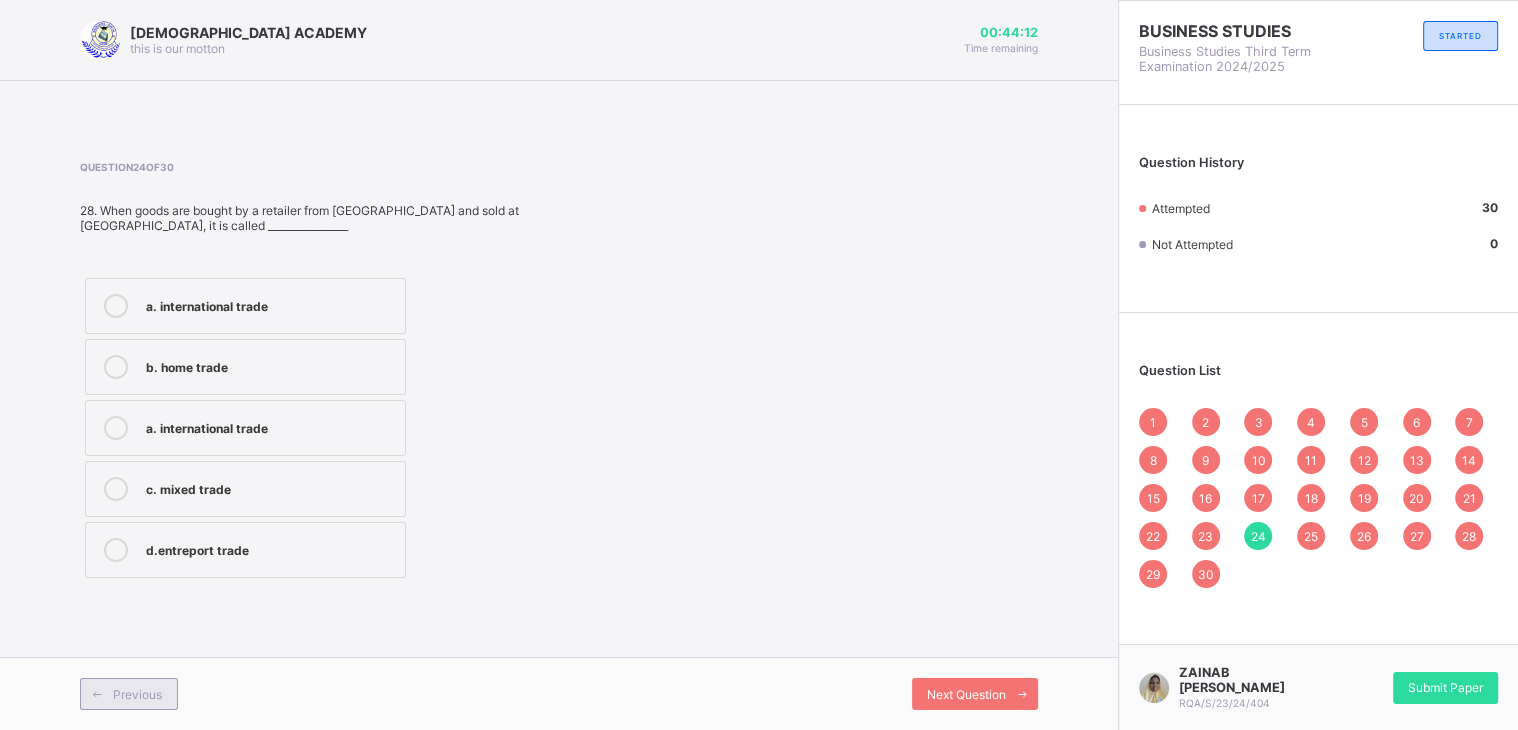 click on "Previous" at bounding box center [137, 694] 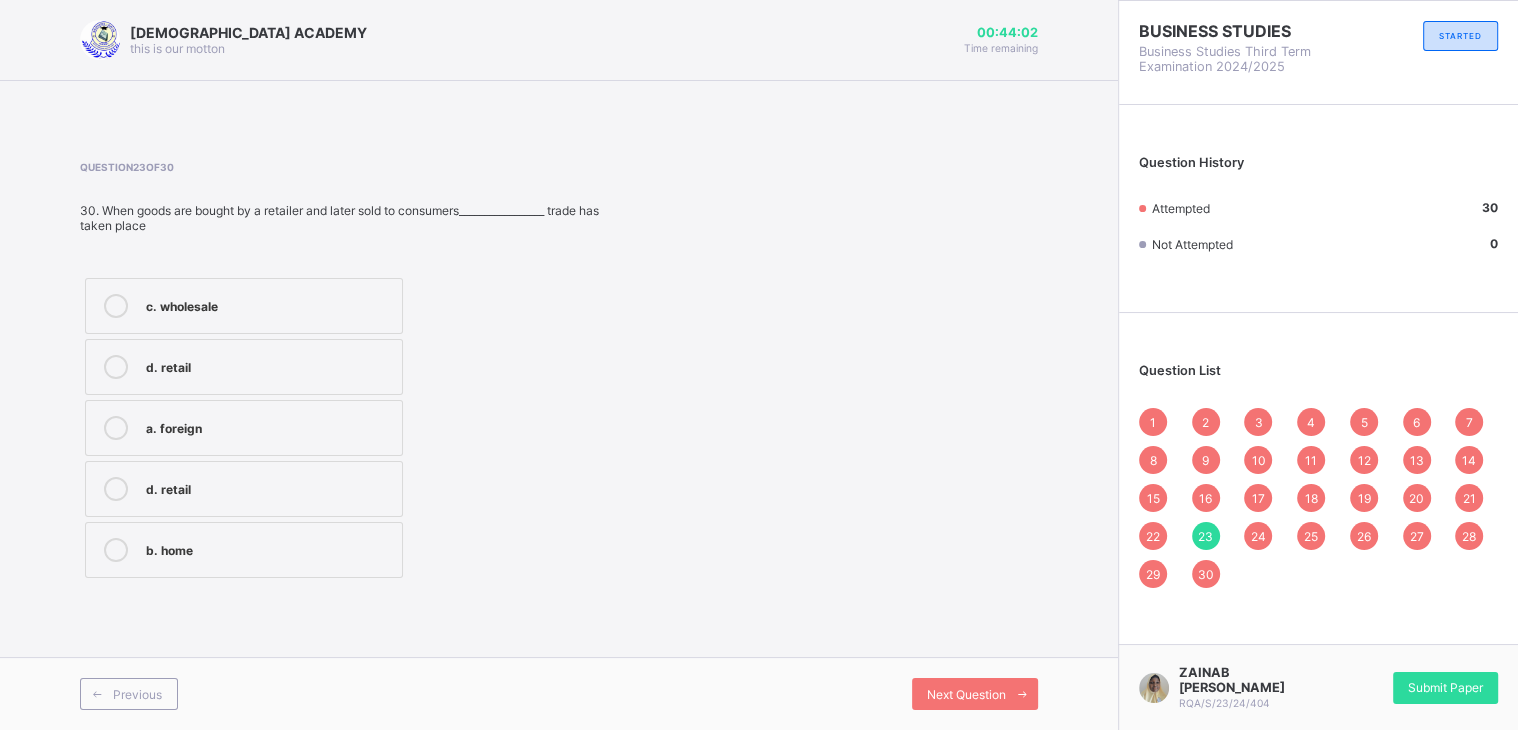 click on "d. retail" at bounding box center (269, 367) 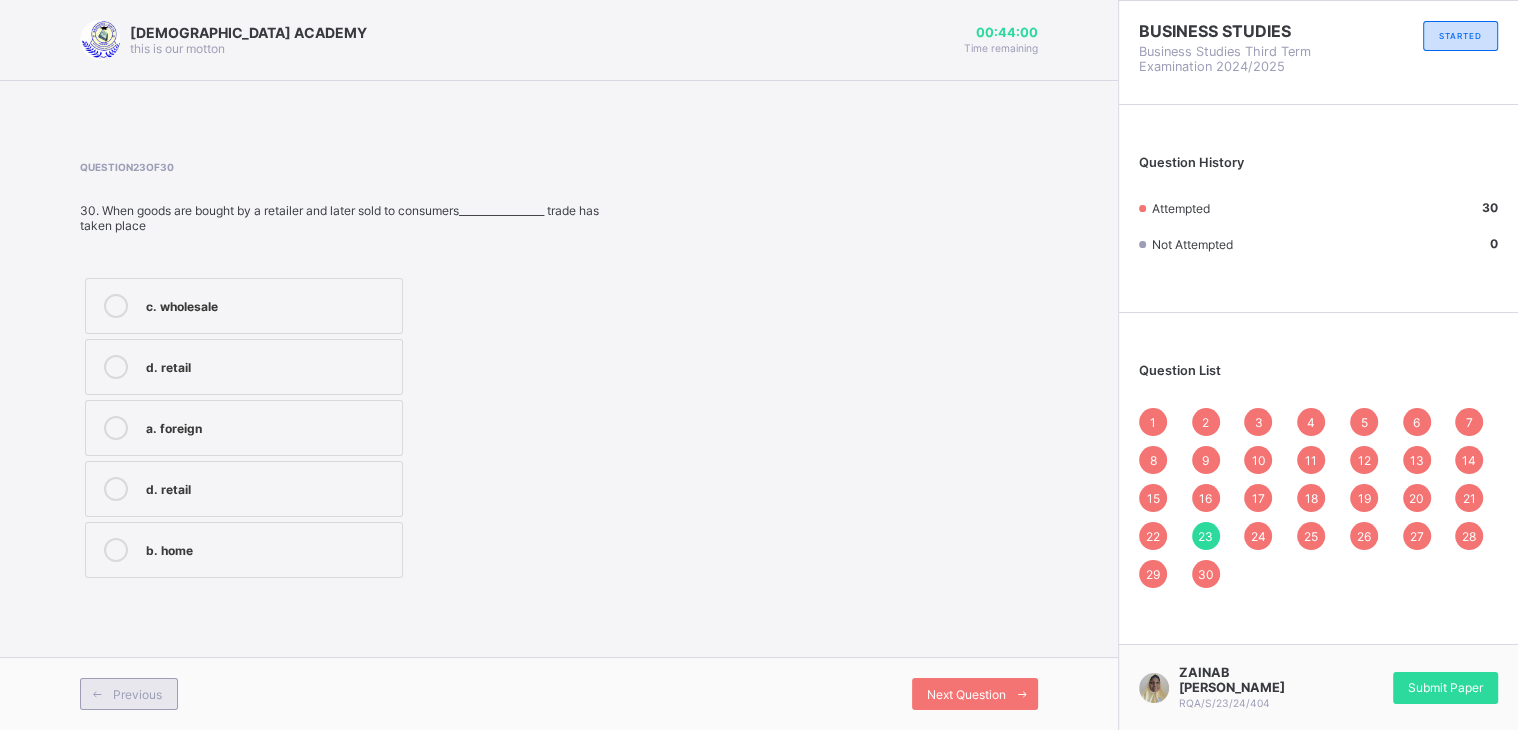 click at bounding box center [97, 694] 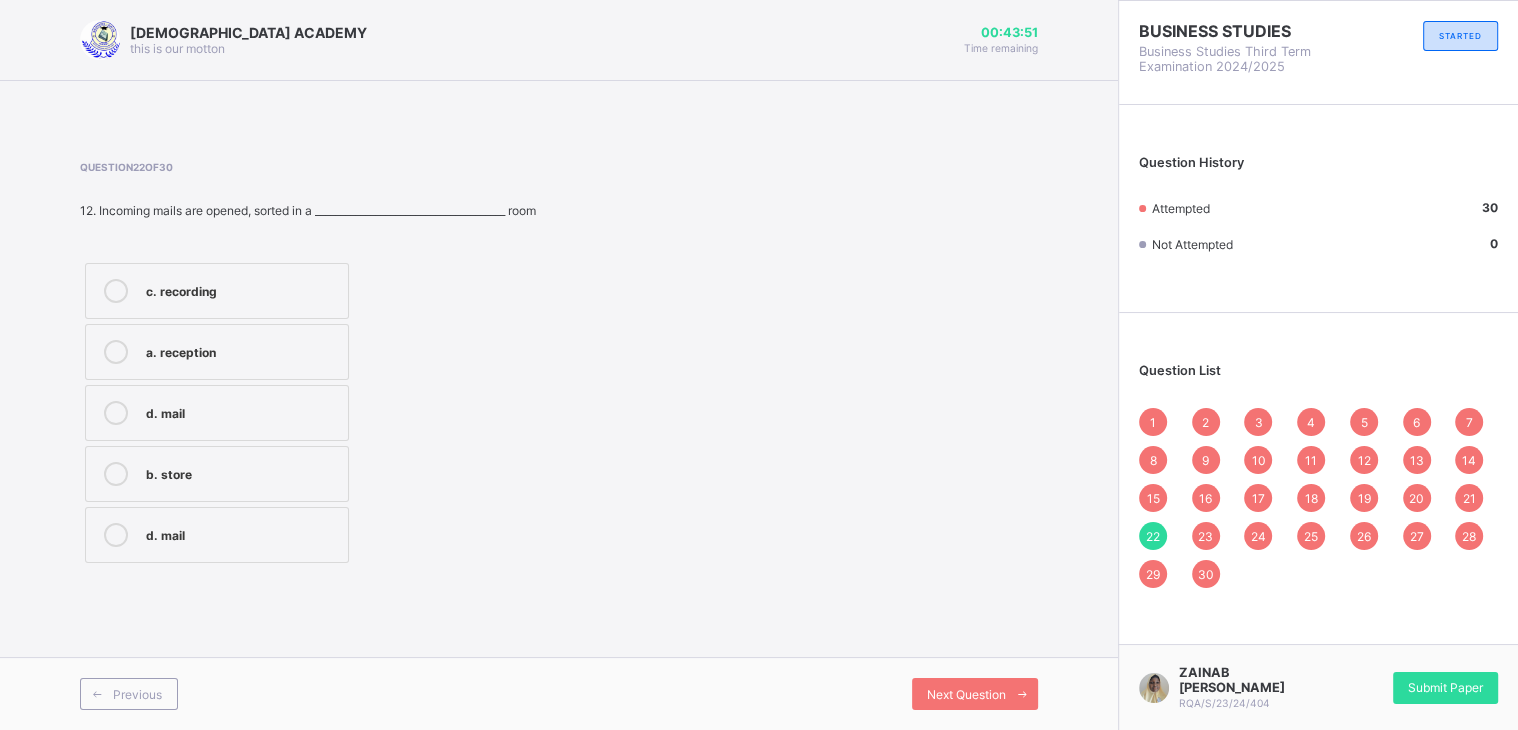 click on "d. mail" at bounding box center [242, 535] 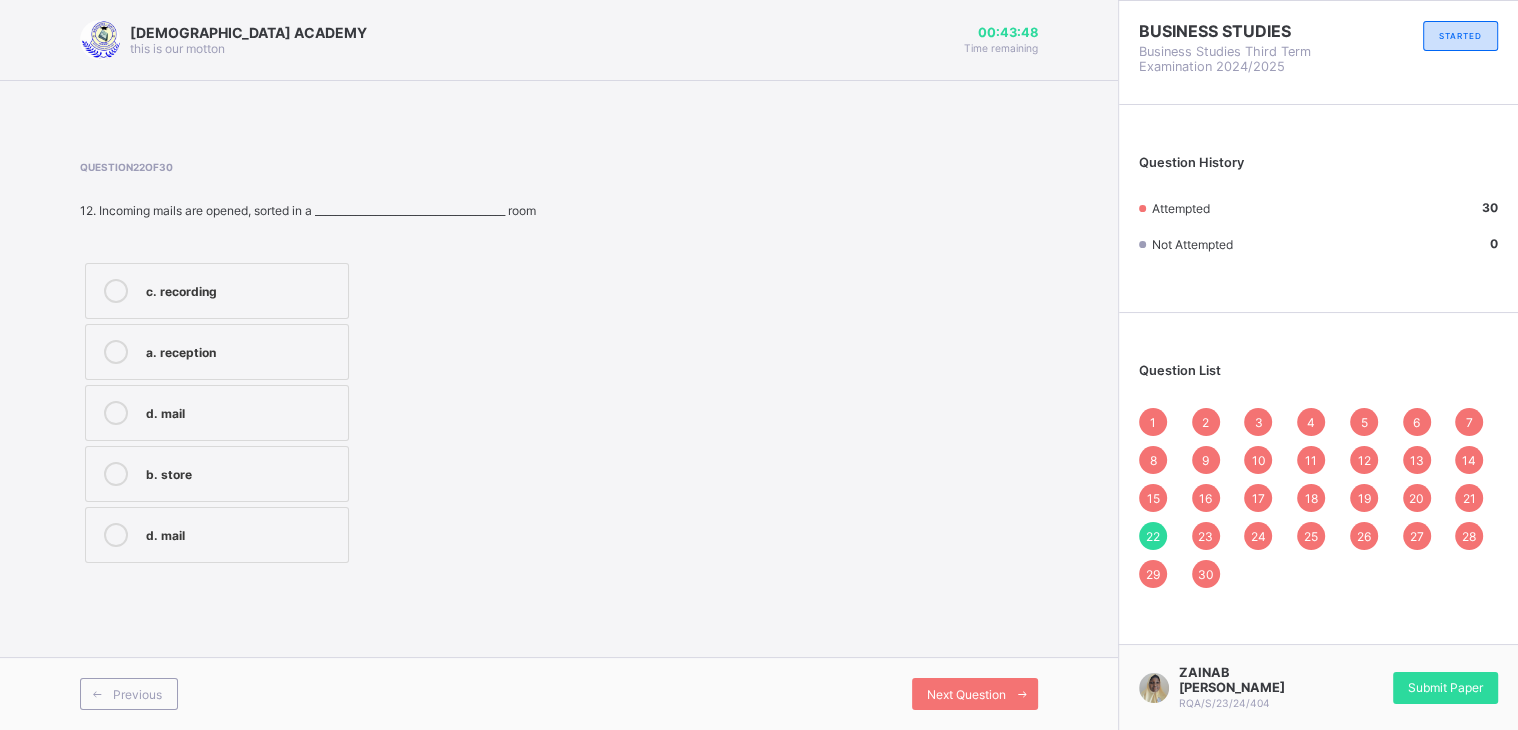 click on "Previous Next Question" at bounding box center [559, 693] 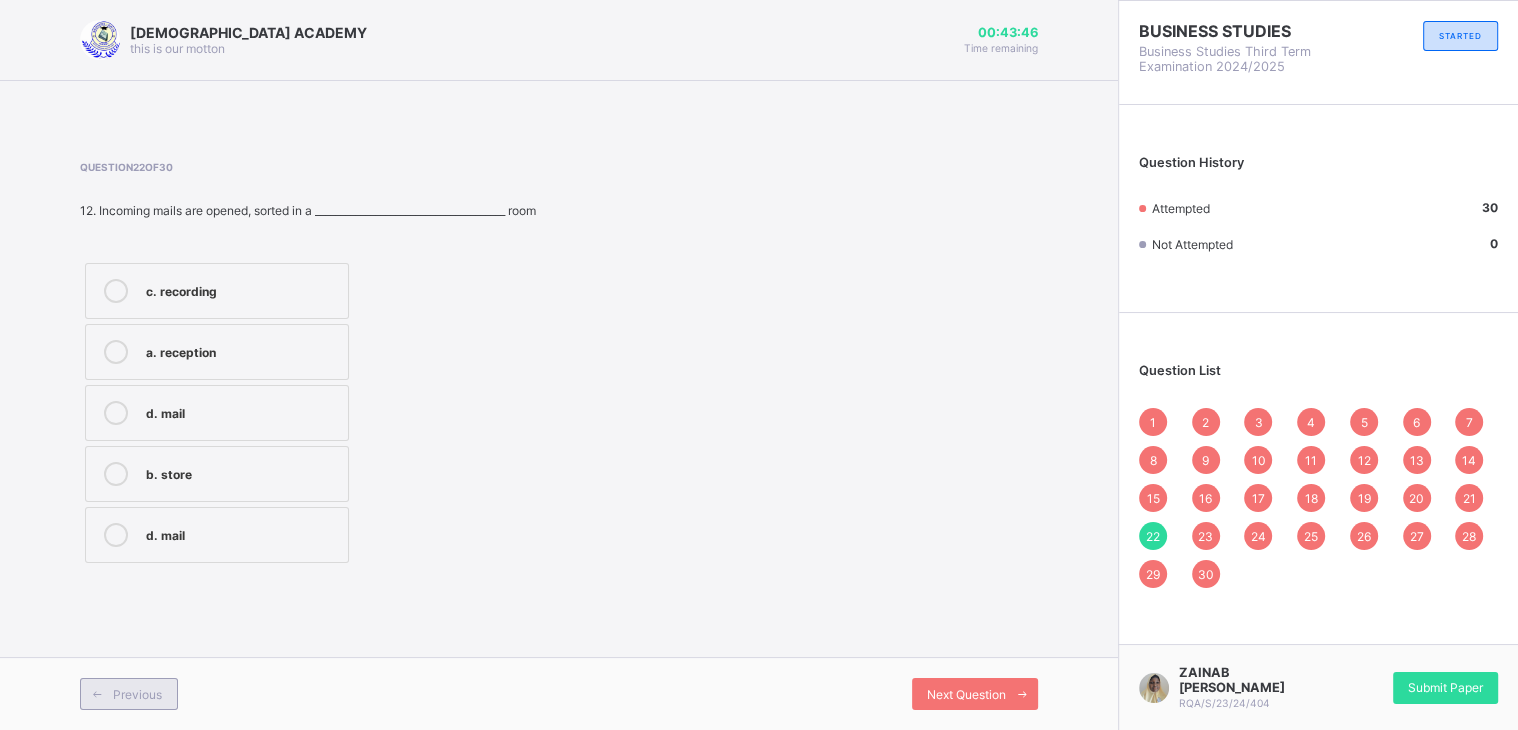 click on "Previous" at bounding box center (137, 694) 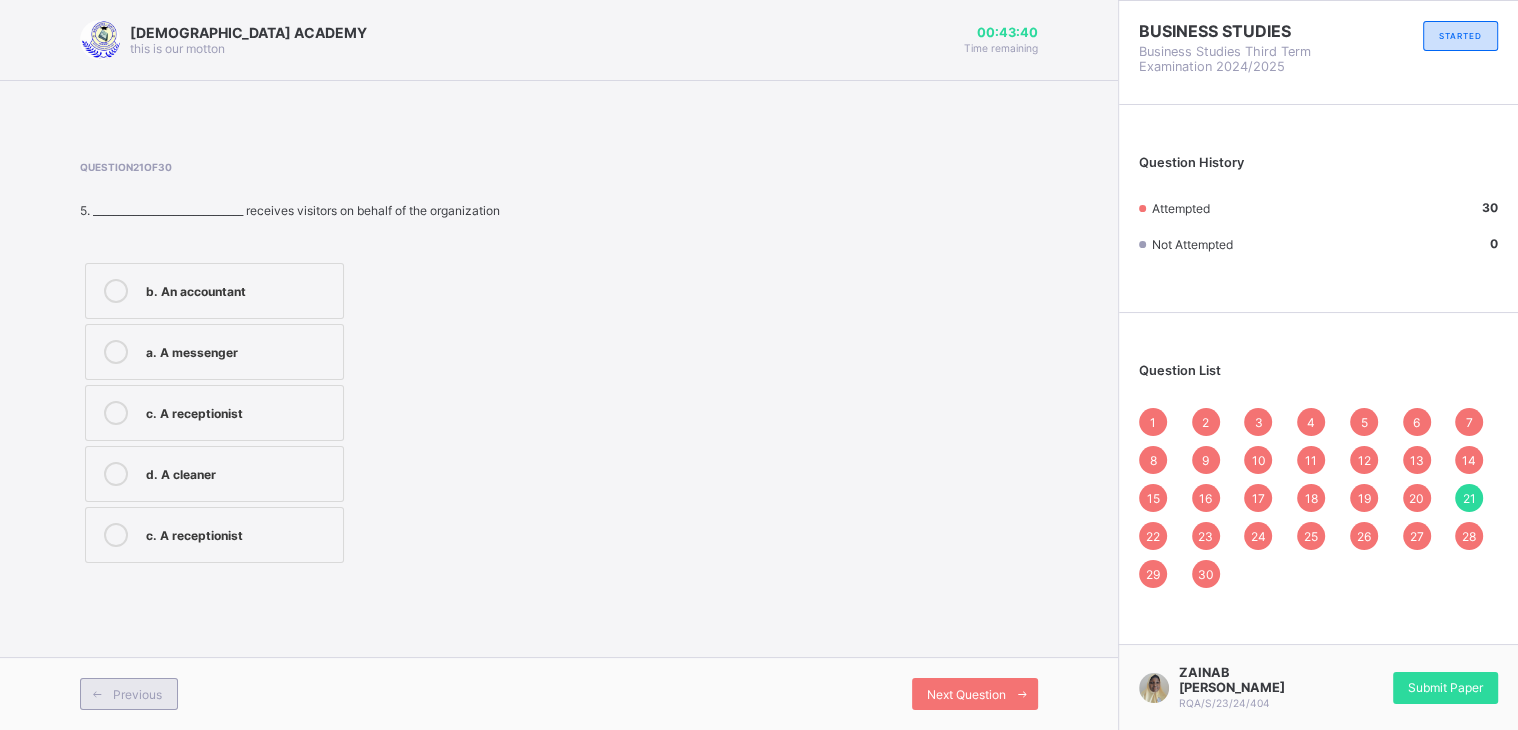 click on "Previous" at bounding box center (137, 694) 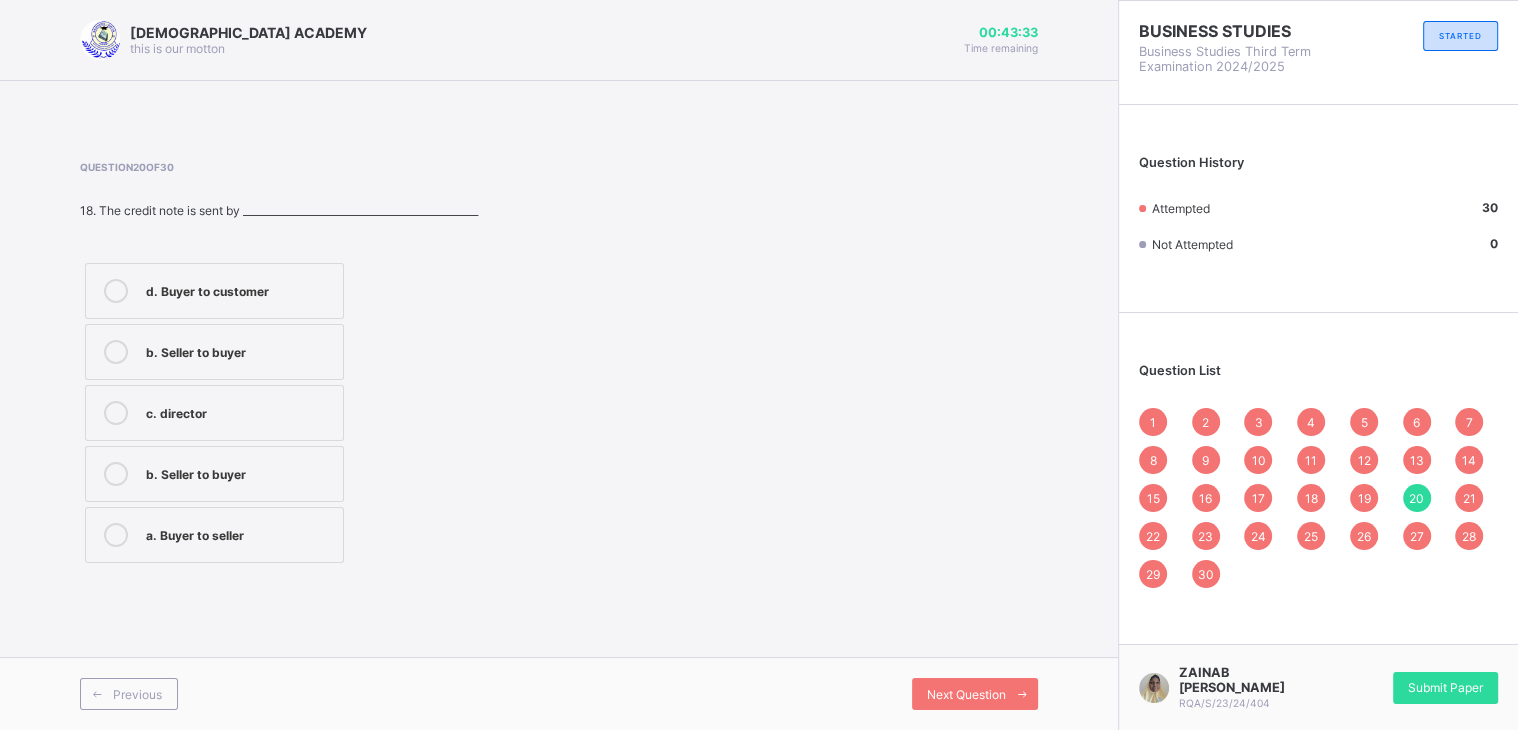 click on "b. Seller to buyer" at bounding box center [239, 472] 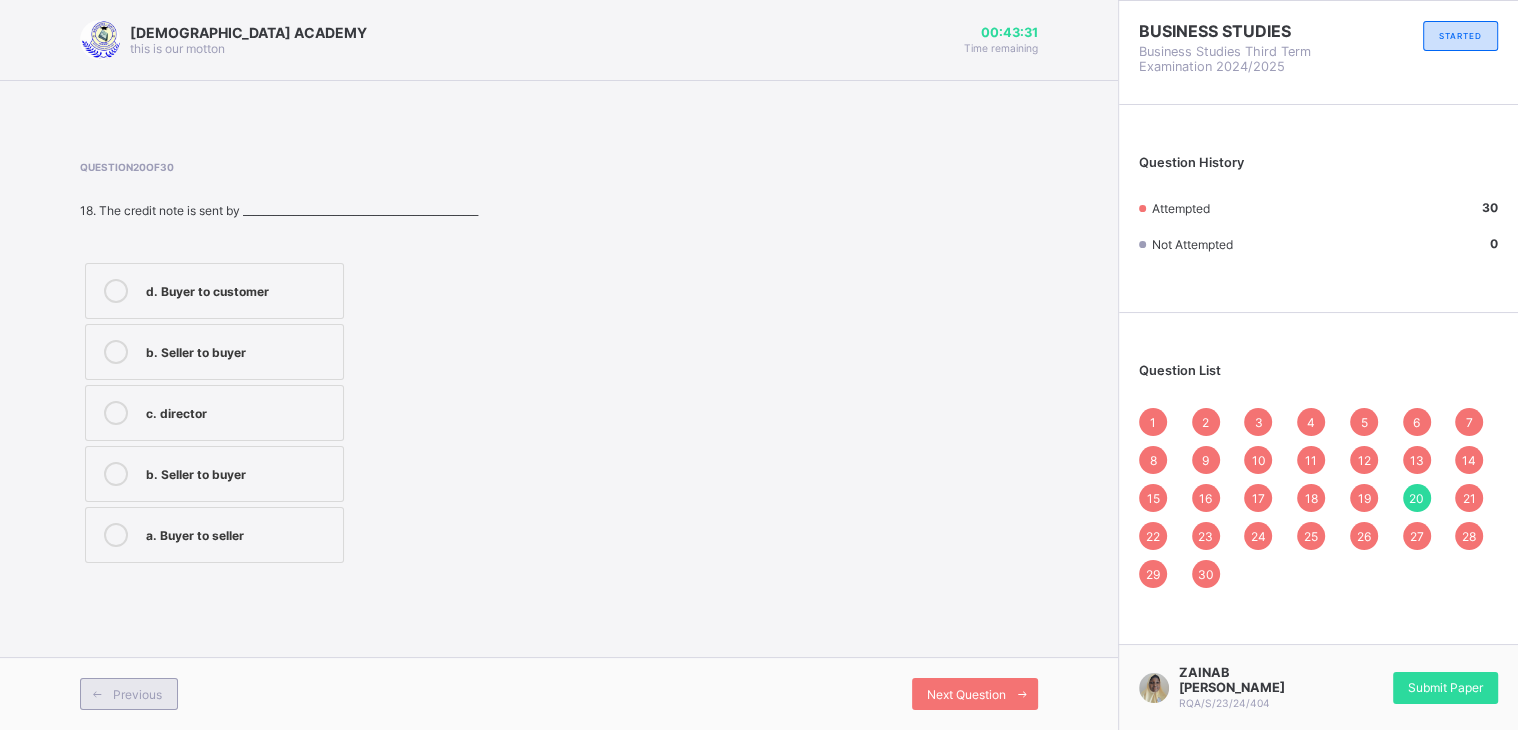 click on "Previous" at bounding box center (129, 694) 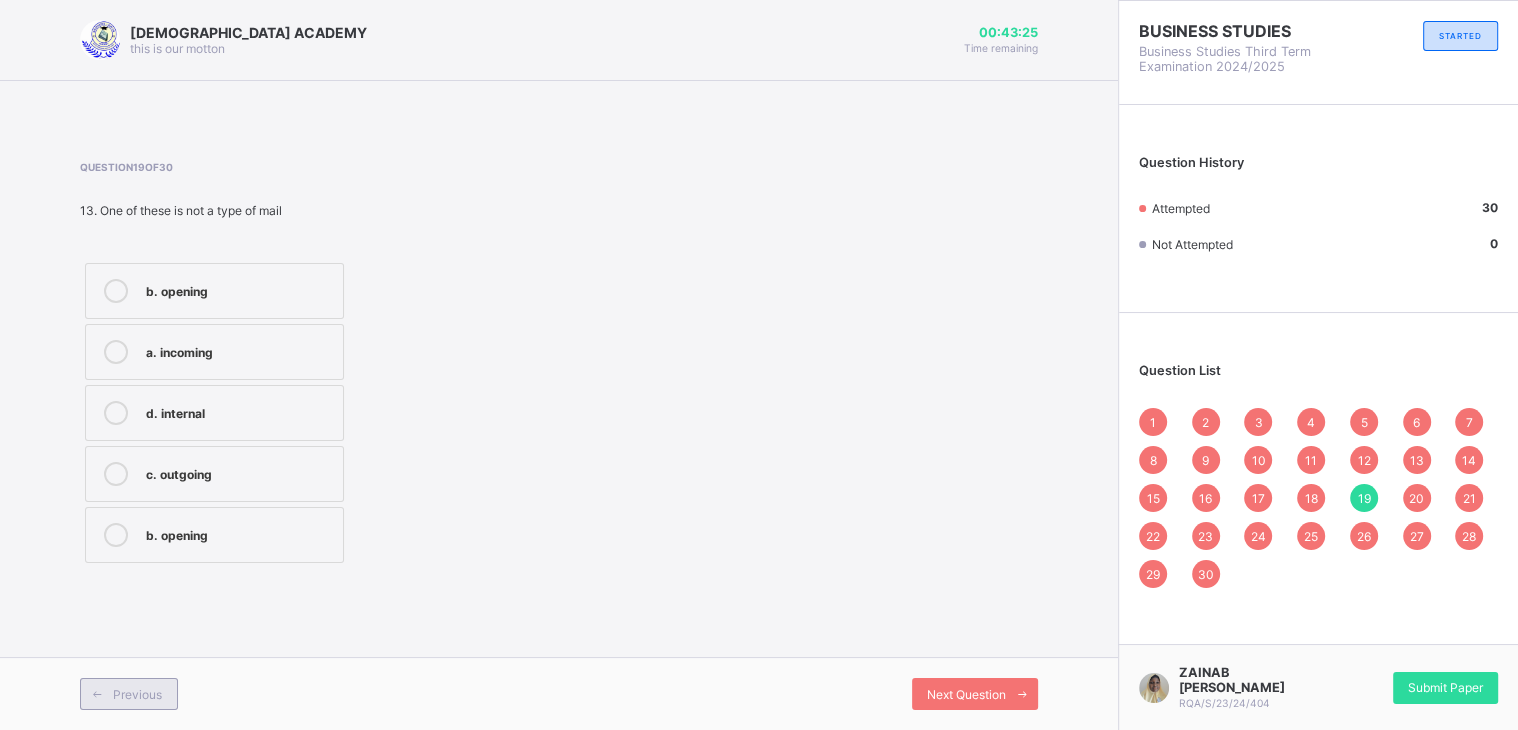 click on "Previous" at bounding box center (129, 694) 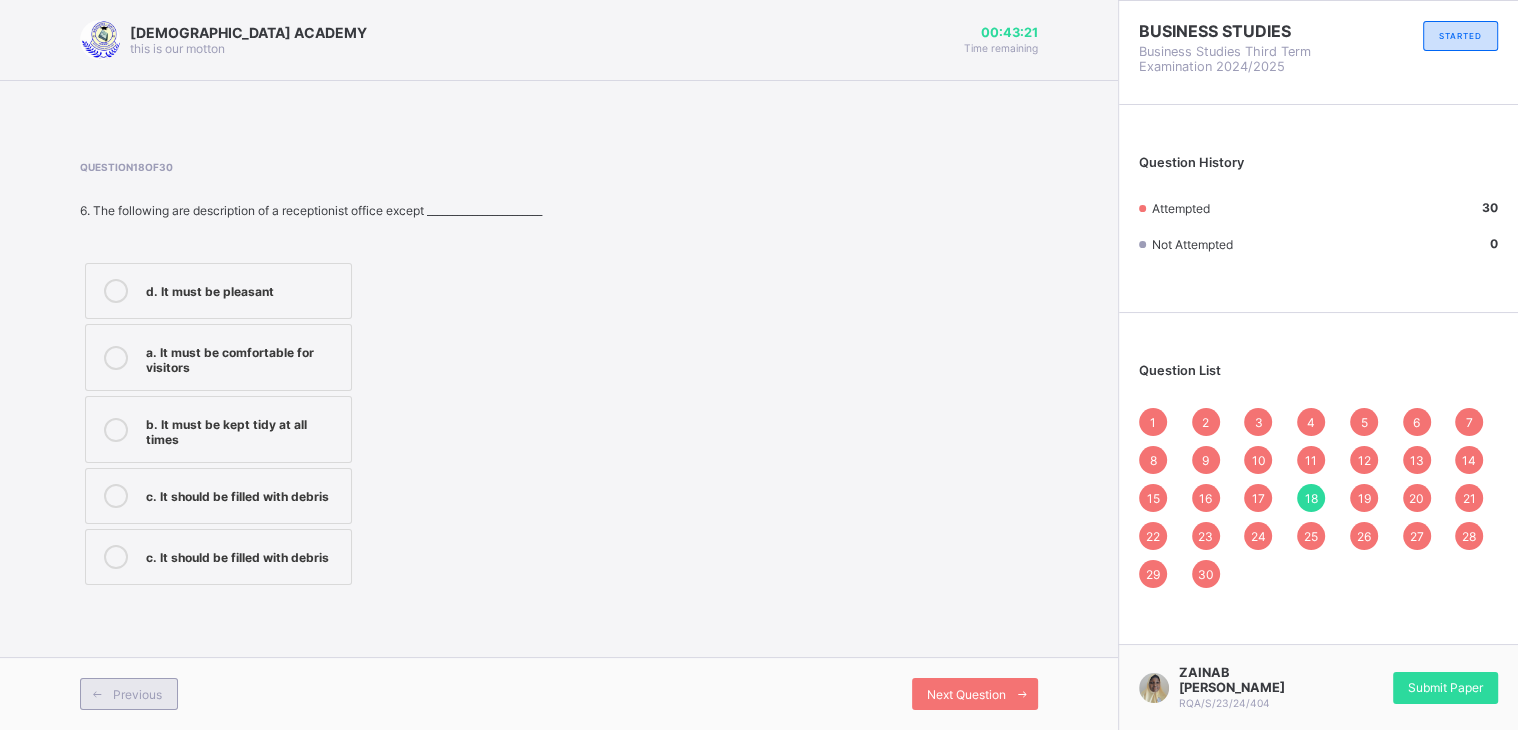 click on "Previous" at bounding box center (129, 694) 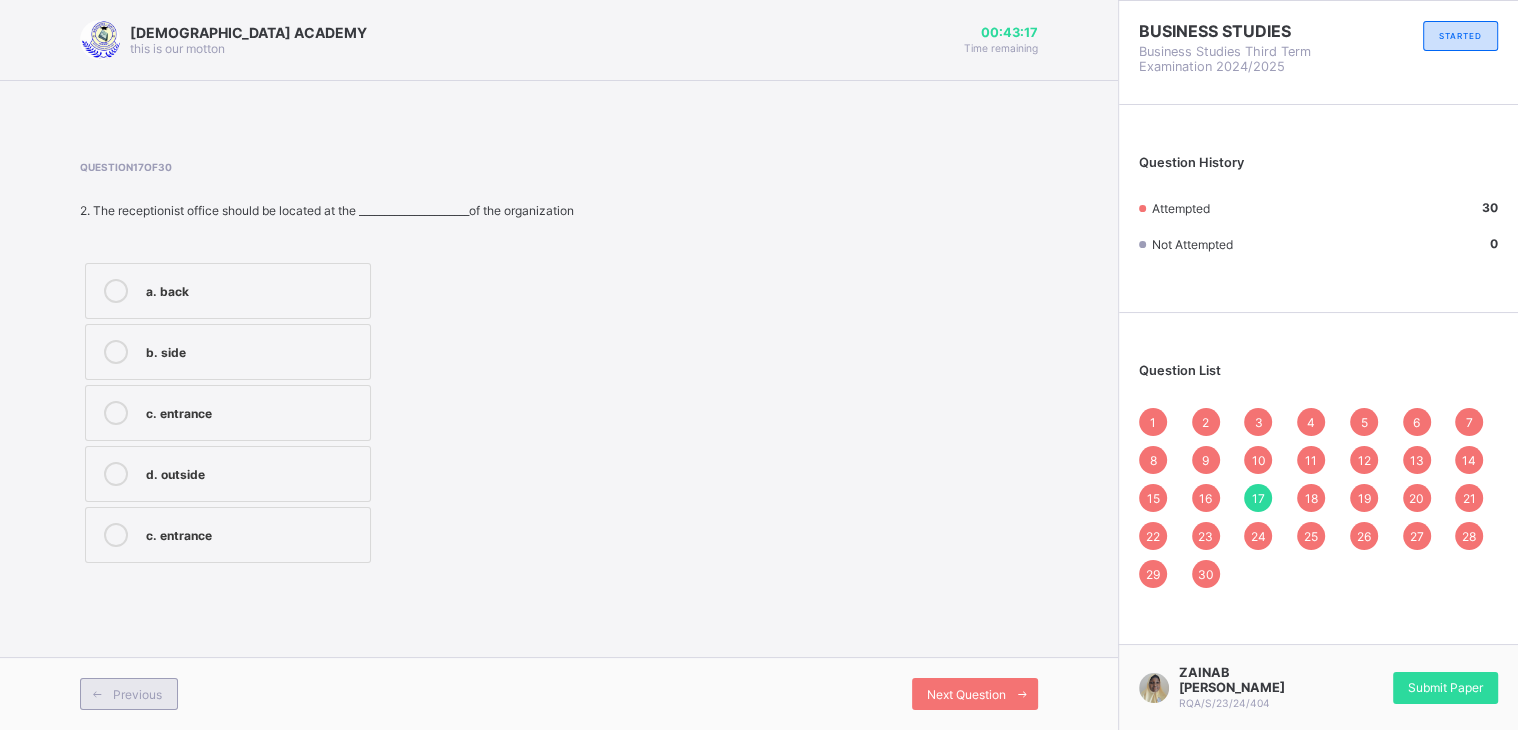 click on "Previous" at bounding box center [129, 694] 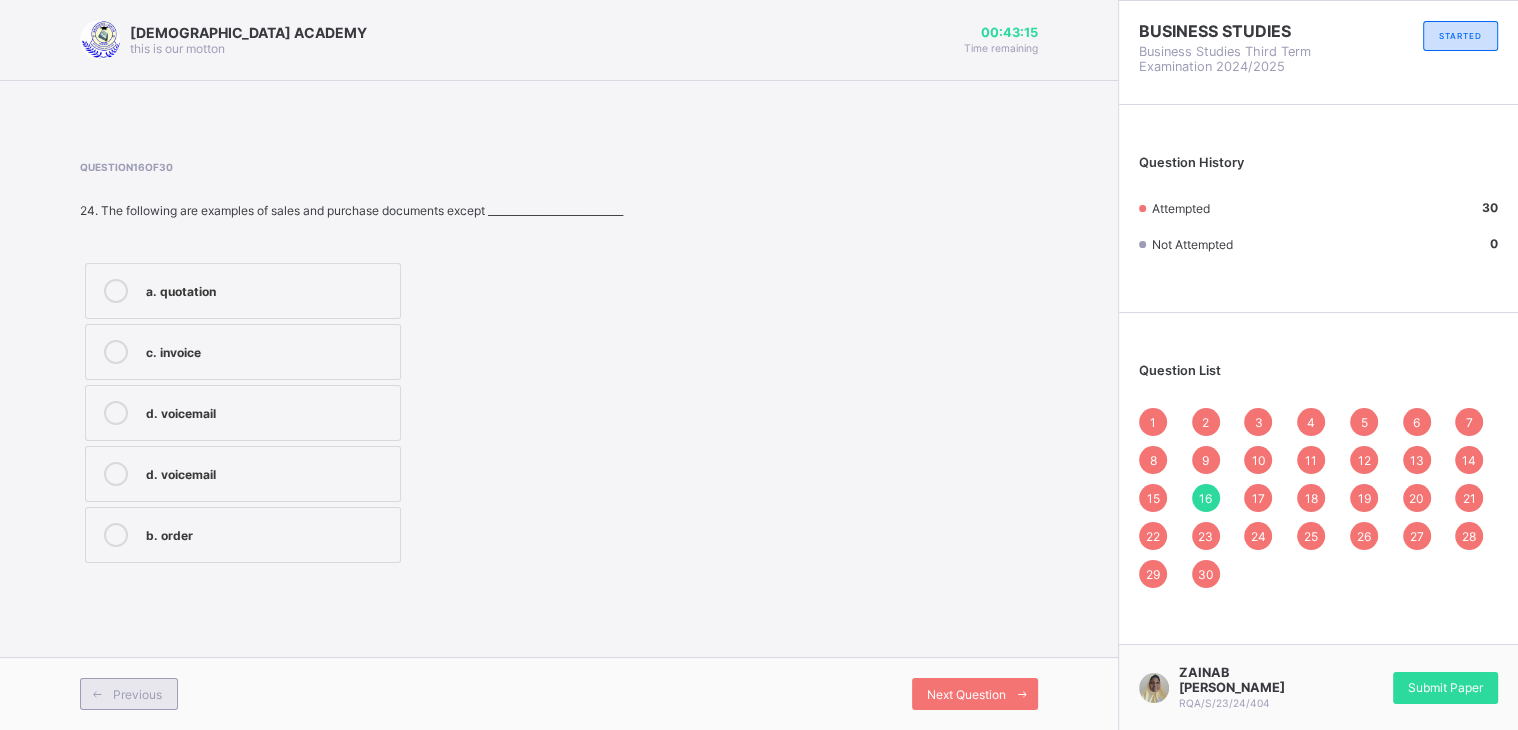 click on "Previous" at bounding box center (129, 694) 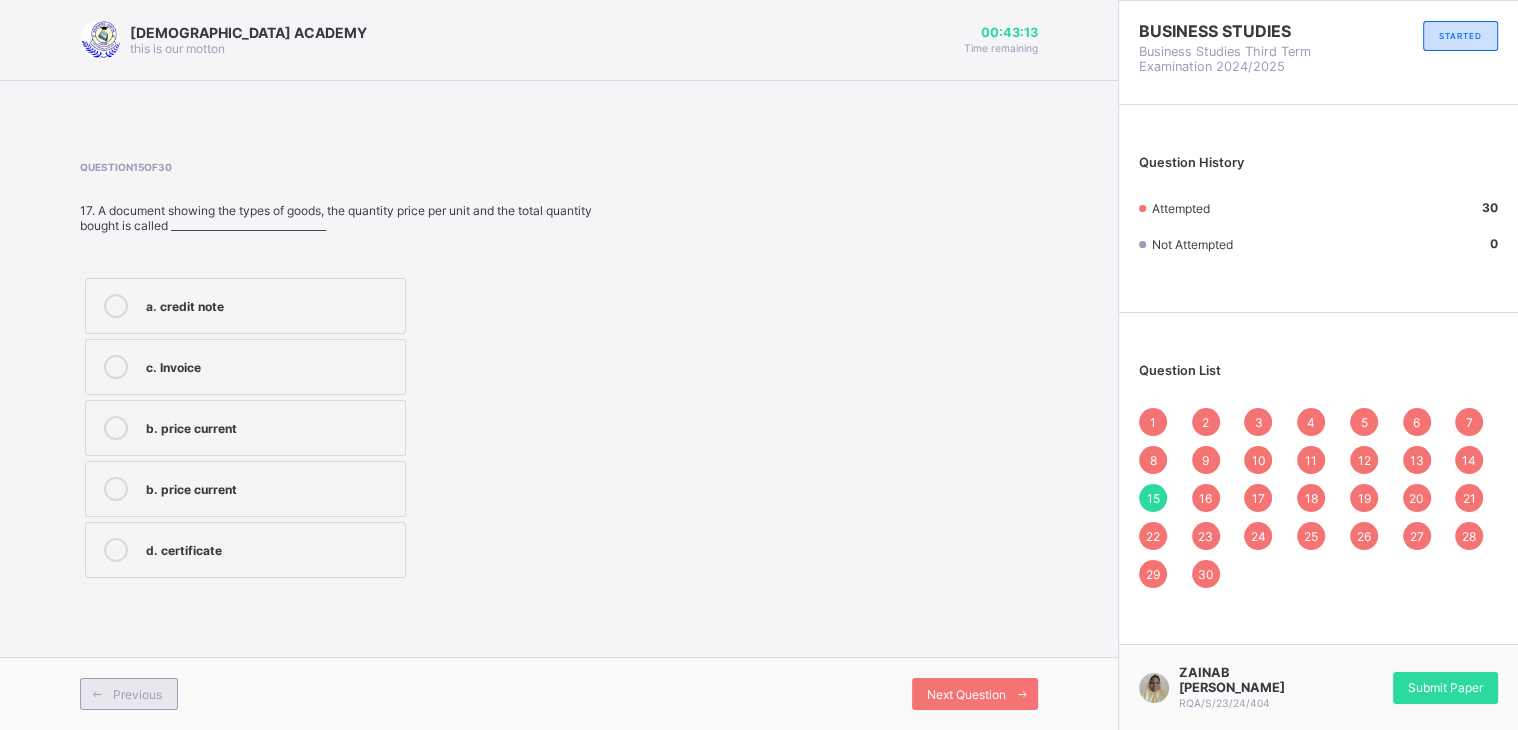 click on "Previous" at bounding box center [129, 694] 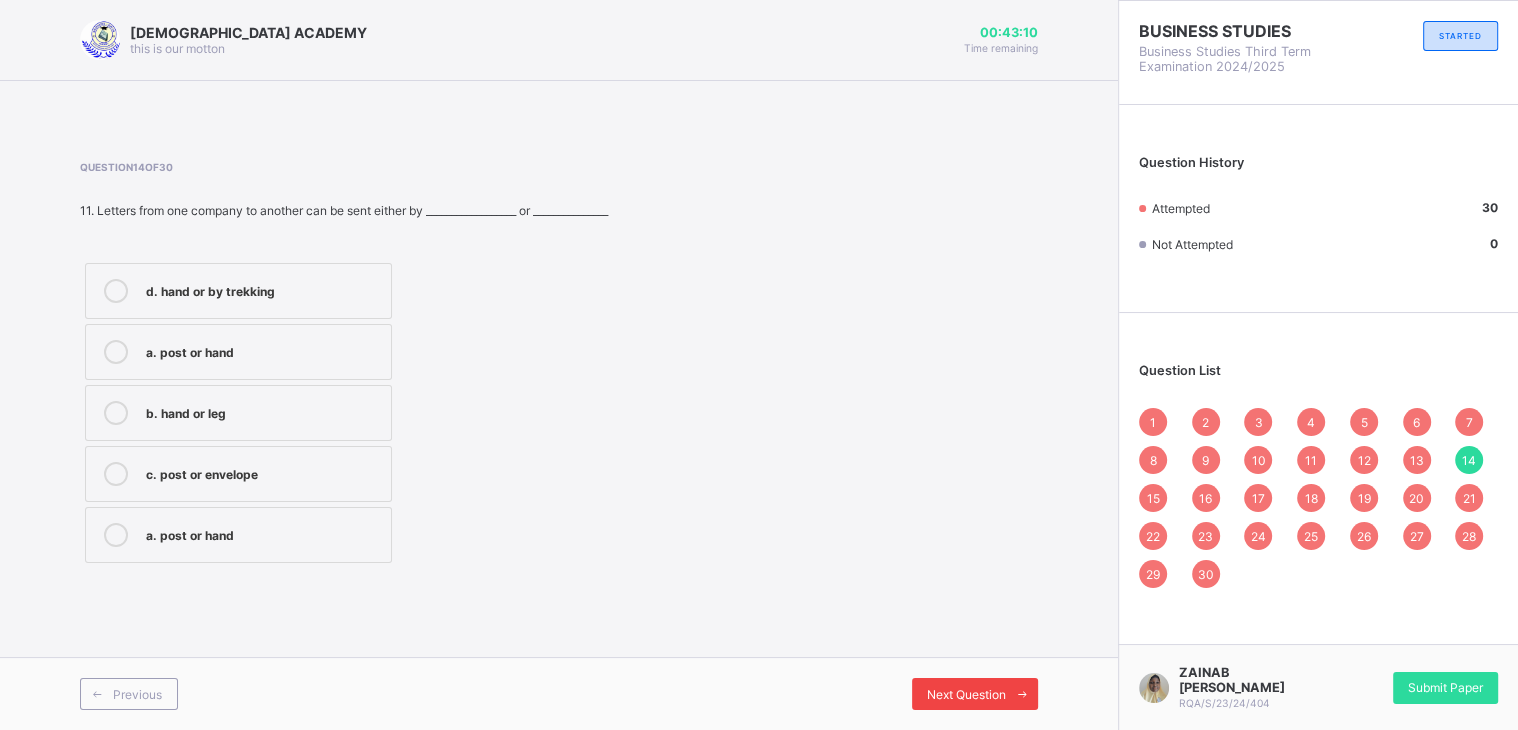 click on "Next Question" at bounding box center [975, 694] 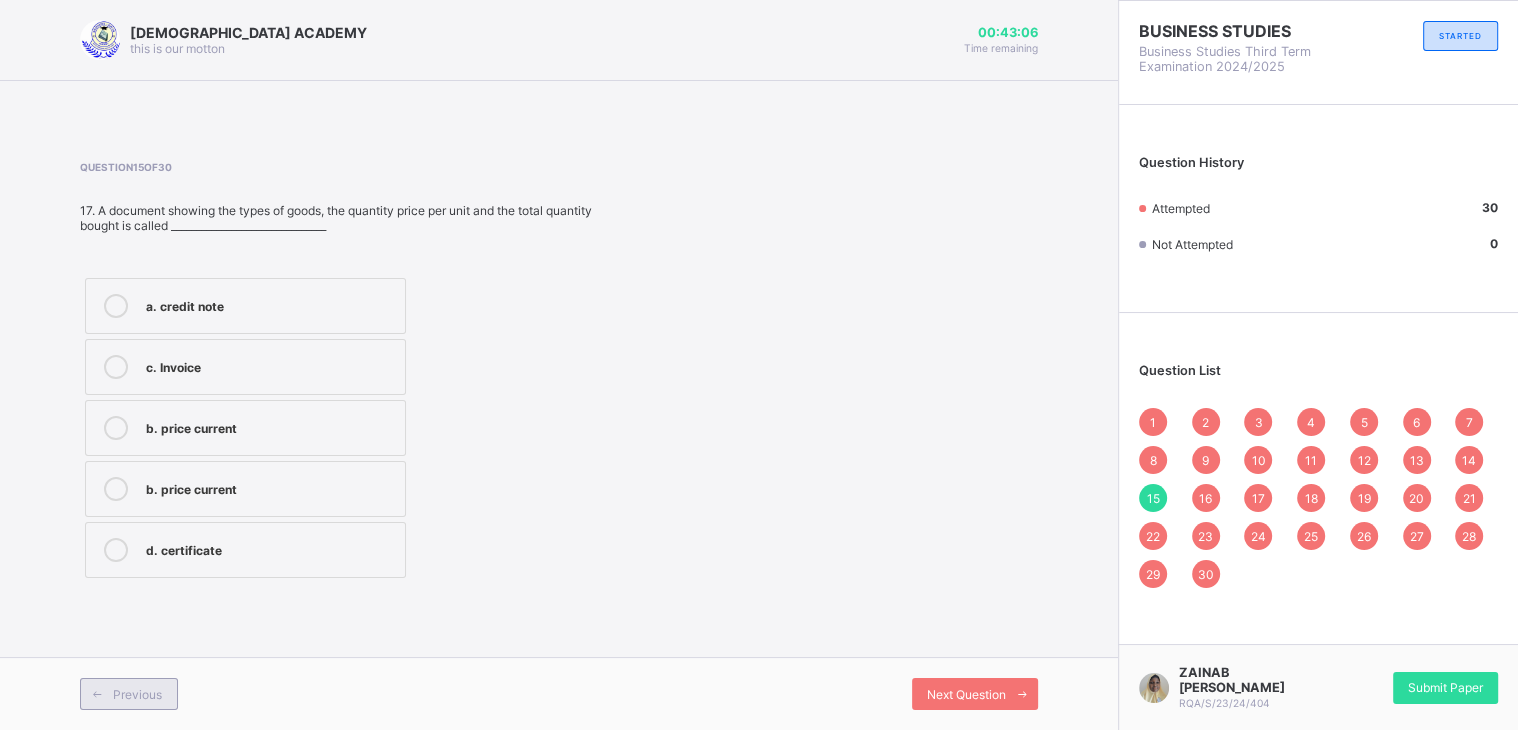 click on "Previous" at bounding box center (129, 694) 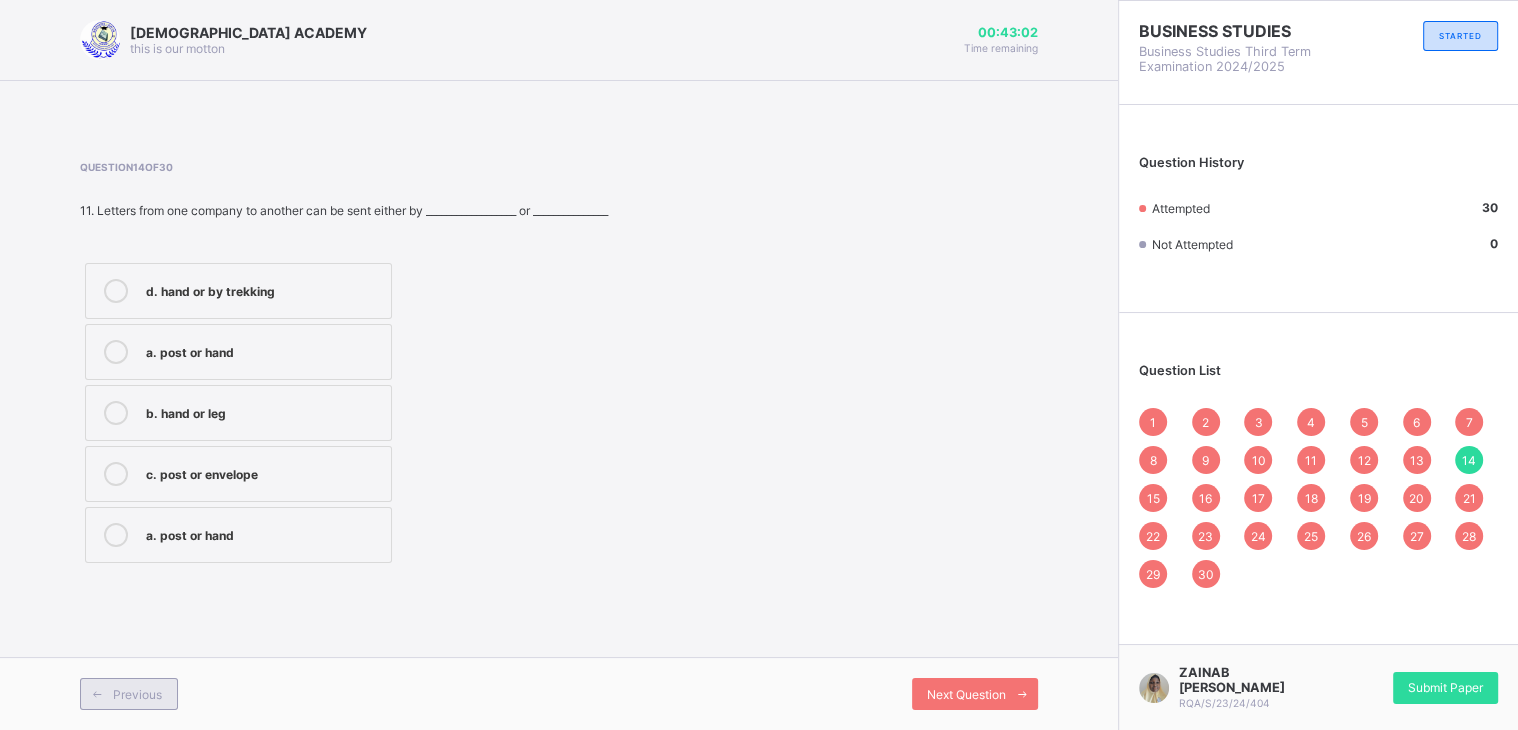 click on "Previous" at bounding box center (129, 694) 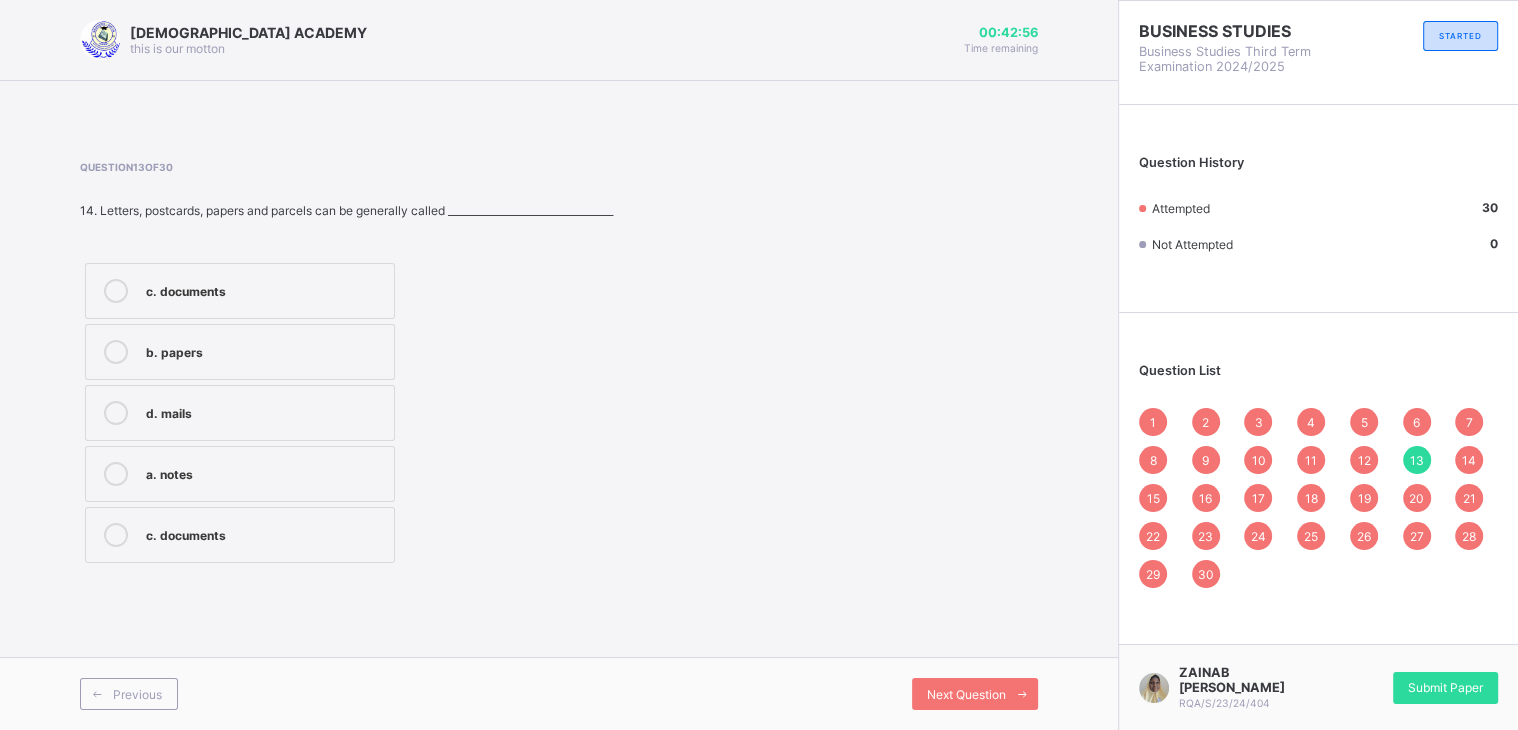 click on "c. documents" at bounding box center (240, 291) 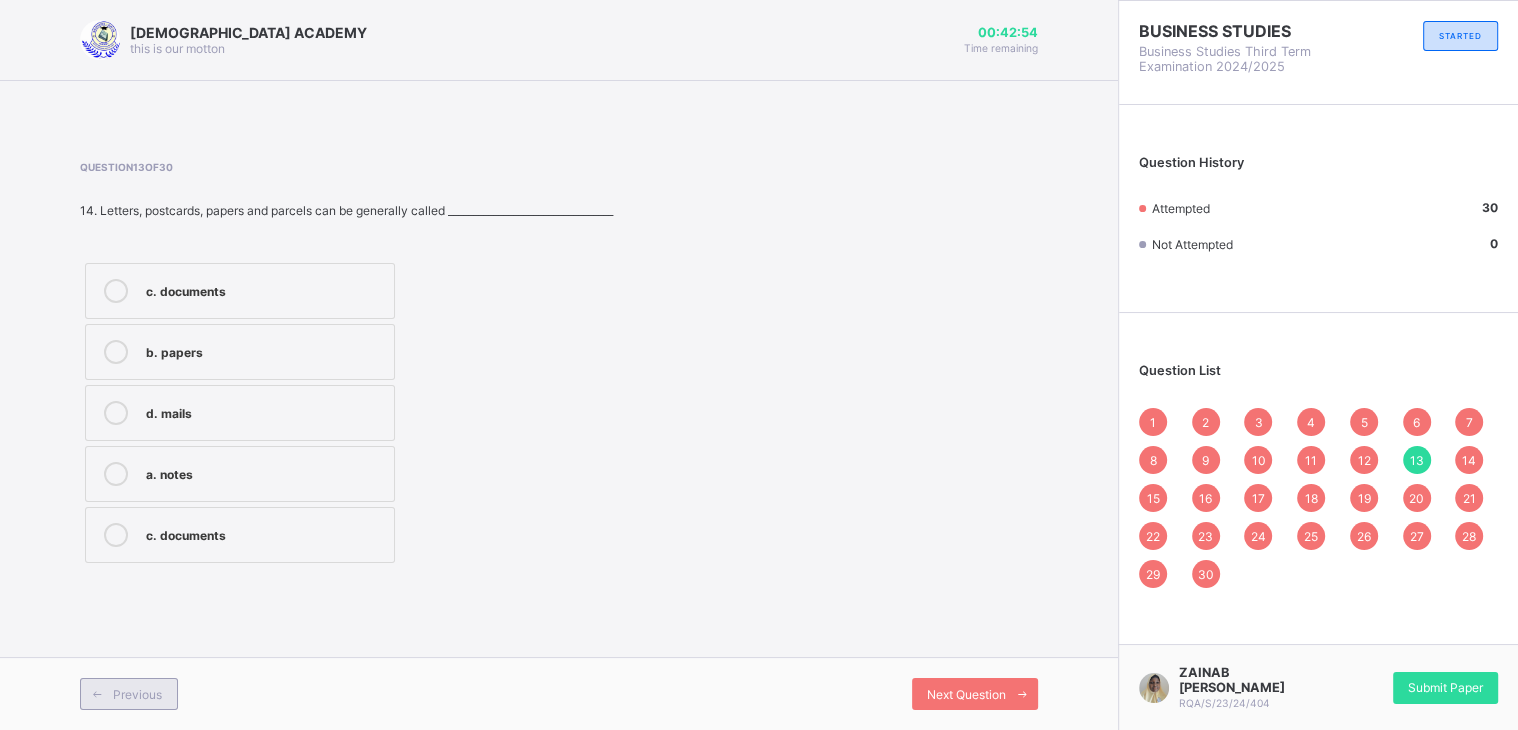 click on "Previous" at bounding box center (129, 694) 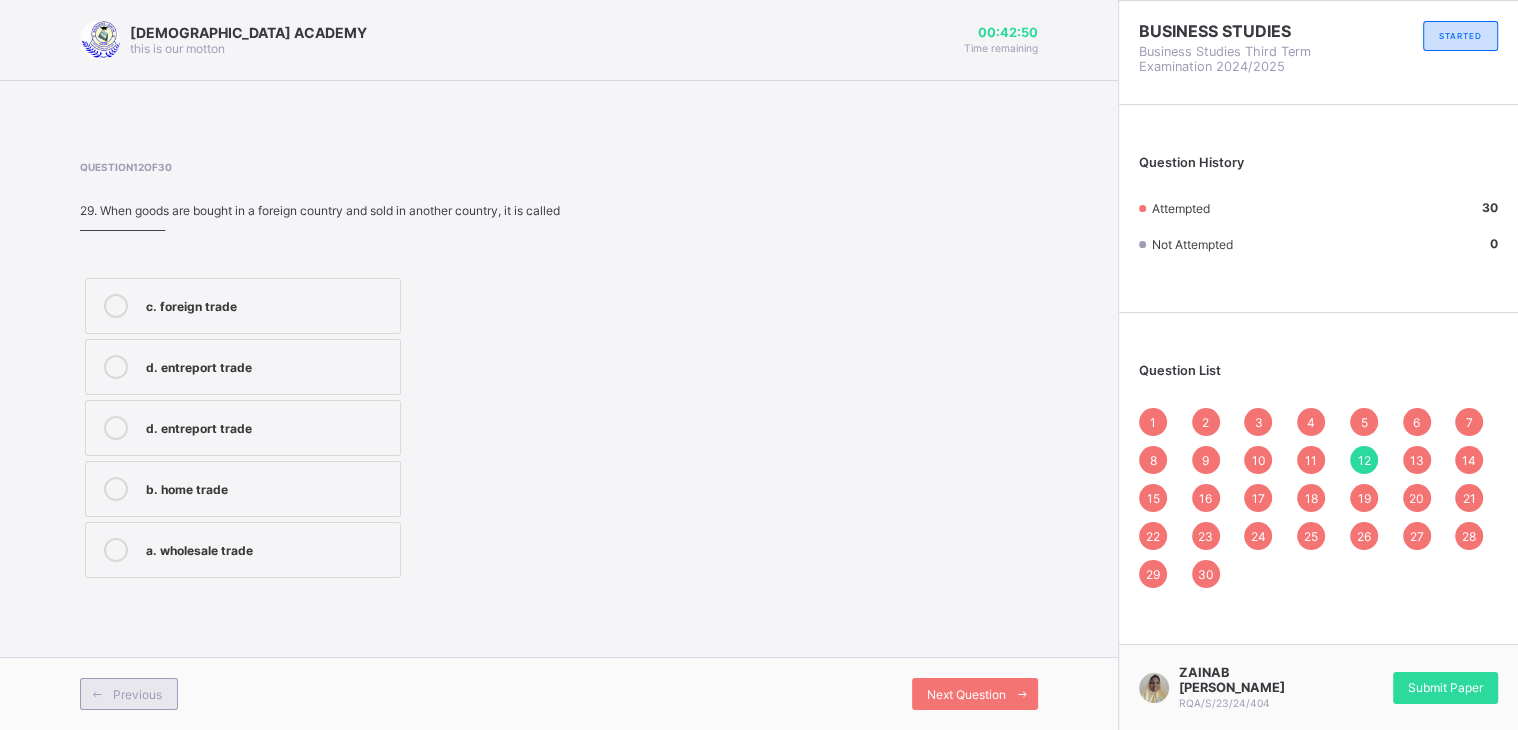 click on "Previous" at bounding box center [129, 694] 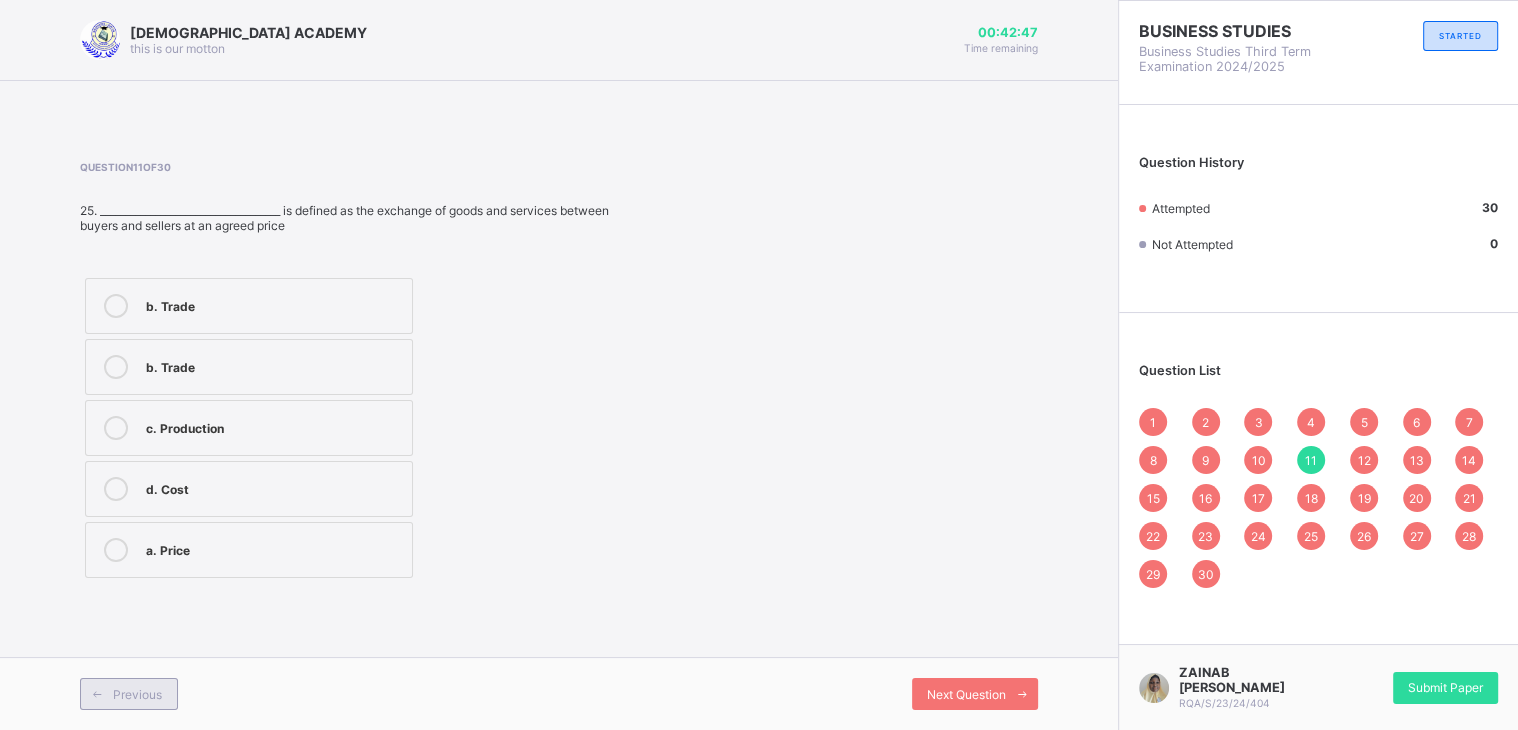 click on "Previous" at bounding box center [129, 694] 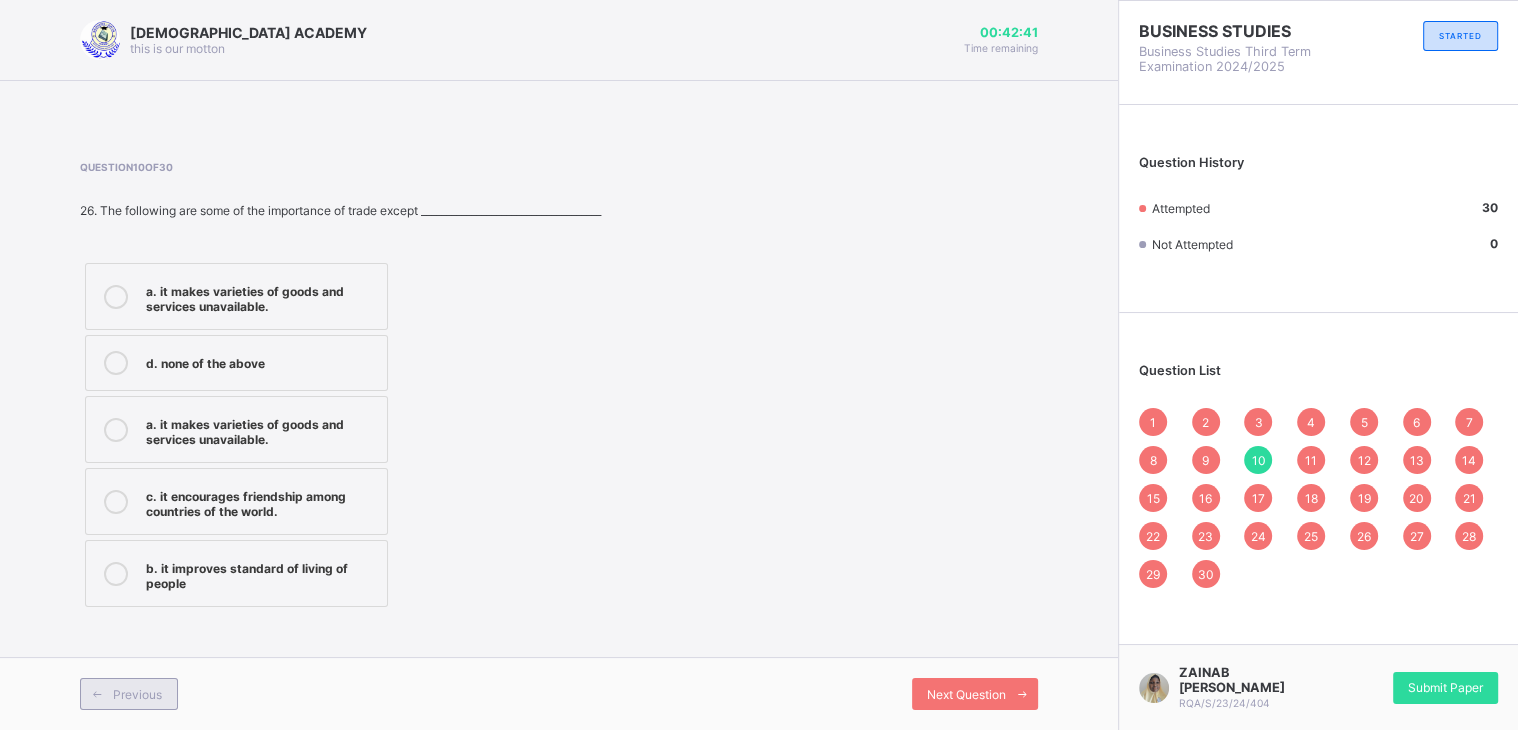 click on "Previous" at bounding box center (129, 694) 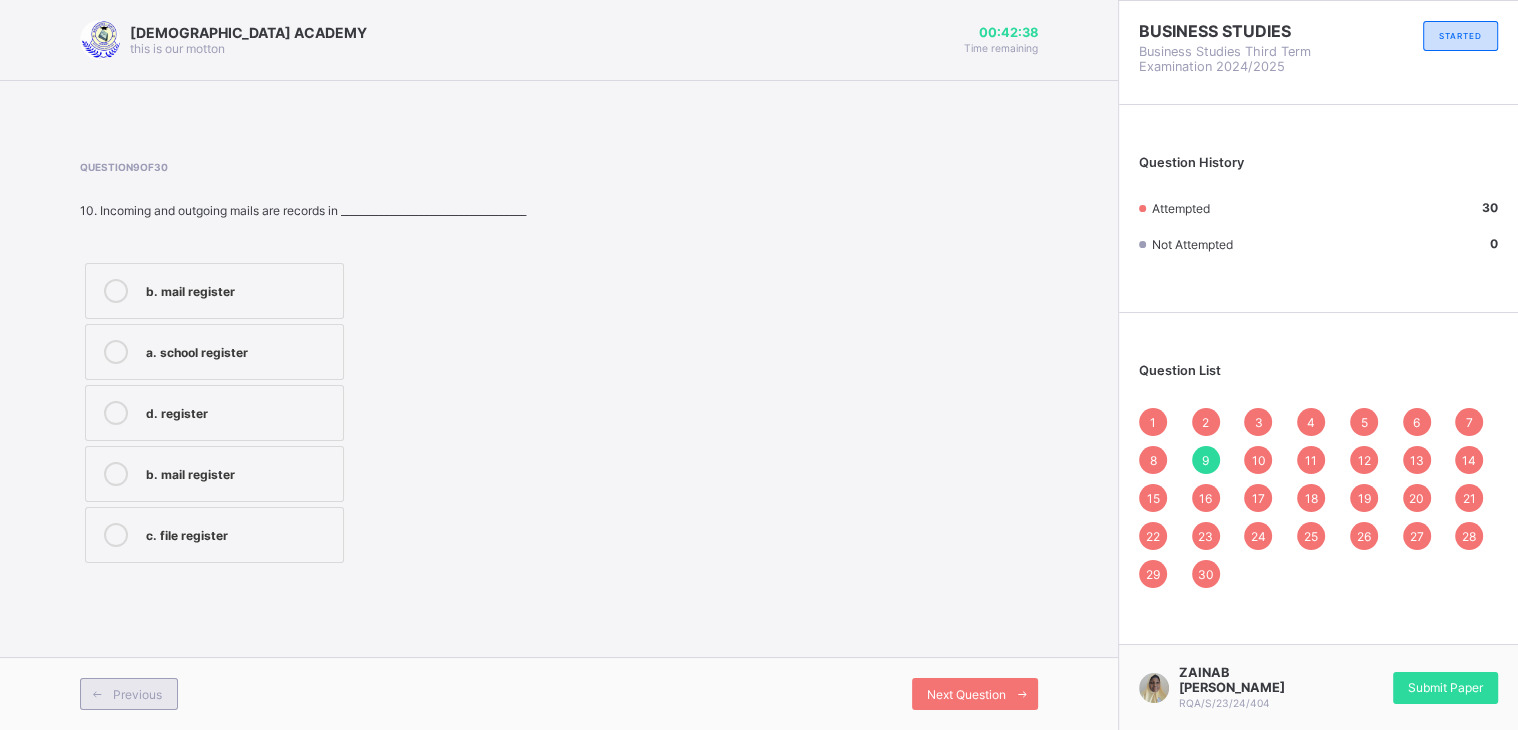 click on "Previous" at bounding box center (129, 694) 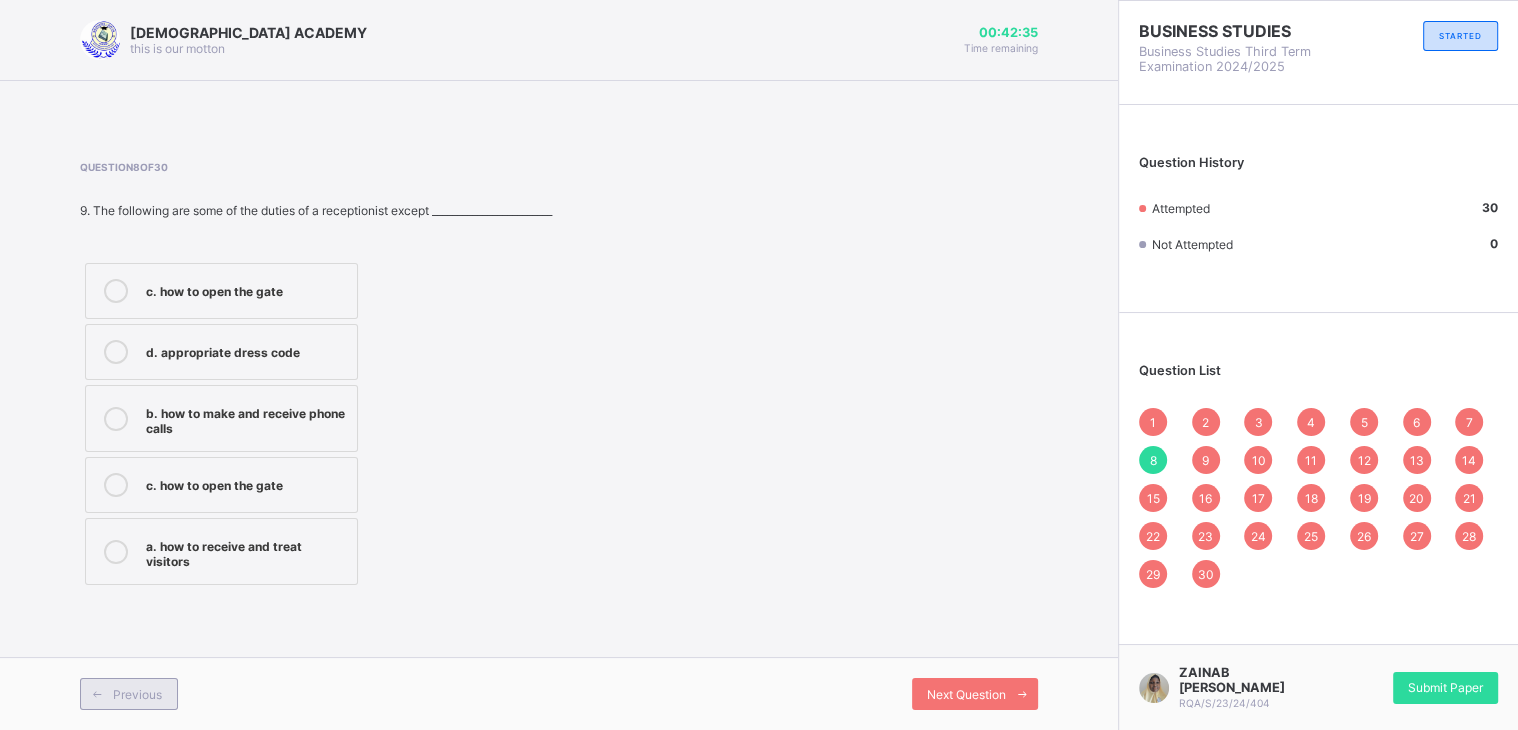 click on "Previous" at bounding box center (129, 694) 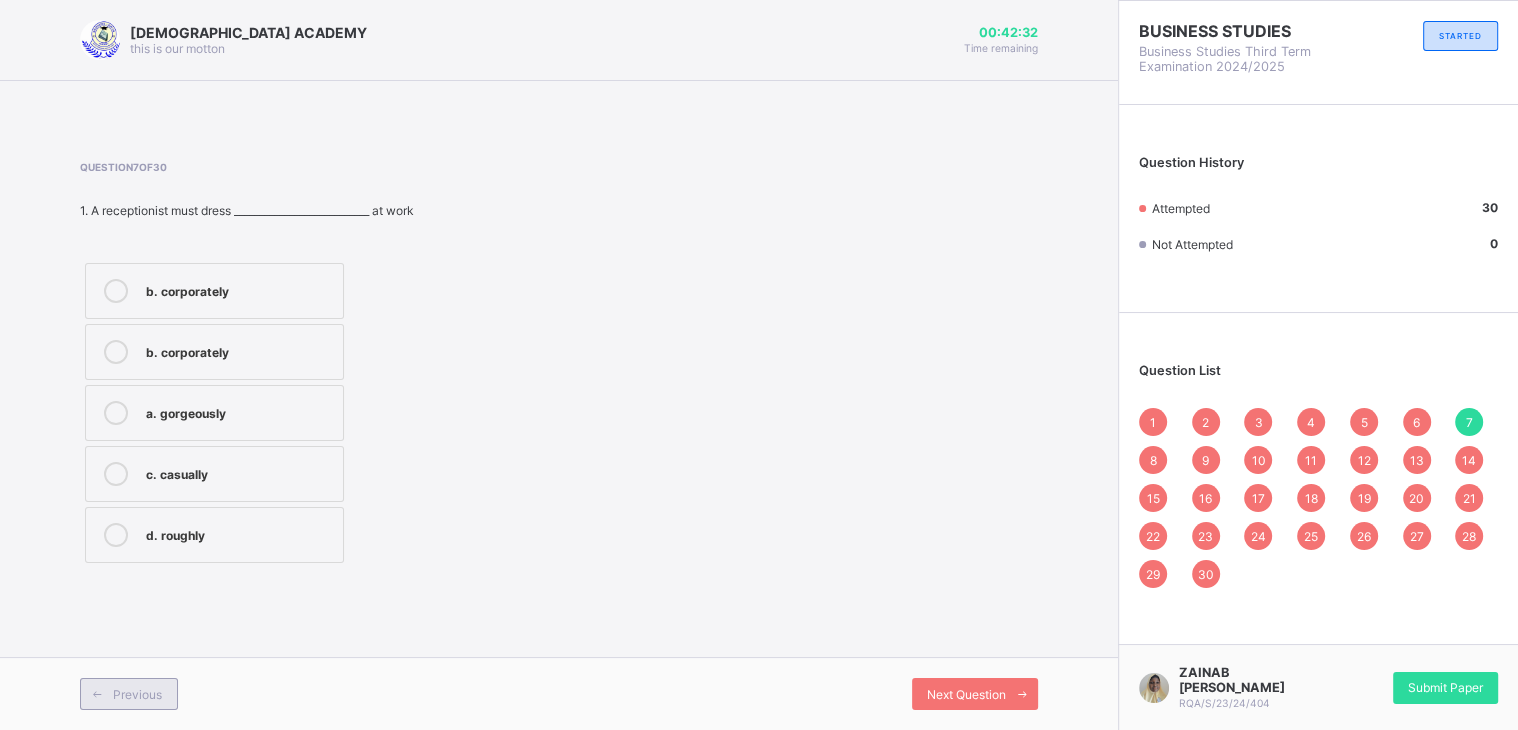 click on "Previous" at bounding box center [129, 694] 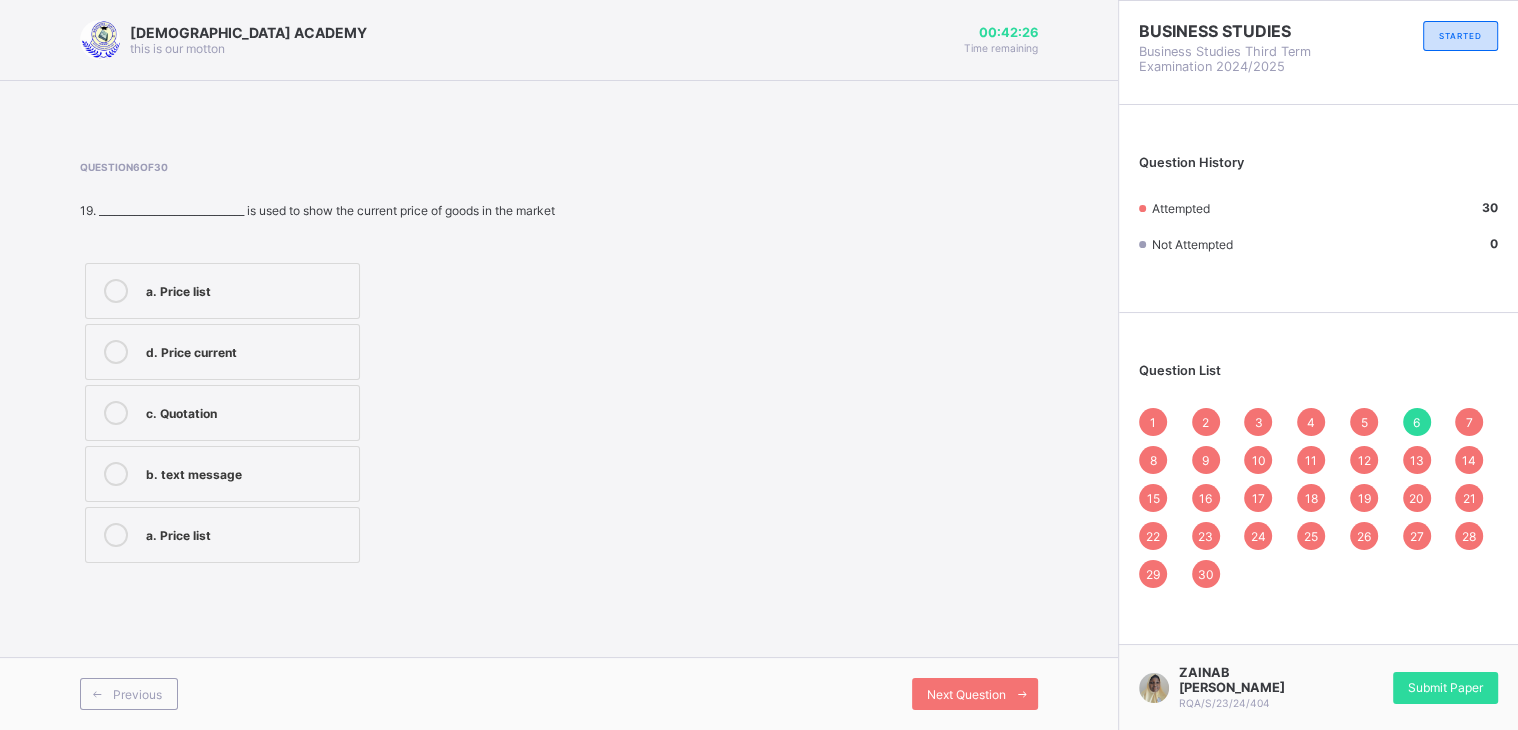 click on "a. Price list" at bounding box center (247, 289) 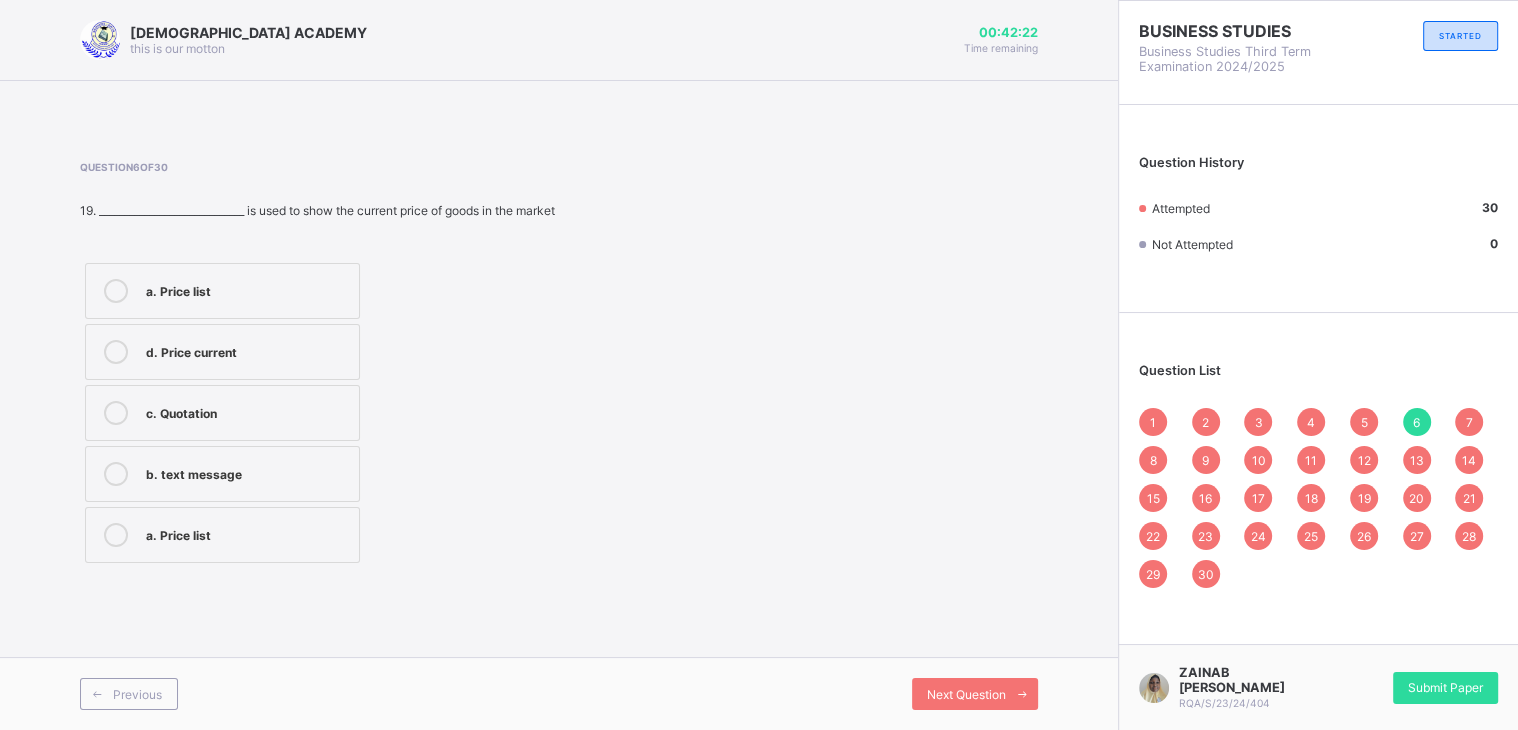 click on "Previous Next Question" at bounding box center [559, 693] 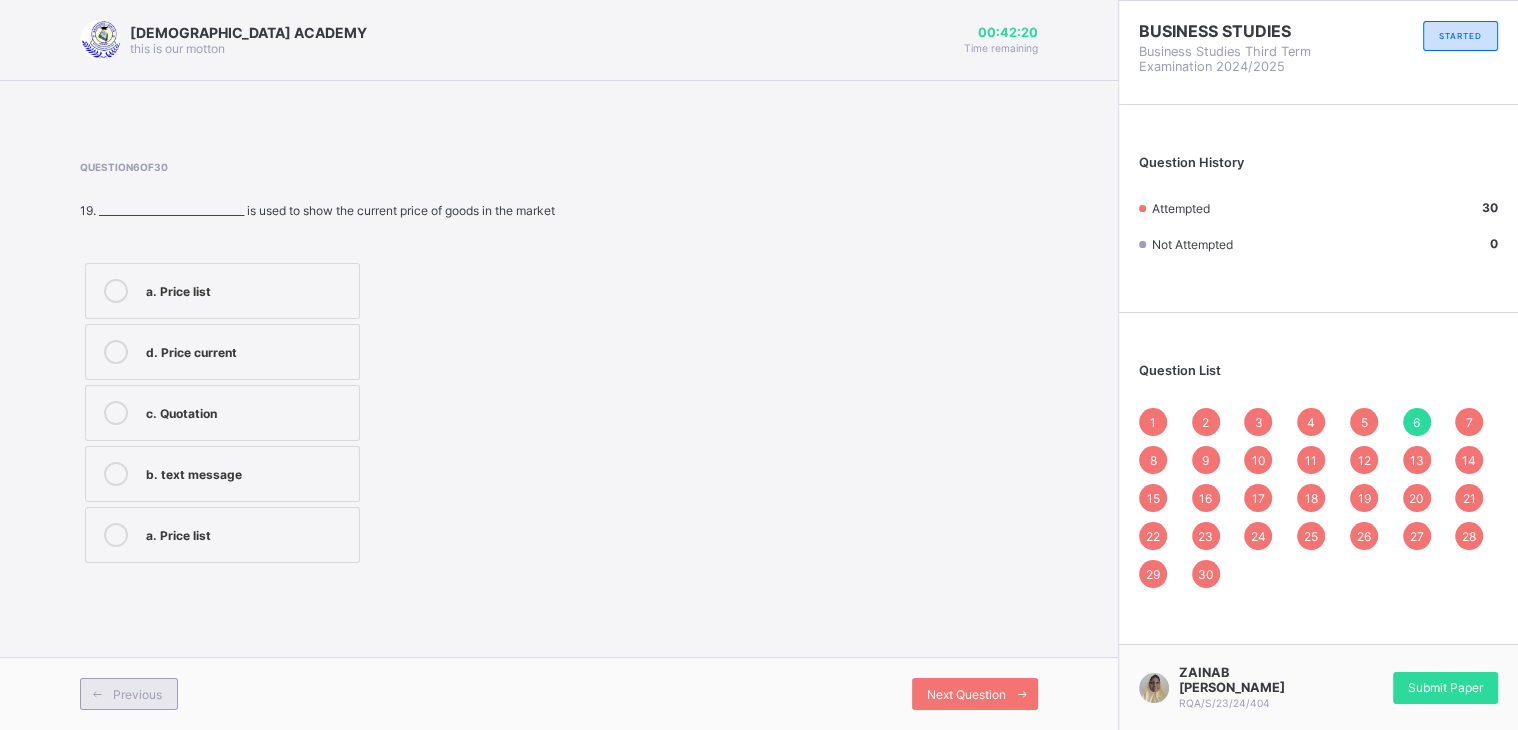 click on "Previous" at bounding box center [129, 694] 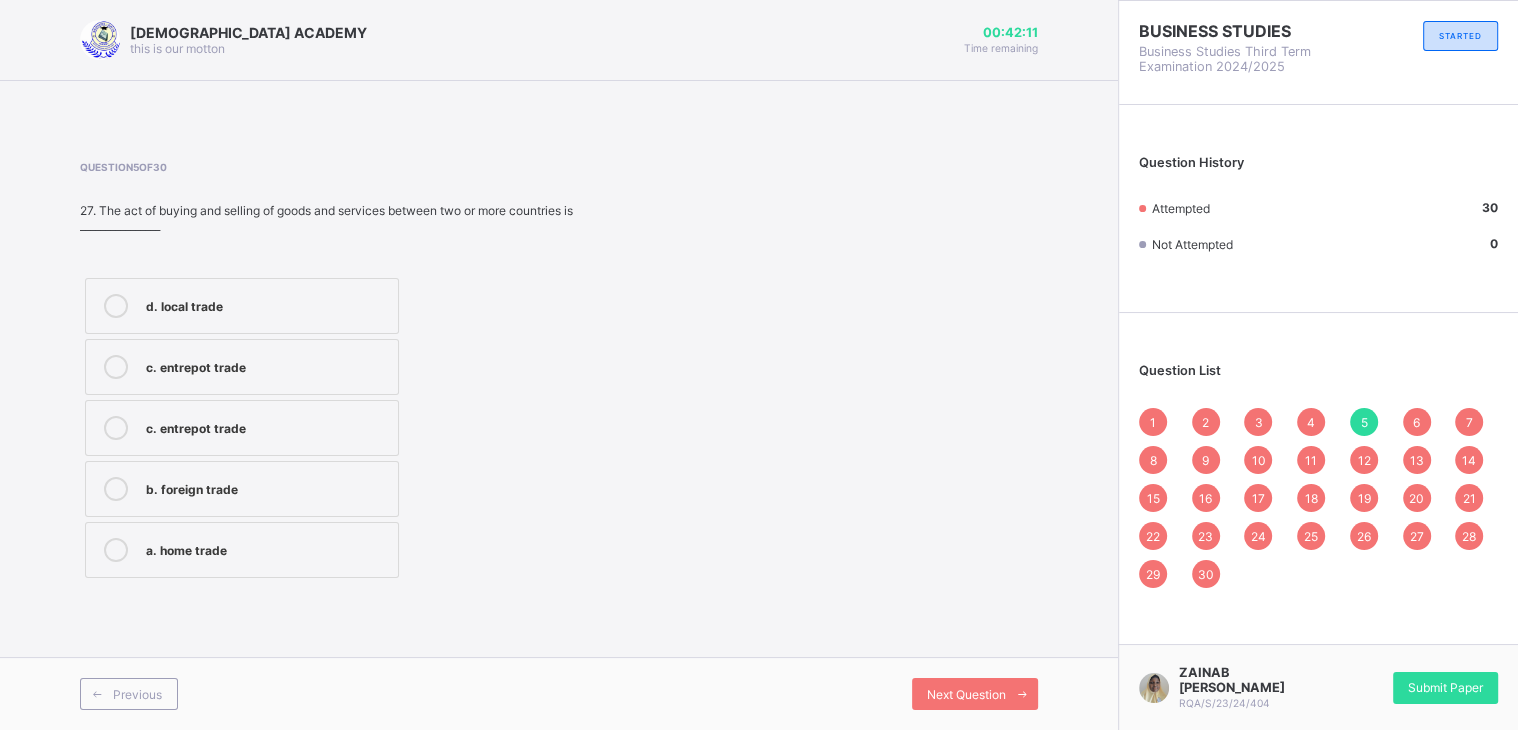 click on "c. entrepot trade" at bounding box center (242, 428) 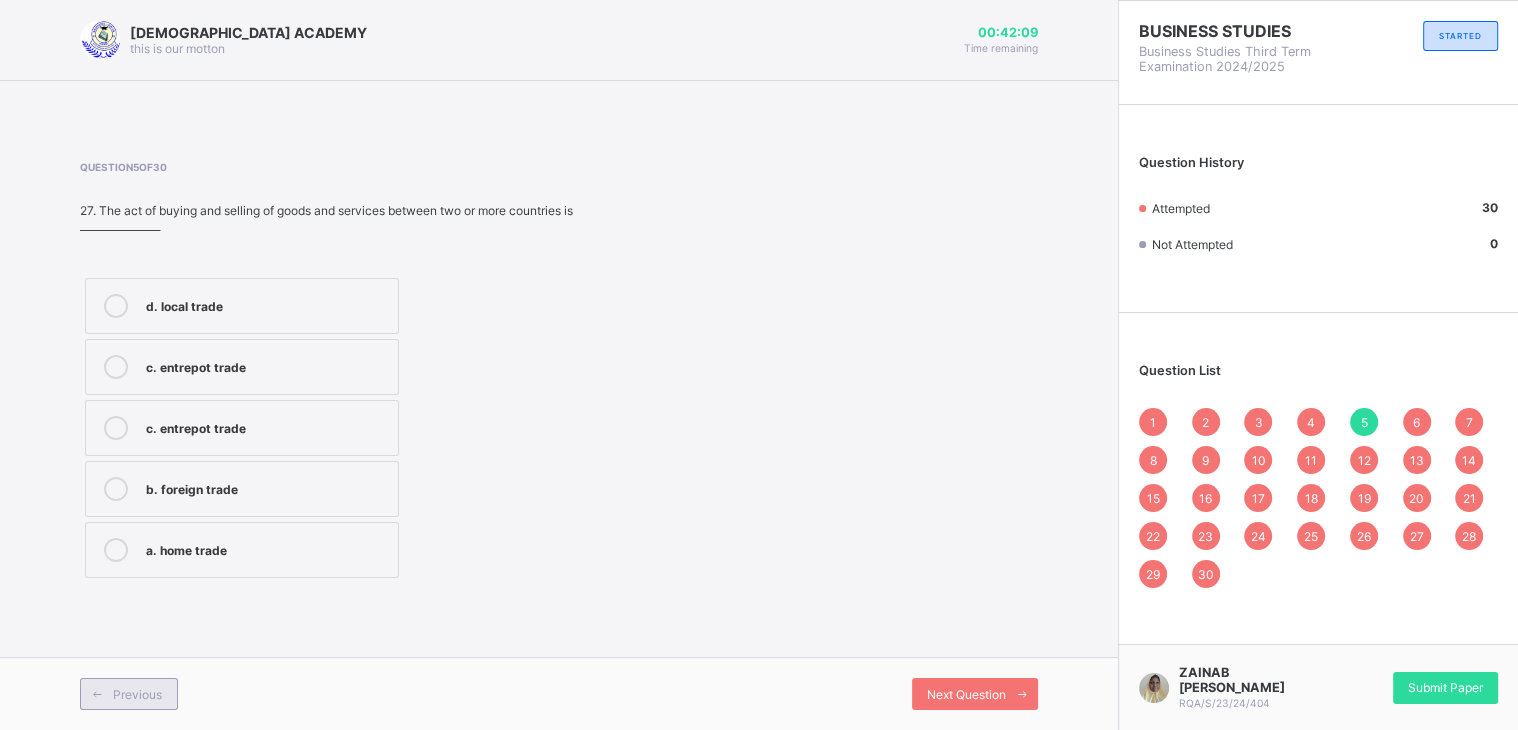click on "Previous" at bounding box center (129, 694) 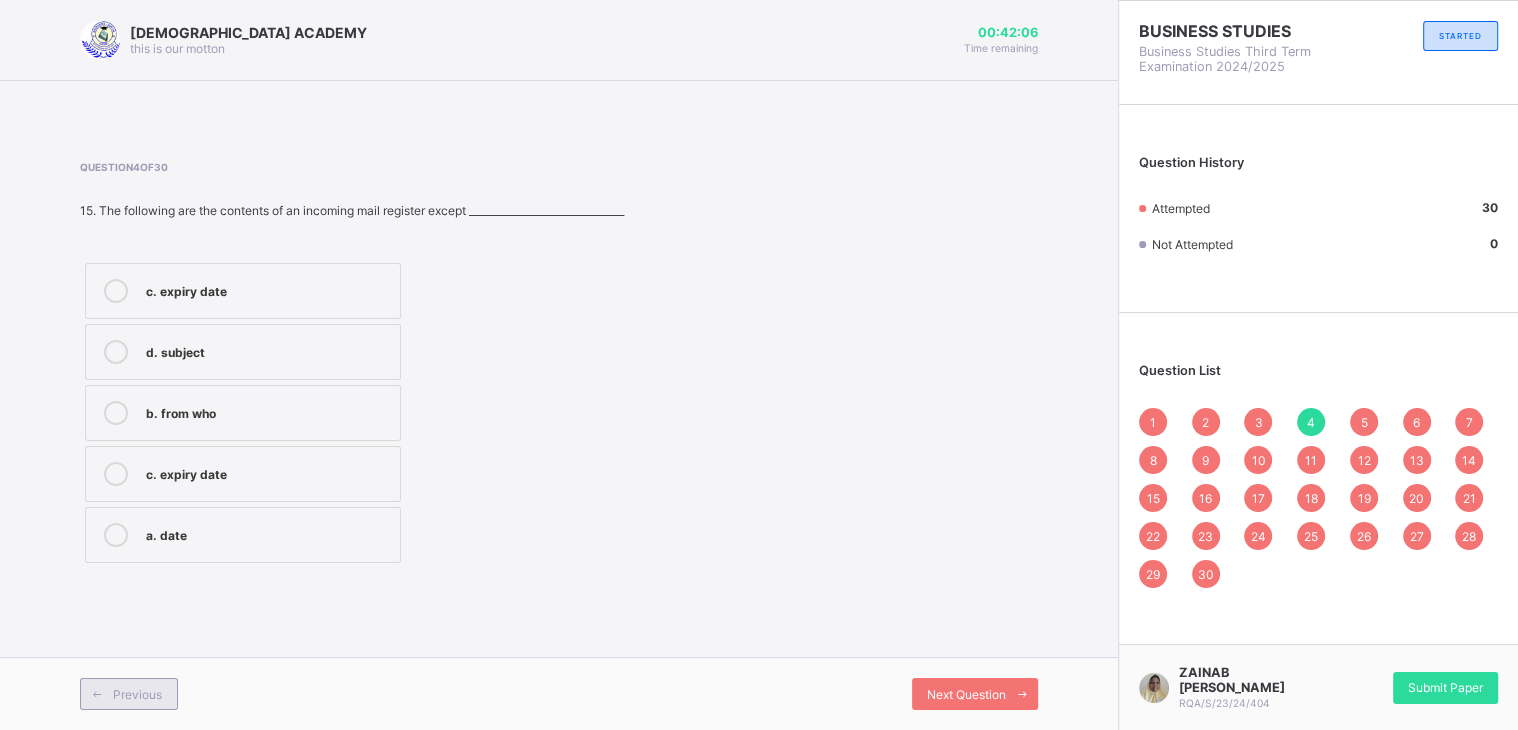 click on "Previous" at bounding box center (129, 694) 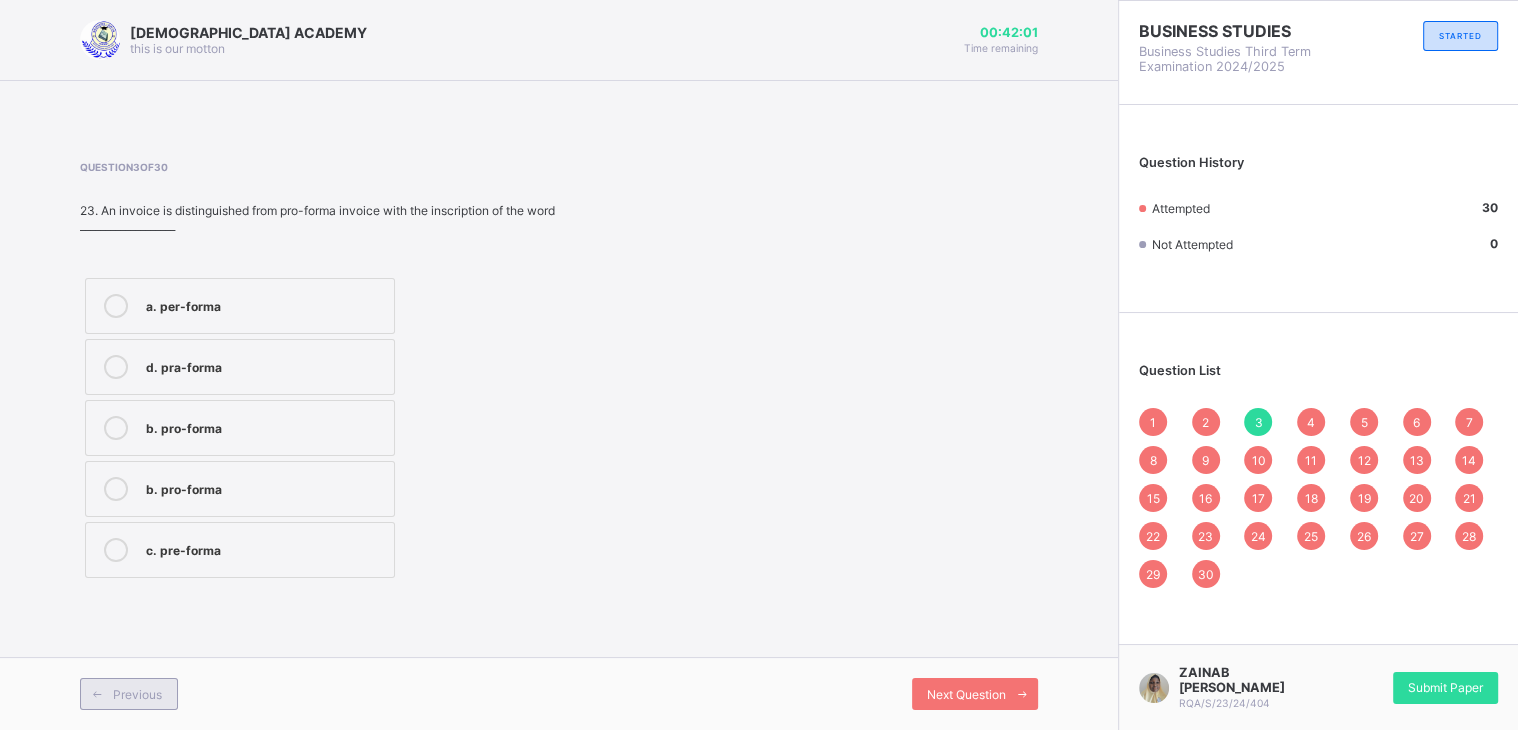 click on "Previous" at bounding box center [129, 694] 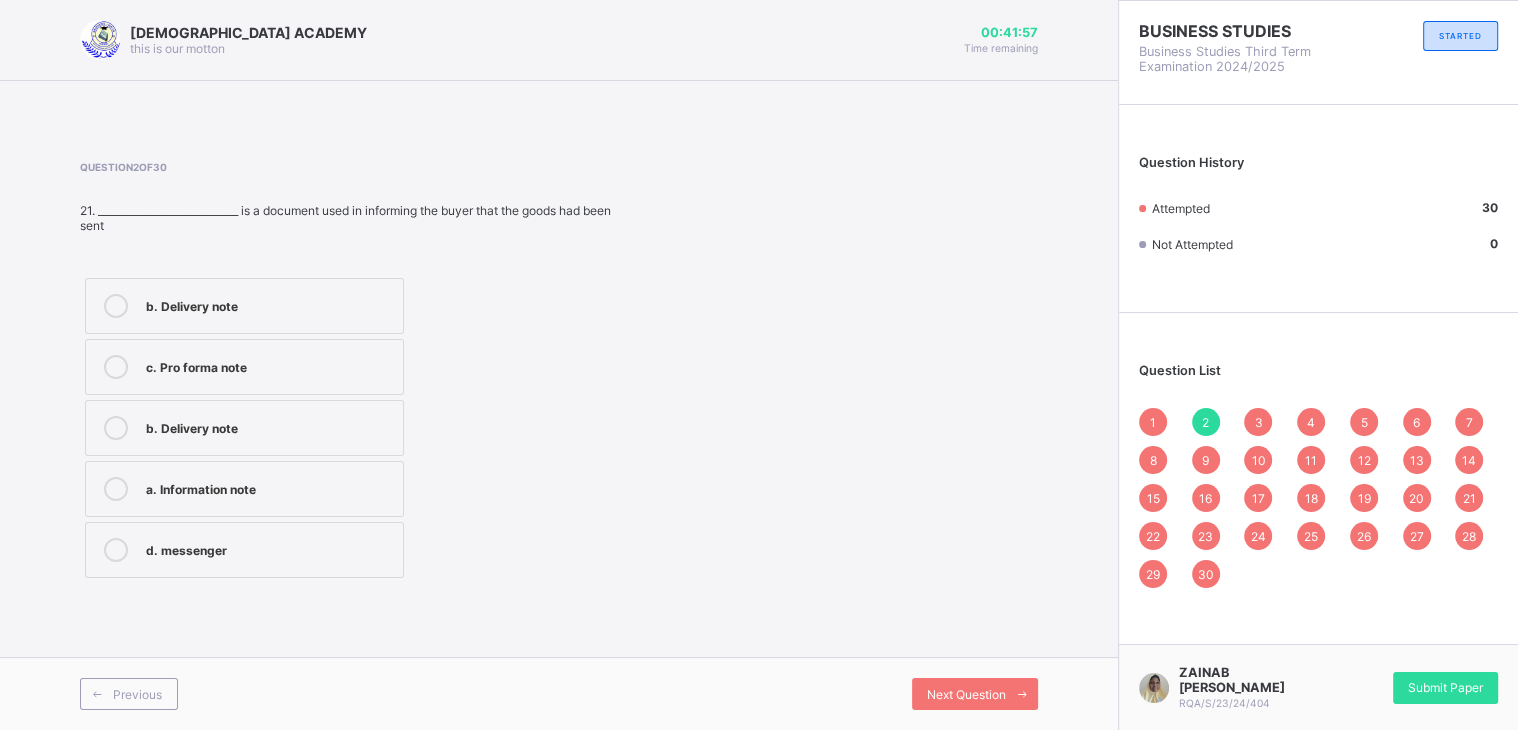 click on "Previous Next Question" at bounding box center (559, 693) 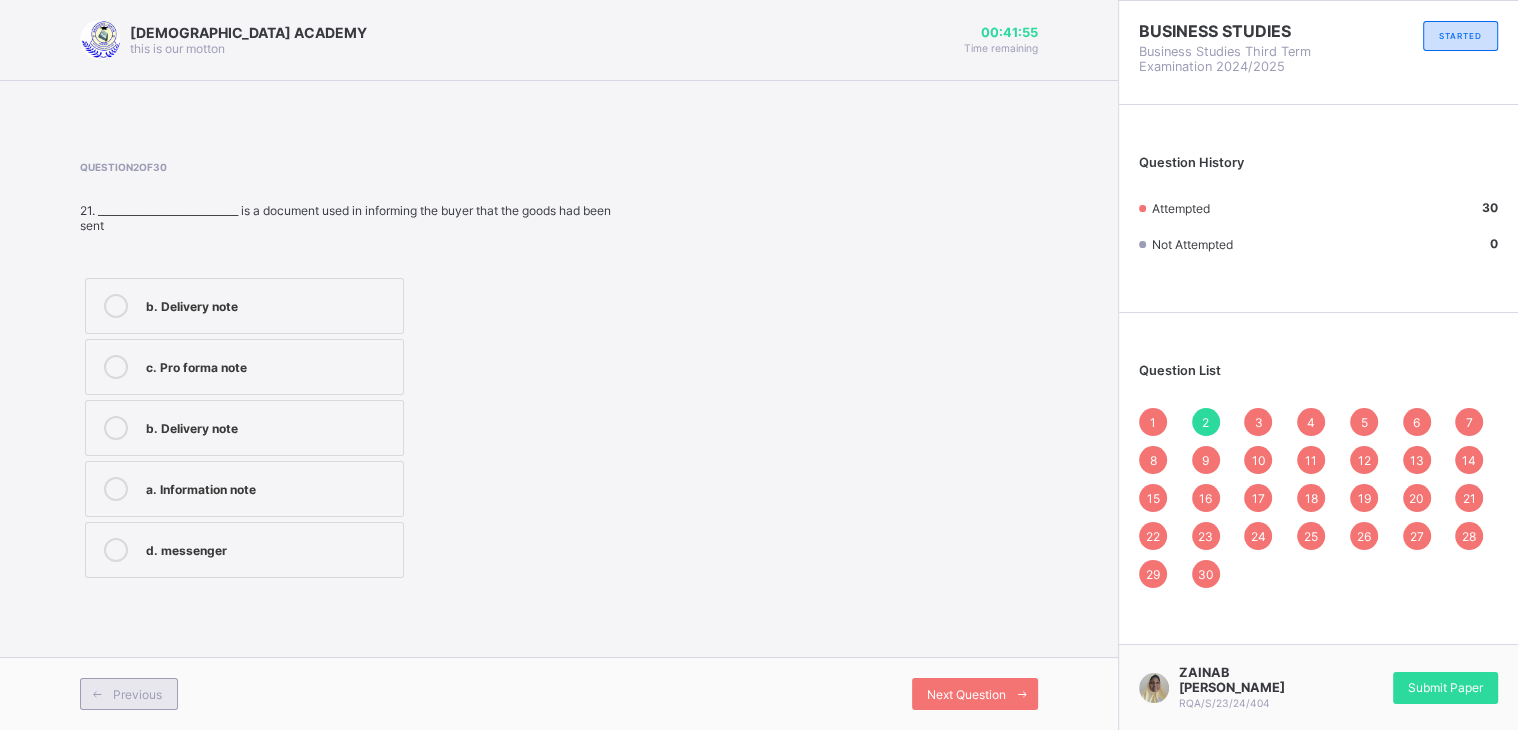 click on "Previous" at bounding box center [129, 694] 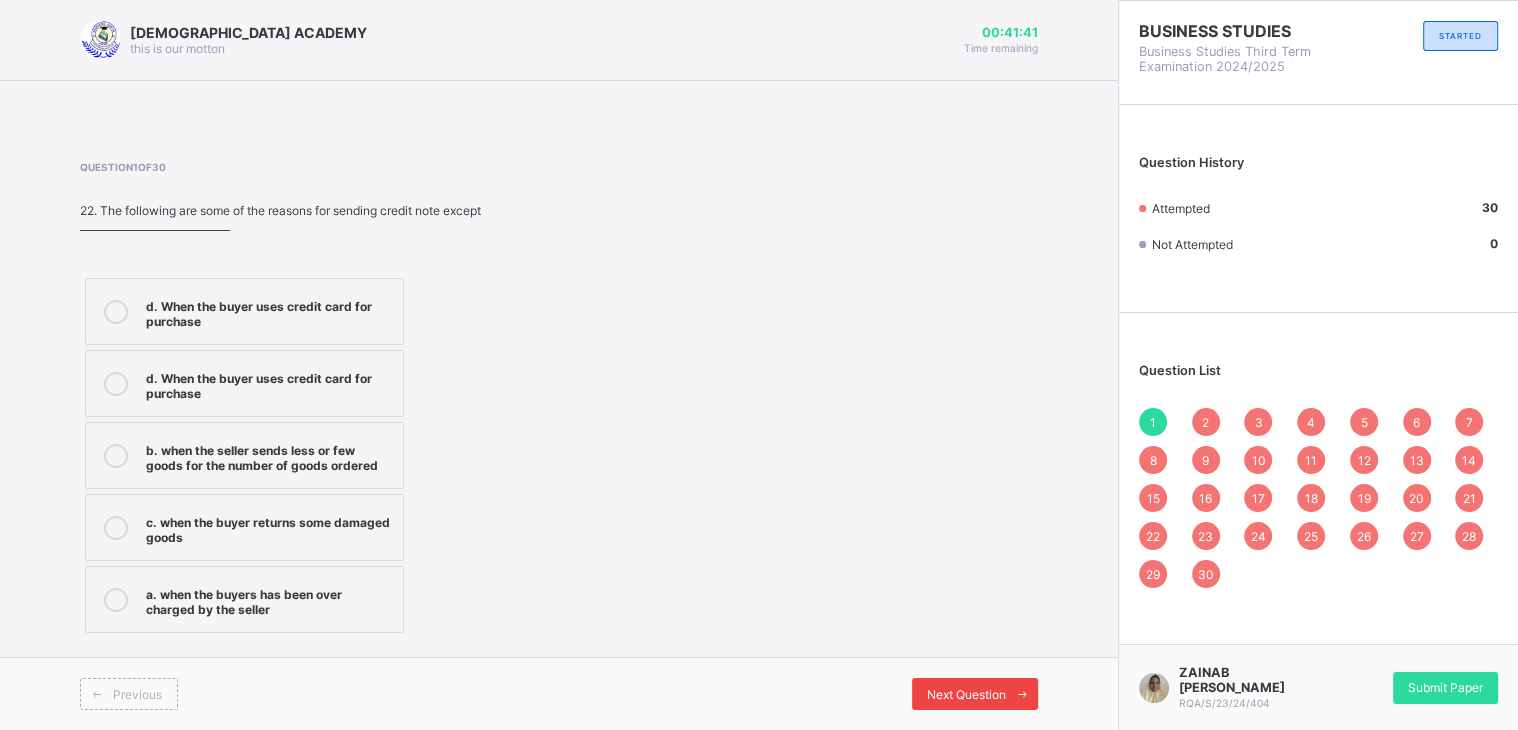click at bounding box center [1022, 694] 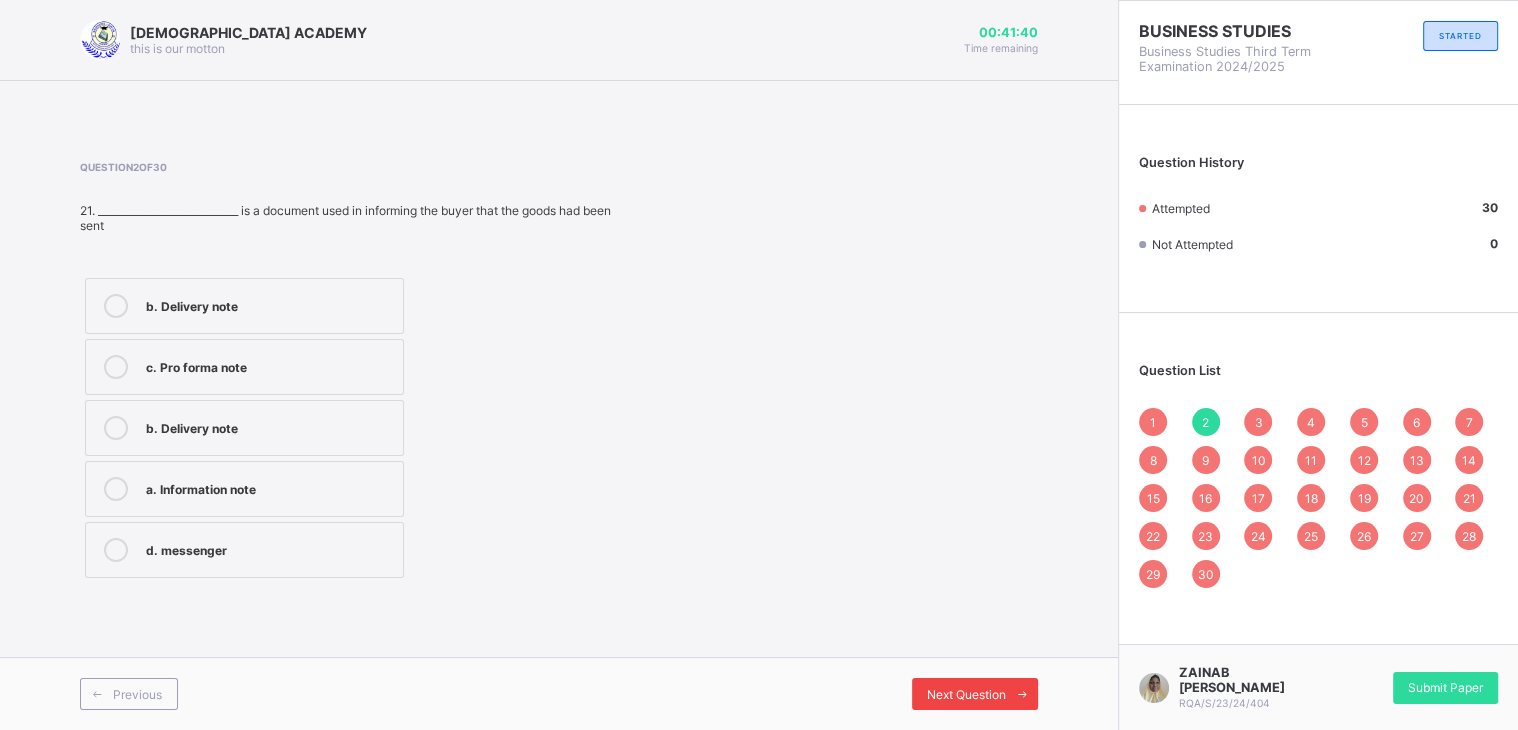 click at bounding box center (1022, 694) 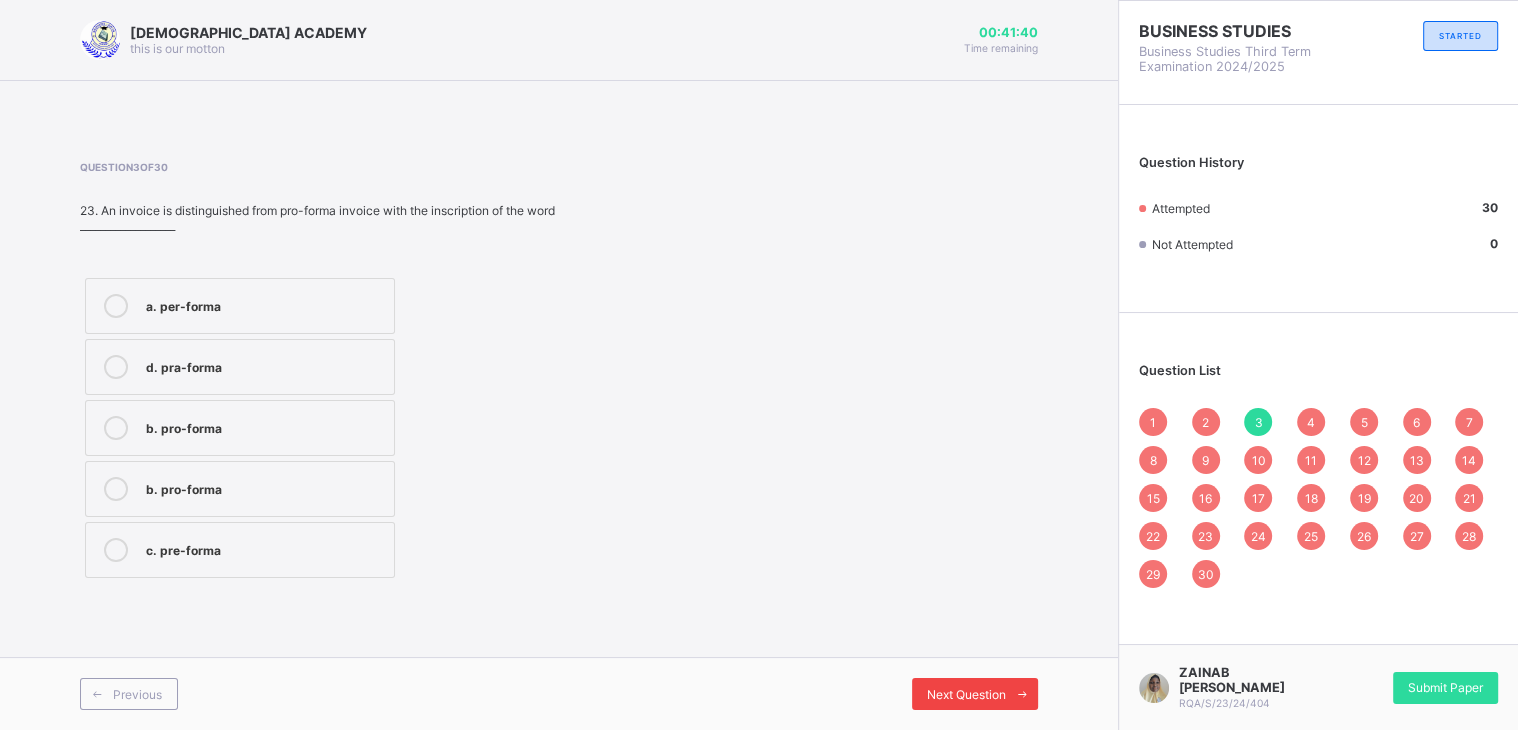 click at bounding box center [1022, 694] 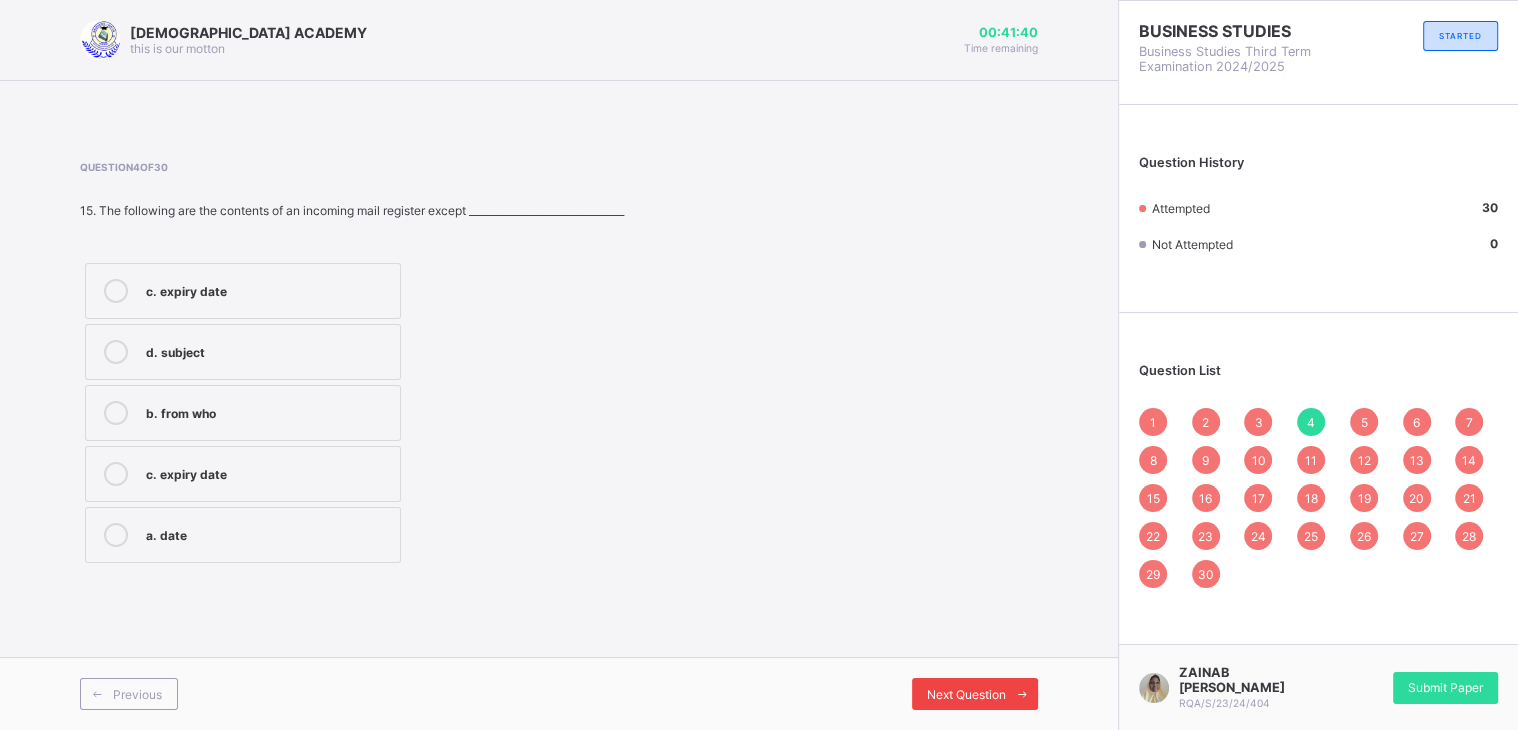 click at bounding box center (1022, 694) 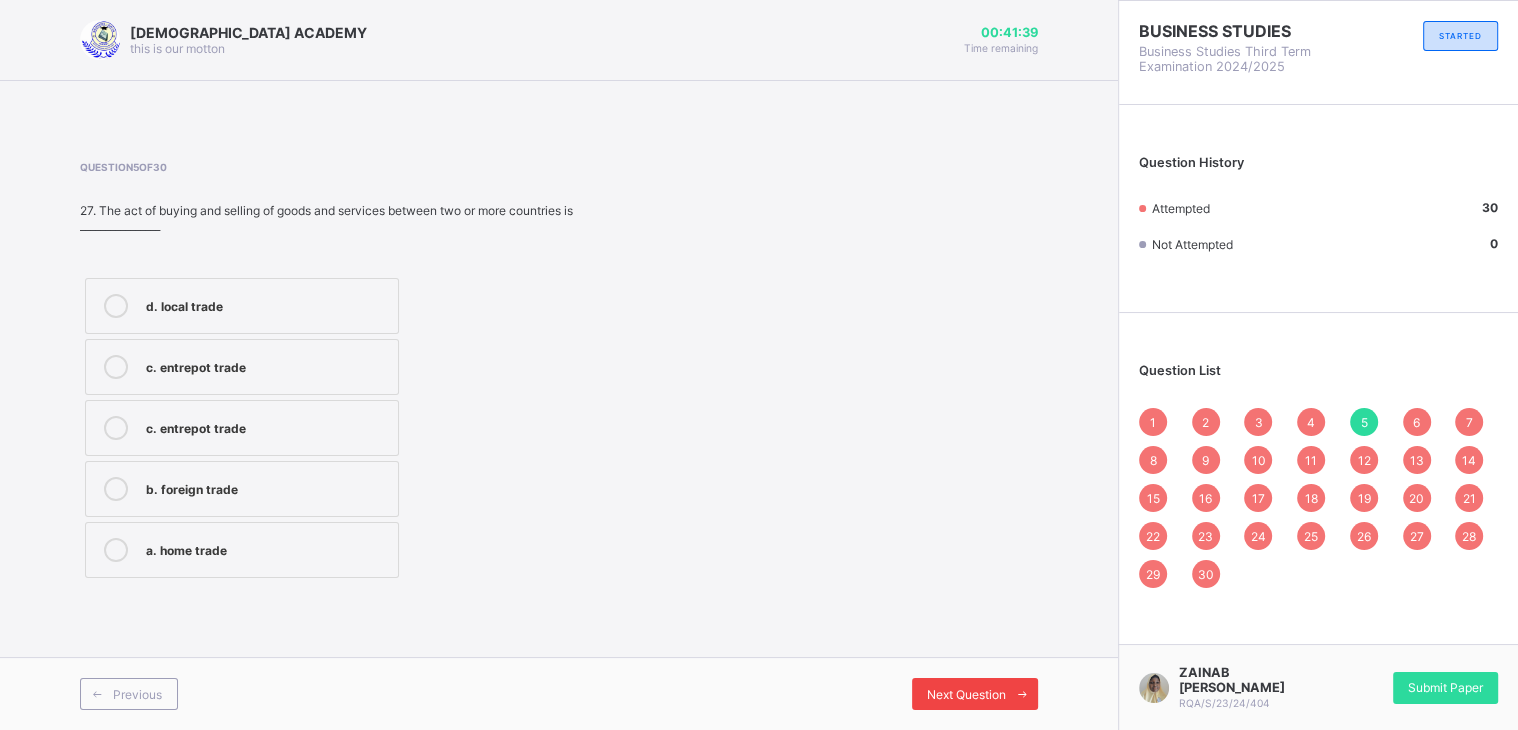 click at bounding box center [1022, 694] 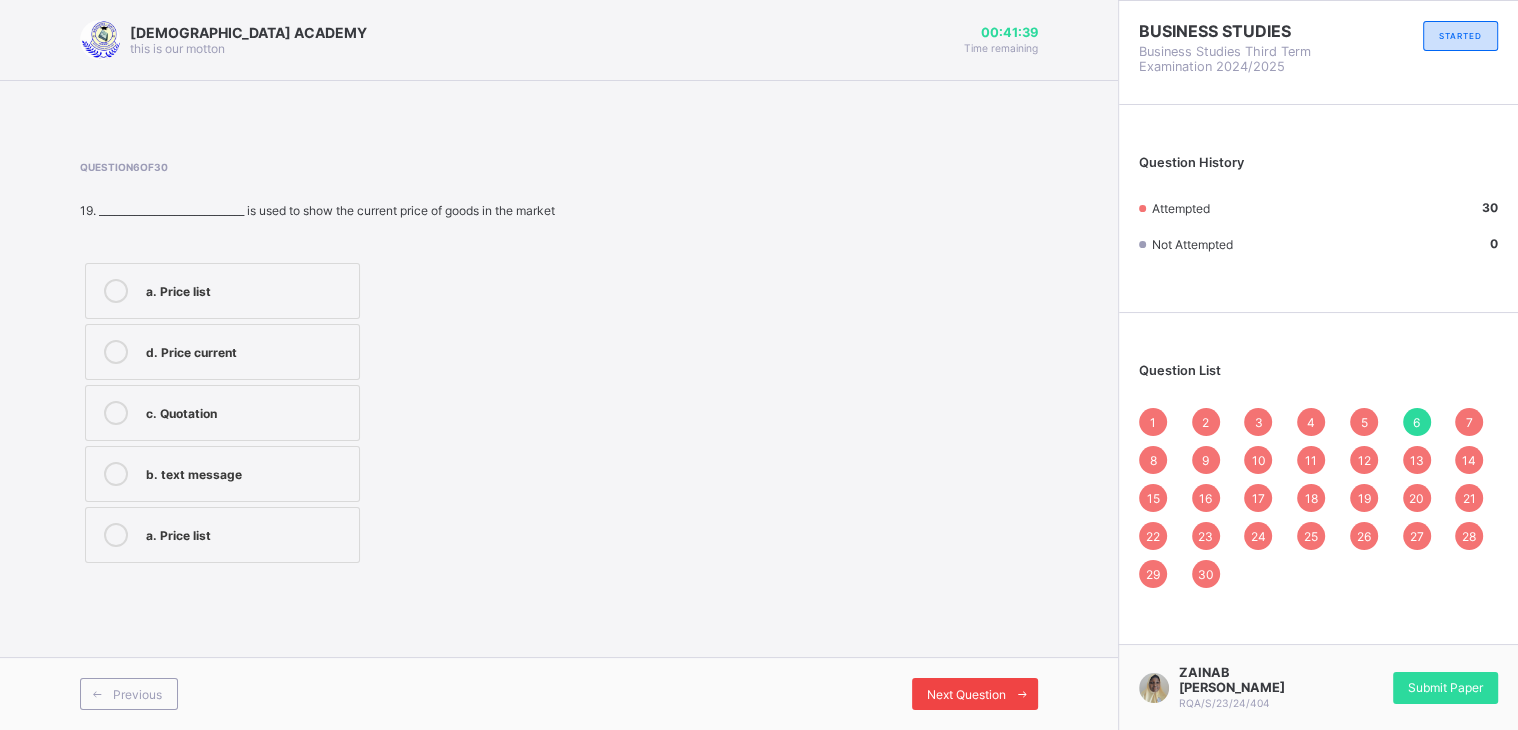 click at bounding box center (1022, 694) 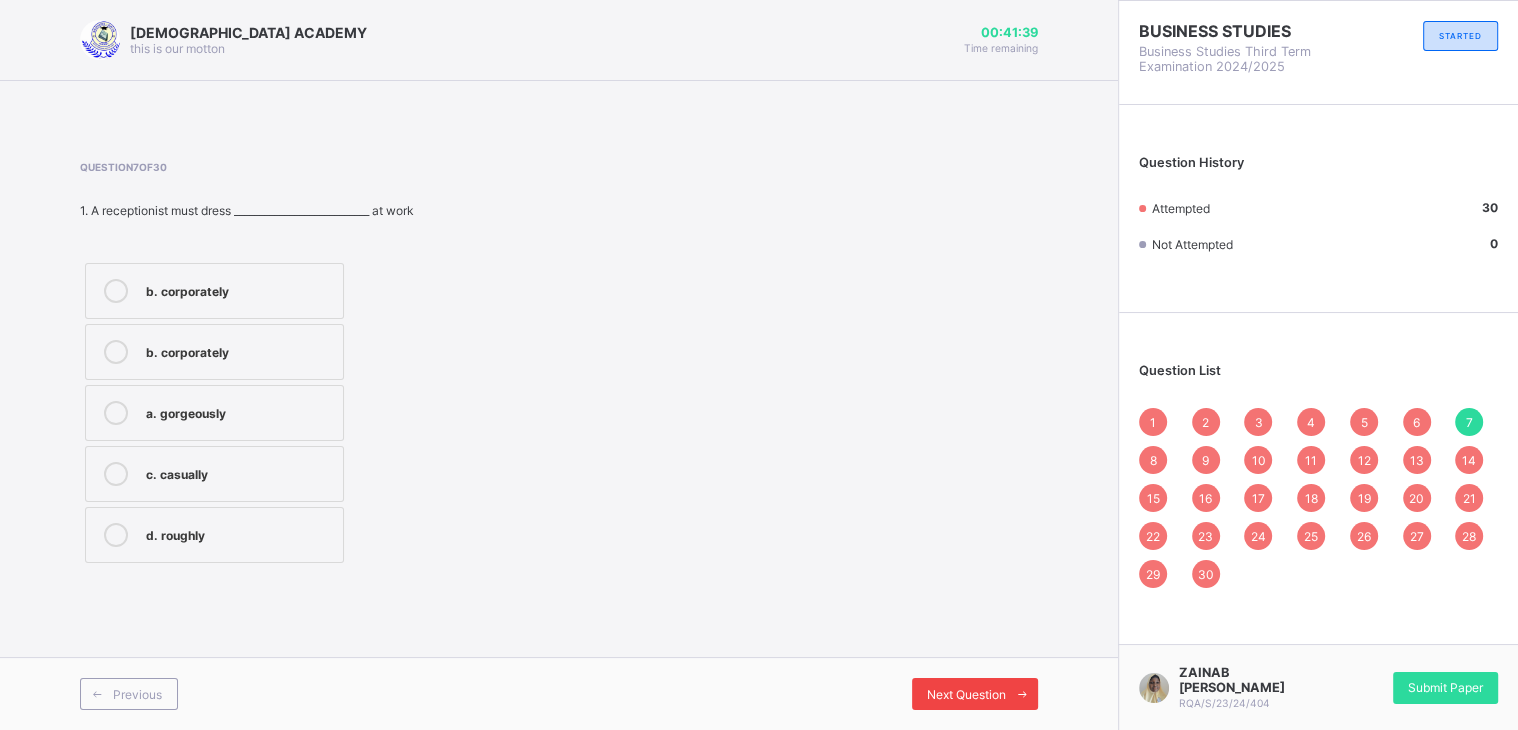 click at bounding box center (1022, 694) 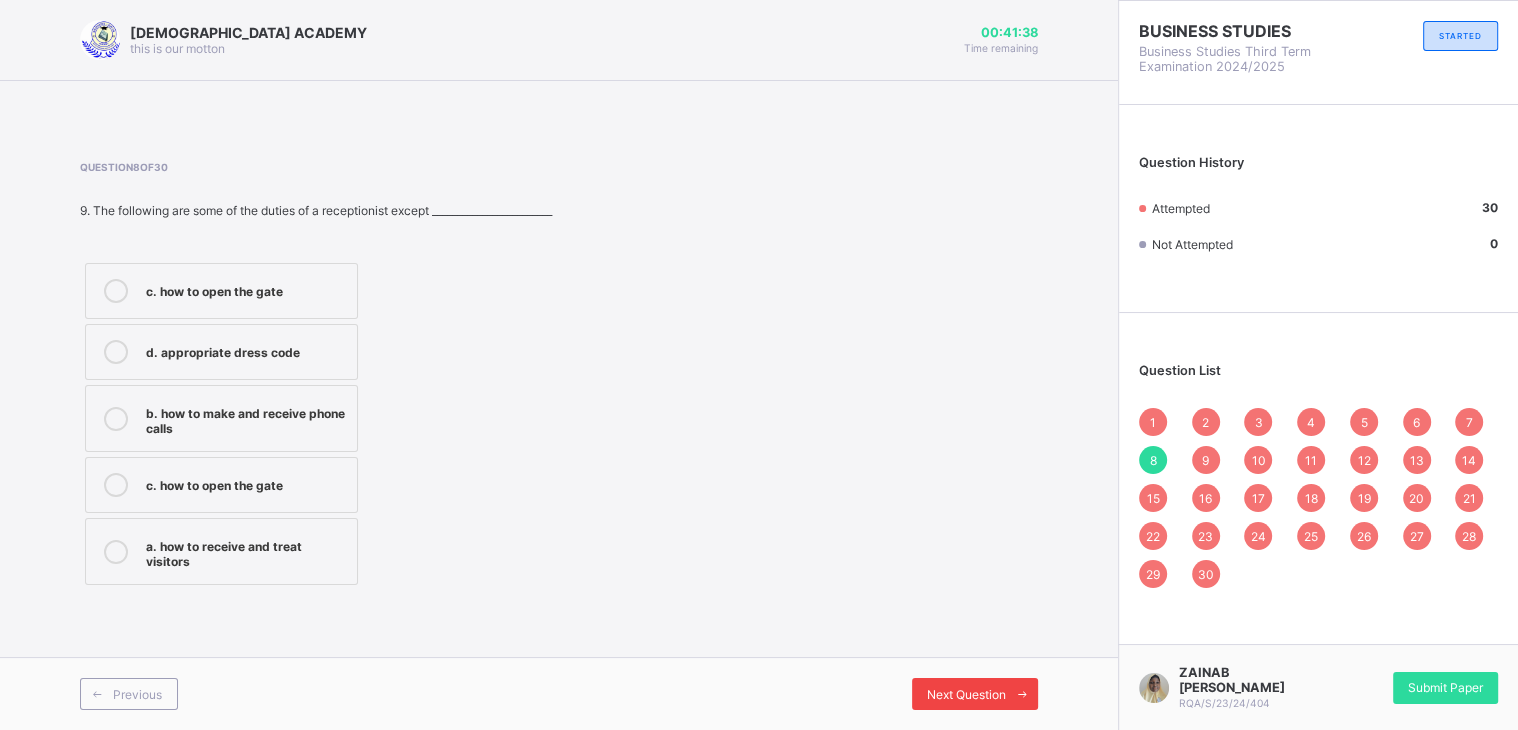 click at bounding box center [1022, 694] 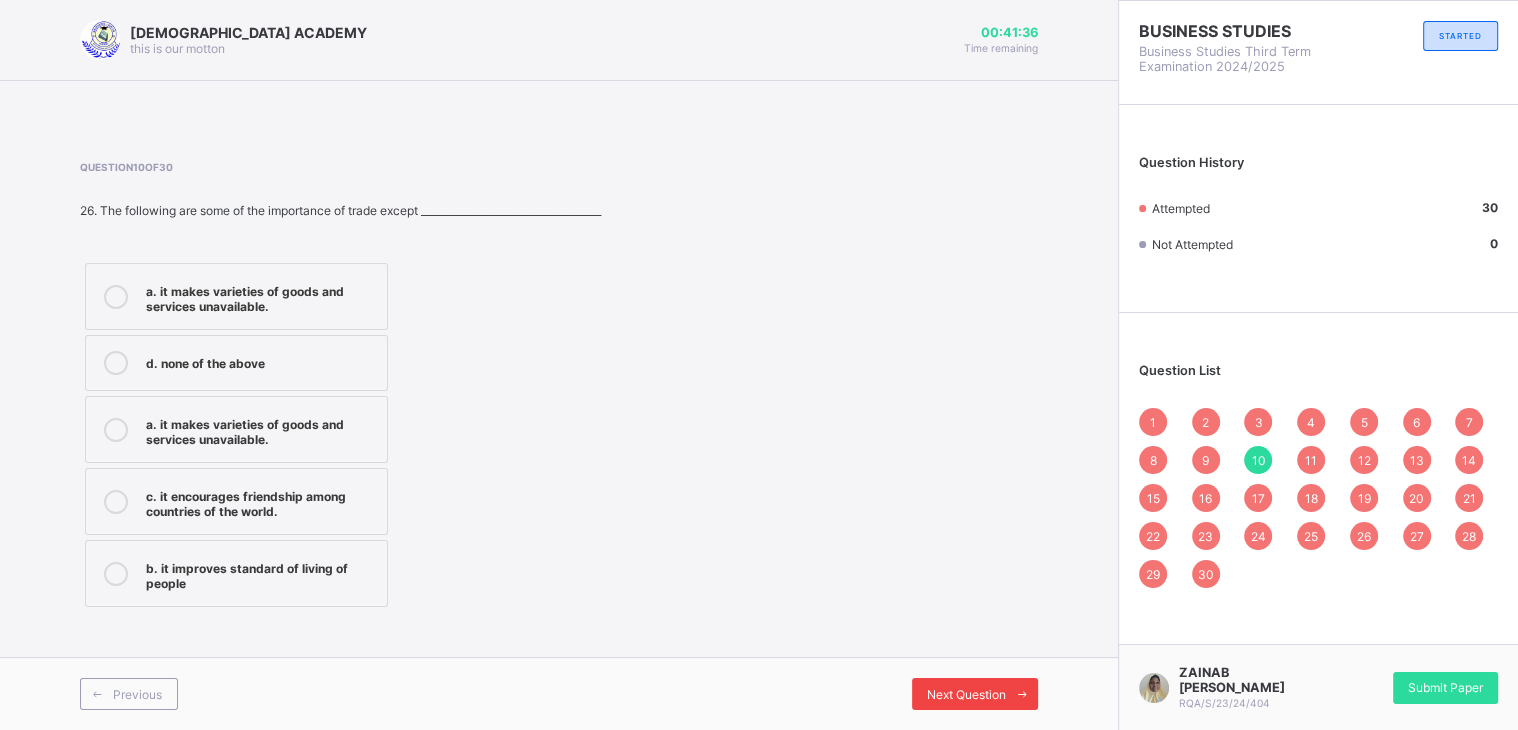 click at bounding box center (1022, 694) 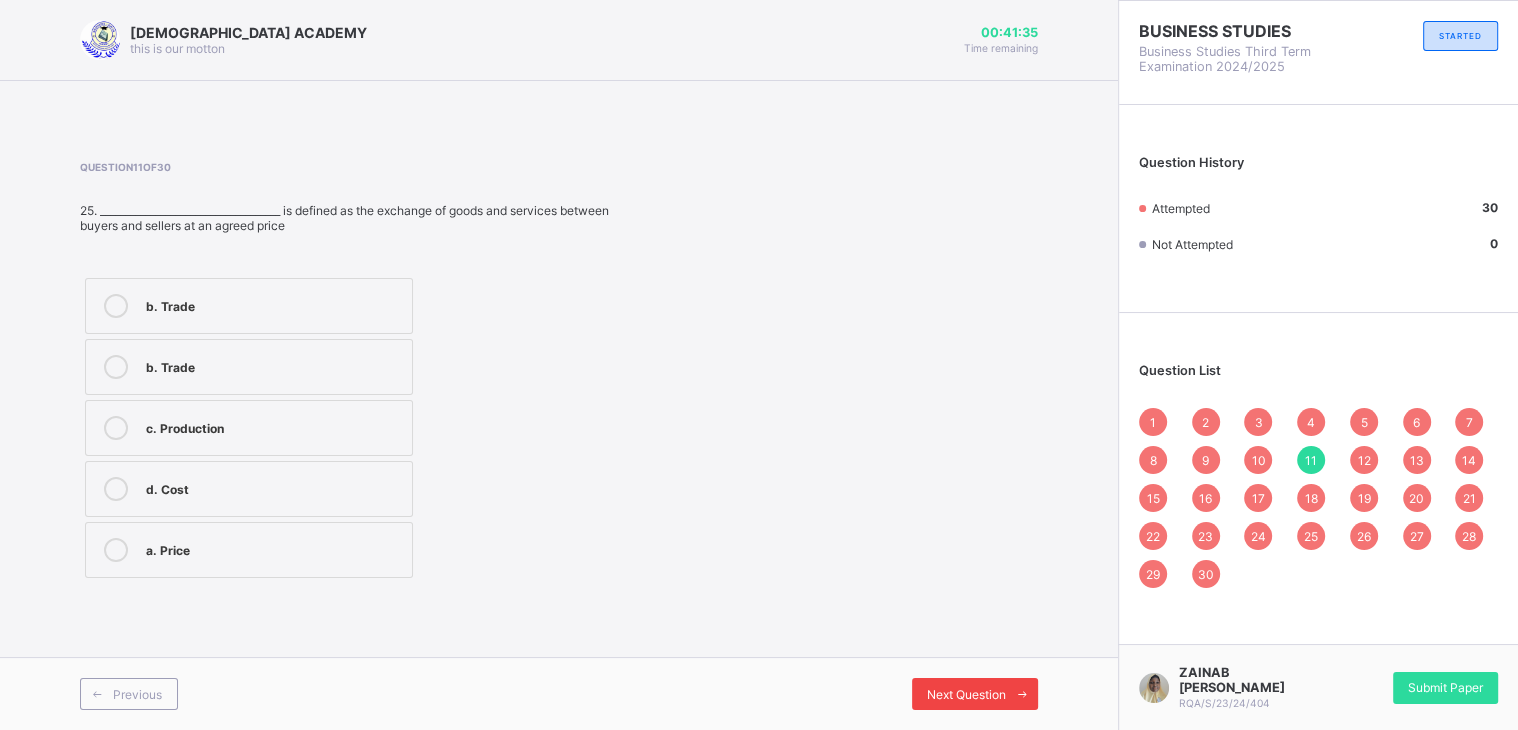 click at bounding box center [1022, 694] 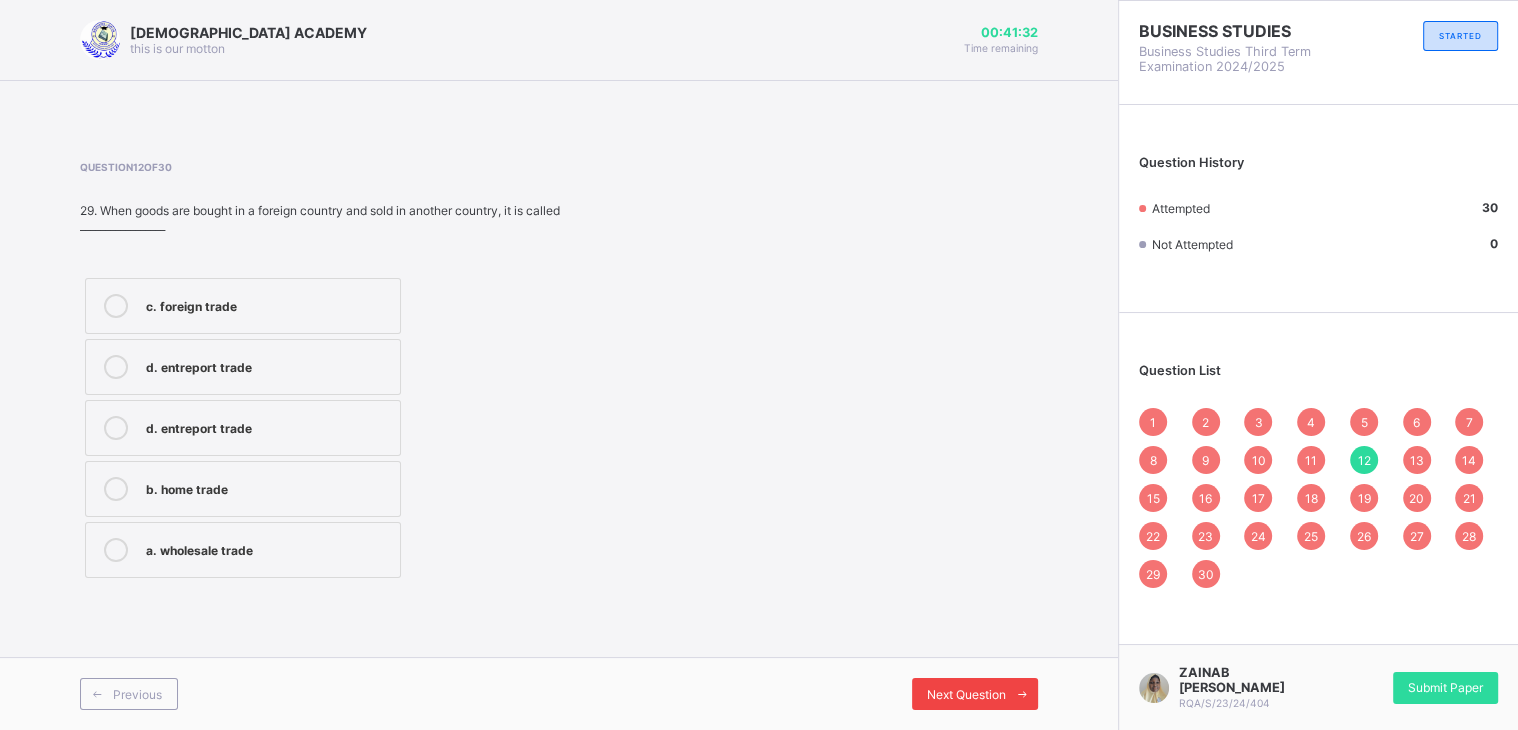 click at bounding box center (1022, 694) 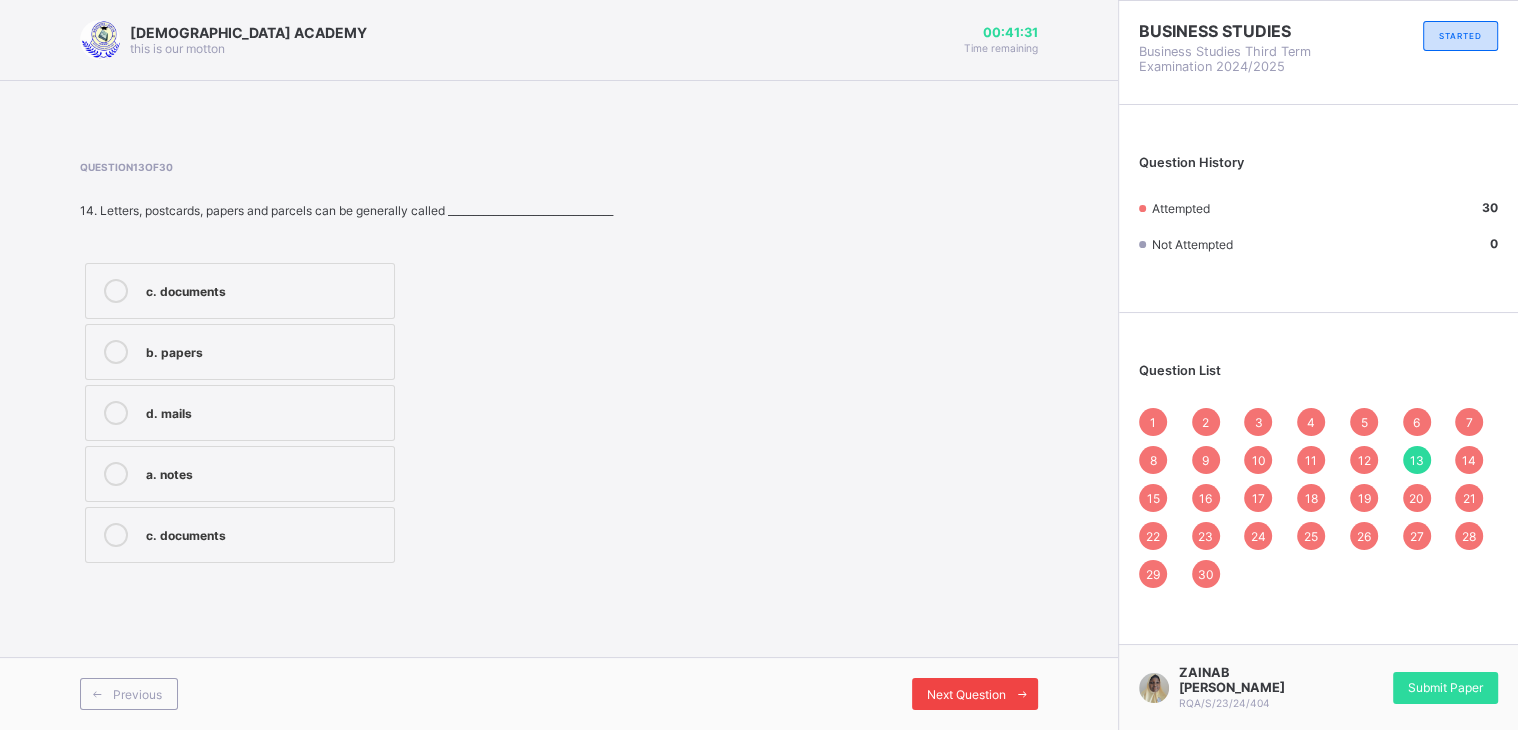 click at bounding box center [1022, 694] 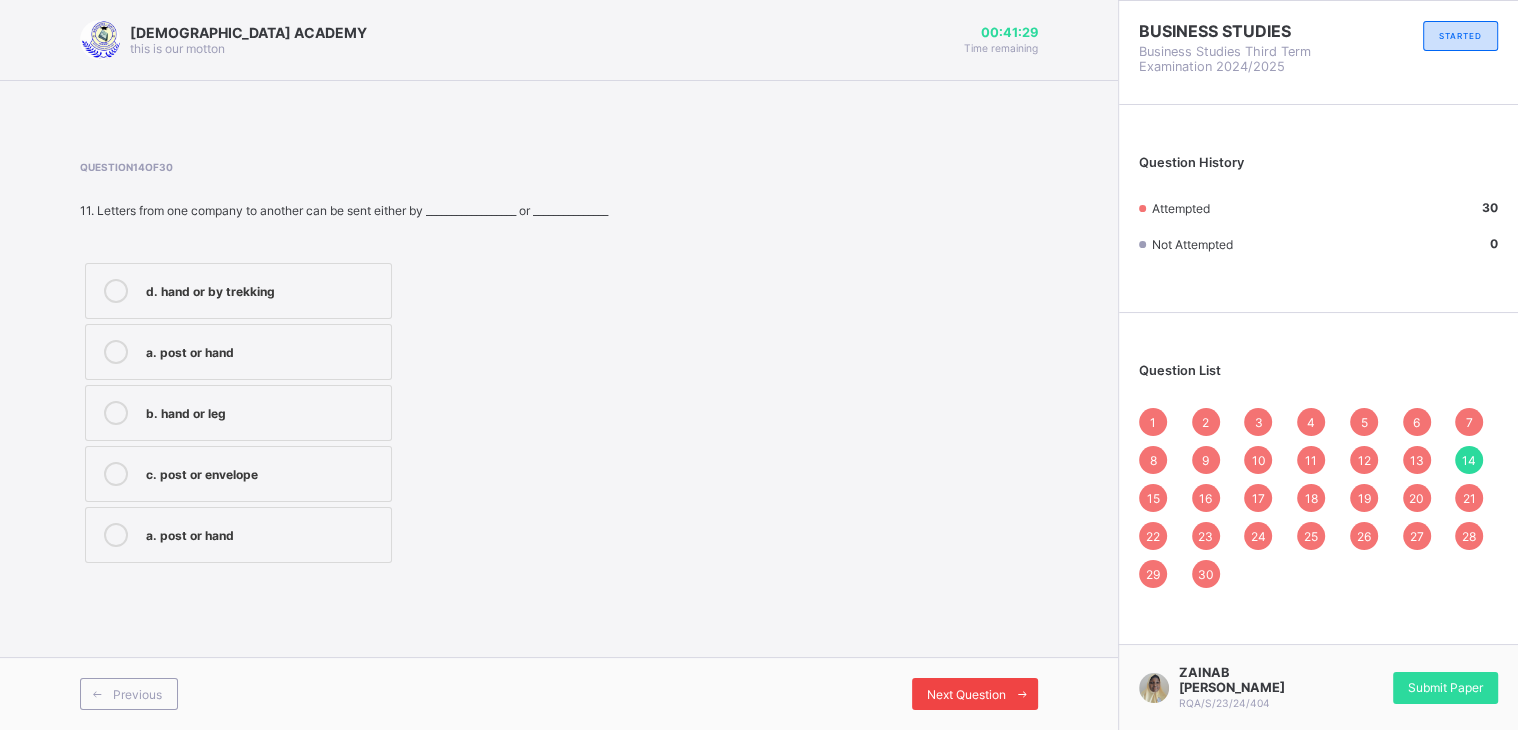 click at bounding box center [1022, 694] 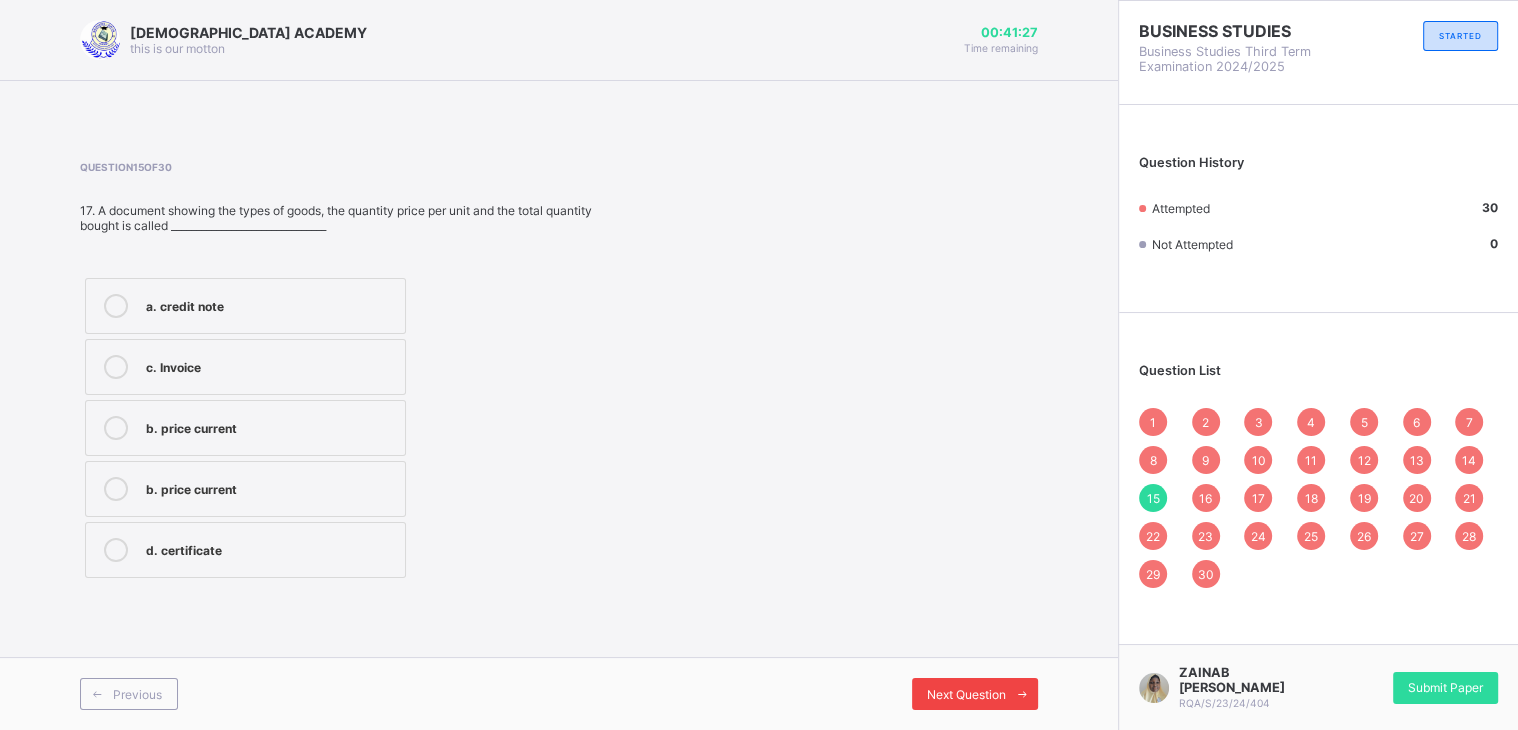 click at bounding box center (1022, 694) 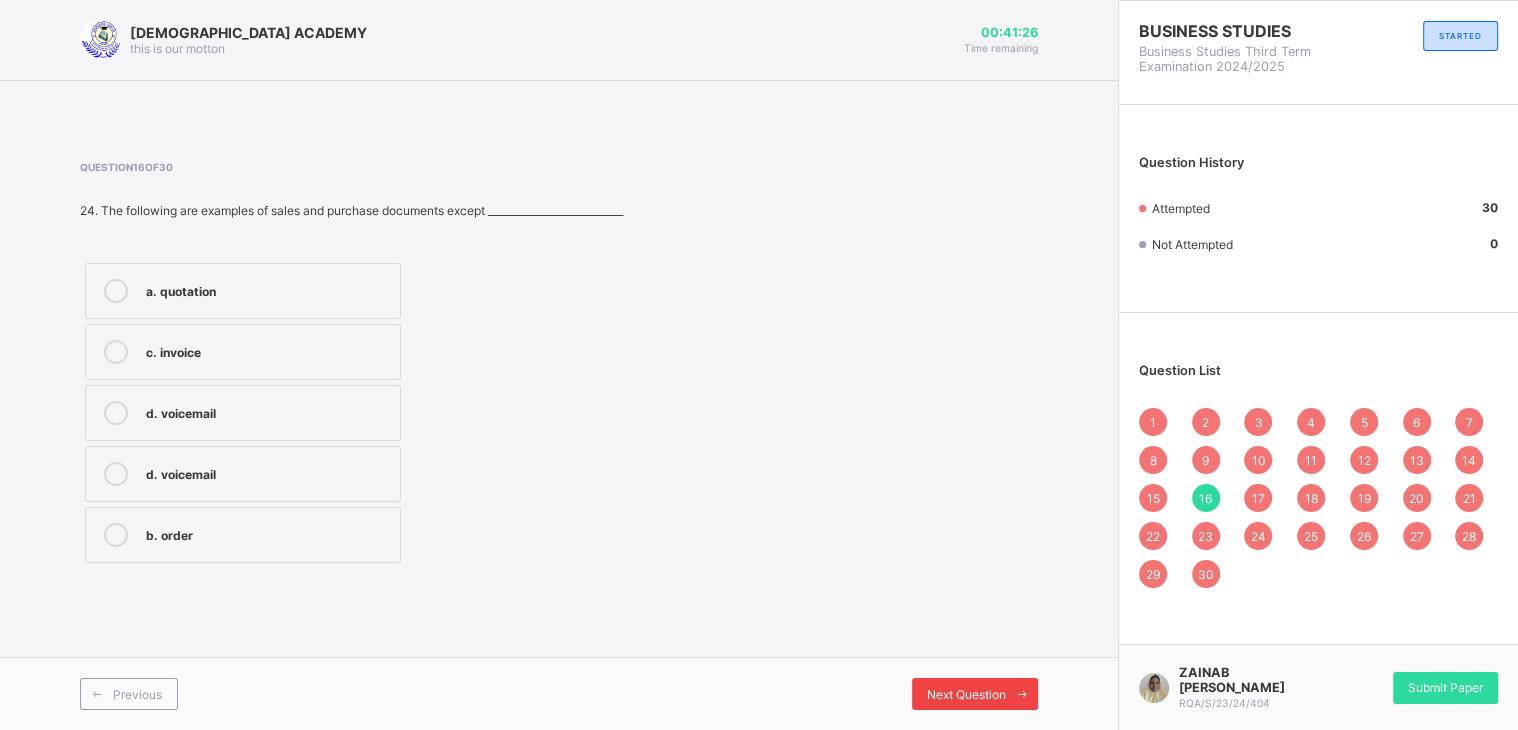 click at bounding box center (1022, 694) 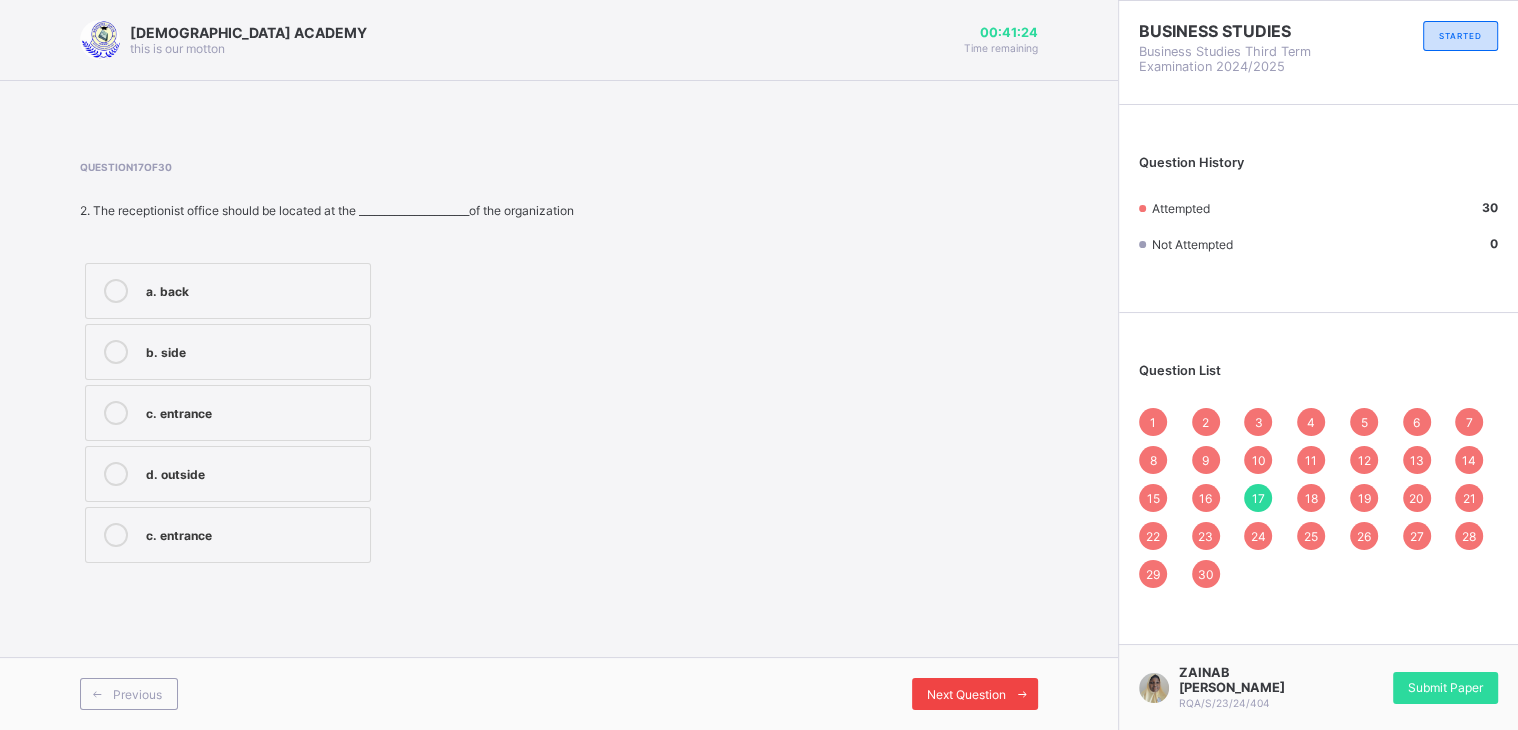 click at bounding box center (1022, 694) 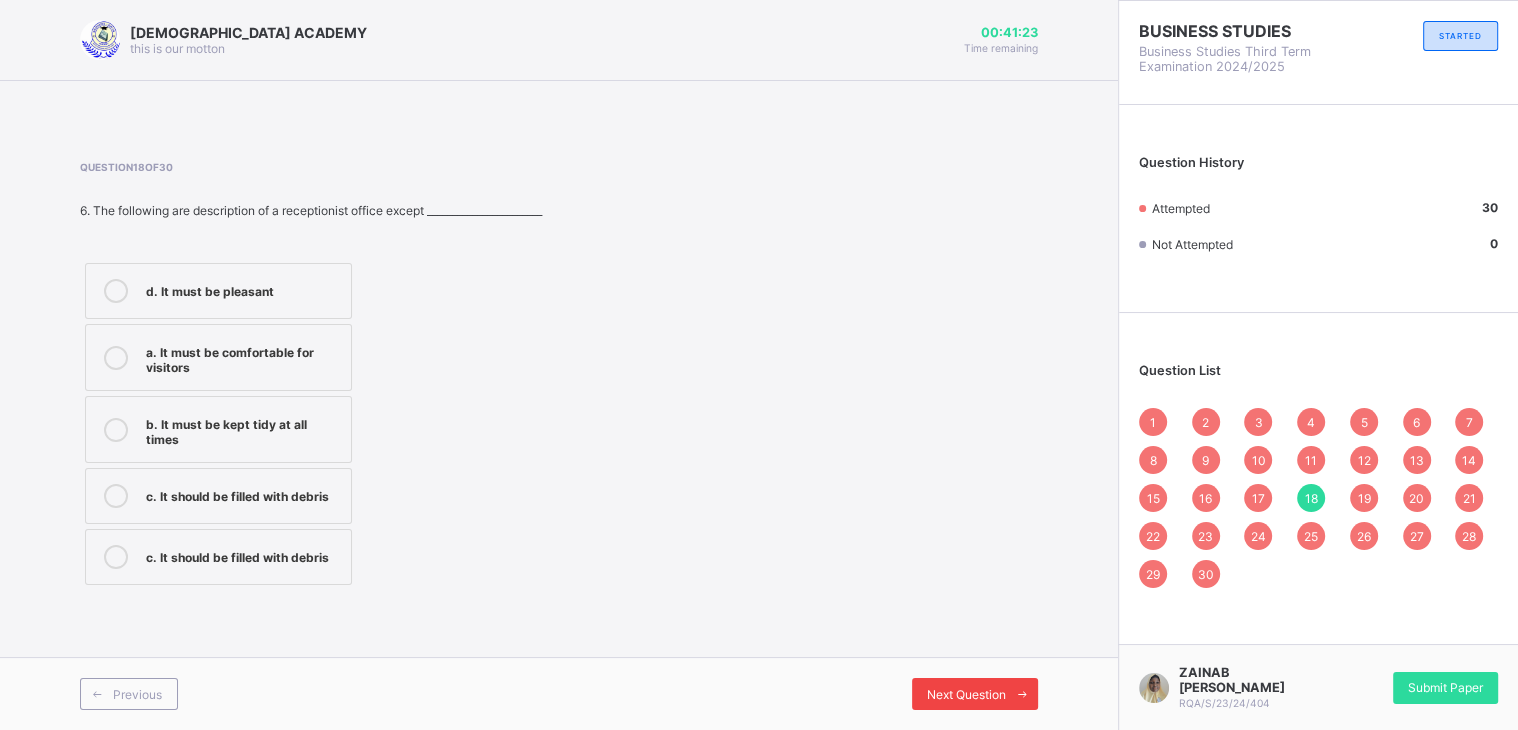 click at bounding box center (1022, 694) 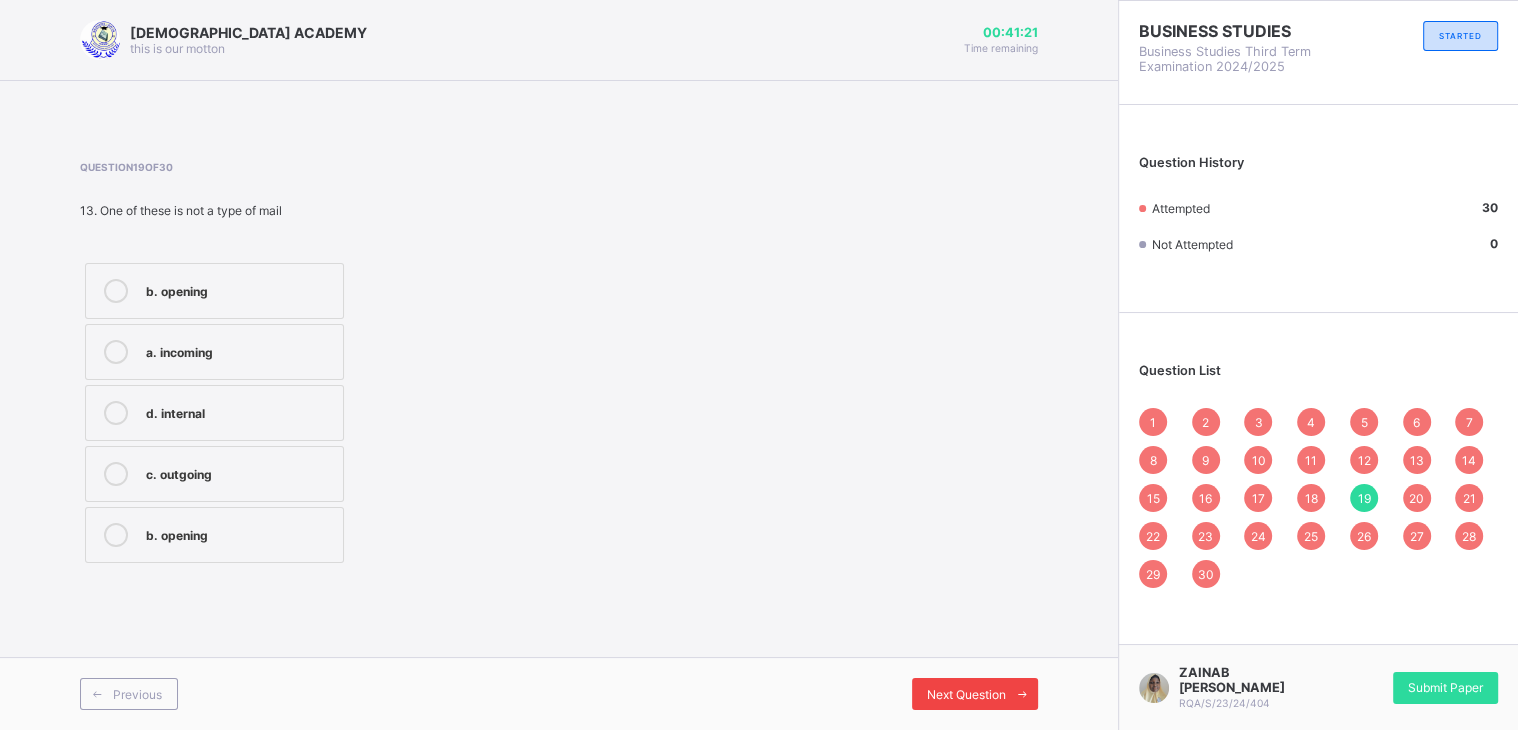 click at bounding box center (1022, 694) 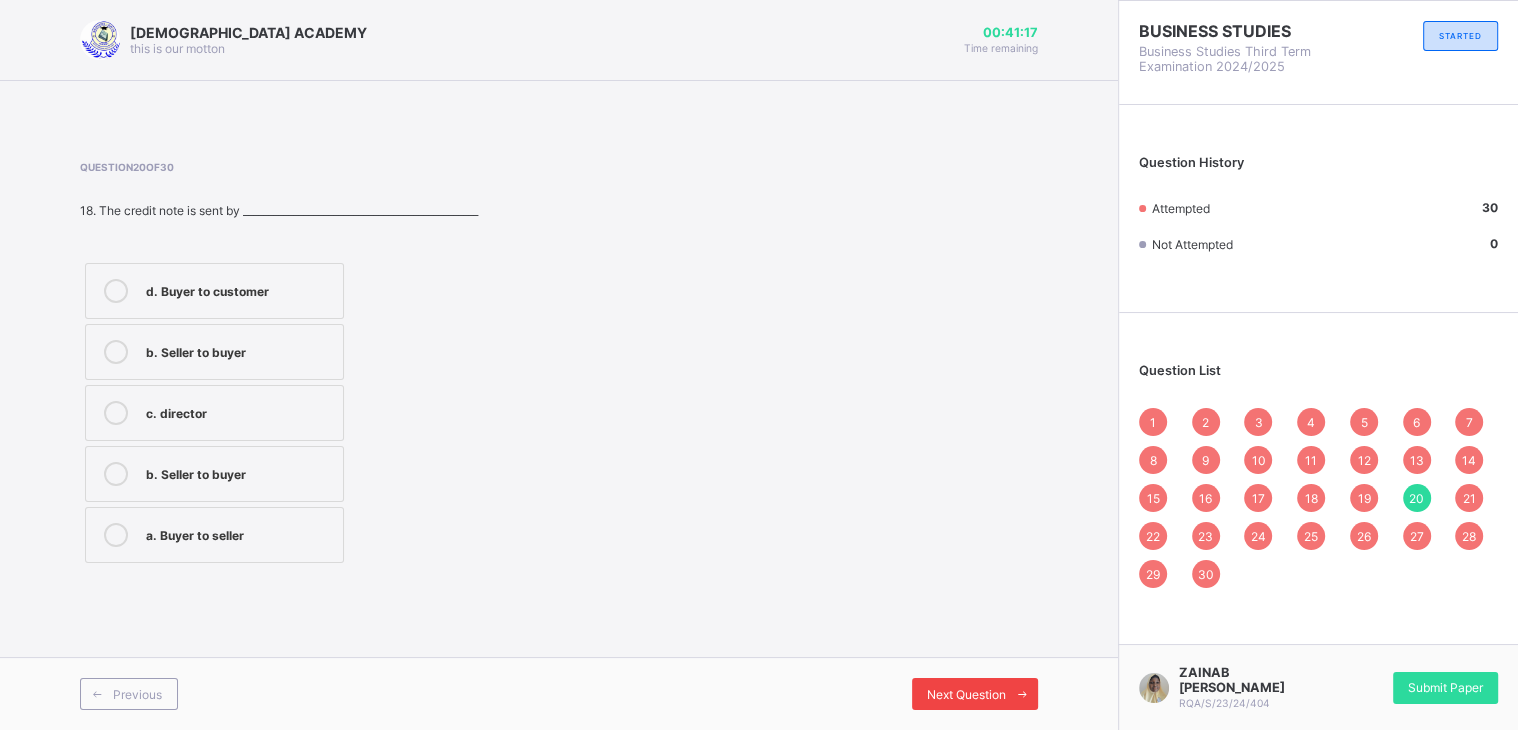 click at bounding box center (1022, 694) 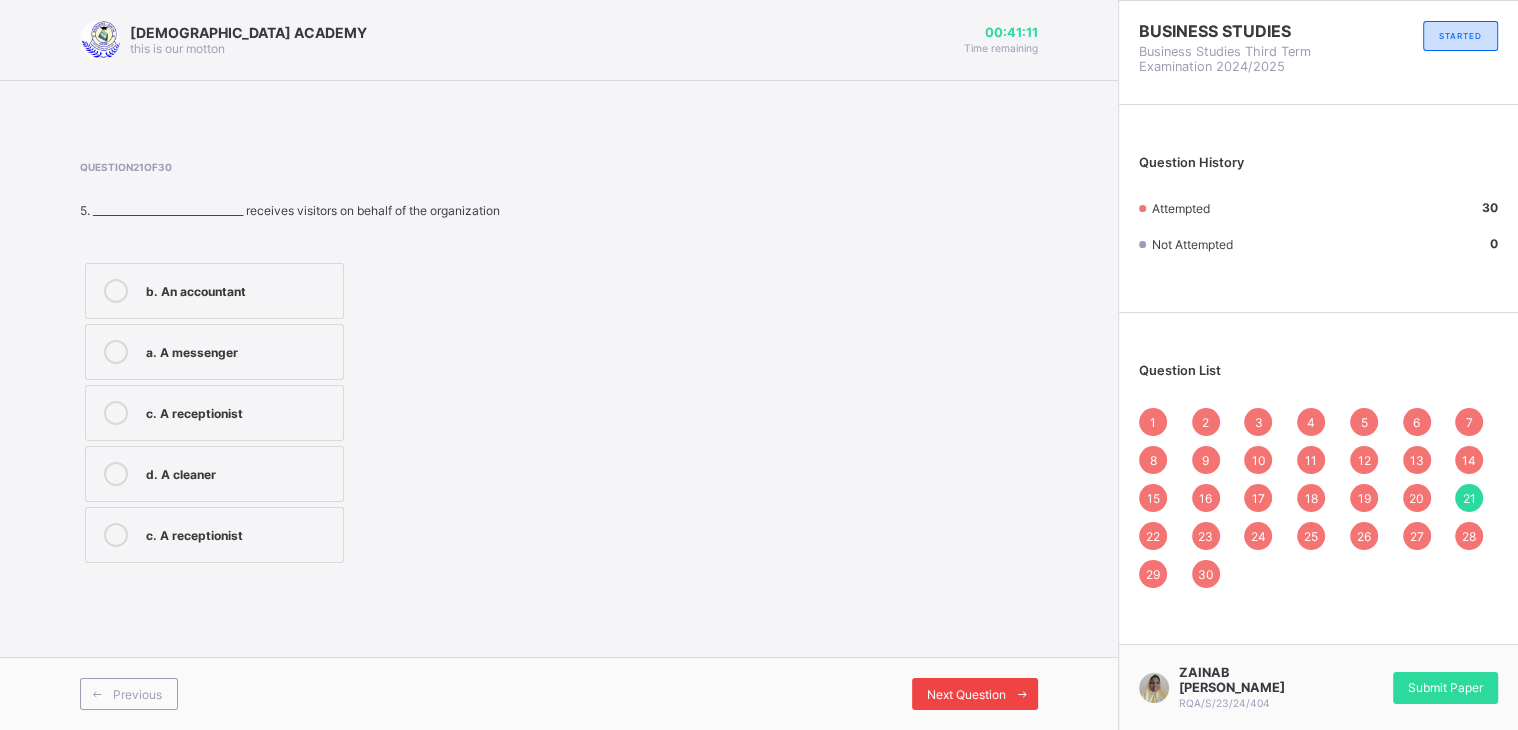 click at bounding box center [1022, 694] 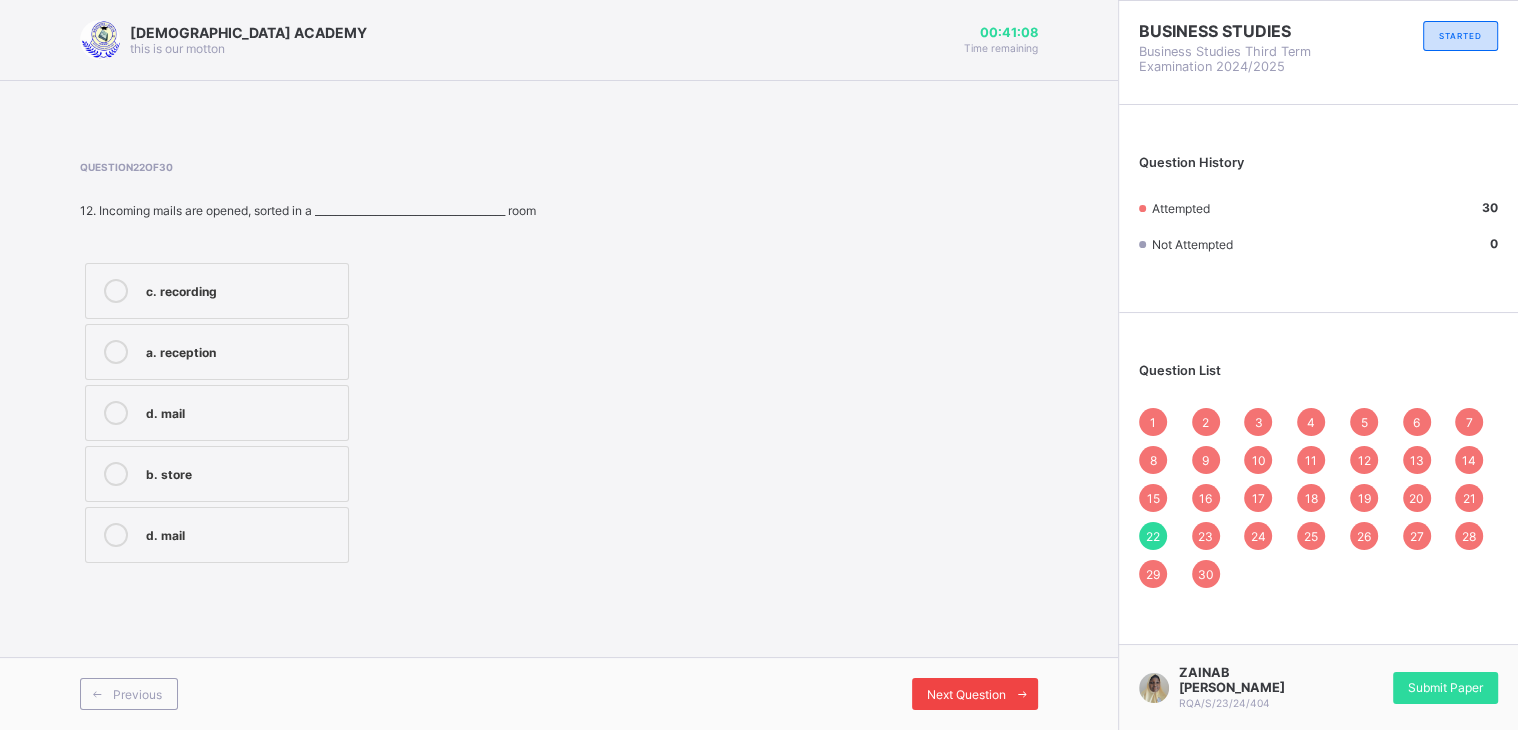 click at bounding box center (1022, 694) 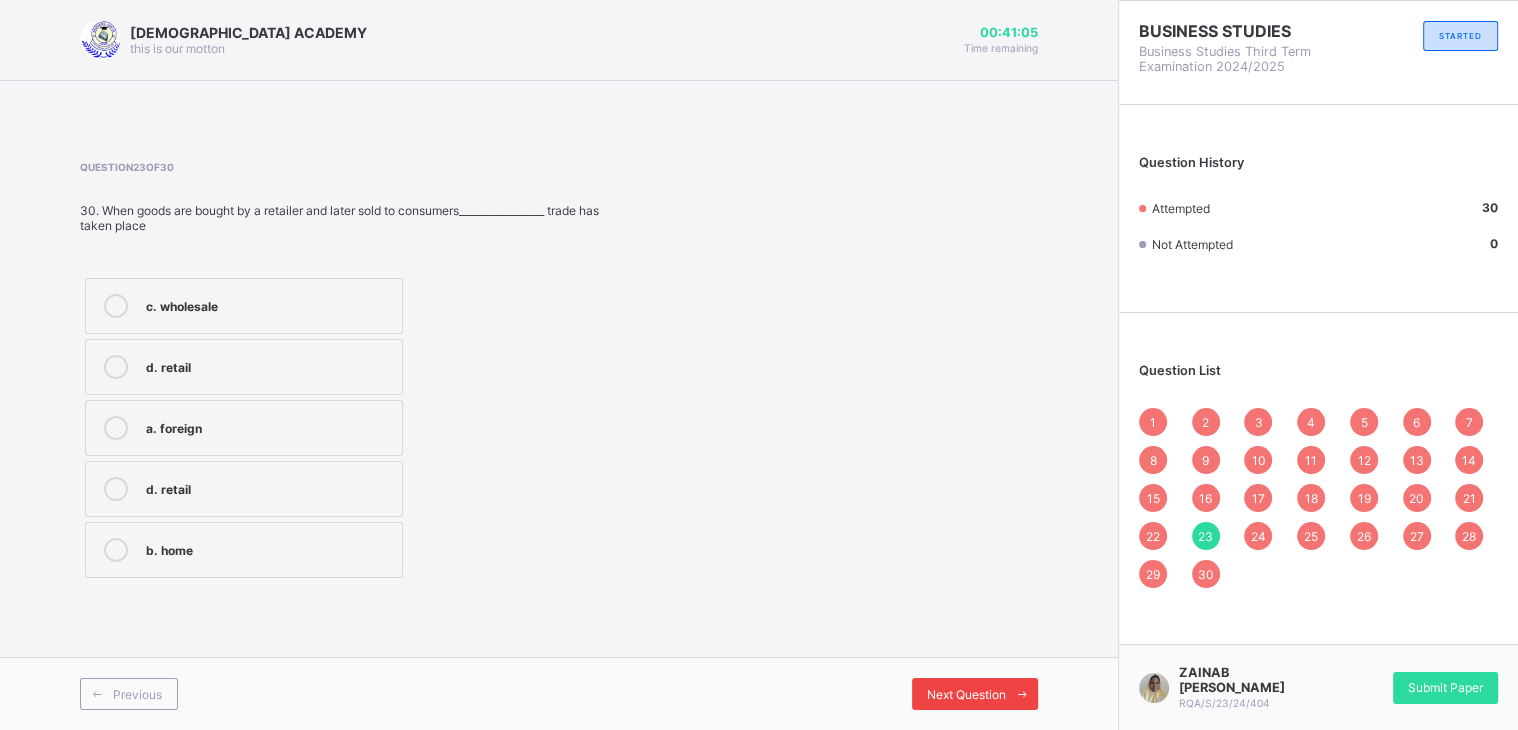 click at bounding box center (1022, 694) 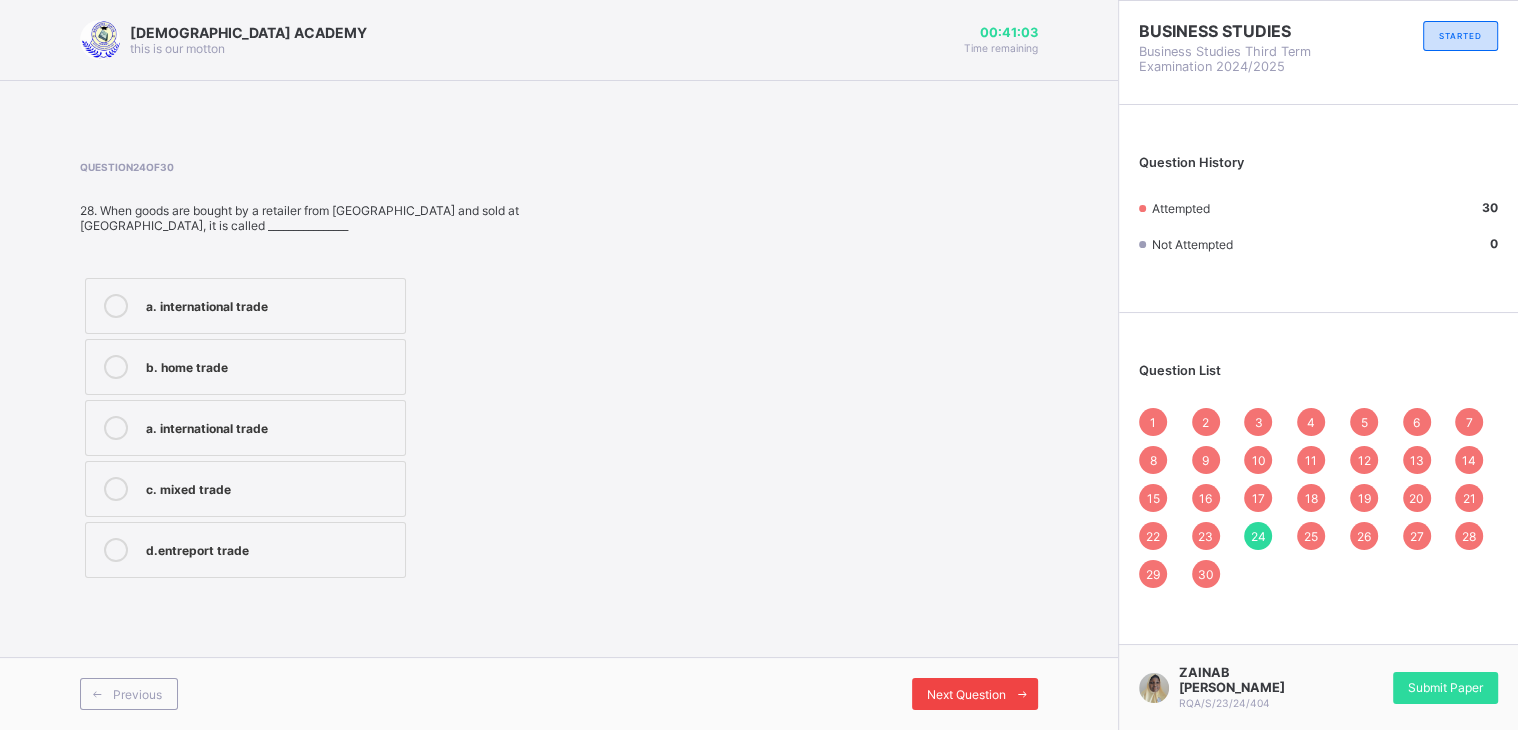 click at bounding box center [1022, 694] 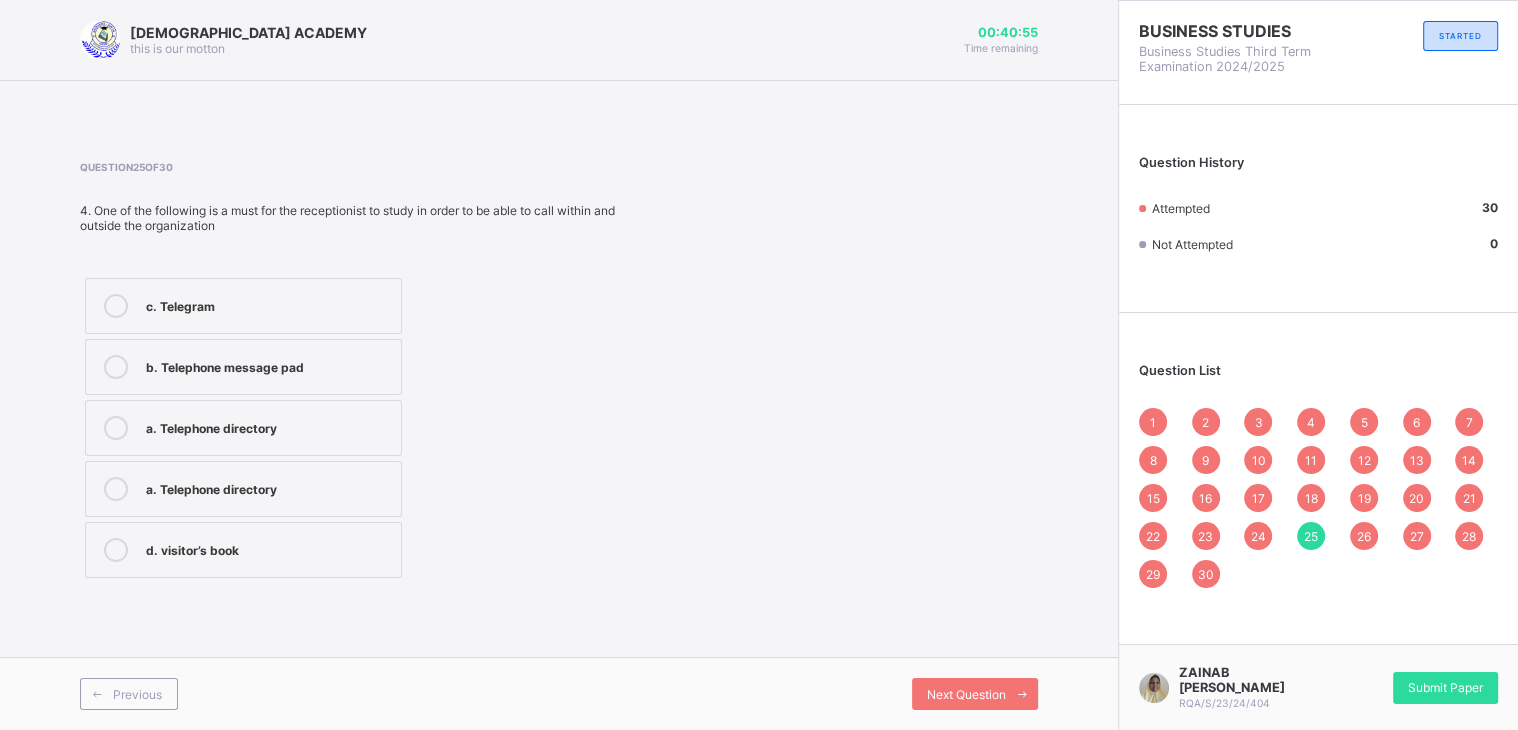click on "a. Telephone directory" at bounding box center [243, 489] 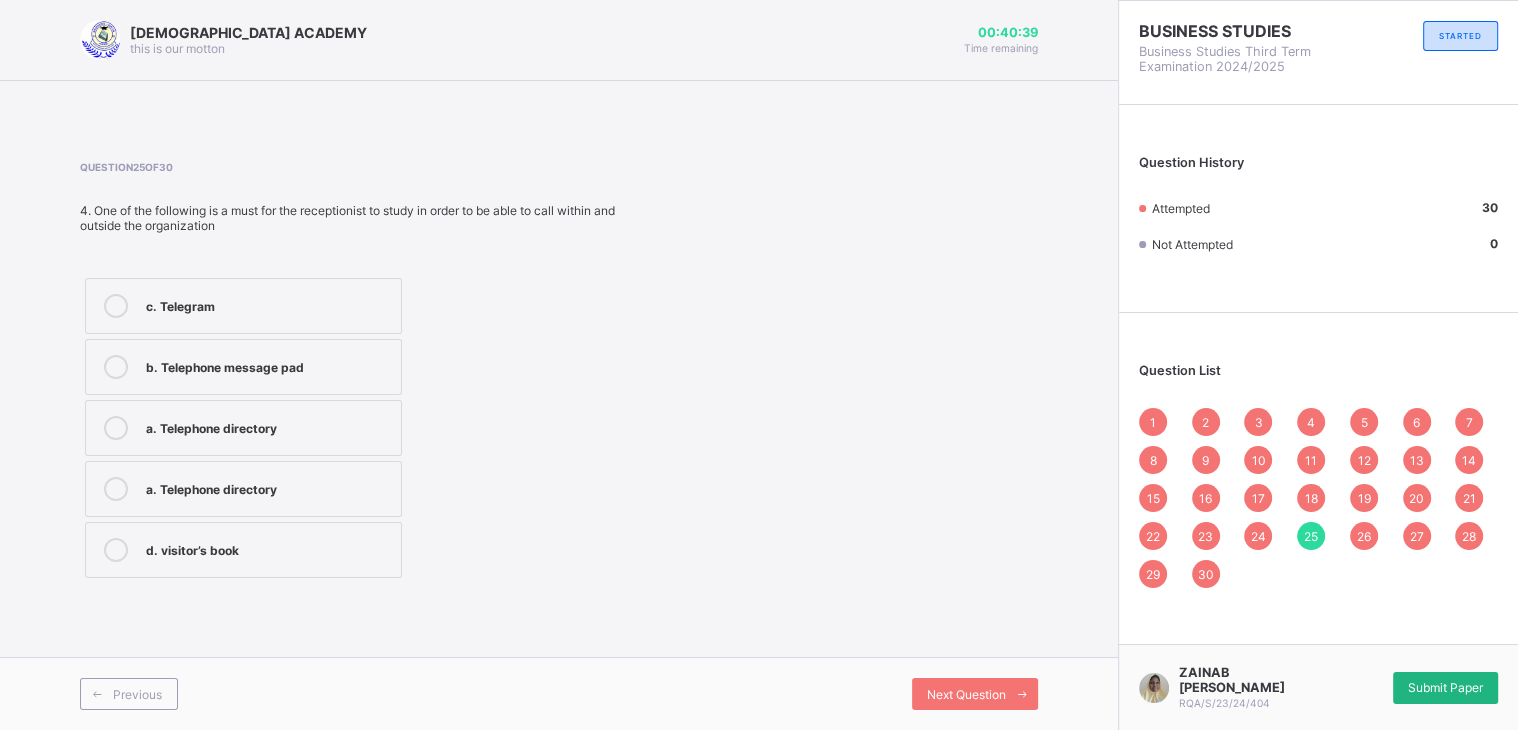 click on "Submit Paper" at bounding box center (1445, 687) 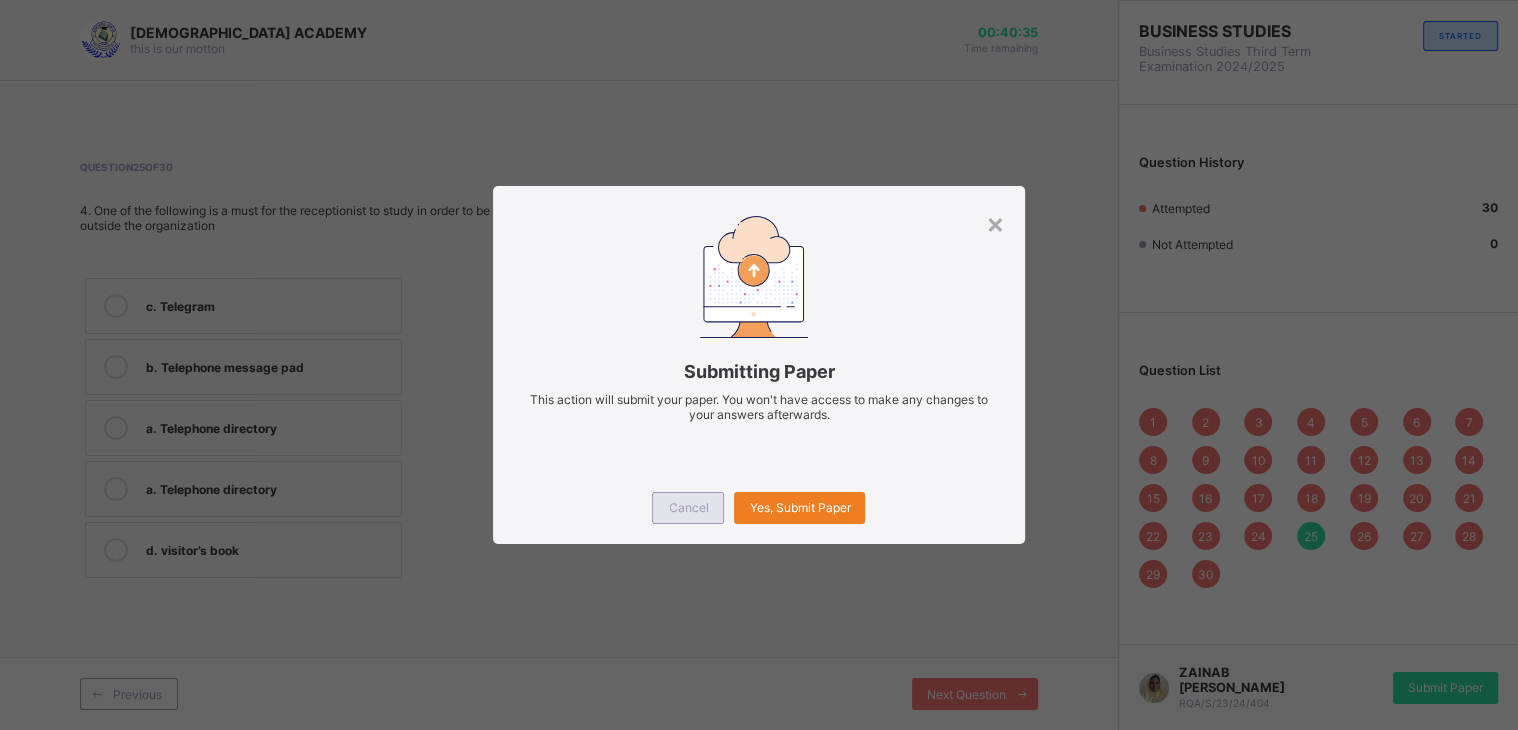 click on "Cancel" at bounding box center [688, 507] 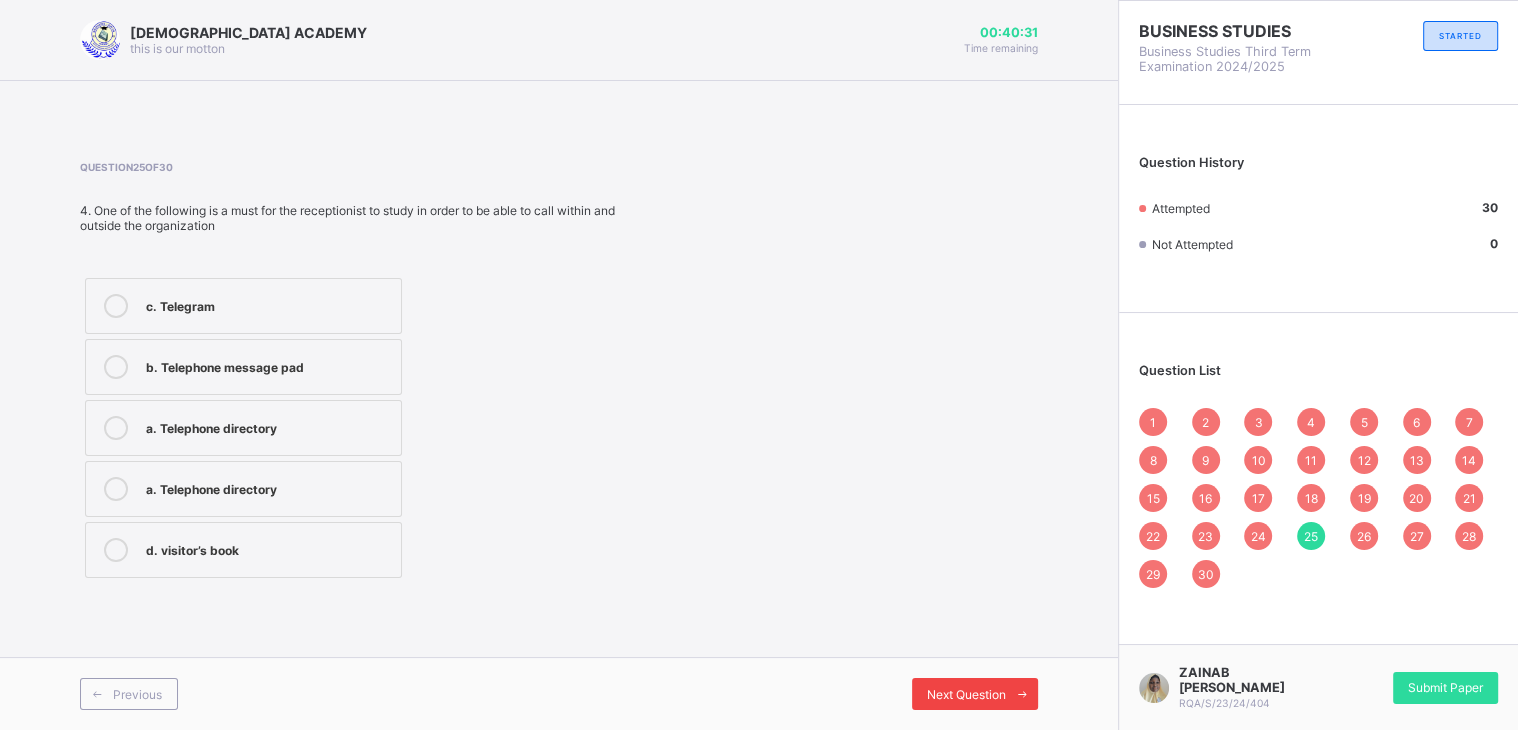 click on "Next Question" at bounding box center (975, 694) 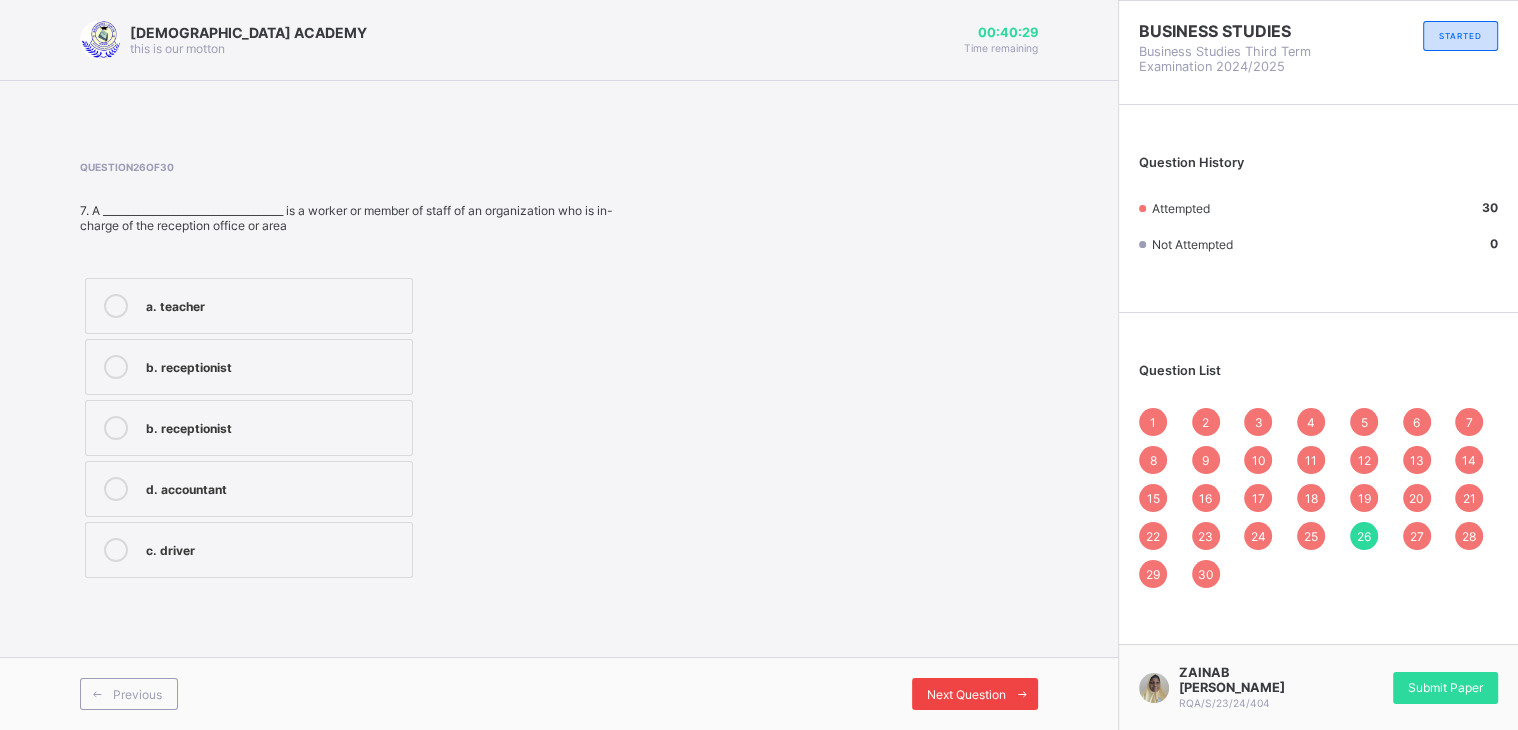 click on "Next Question" at bounding box center [975, 694] 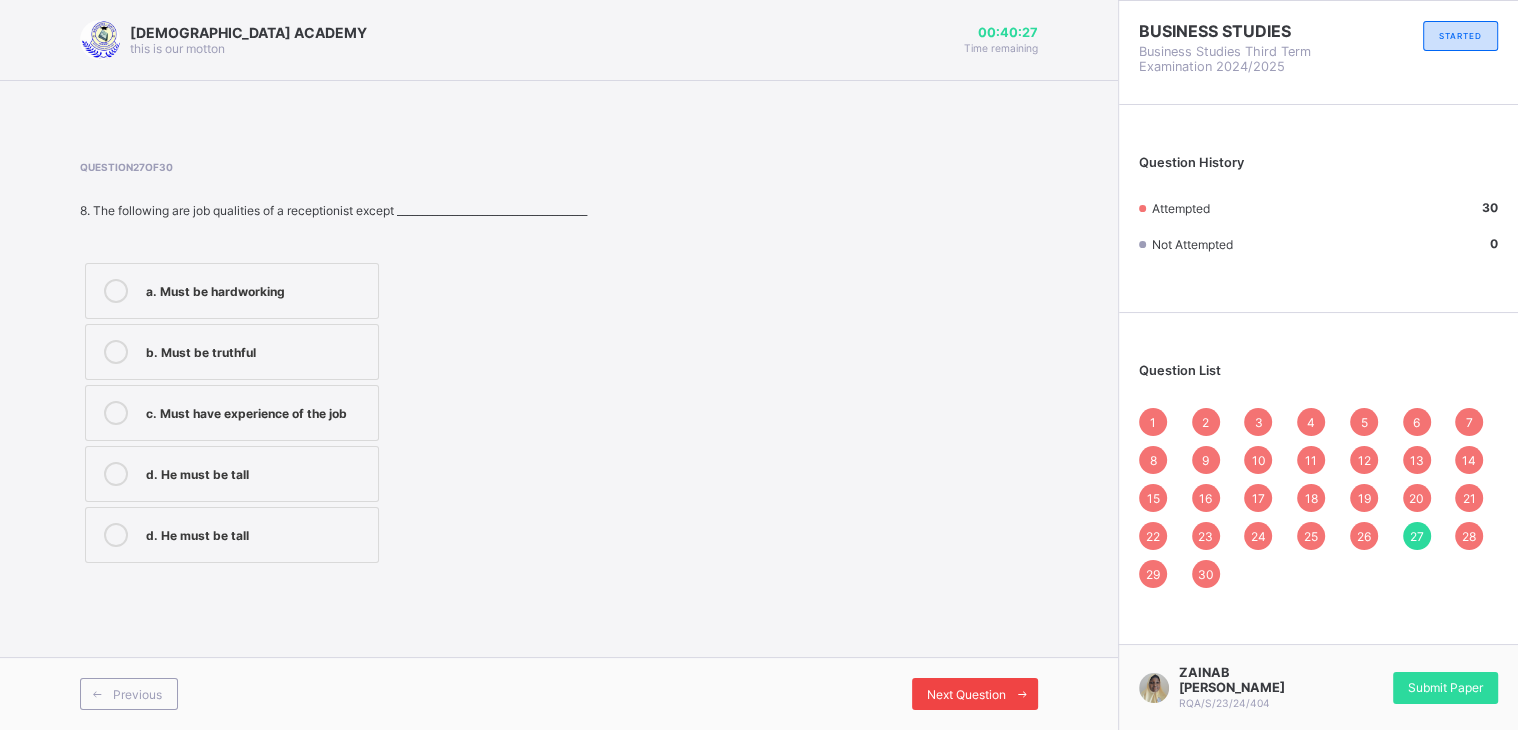 click on "Next Question" at bounding box center (975, 694) 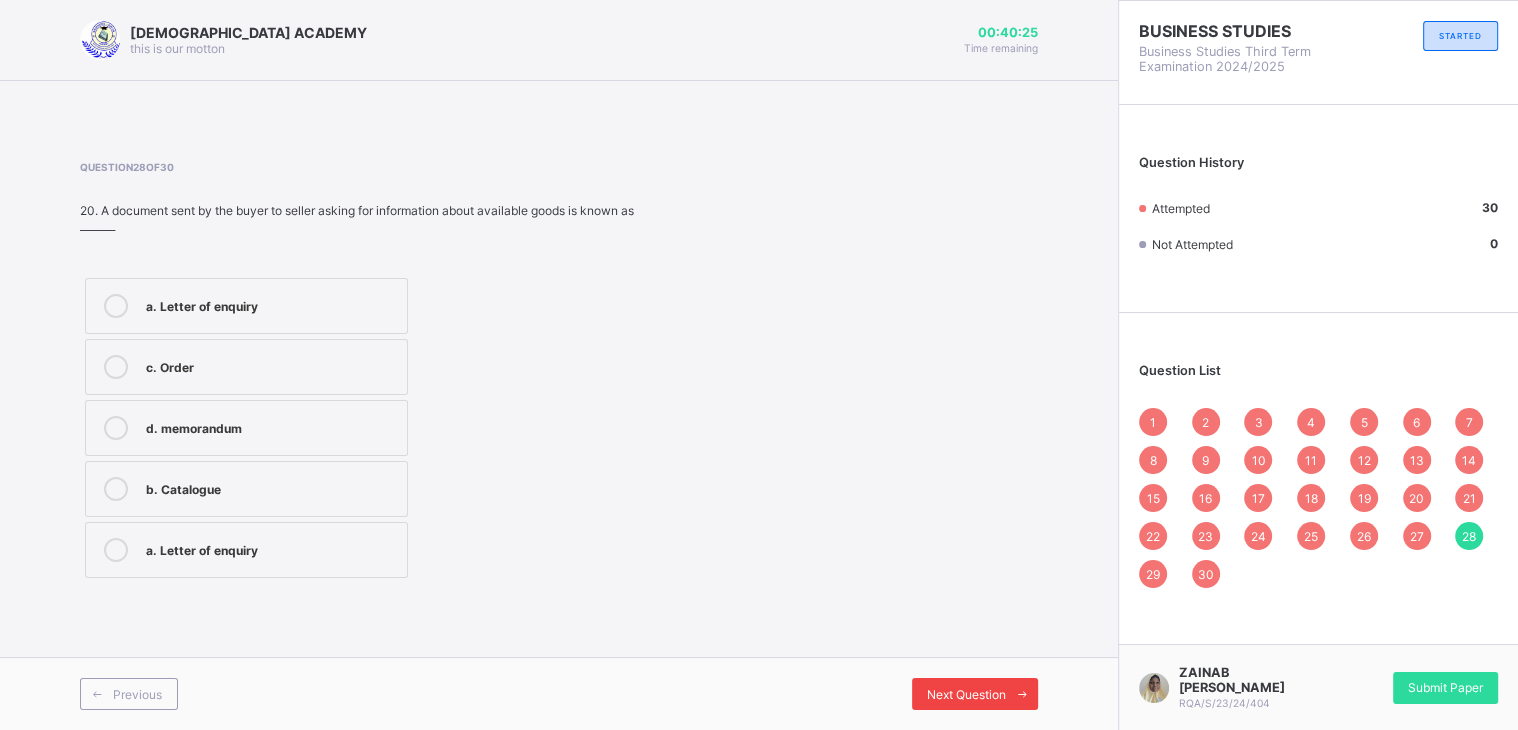 click on "Next Question" at bounding box center [975, 694] 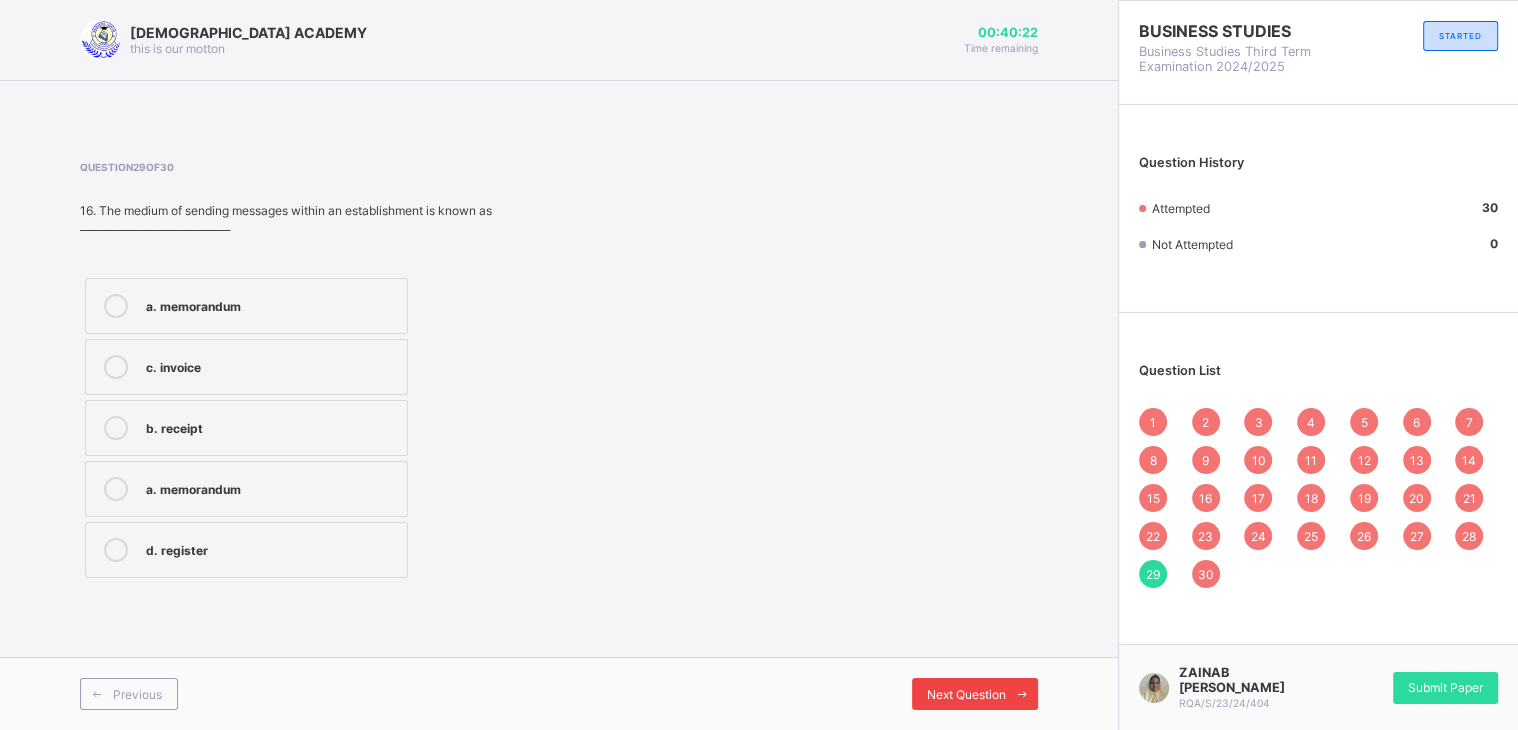 click on "Next Question" at bounding box center [975, 694] 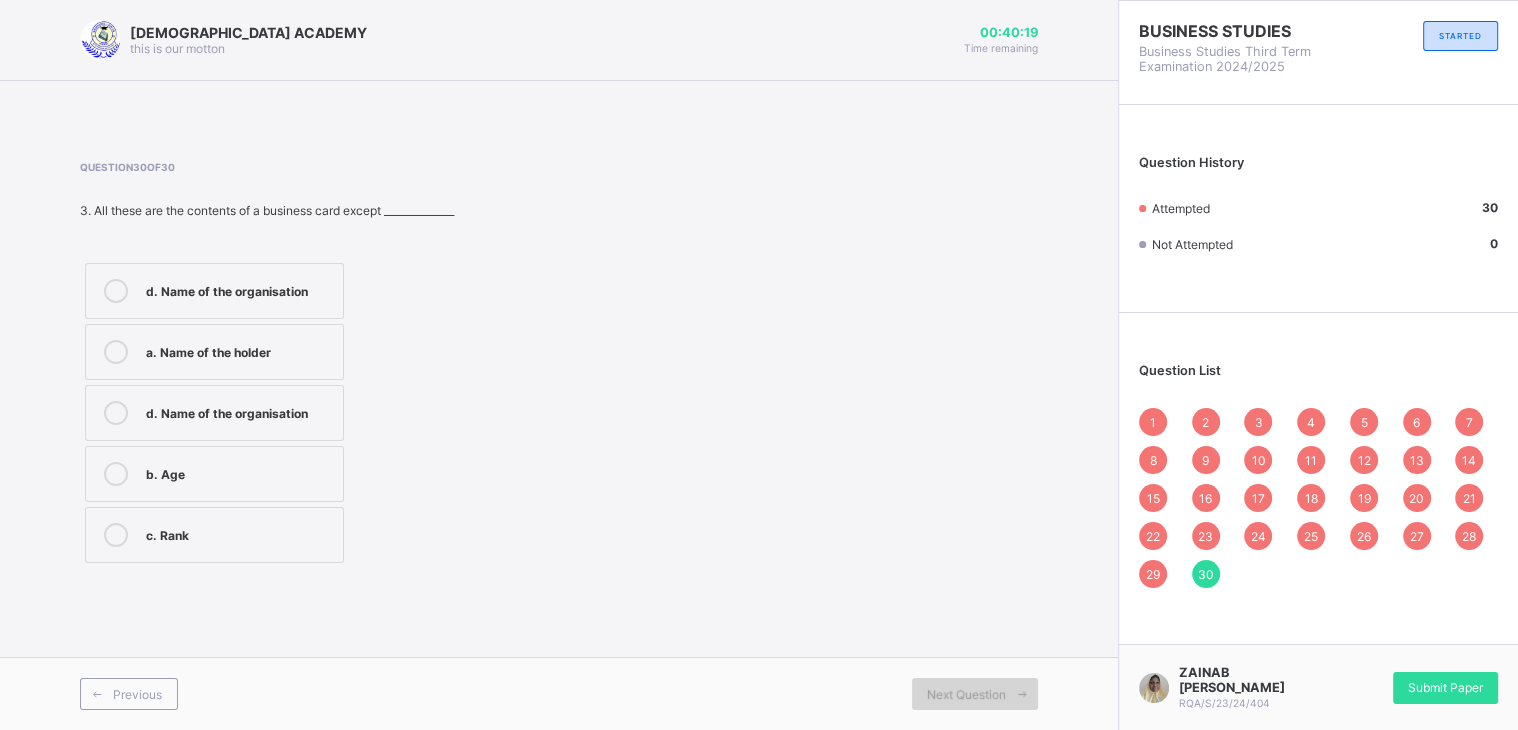 click on "Next Question" at bounding box center [975, 694] 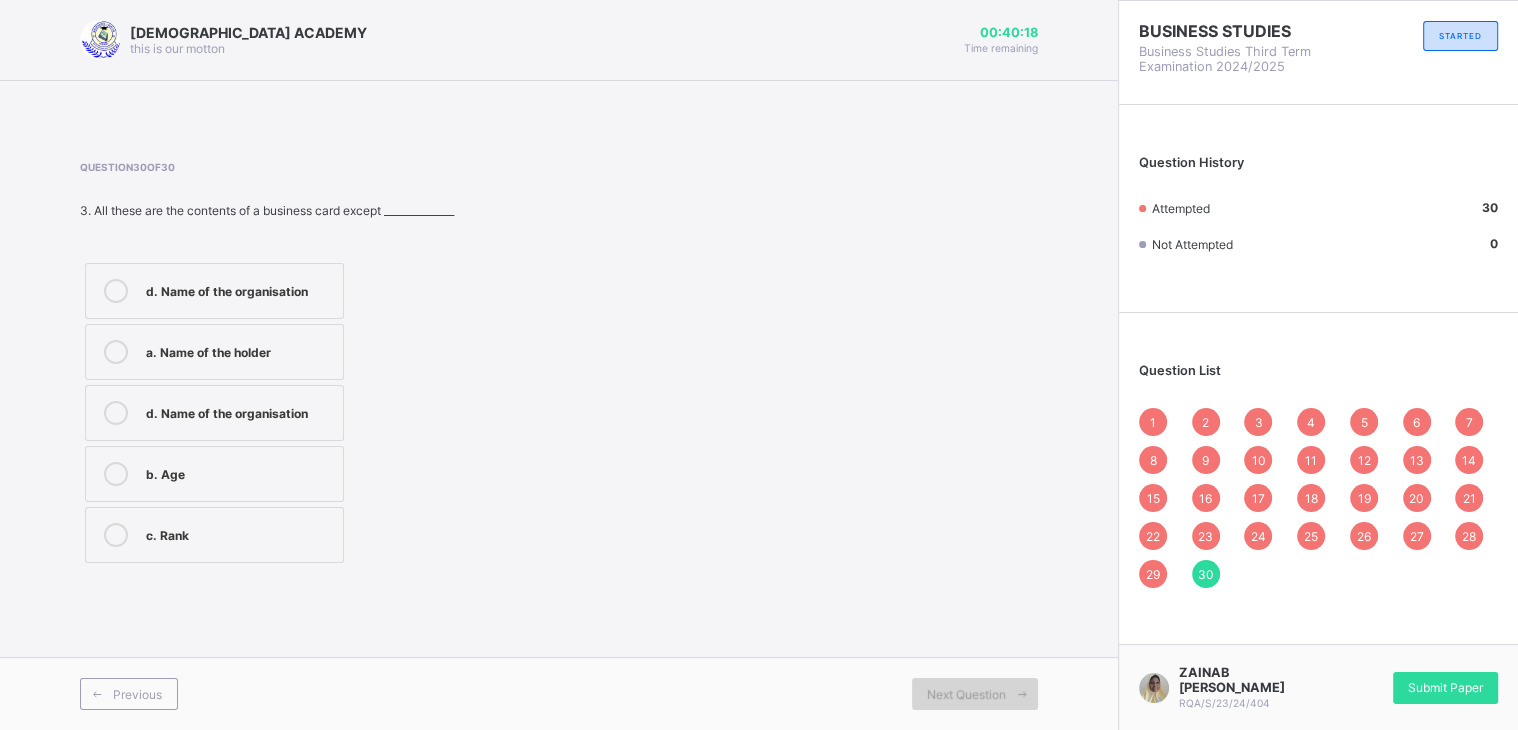 click on "Next Question" at bounding box center [975, 694] 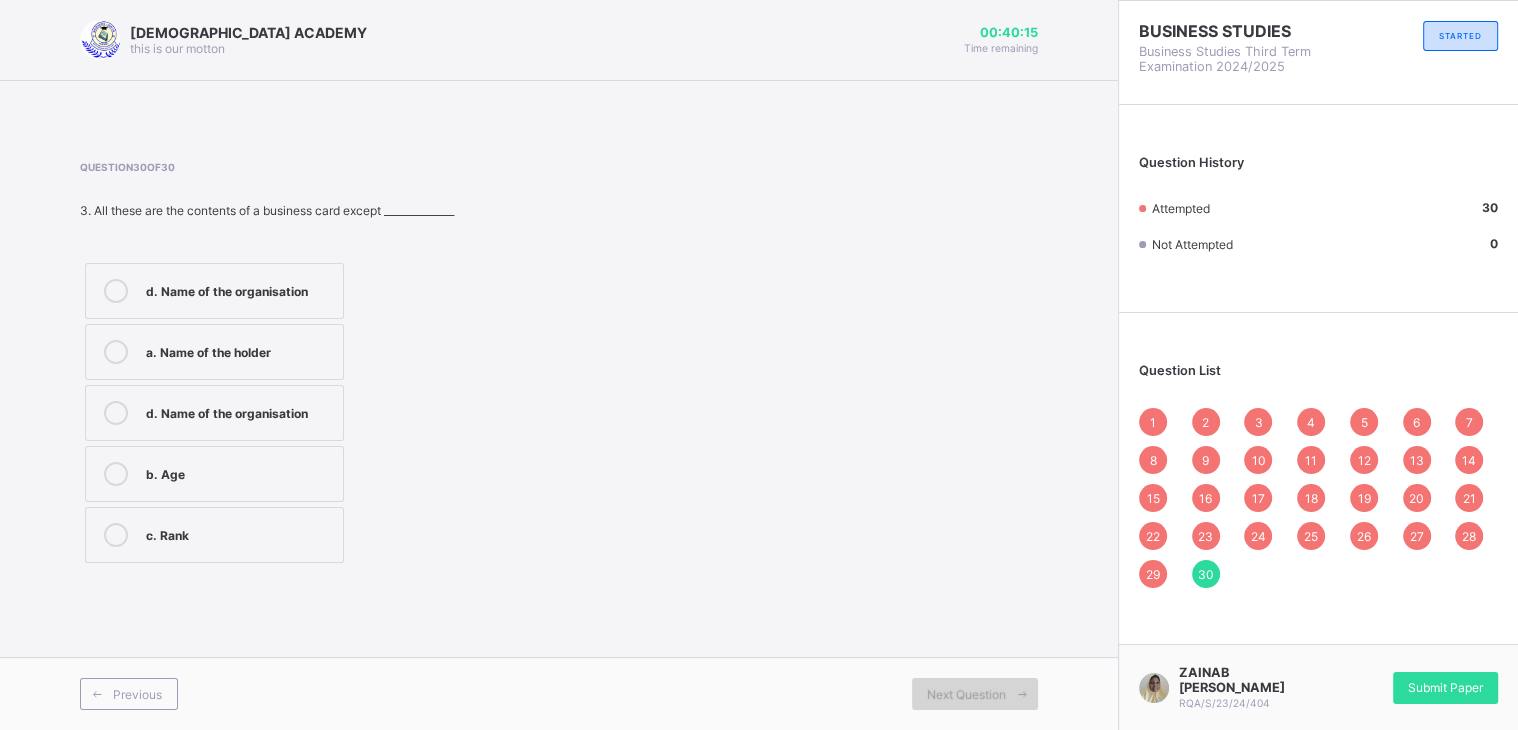 click on "Next Question" at bounding box center [966, 694] 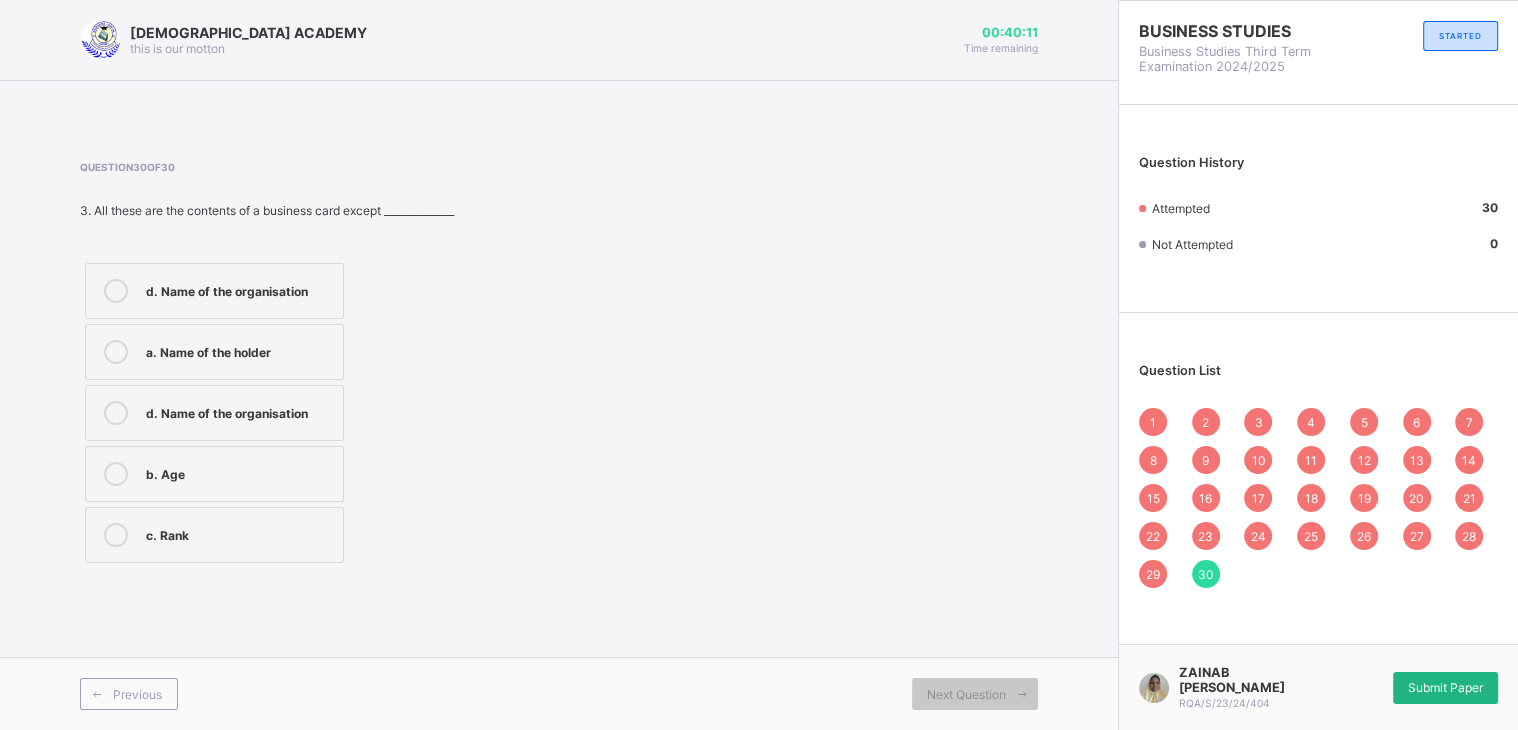 click on "Submit Paper" at bounding box center (1445, 687) 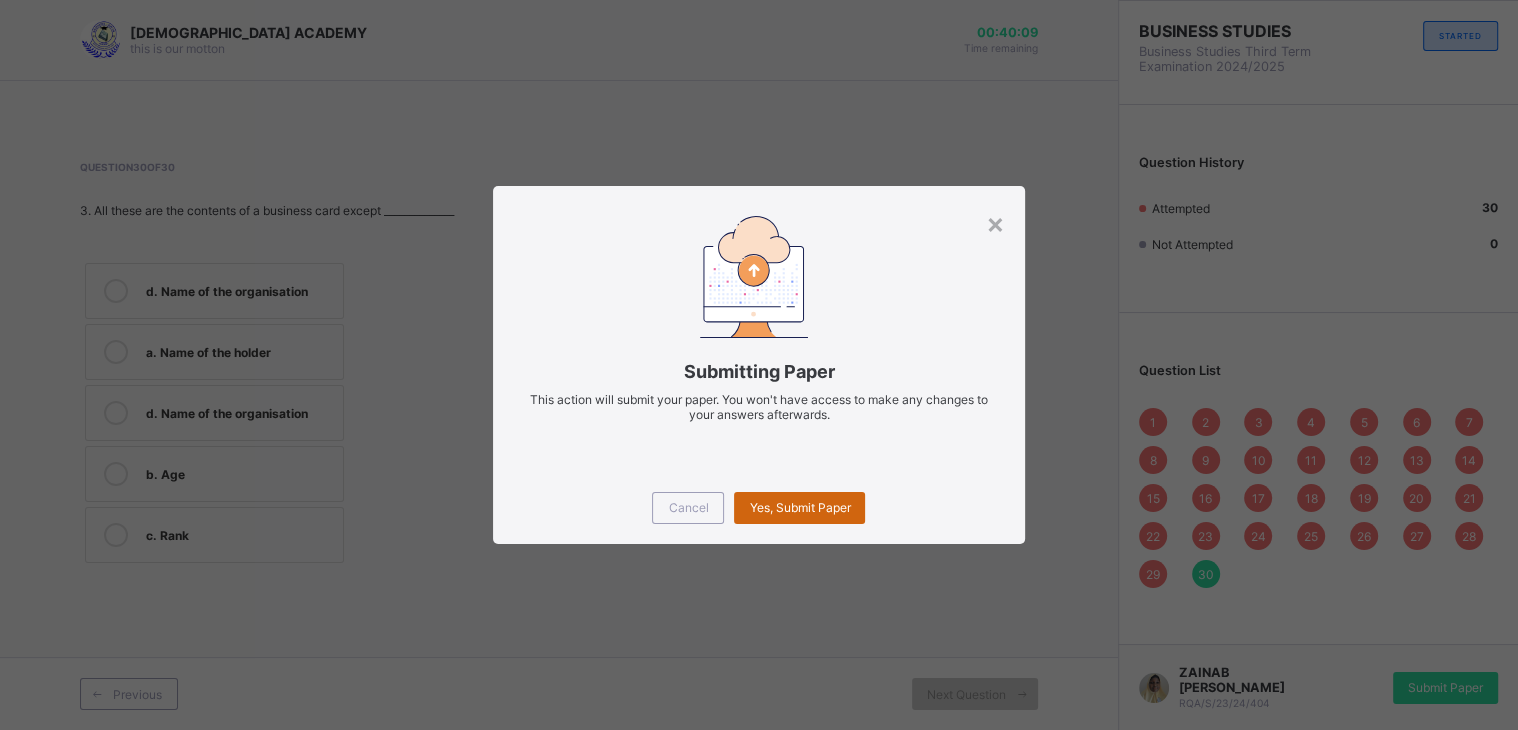 click on "Yes, Submit Paper" at bounding box center [799, 507] 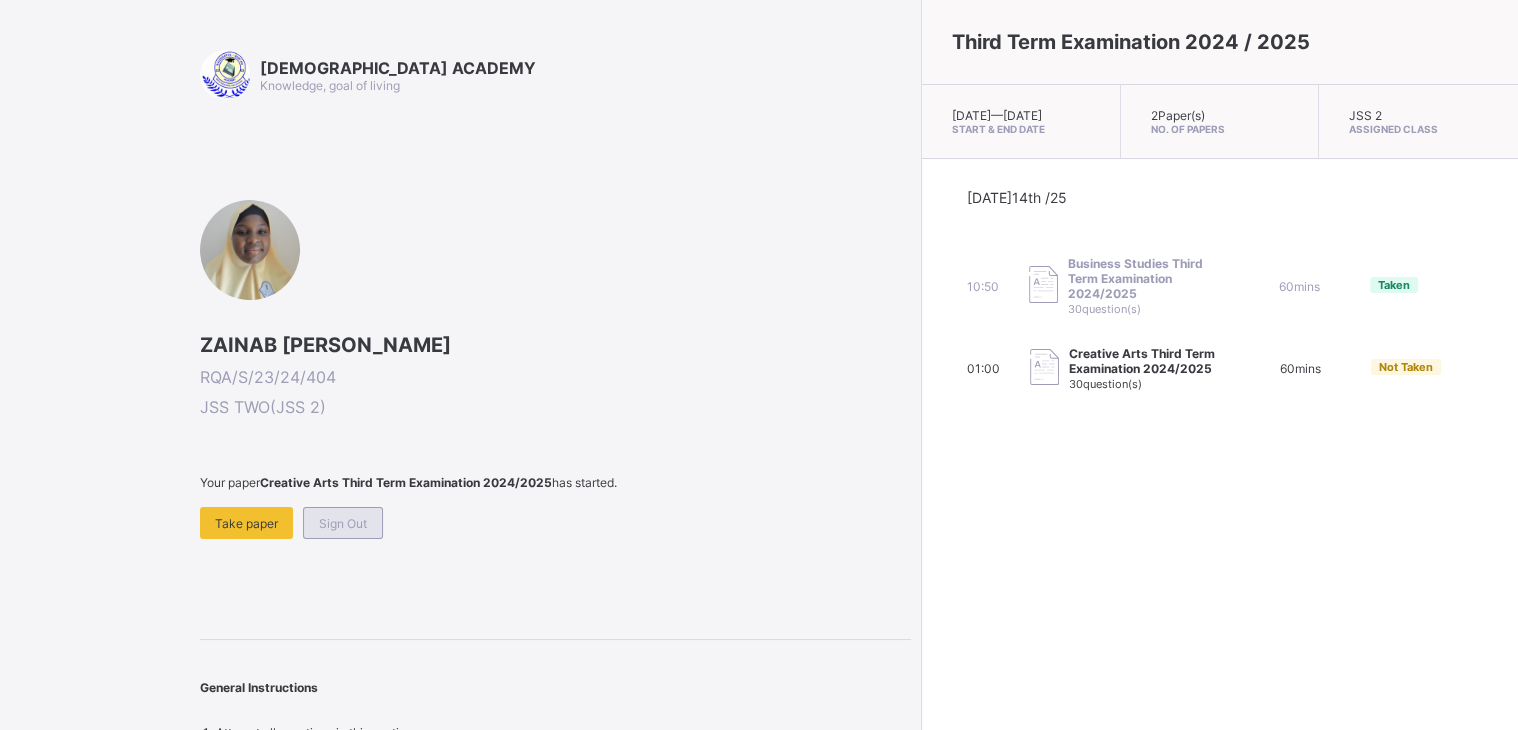 click on "Sign Out" at bounding box center (343, 523) 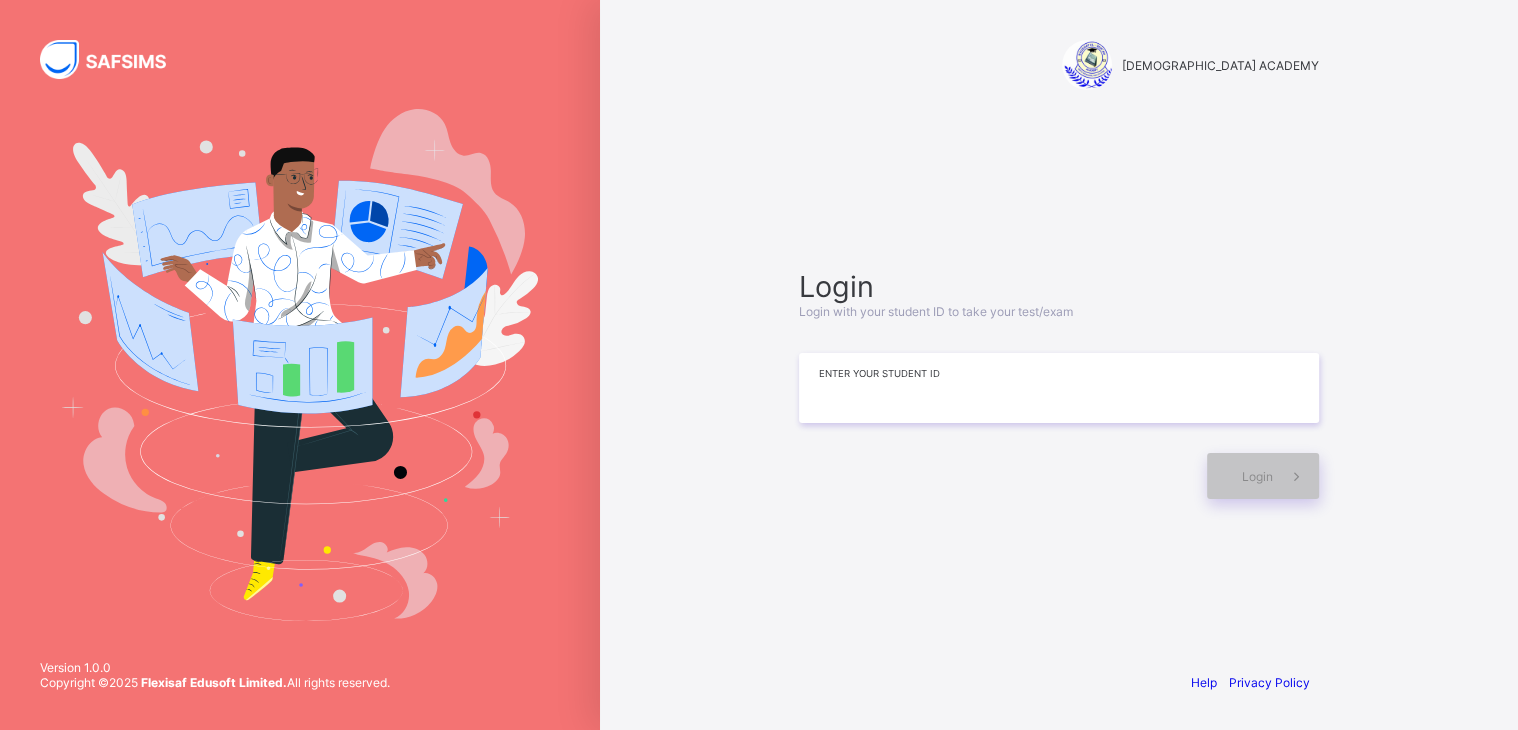click at bounding box center (1059, 388) 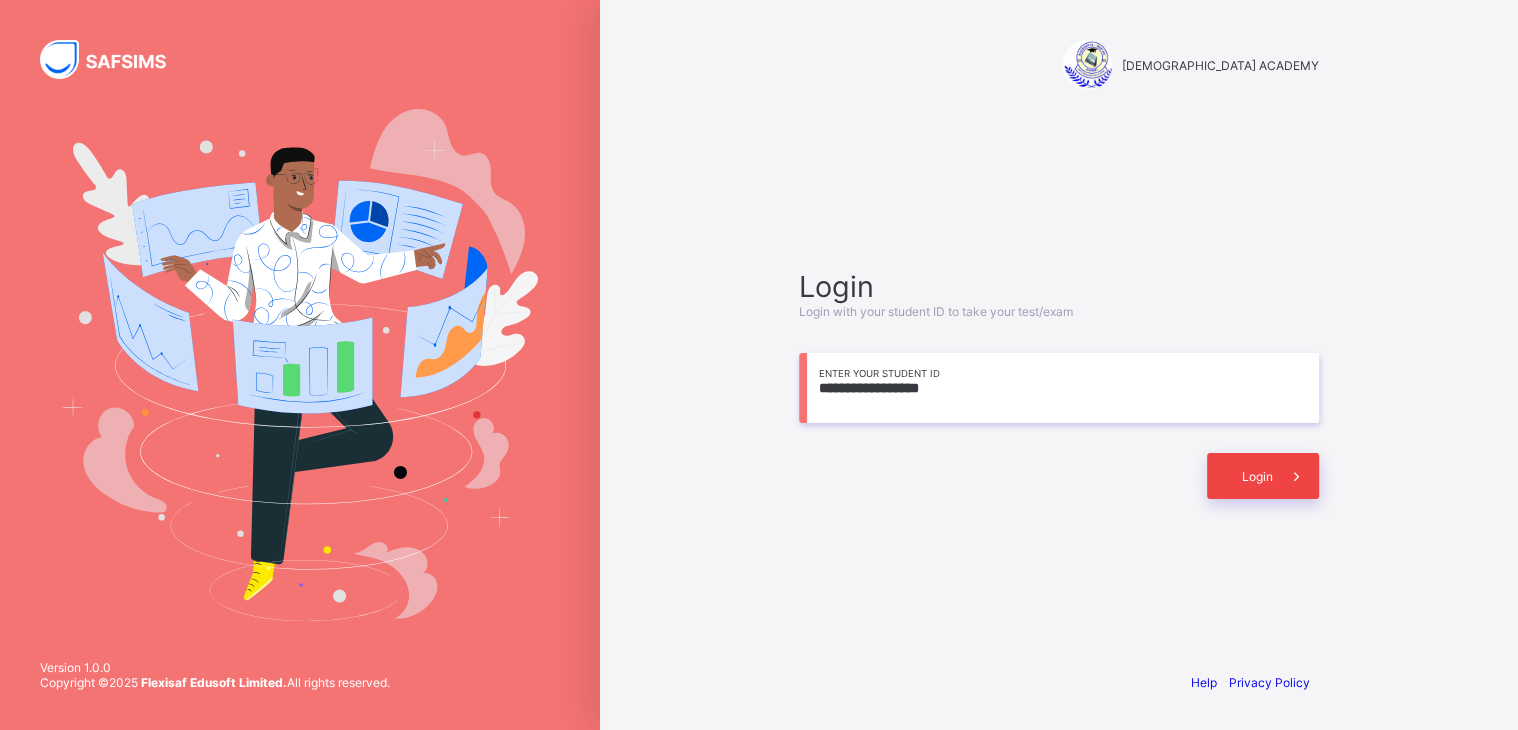 click on "Login" at bounding box center [1257, 476] 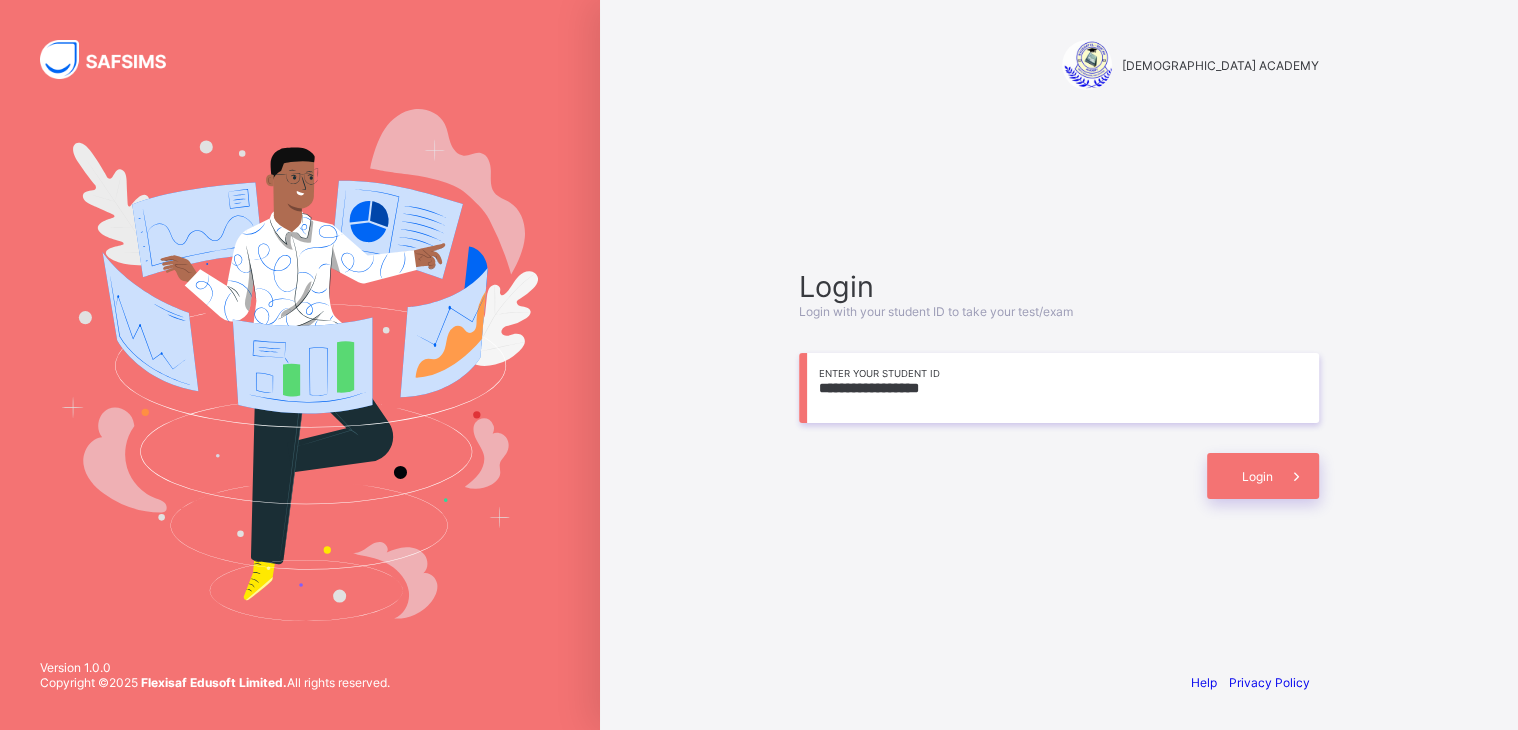click on "**********" at bounding box center (1059, 388) 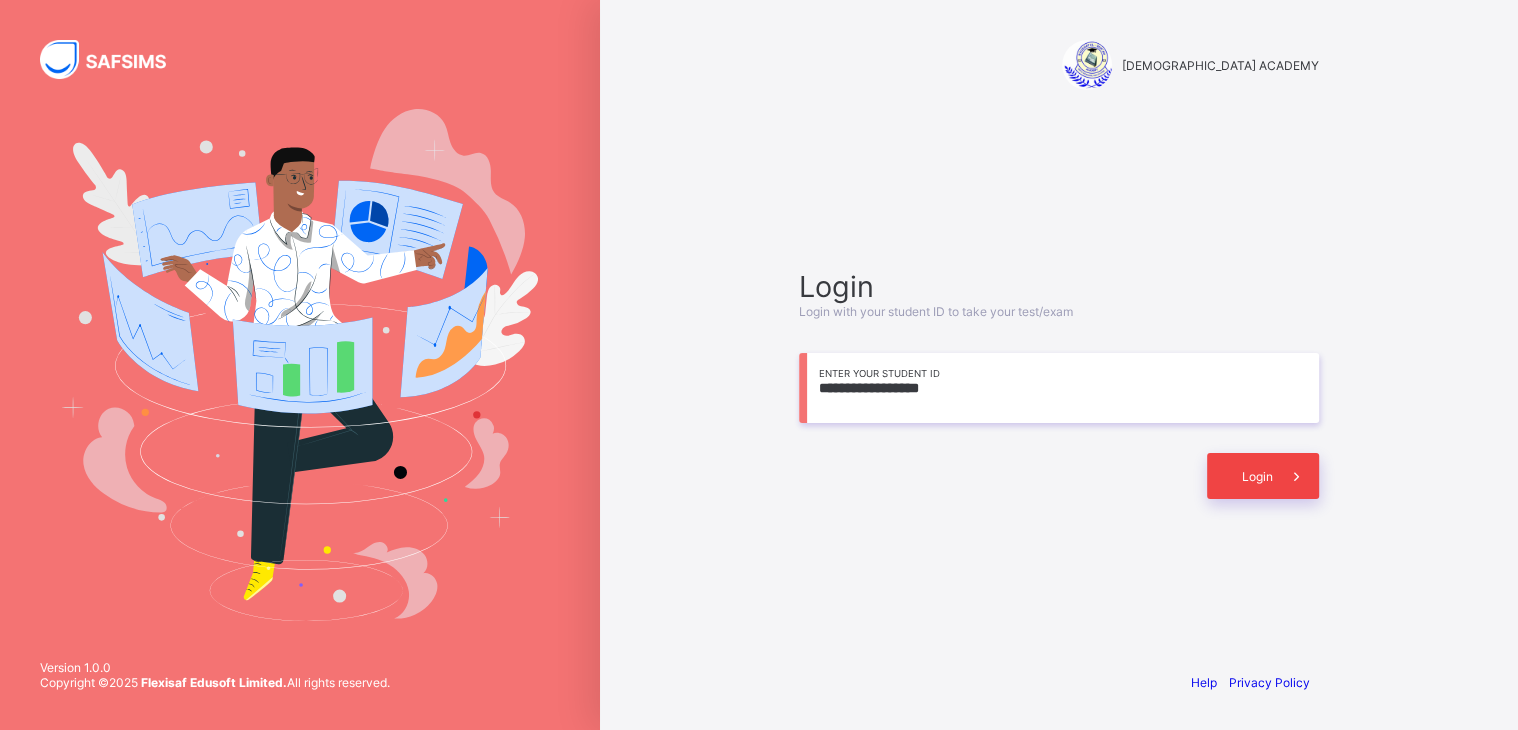 click on "Login" at bounding box center (1257, 476) 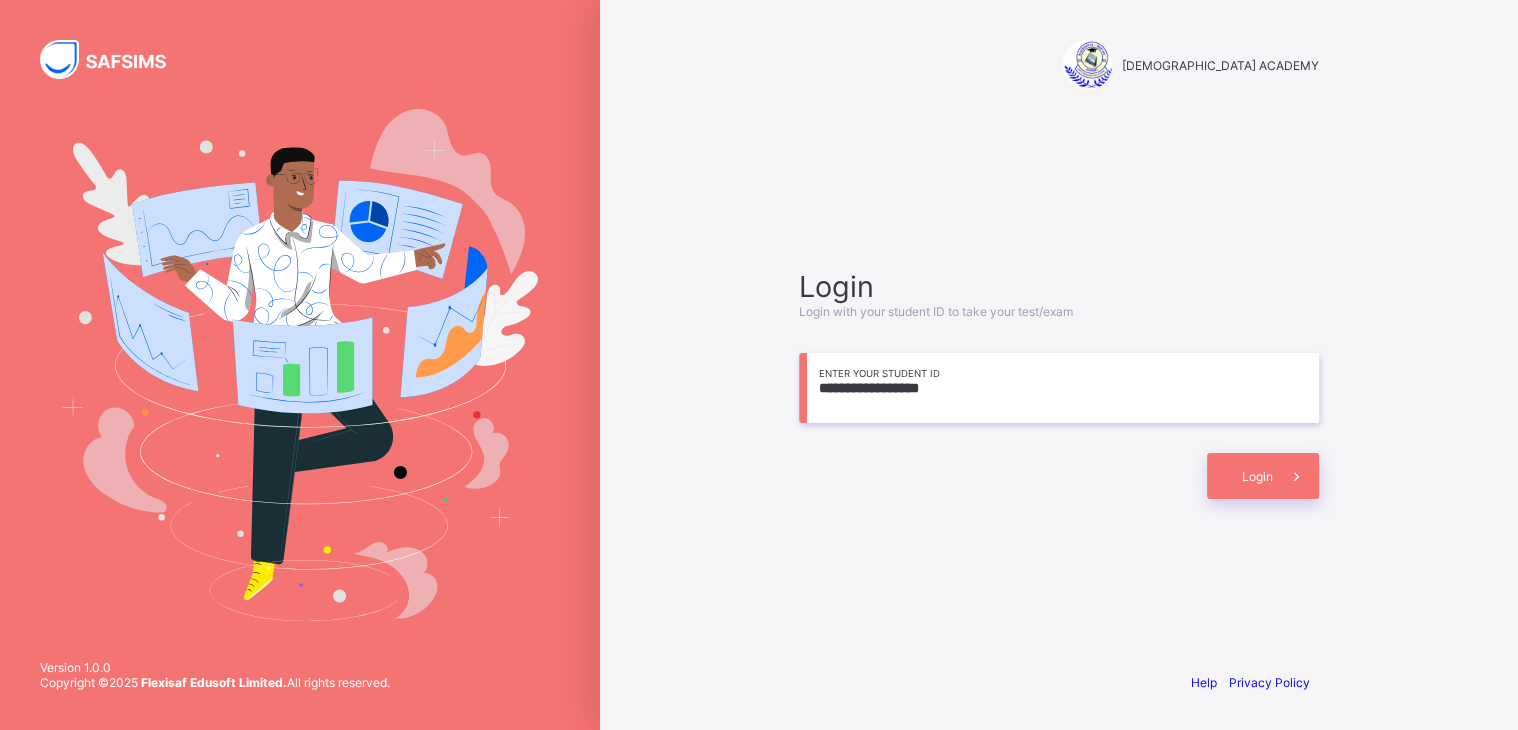 click on "**********" at bounding box center (1059, 388) 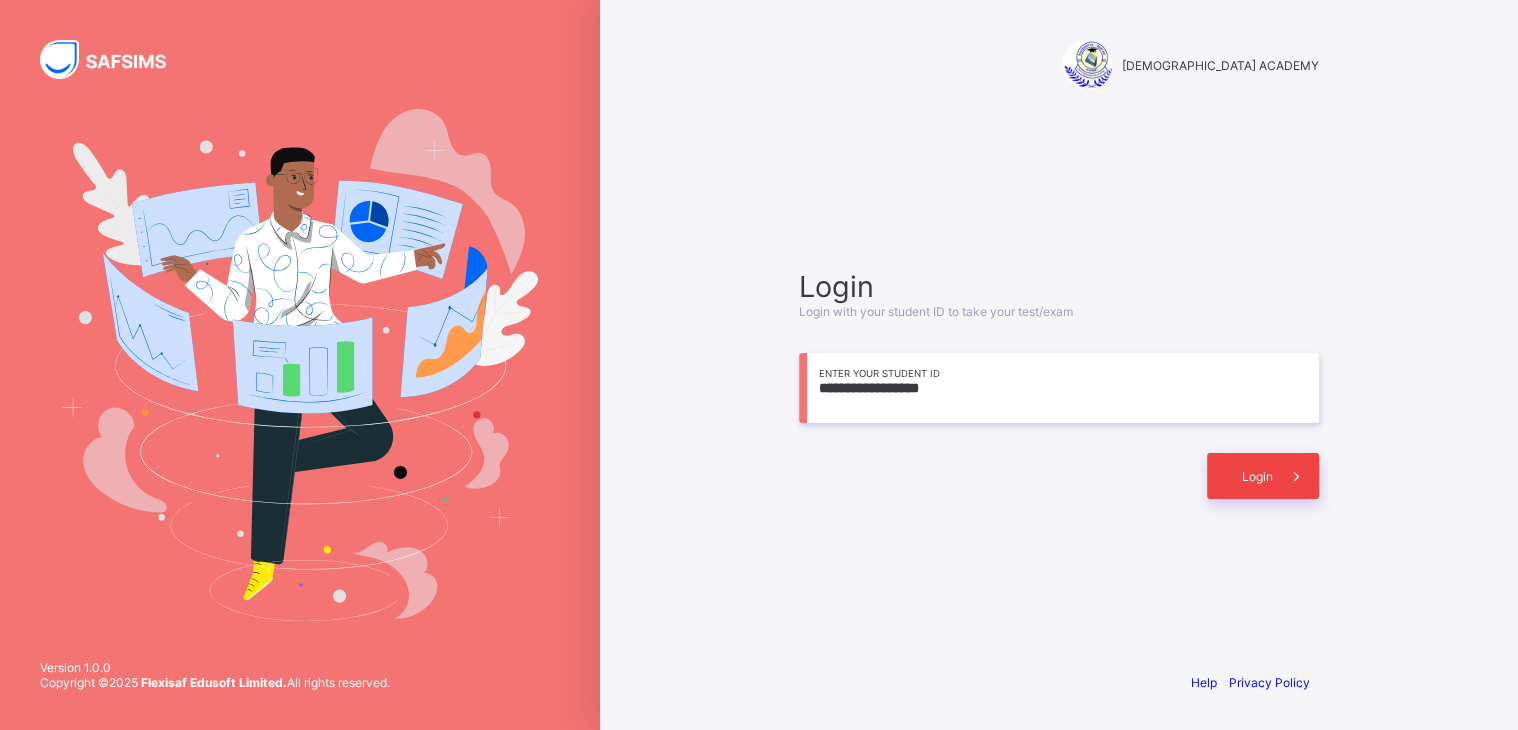 click on "Login" at bounding box center (1257, 476) 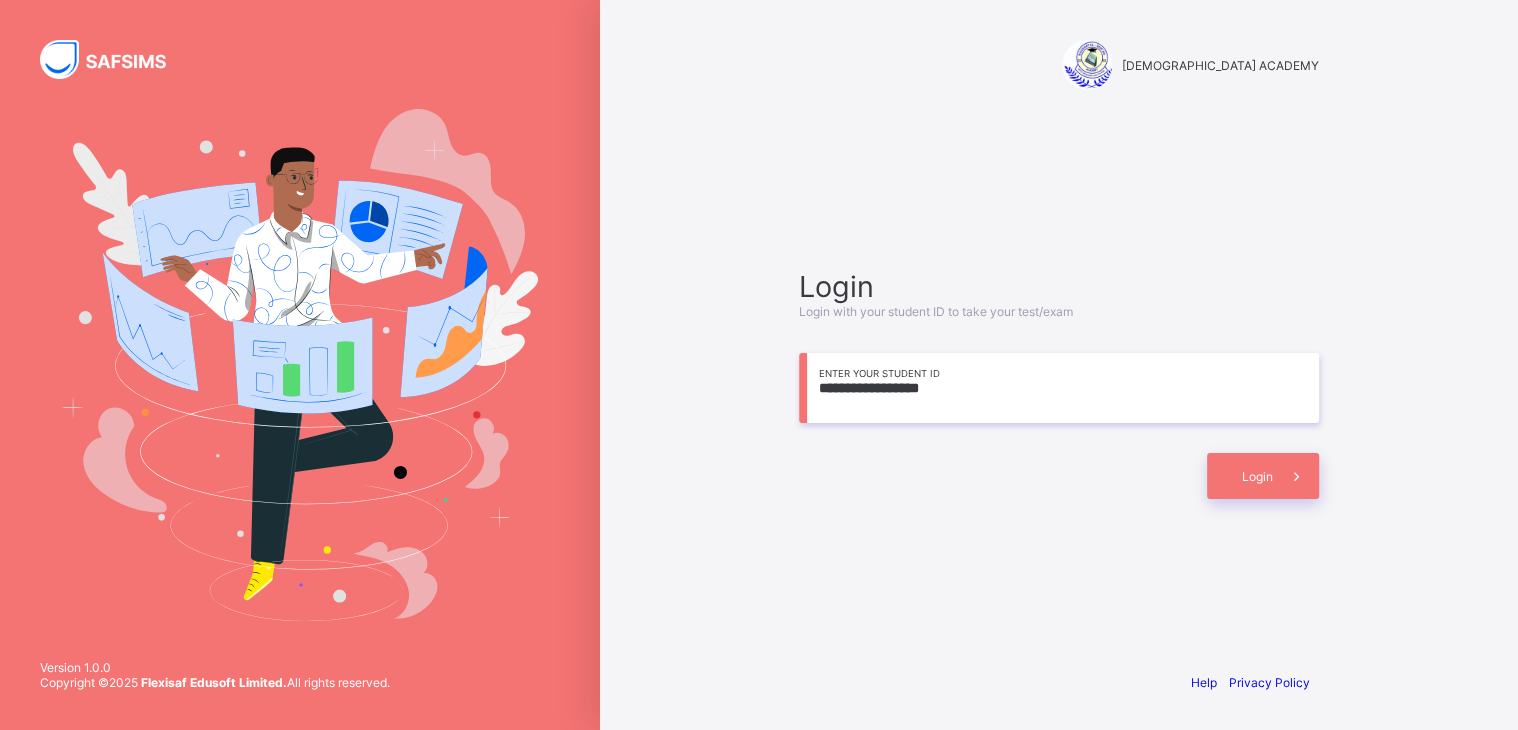 click on "**********" at bounding box center [1059, 388] 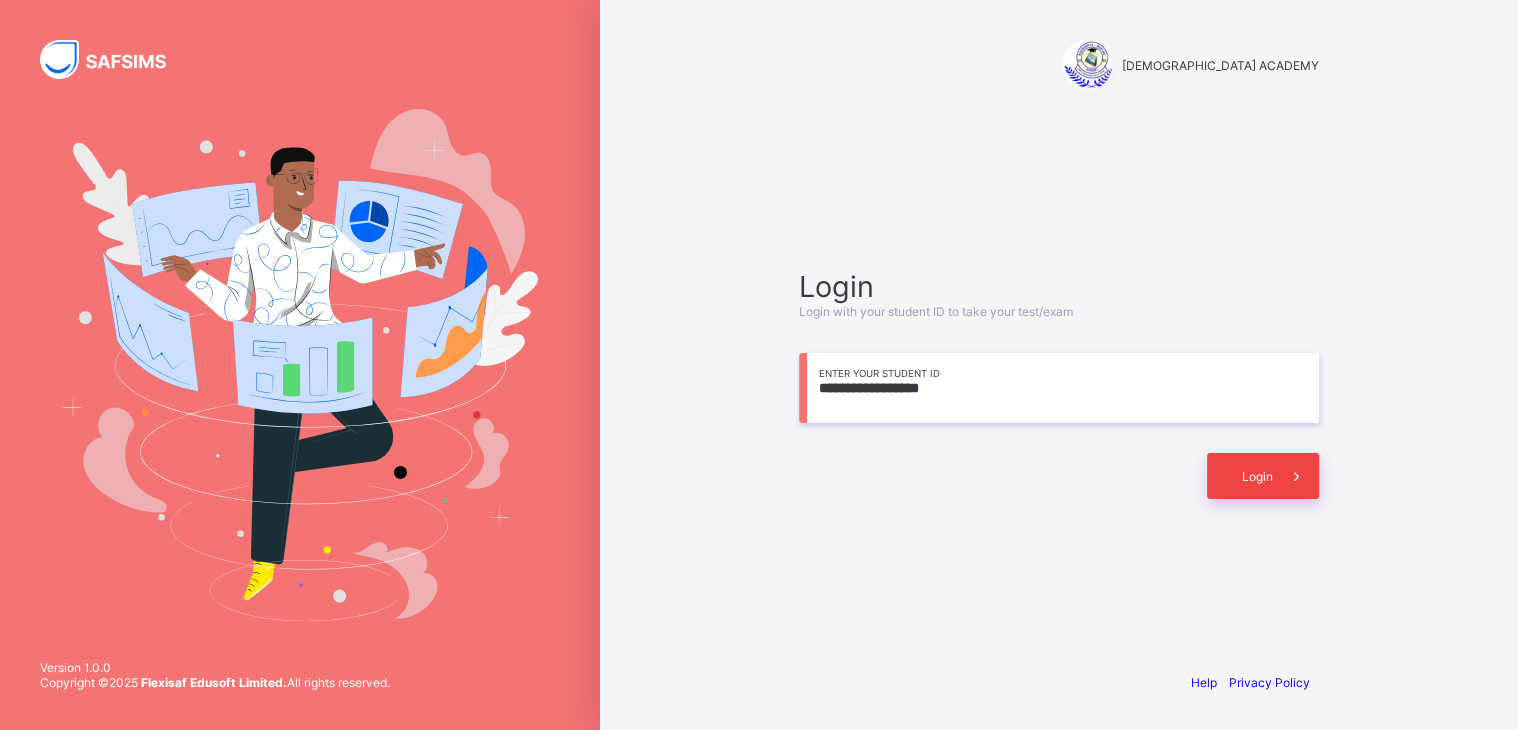 click on "Login" at bounding box center [1257, 476] 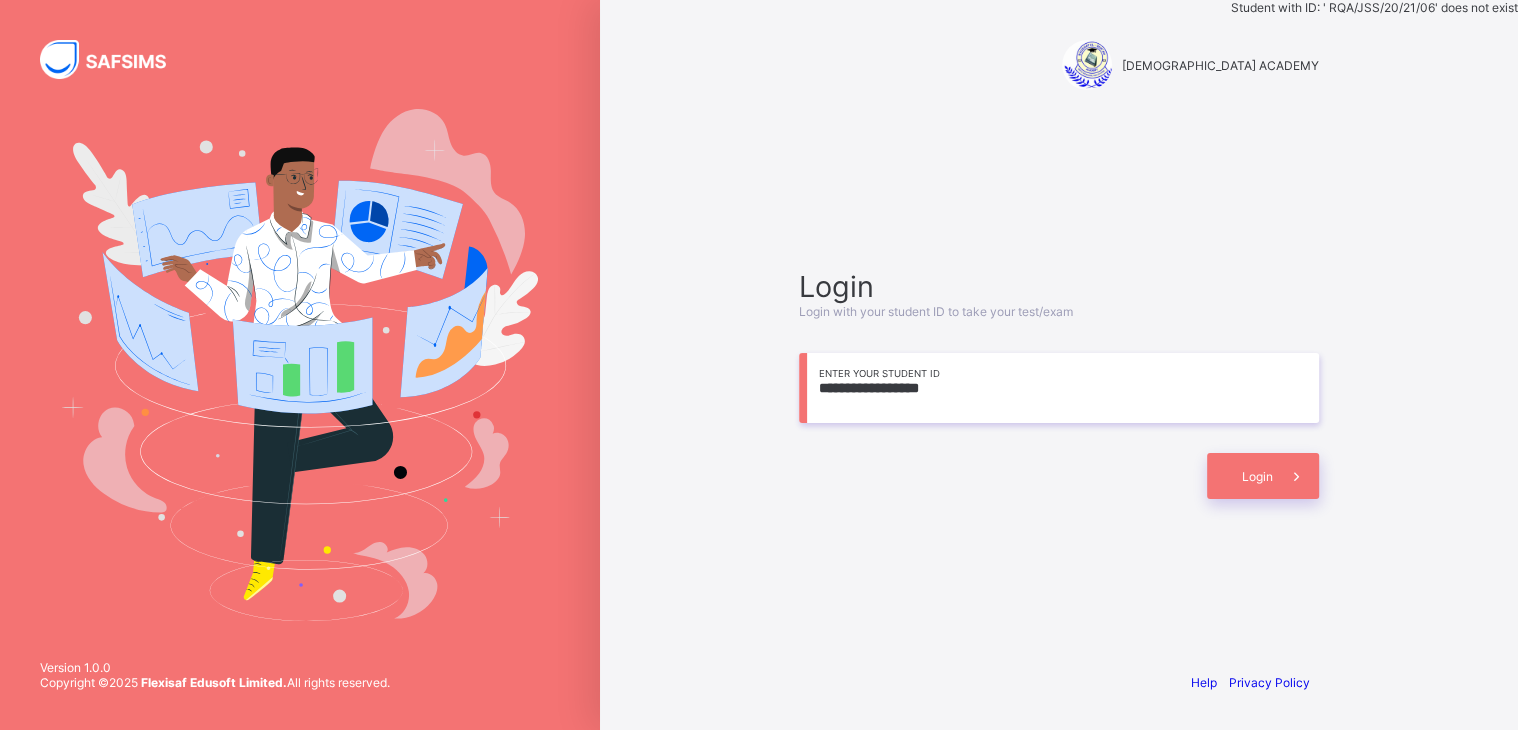 click on "**********" at bounding box center [1059, 388] 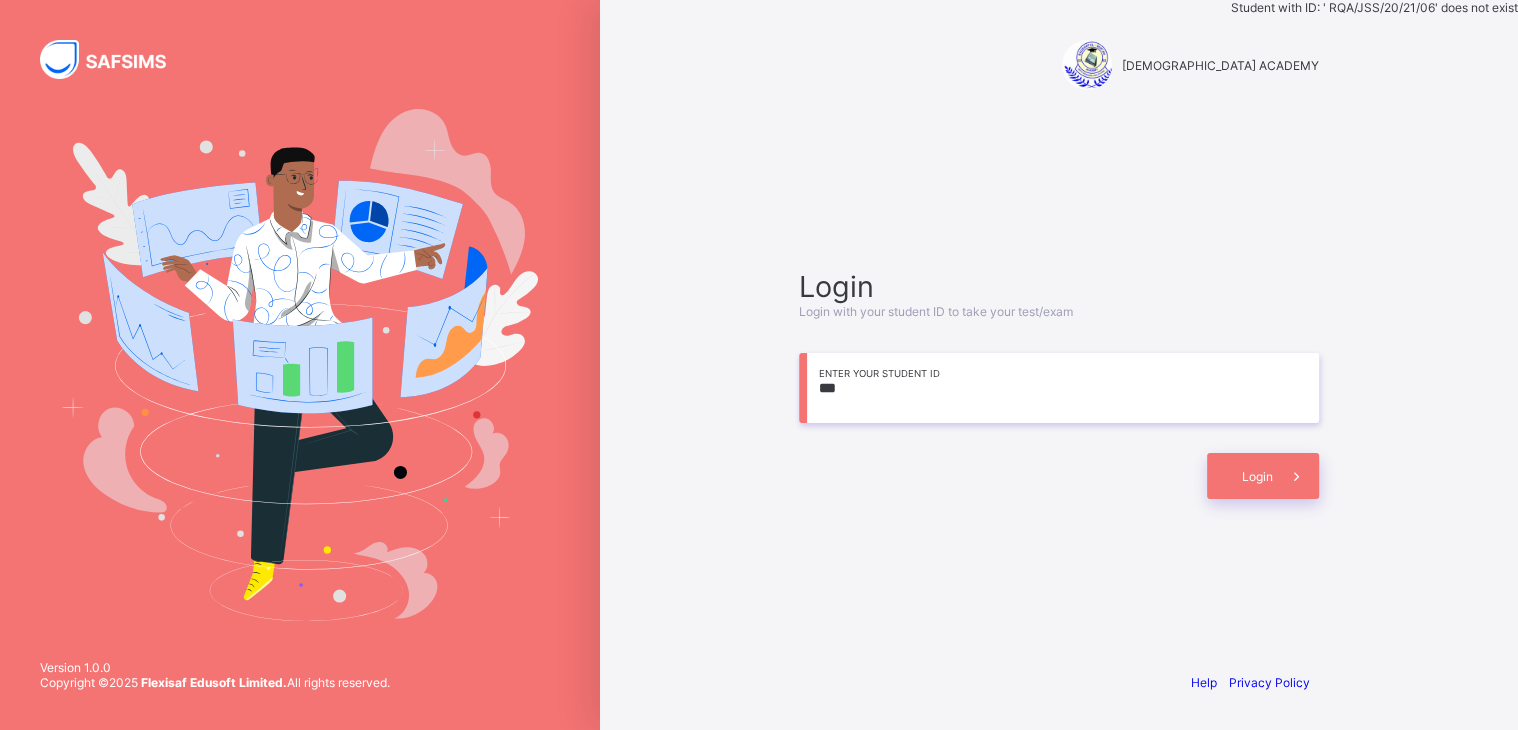 type on "*" 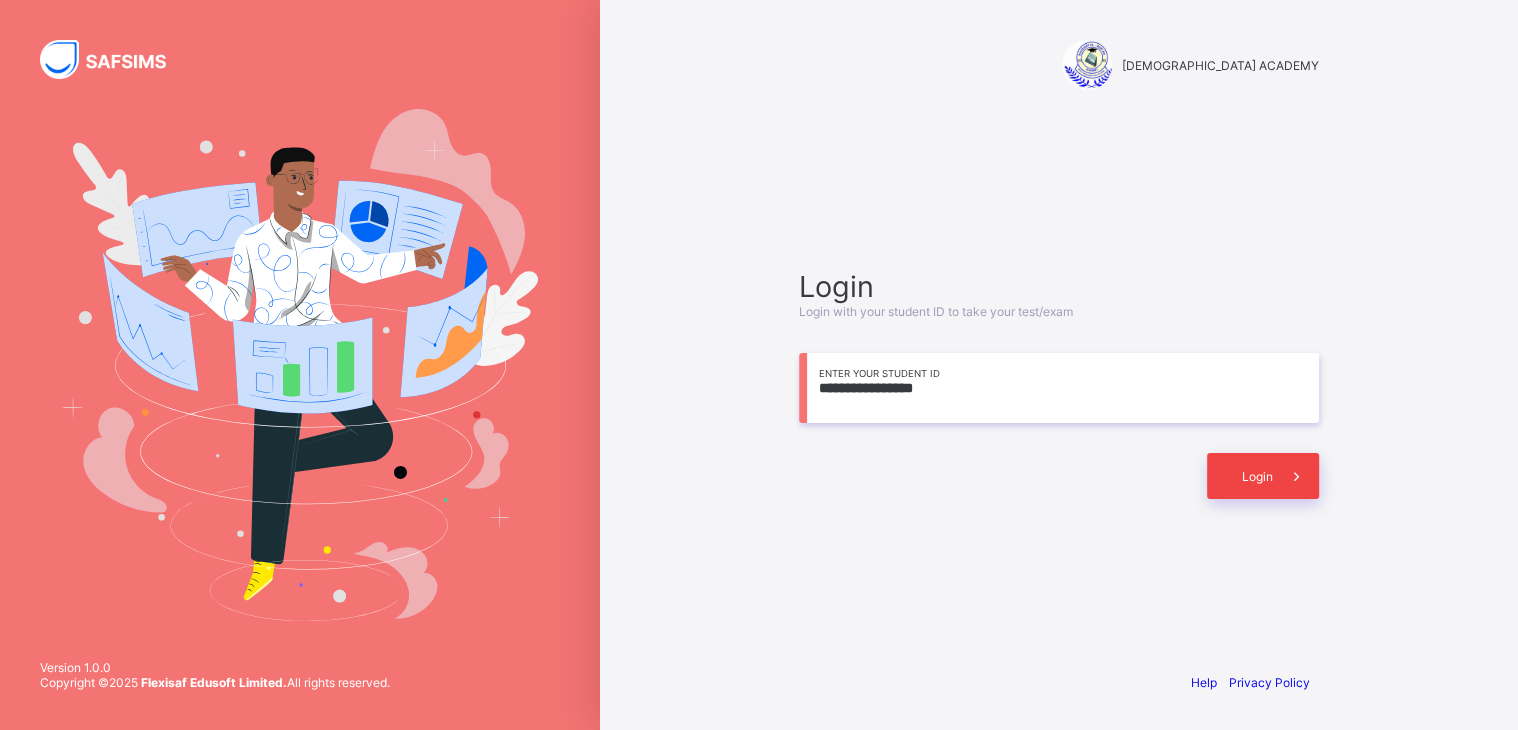 type on "**********" 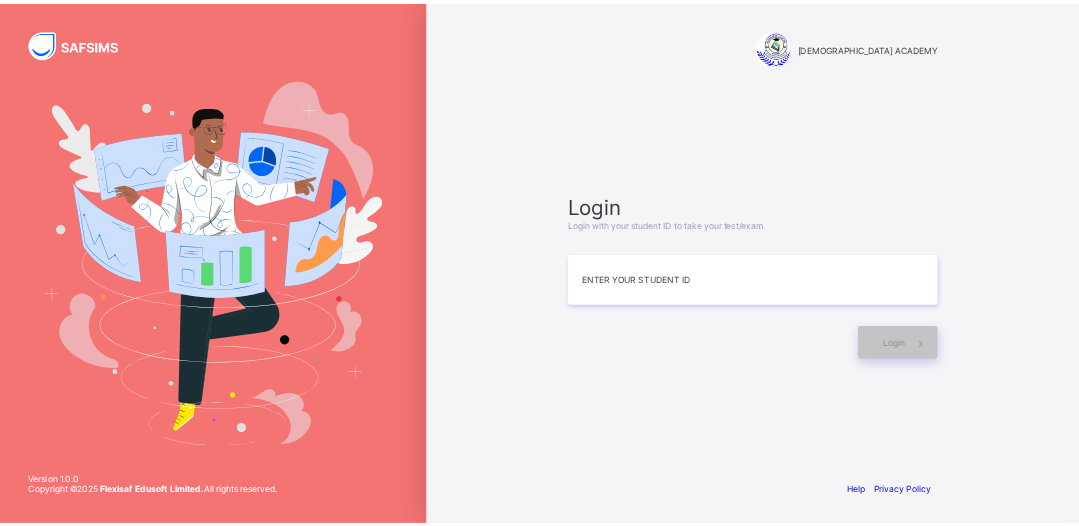 scroll, scrollTop: 0, scrollLeft: 0, axis: both 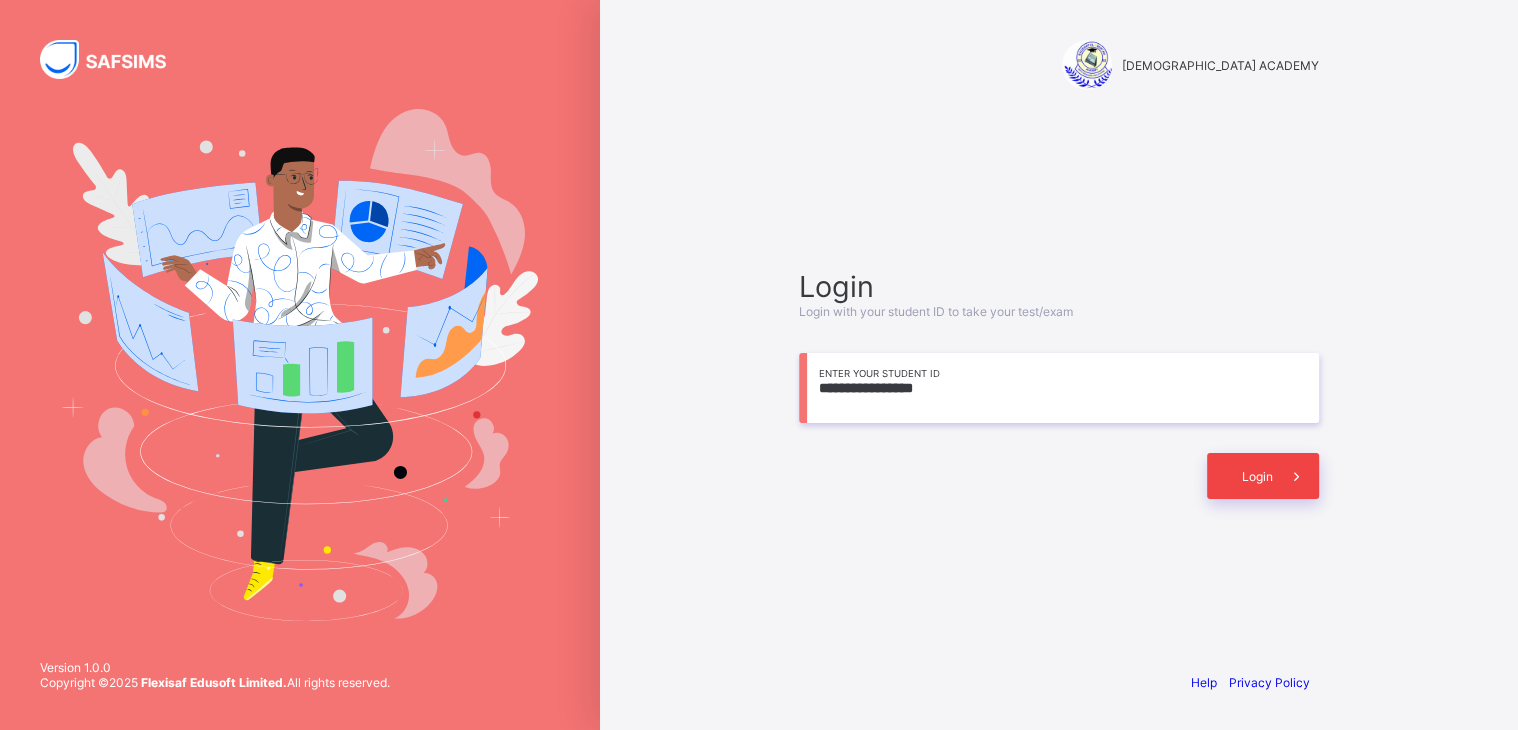 type on "**********" 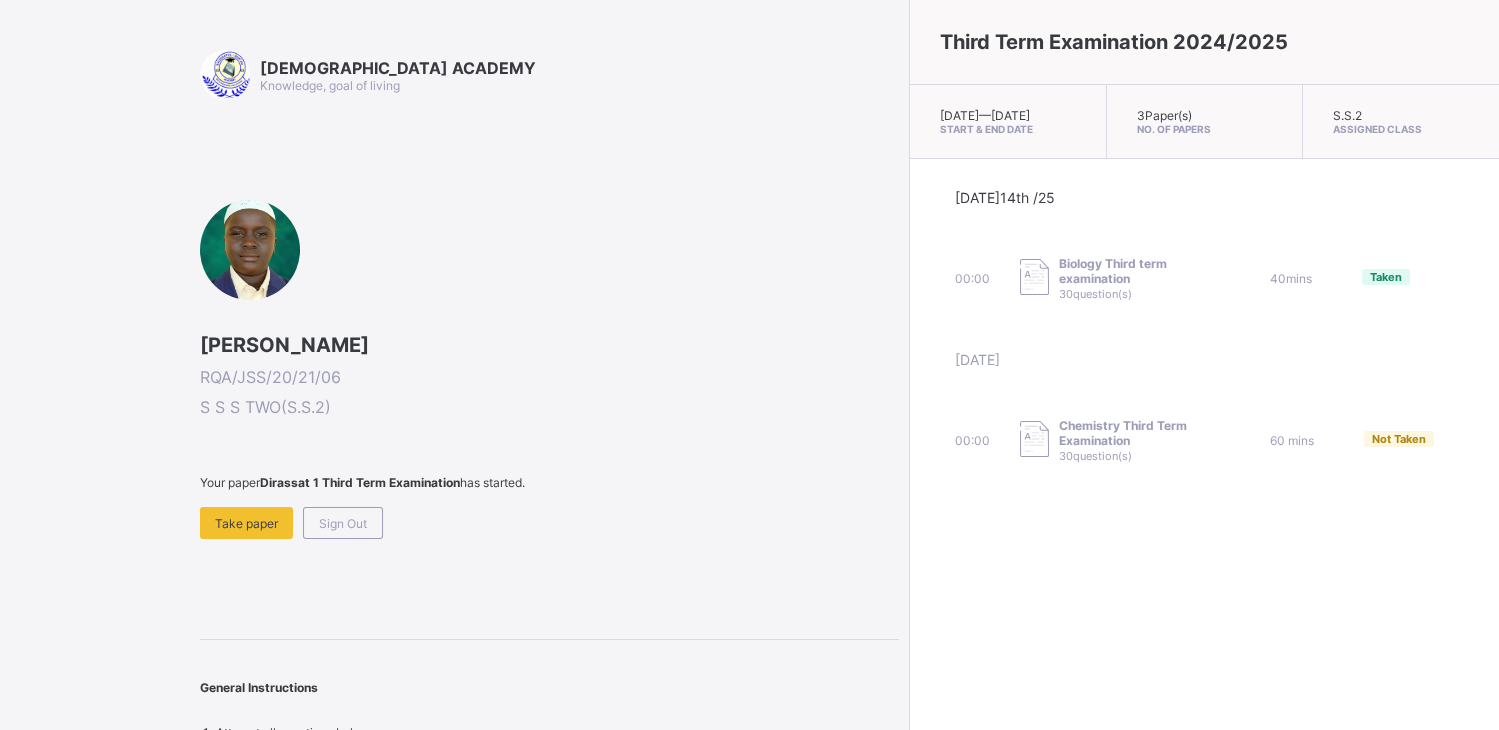 click at bounding box center [1034, 277] 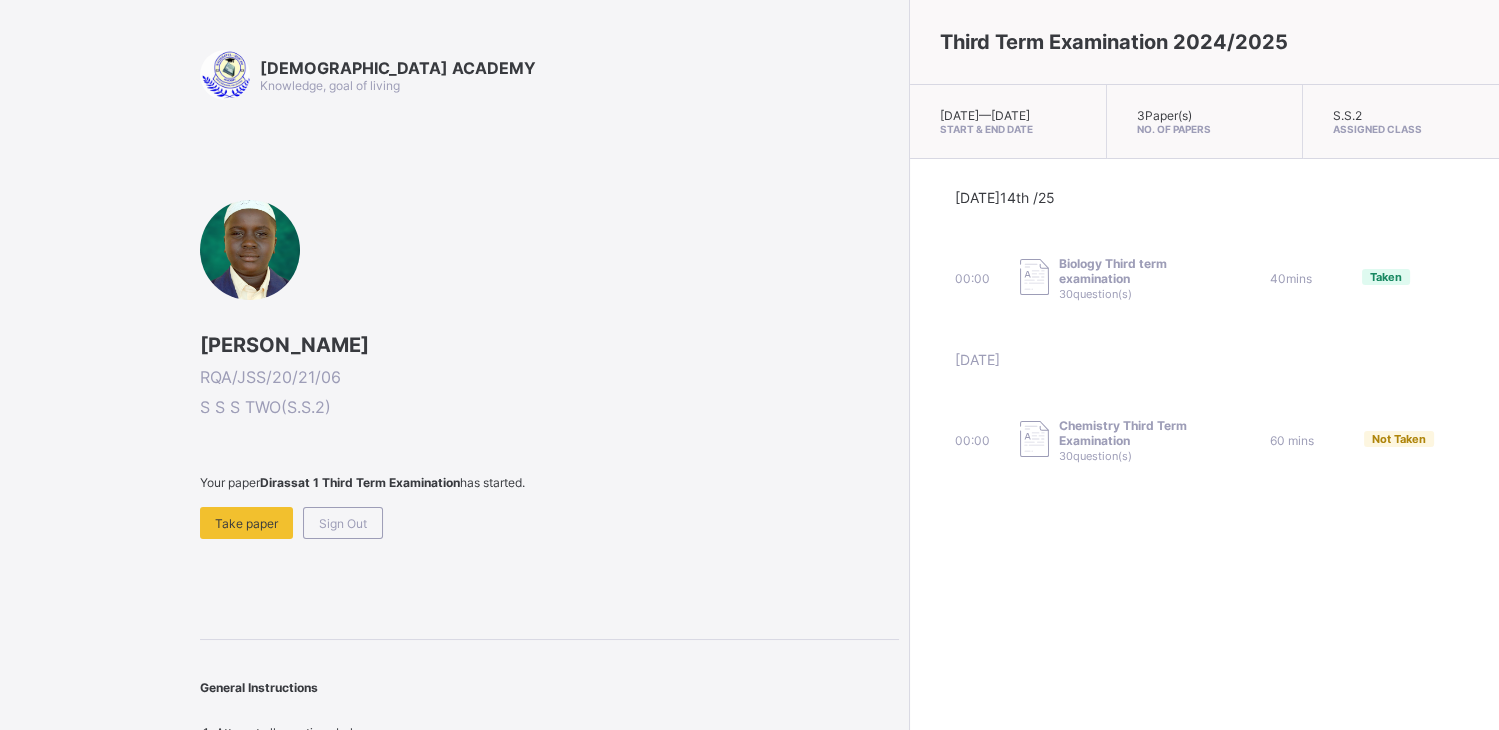 click at bounding box center [1034, 277] 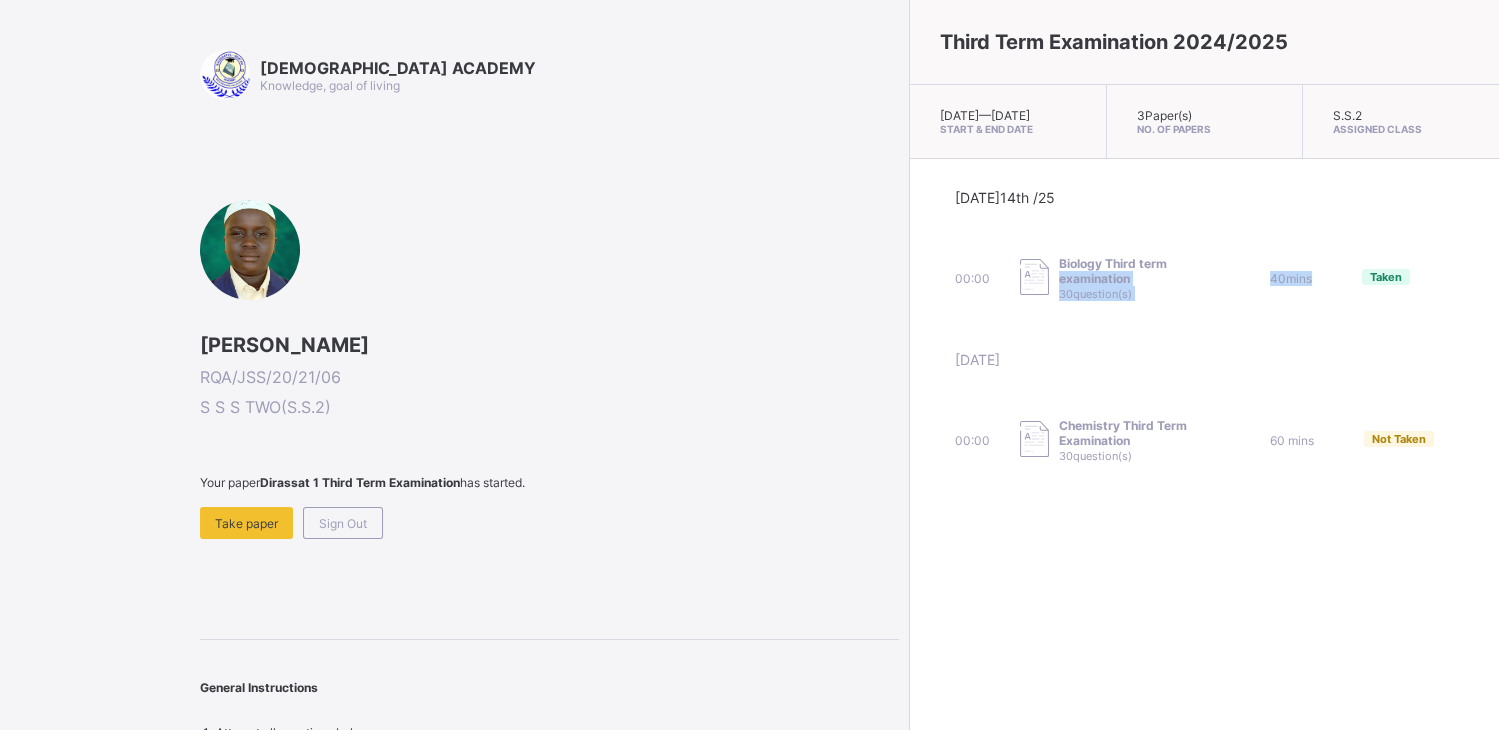drag, startPoint x: 838, startPoint y: 294, endPoint x: 906, endPoint y: 287, distance: 68.359344 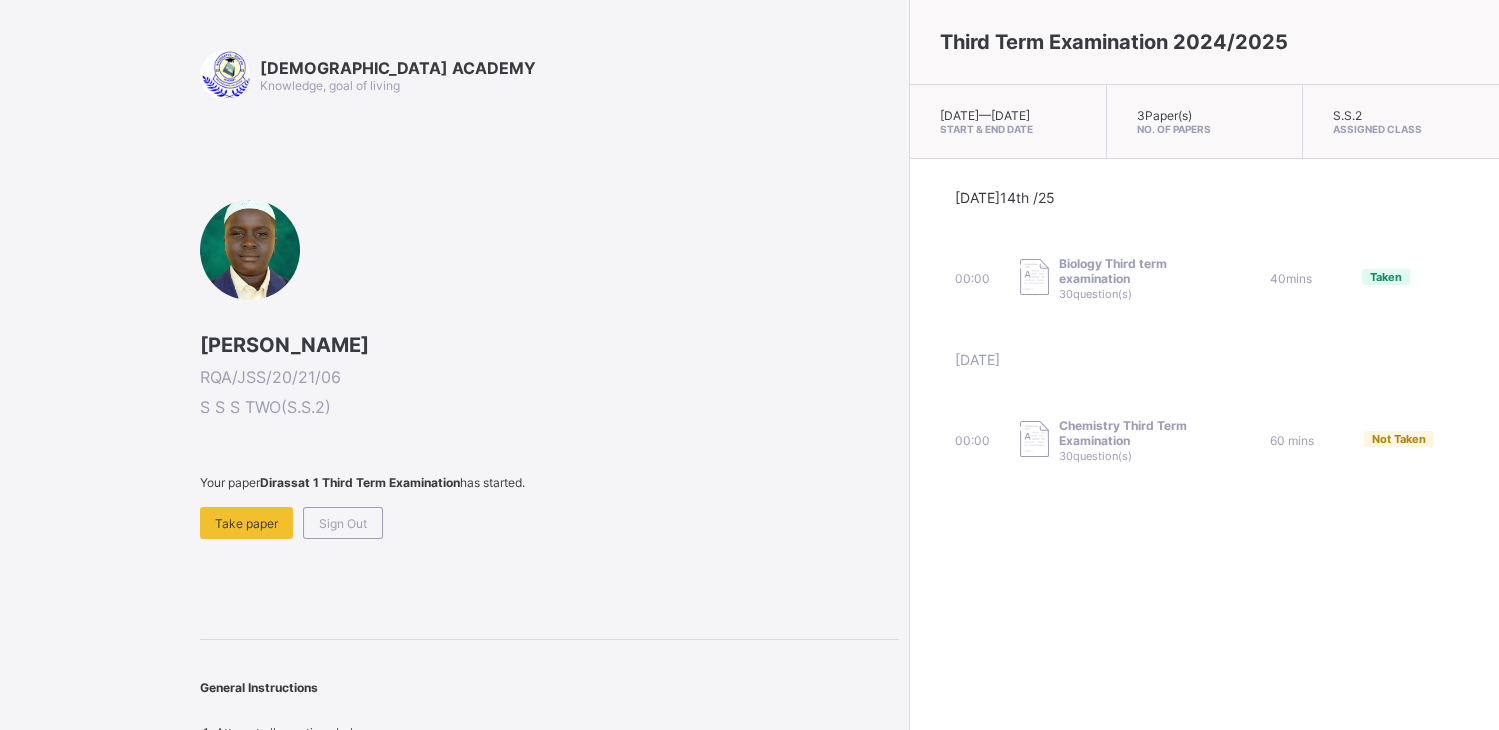 click on "00:00 Biology Third term examination 30  question(s)   40  mins Taken" at bounding box center [1205, 278] 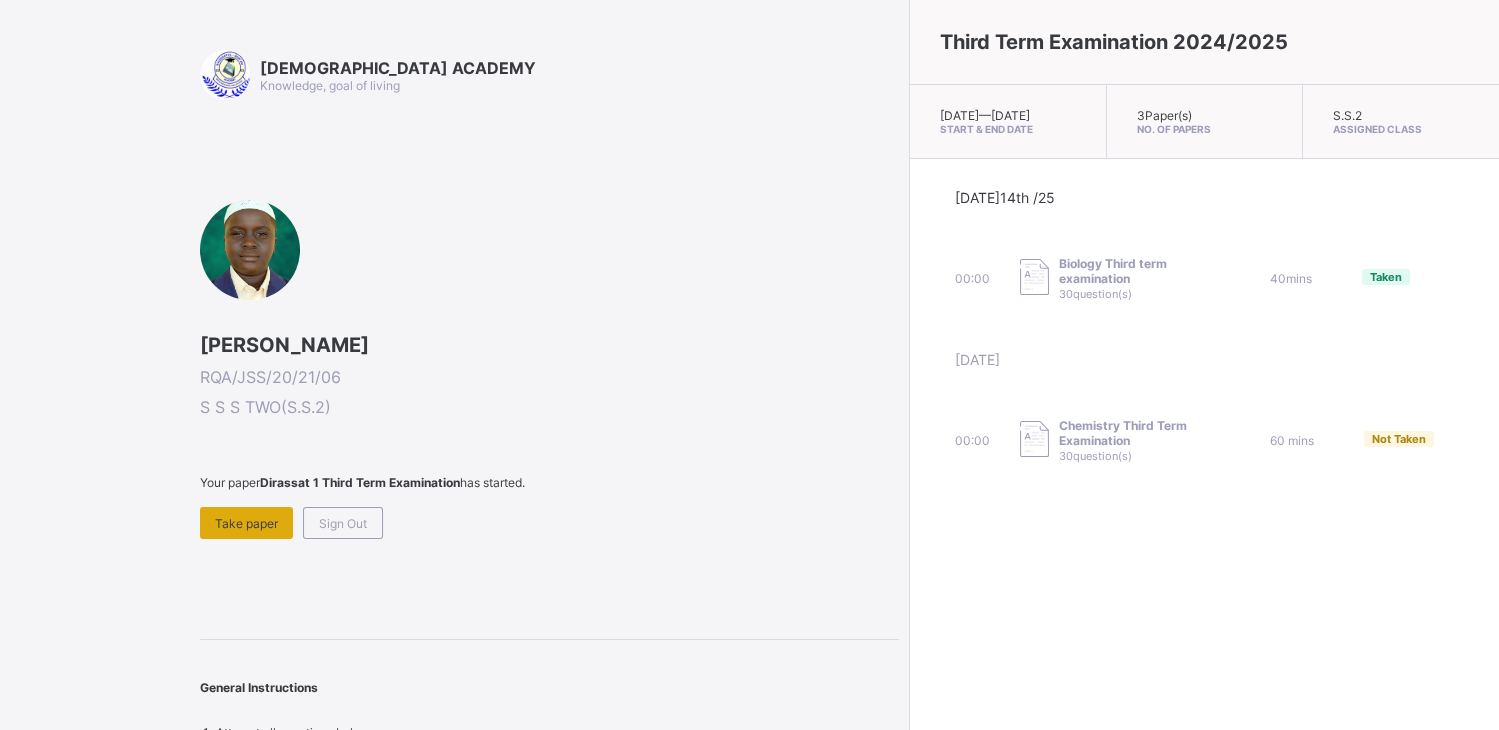 click on "Take paper" at bounding box center (246, 523) 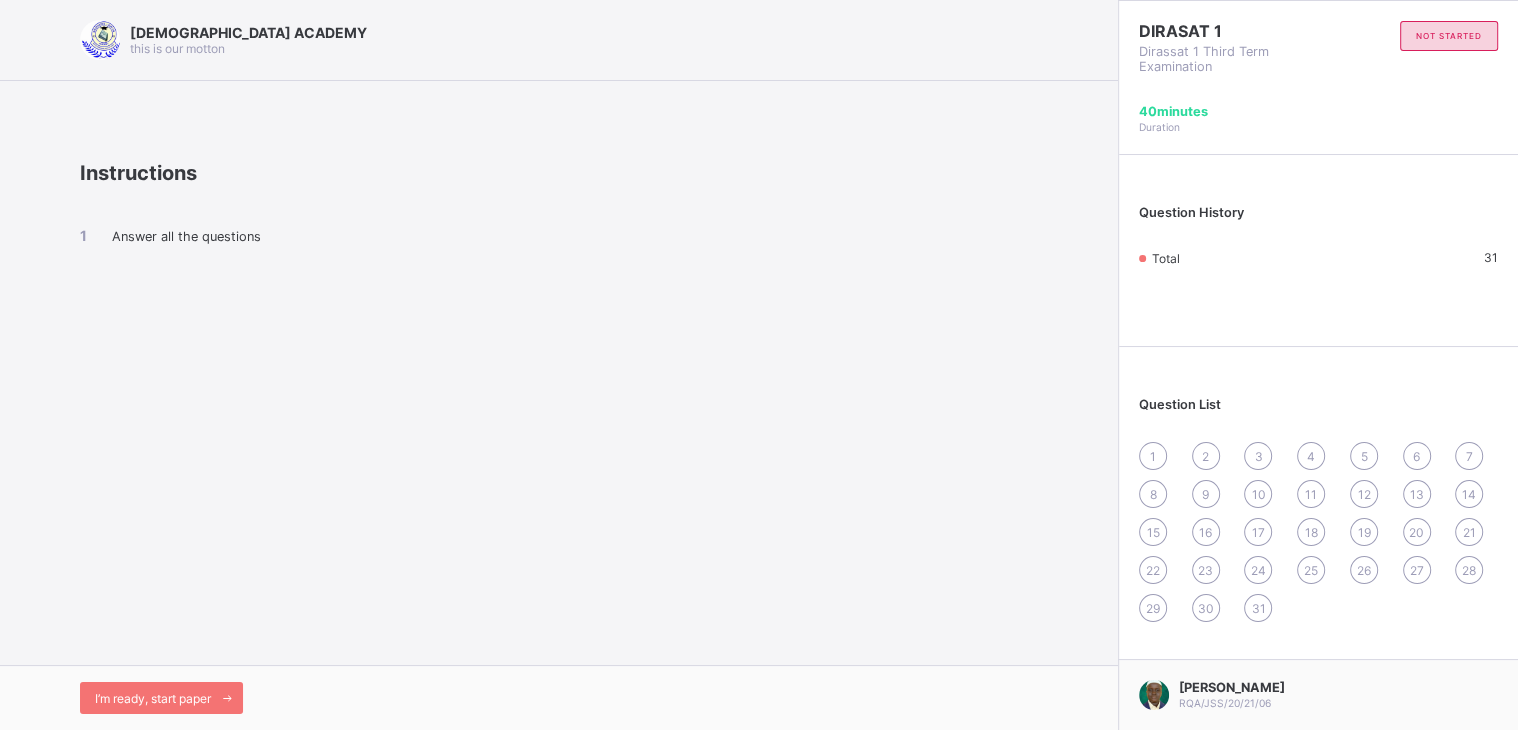 click on "[DEMOGRAPHIC_DATA] ACADEMY this is our motton Instructions Answer all the questions  I’m ready, start paper" at bounding box center [559, 365] 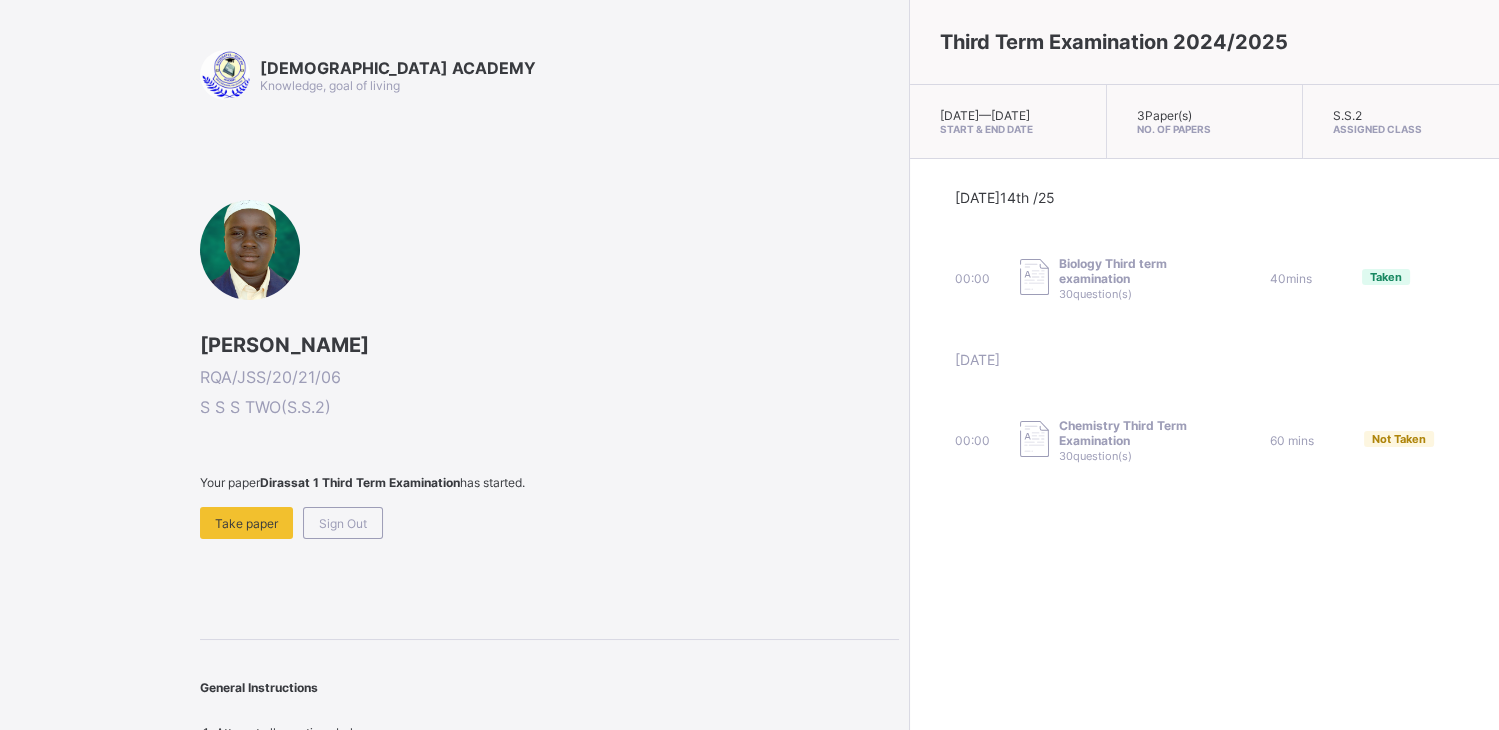 click on "RAUDHATUL QUR'AN ACADEMY   Knowledge, goal of living [PERSON_NAME]/JSS/20/21/06 S S S TWO  ( S.S.2 ) Your paper  Dirassat 1 Third Term Examination  has started.  Take paper   Sign Out   General Instructions  Attempt all questions below" at bounding box center (549, 395) 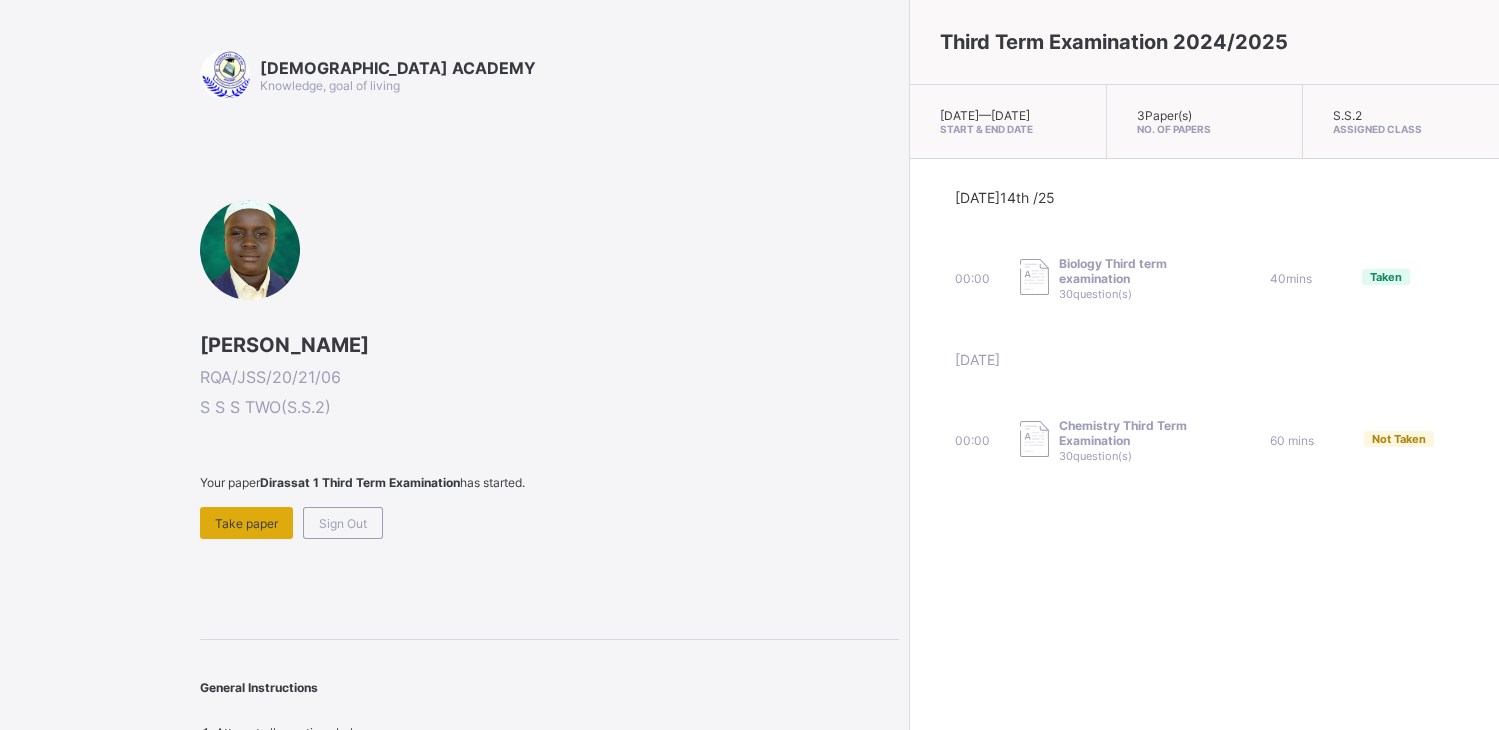 click on "Take paper" at bounding box center (246, 523) 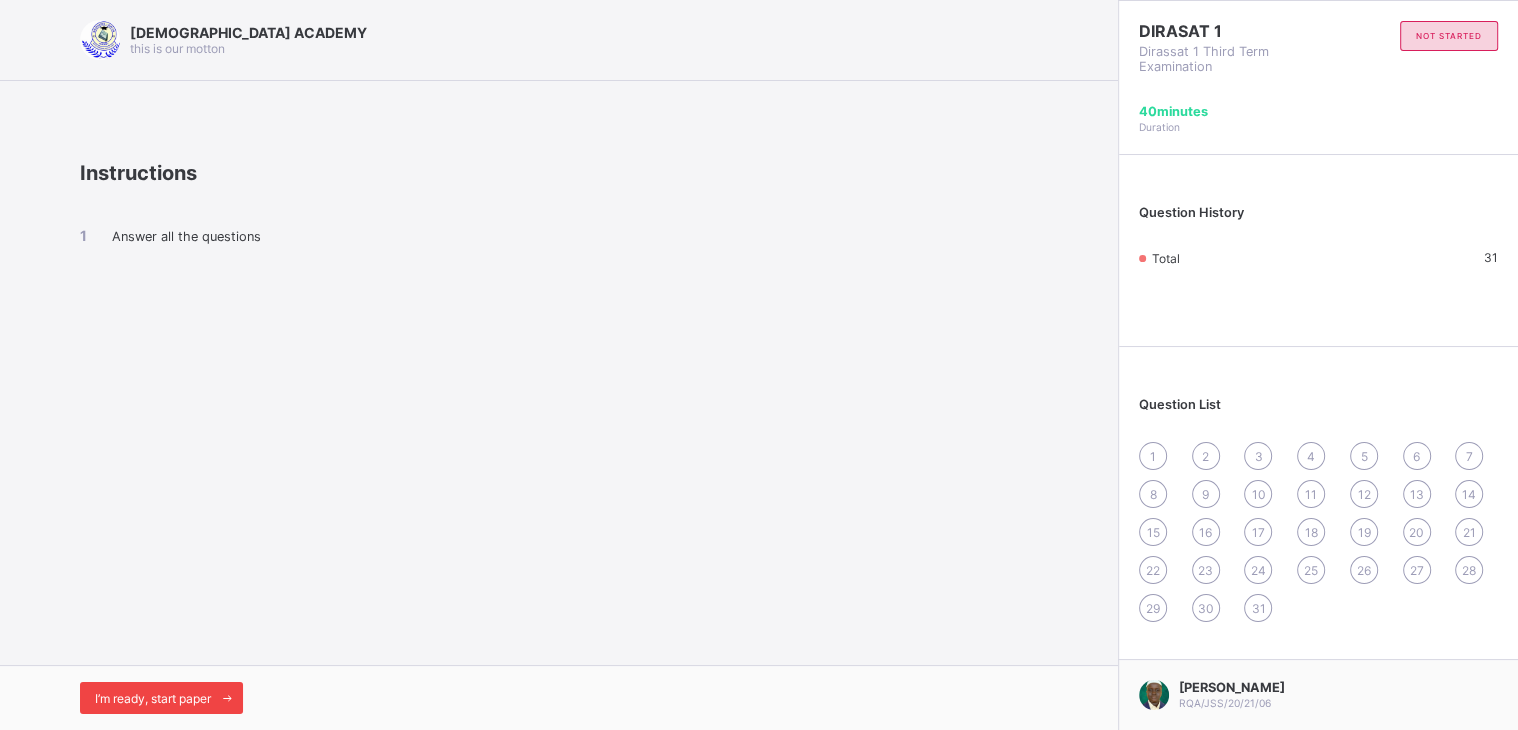 click on "I’m ready, start paper" at bounding box center [153, 698] 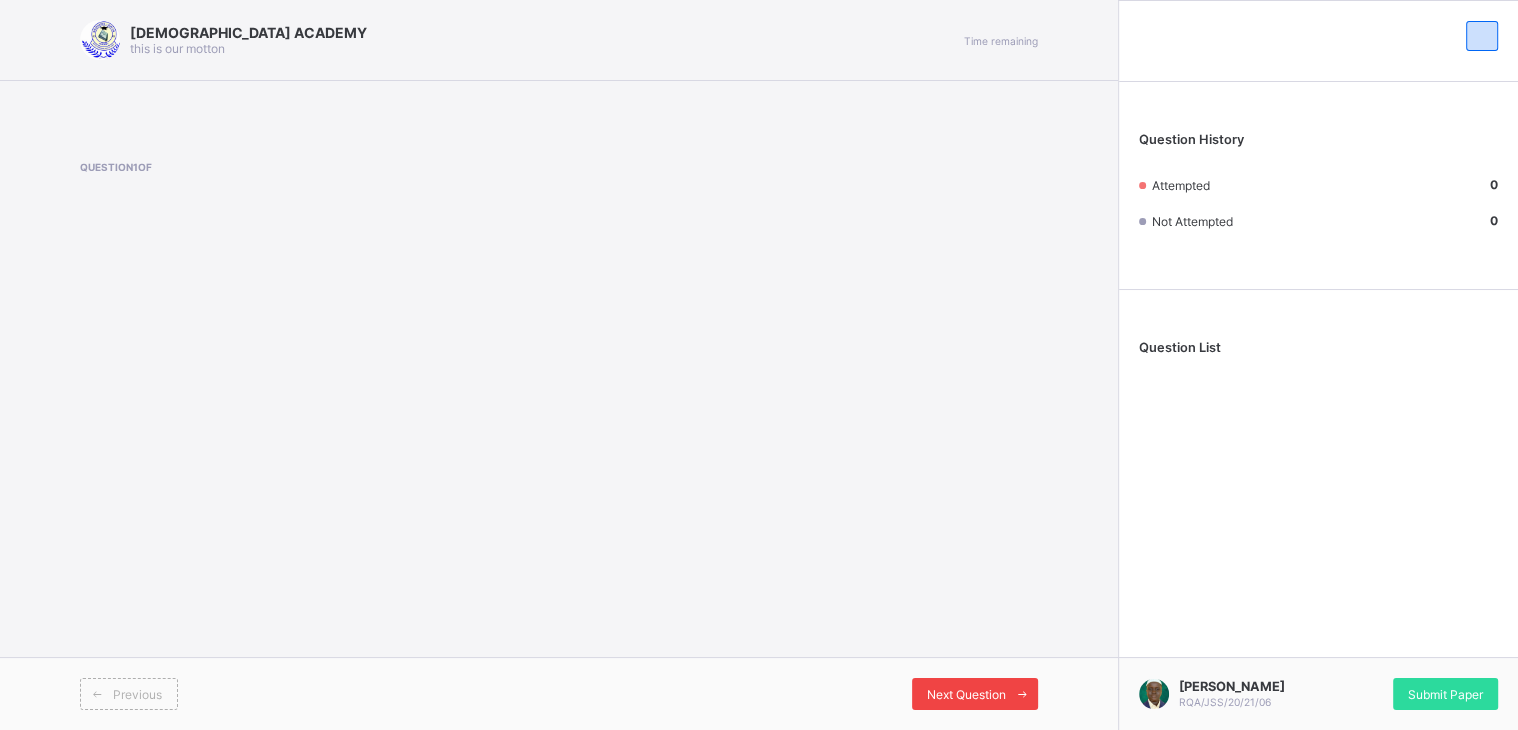 click on "Next Question" at bounding box center (966, 694) 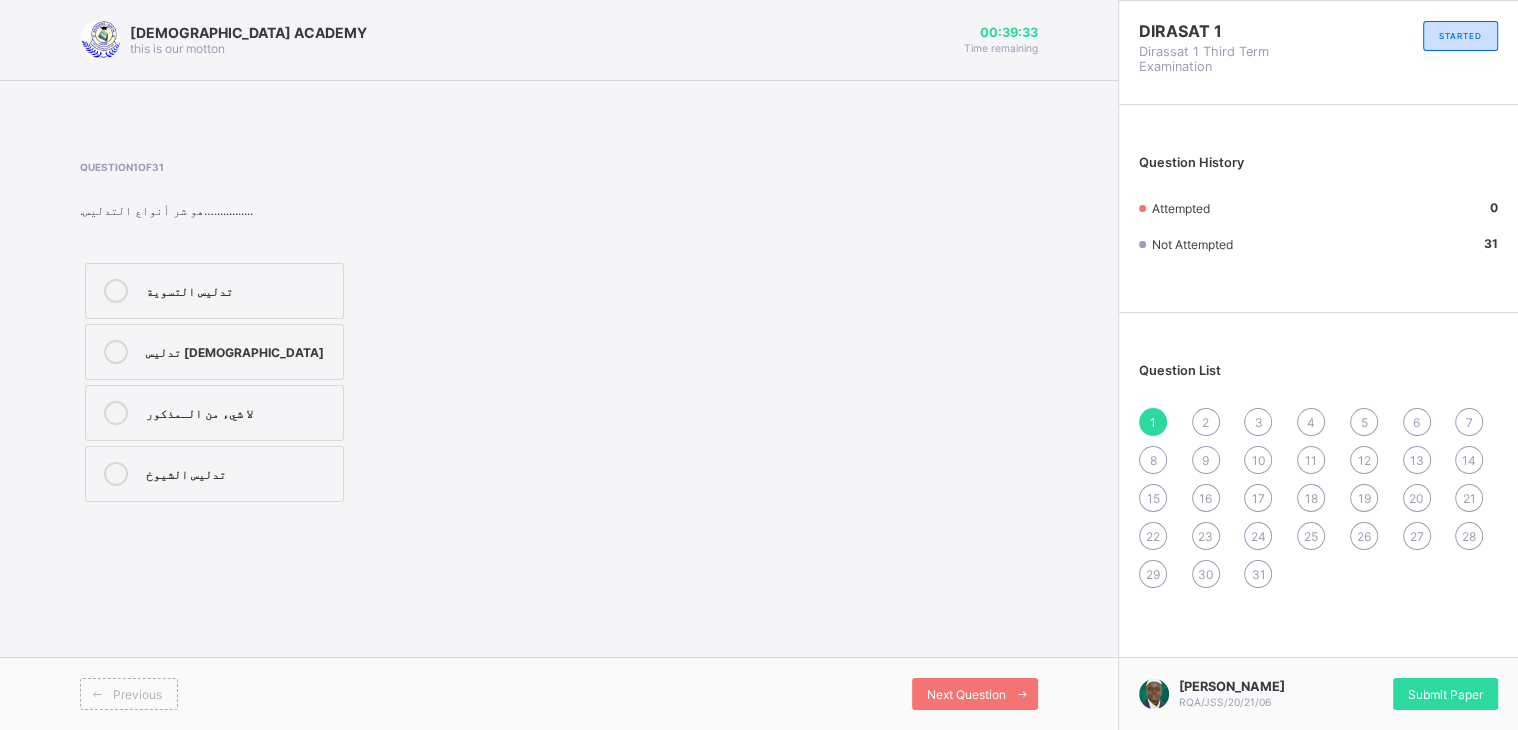click on "1 2 3 4 5 6 7 8 9 10 11 12 13 14 15 16 17 18 19 20 21 22 23 24 25 26 27 28 29 30 31" at bounding box center [1318, 498] 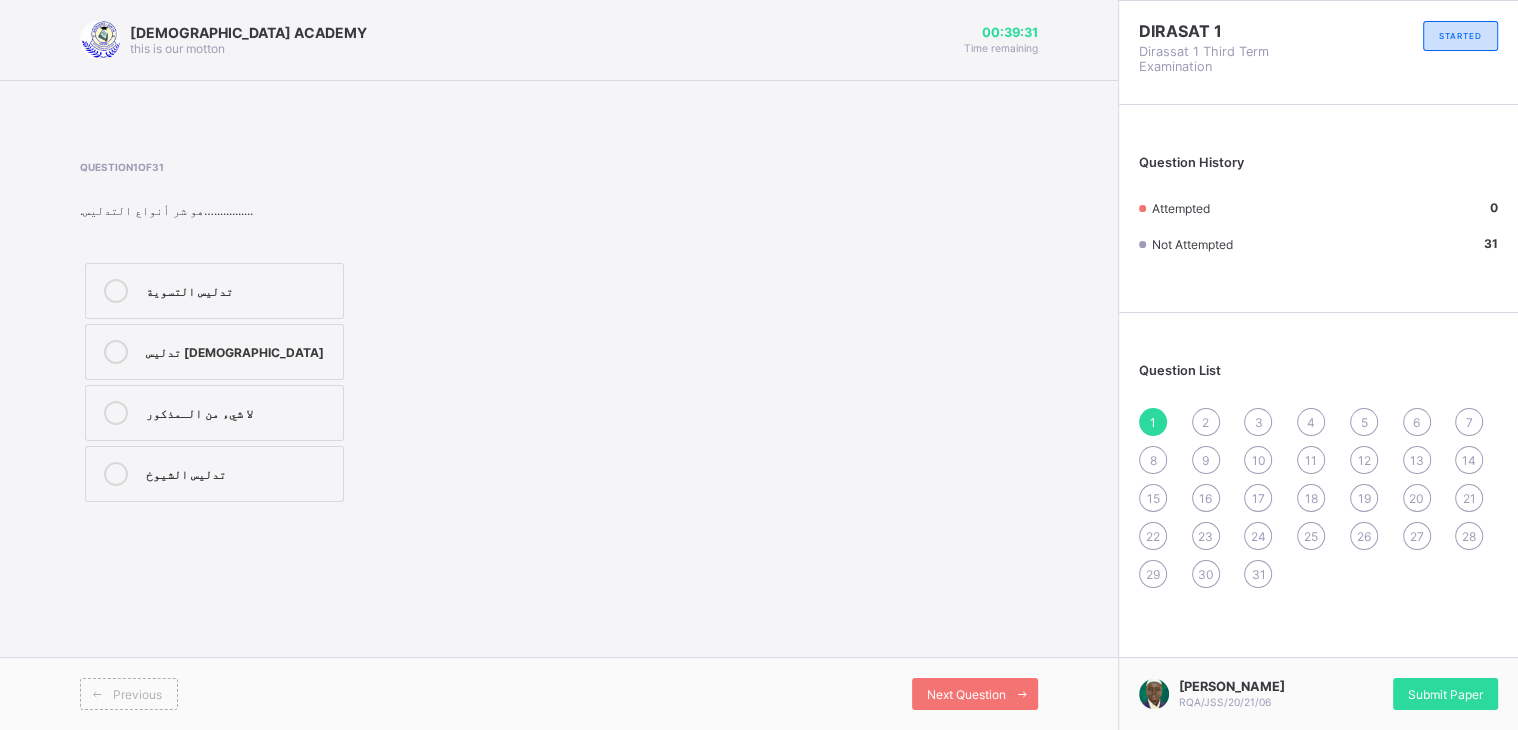 click on "2" at bounding box center [1206, 422] 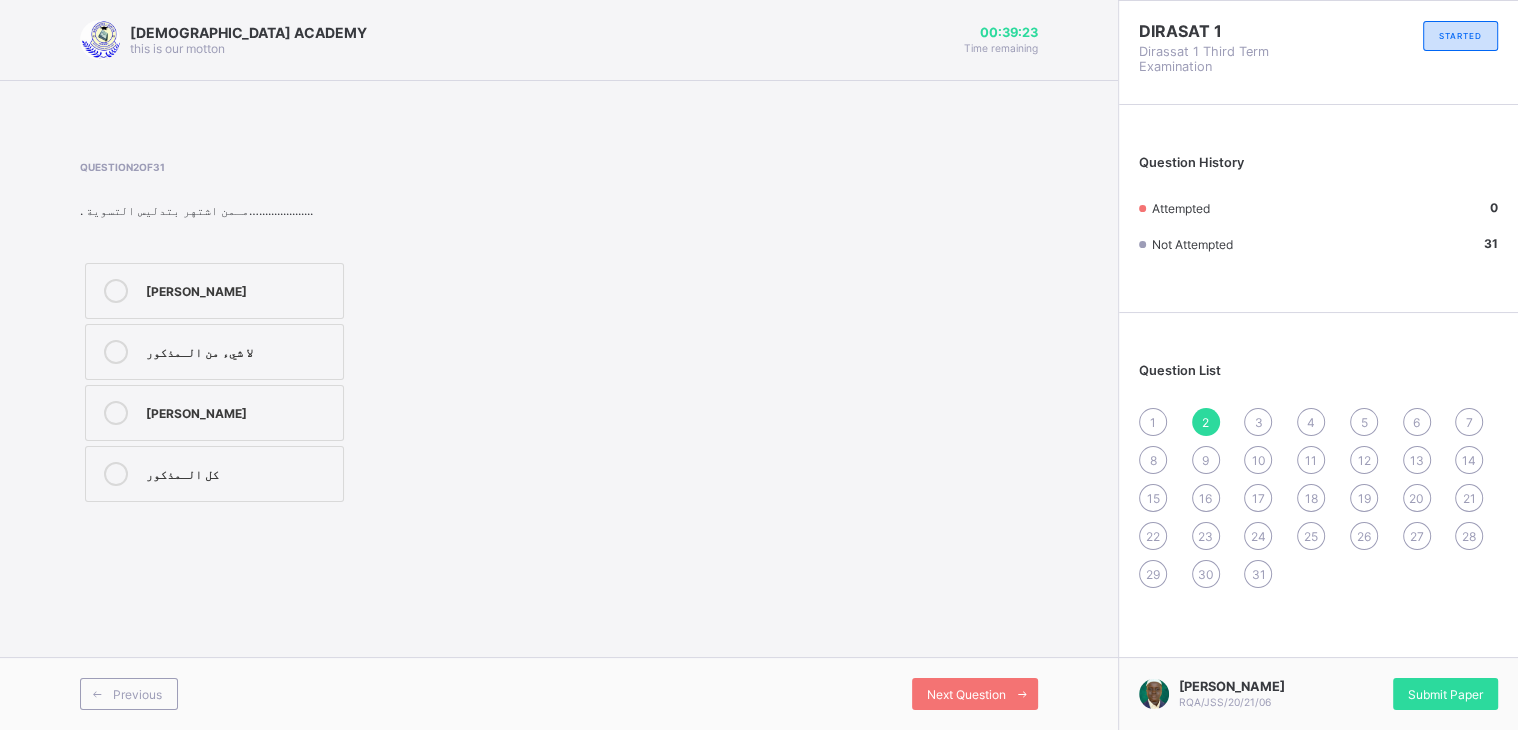 click on "17" at bounding box center (1258, 498) 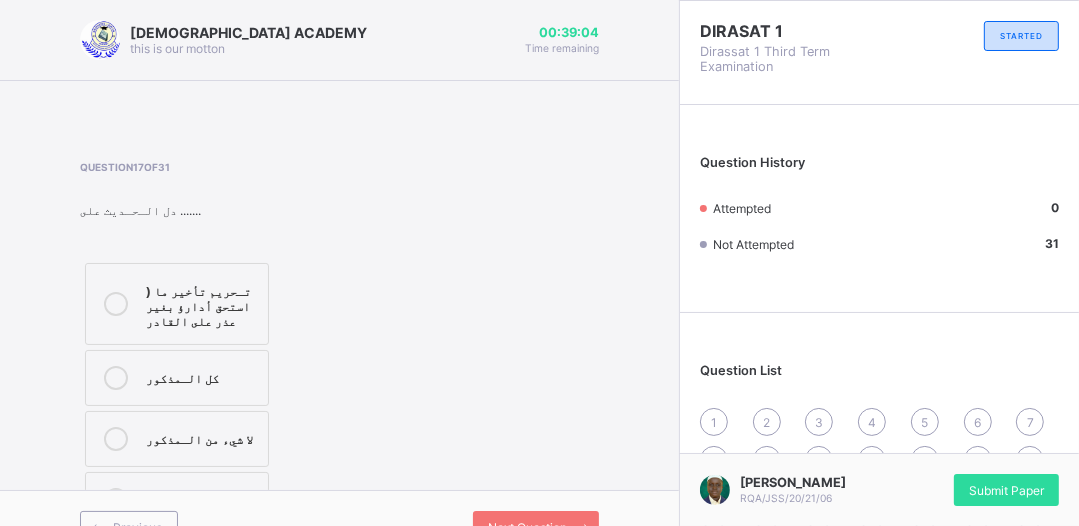 drag, startPoint x: 1480, startPoint y: 2, endPoint x: 448, endPoint y: 256, distance: 1062.7982 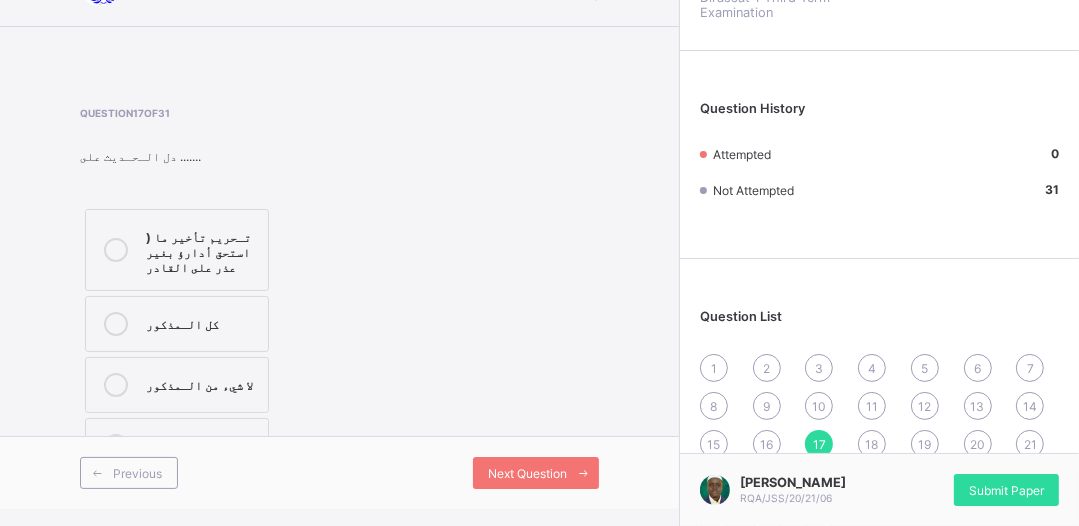 scroll, scrollTop: 0, scrollLeft: 0, axis: both 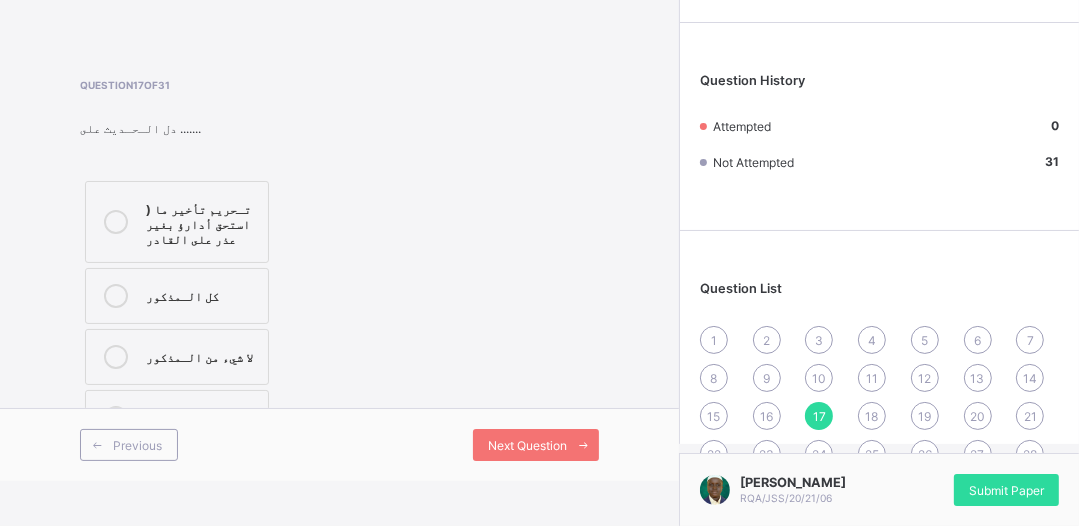 click on "1" at bounding box center [714, 340] 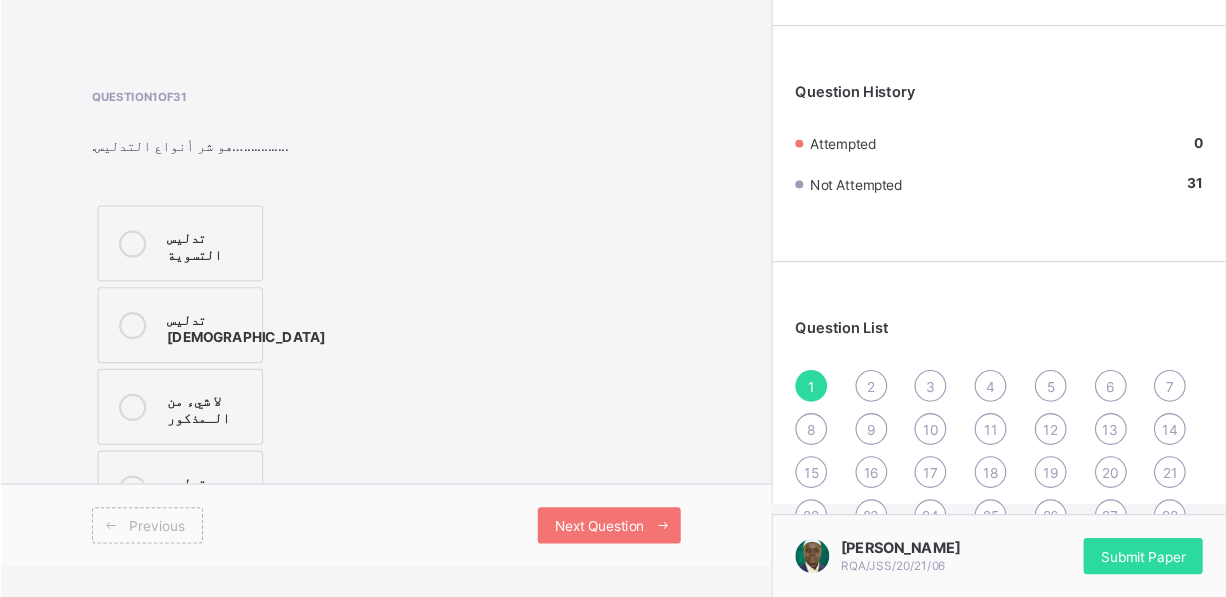 scroll, scrollTop: 10, scrollLeft: 0, axis: vertical 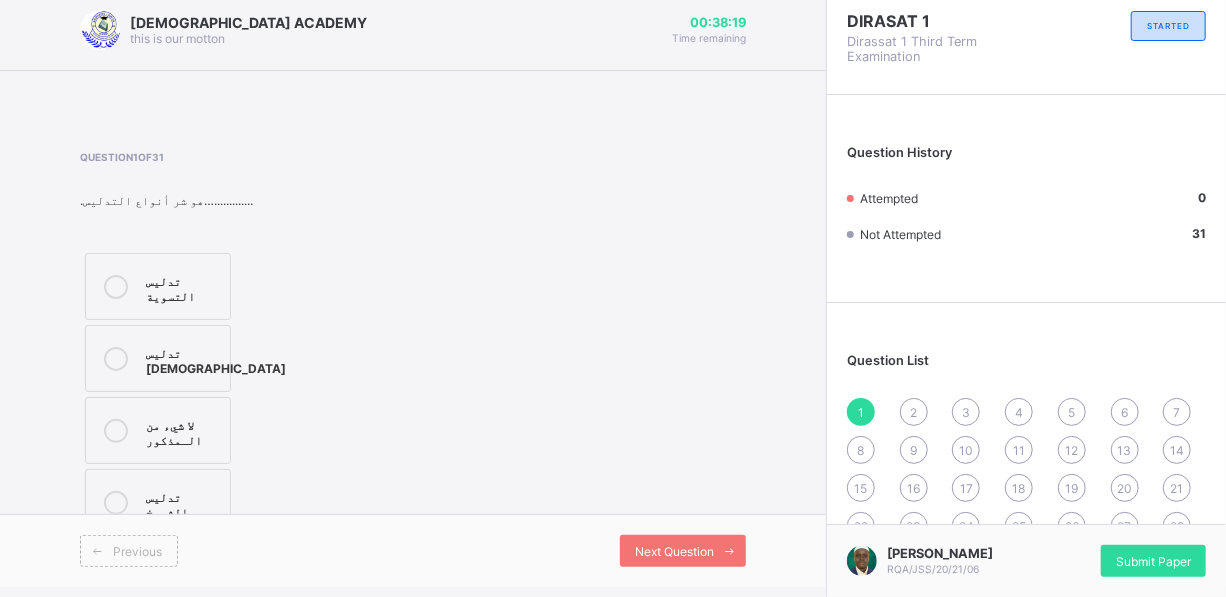 drag, startPoint x: 1068, startPoint y: 1, endPoint x: 769, endPoint y: 121, distance: 322.18164 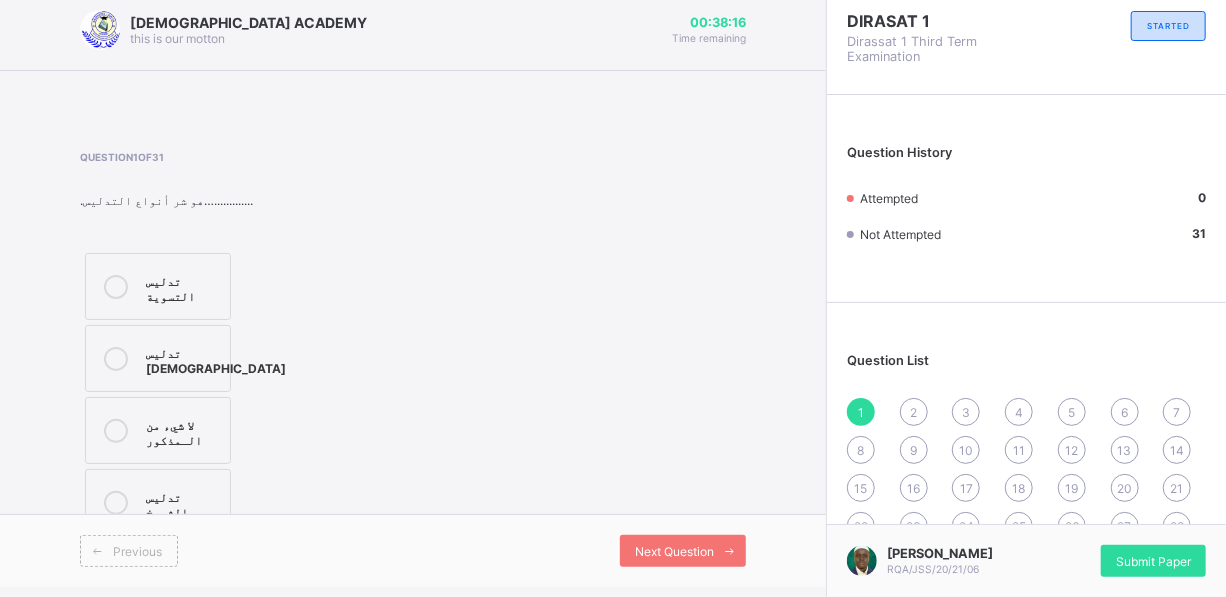 scroll, scrollTop: 0, scrollLeft: 0, axis: both 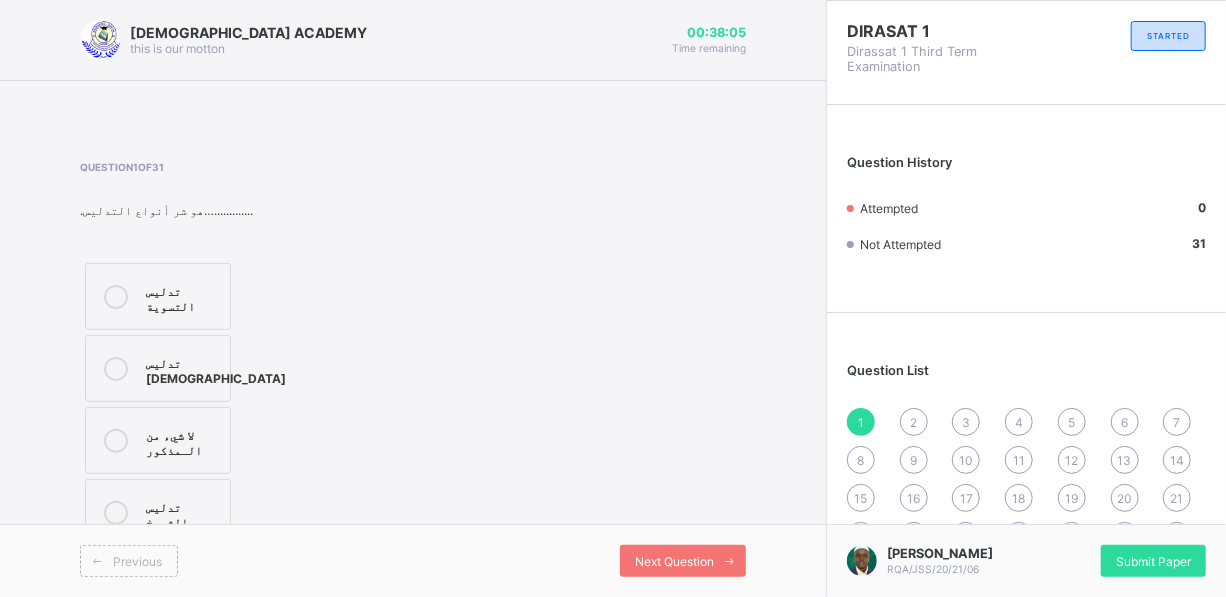click on "2" at bounding box center [914, 422] 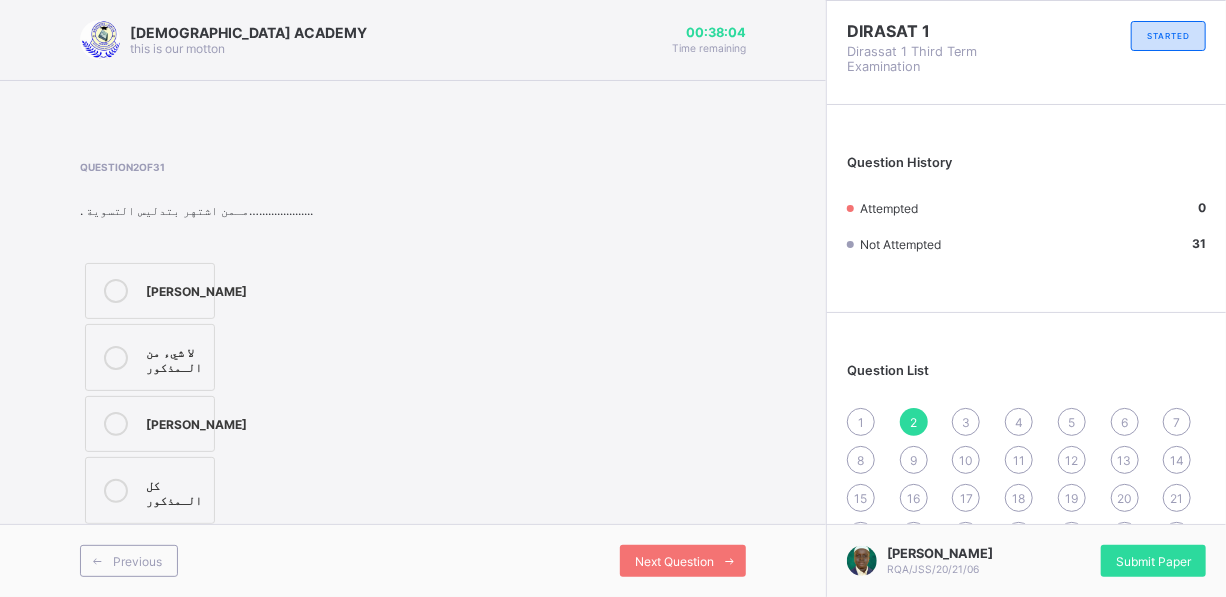 click on "3" at bounding box center [966, 422] 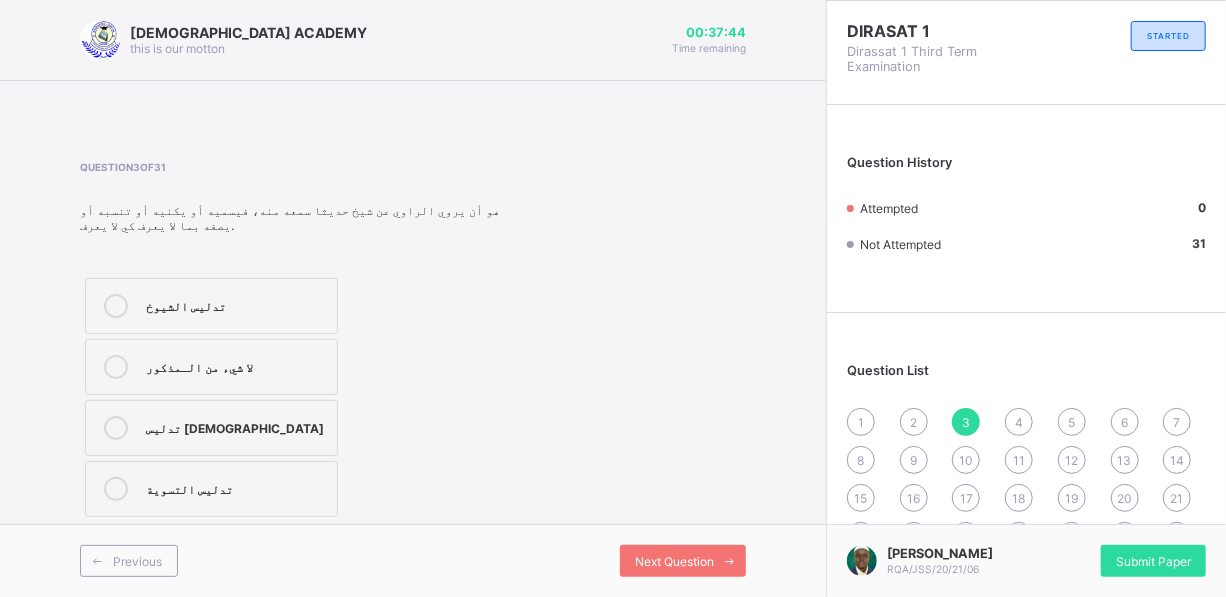 click on "2" at bounding box center (914, 422) 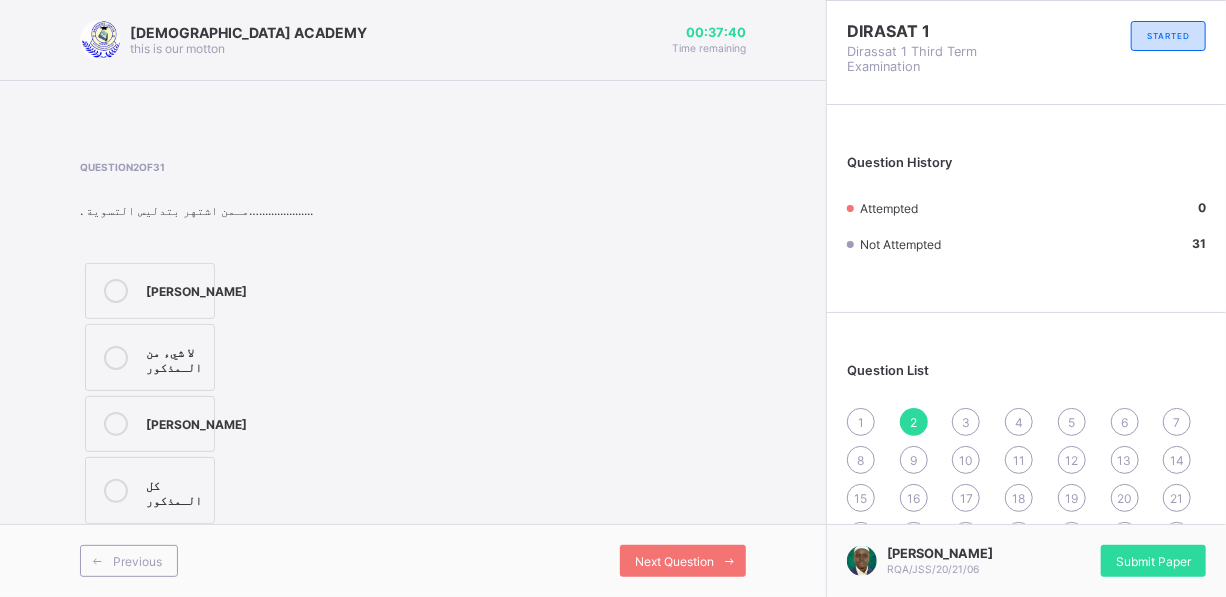click on "3" at bounding box center [966, 422] 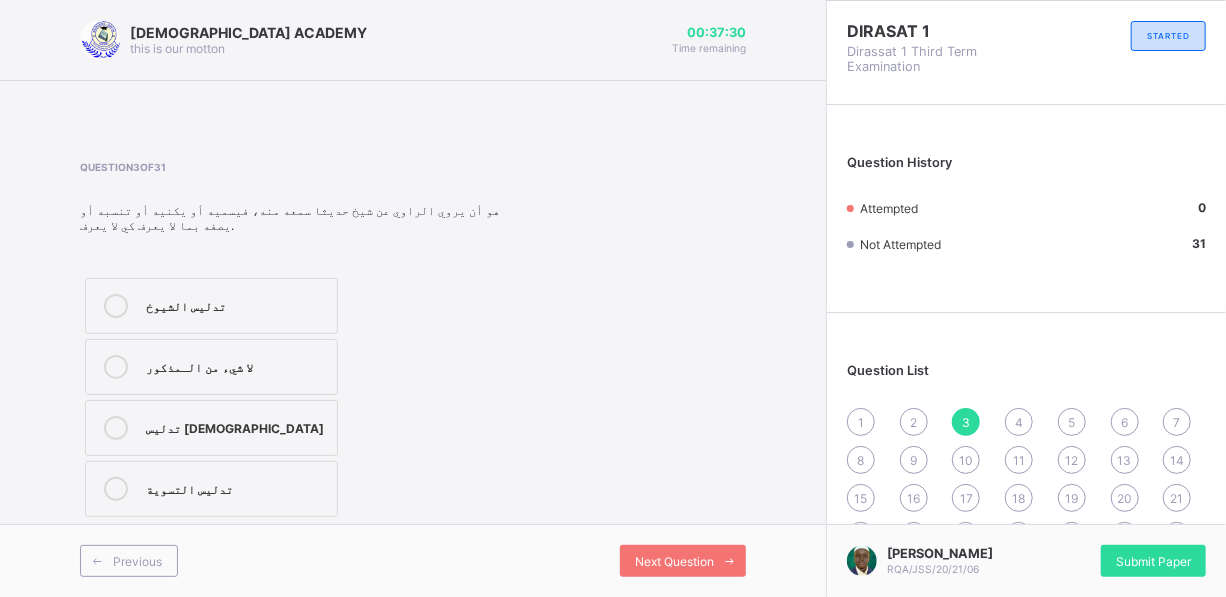 scroll, scrollTop: 10, scrollLeft: 0, axis: vertical 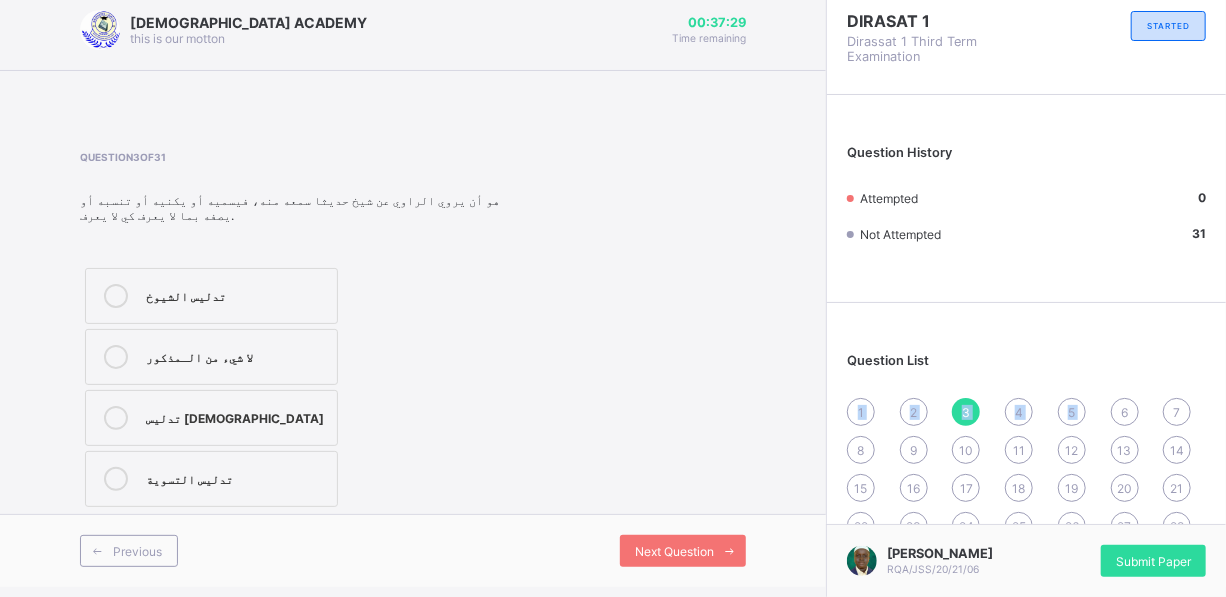 drag, startPoint x: 1090, startPoint y: 339, endPoint x: 1127, endPoint y: 410, distance: 80.06248 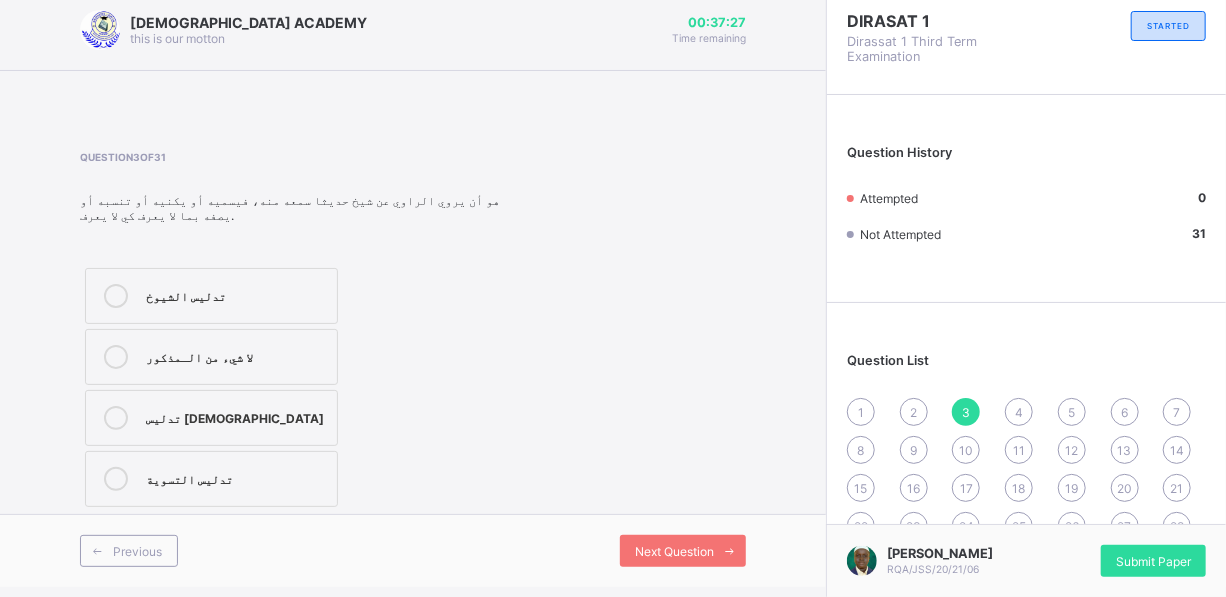 drag, startPoint x: 674, startPoint y: 295, endPoint x: 1050, endPoint y: 180, distance: 393.19333 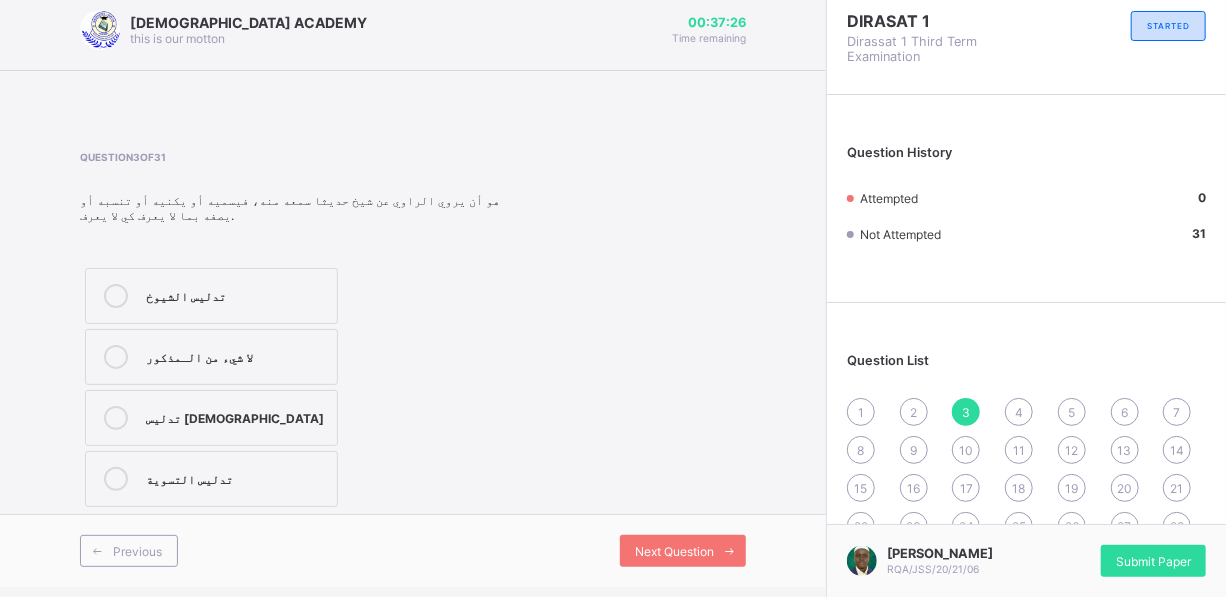 click on "Question History Attempted   0 Not Attempted 31" at bounding box center [1026, 203] 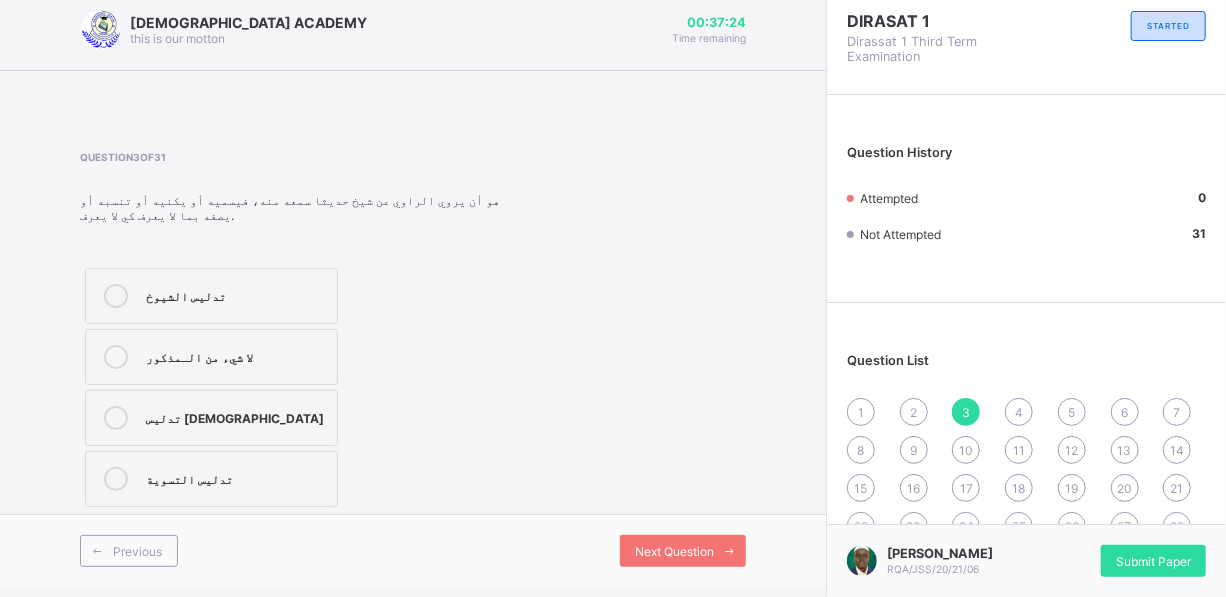 click on "Question List 1 2 3 4 5 6 7 8 9 10 11 12 13 14 15 16 17 18 19 20 21 22 23 24 25 26 27 28 29 30 31" at bounding box center [1026, 455] 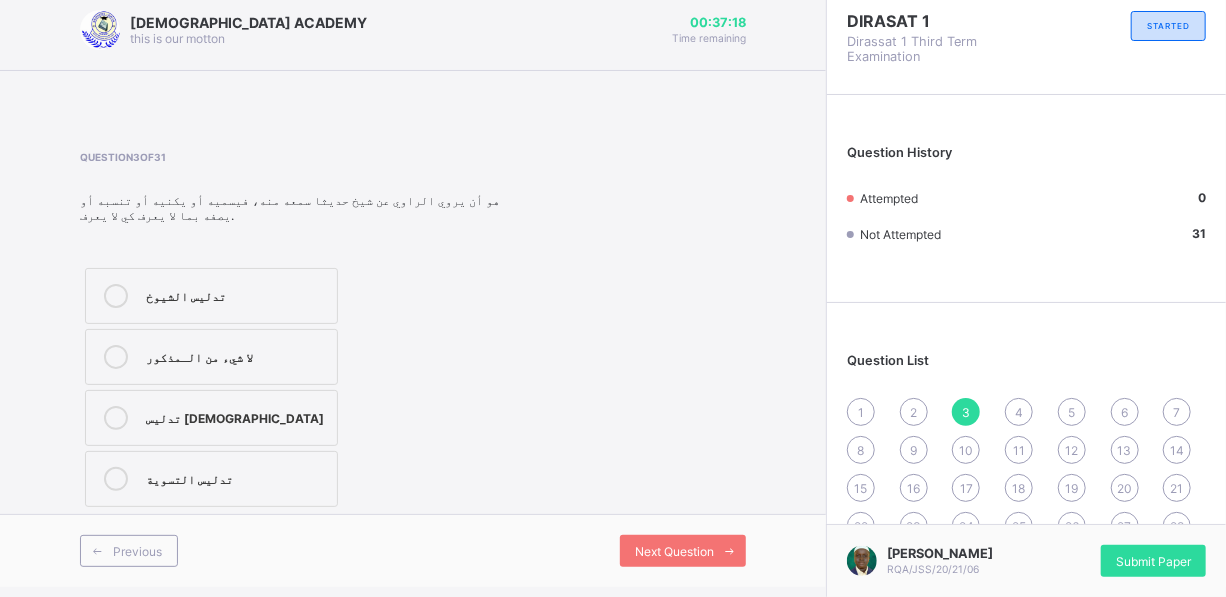 scroll, scrollTop: 0, scrollLeft: 0, axis: both 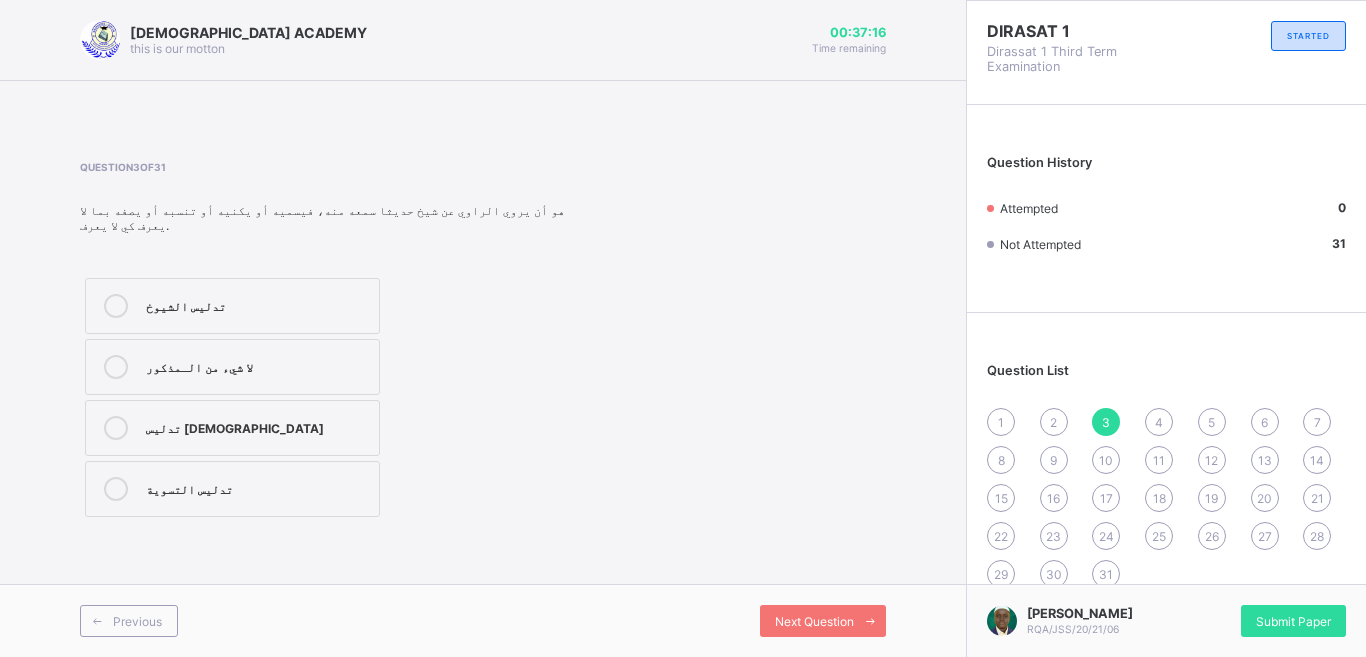 drag, startPoint x: 1238, startPoint y: 6, endPoint x: 835, endPoint y: 244, distance: 468.03098 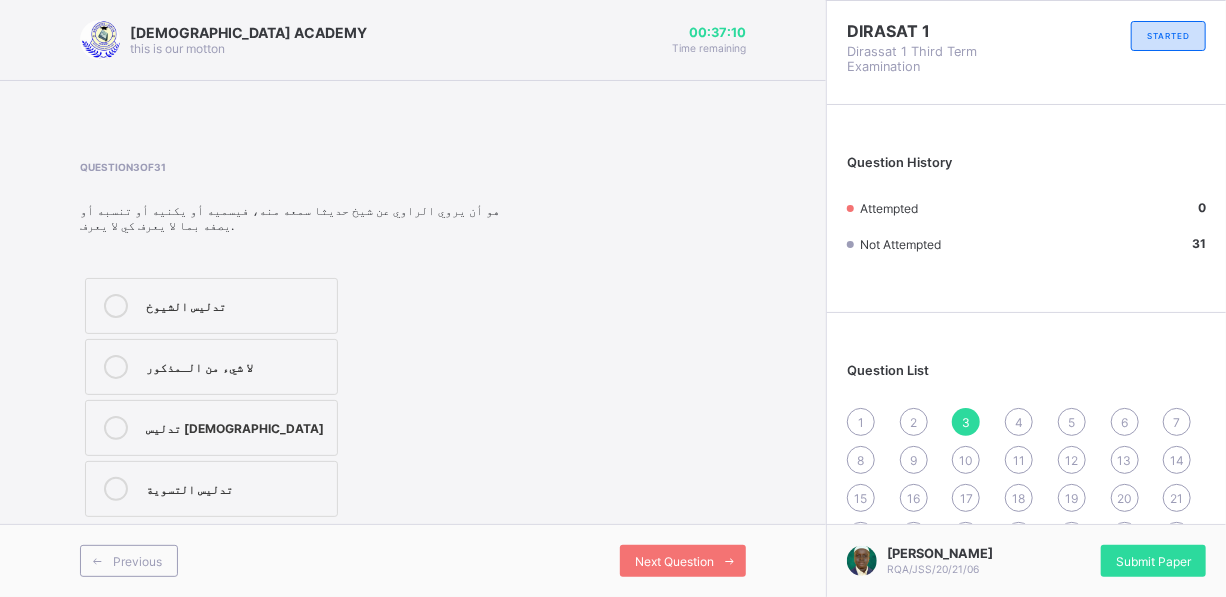 drag, startPoint x: 1307, startPoint y: 0, endPoint x: 791, endPoint y: 210, distance: 557.09607 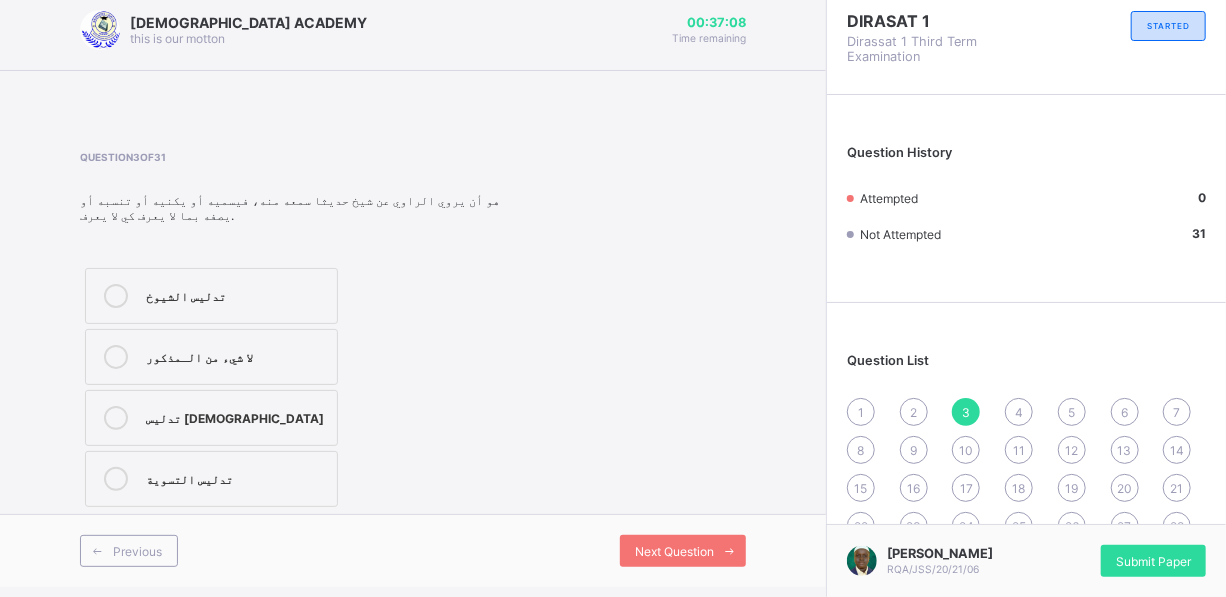 scroll, scrollTop: 0, scrollLeft: 0, axis: both 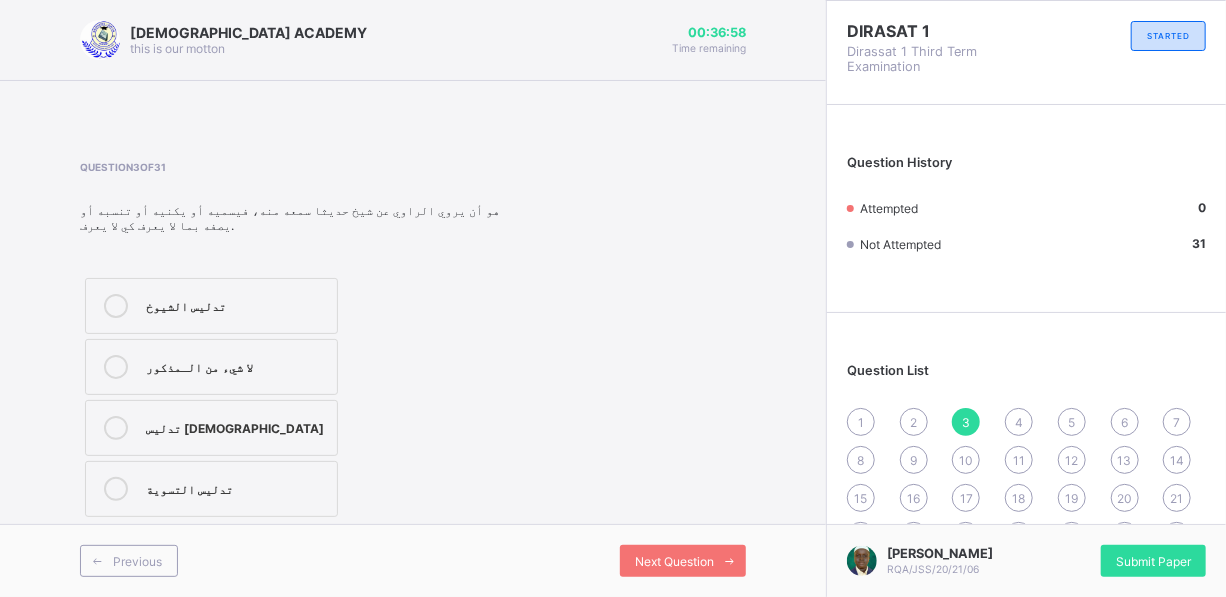 click on "21" at bounding box center [1177, 498] 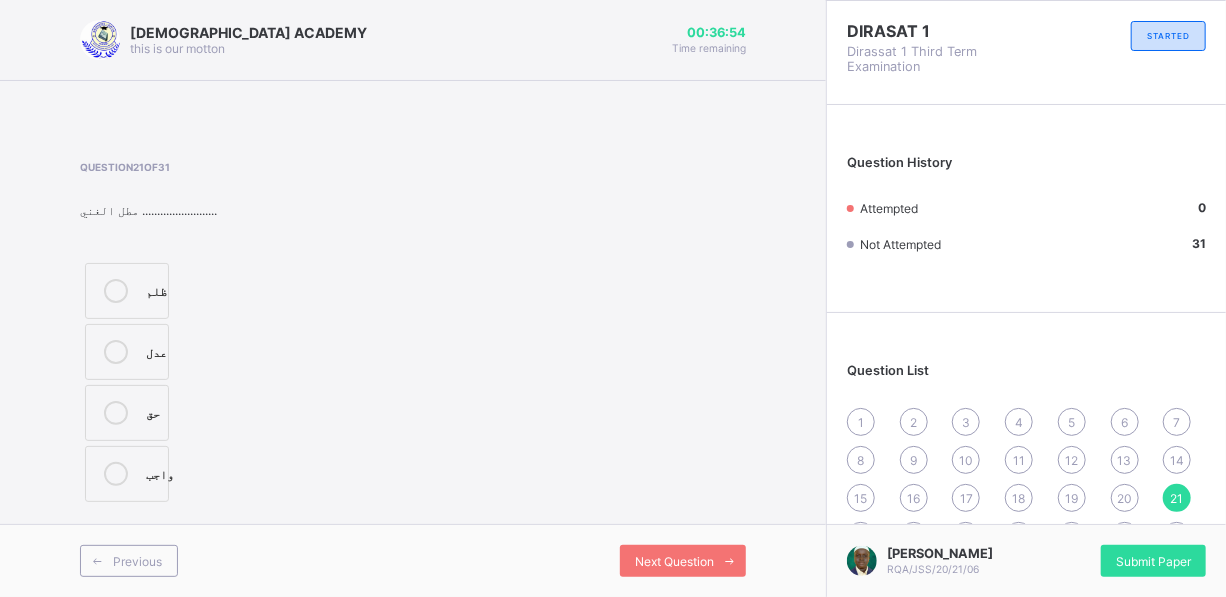 click on "1" at bounding box center (861, 422) 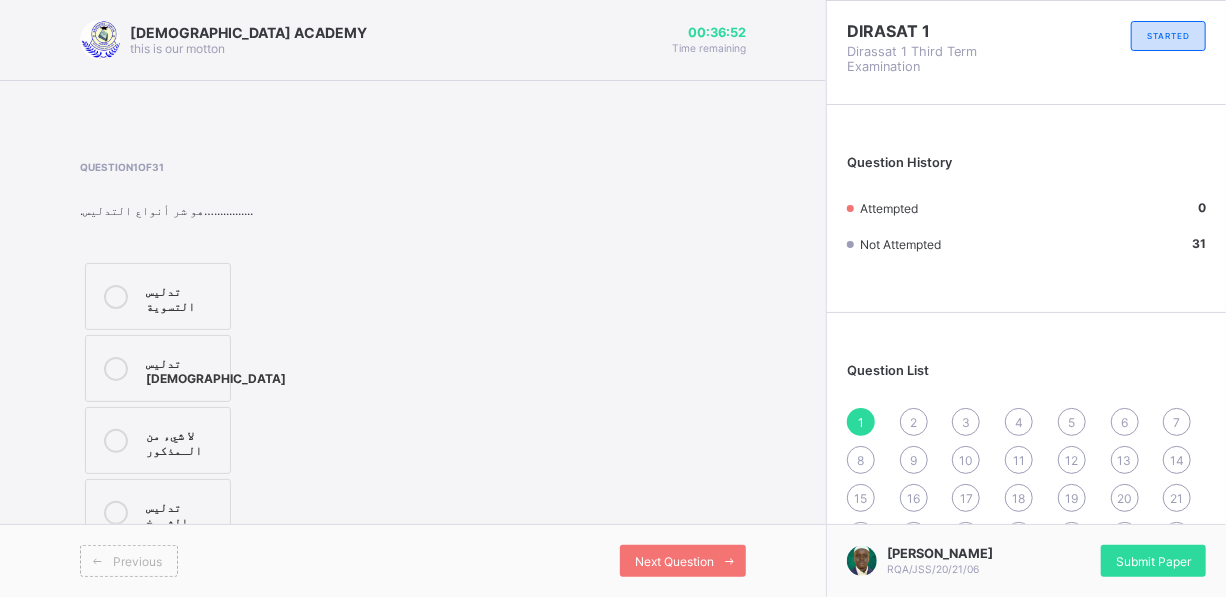 click on "2" at bounding box center (914, 422) 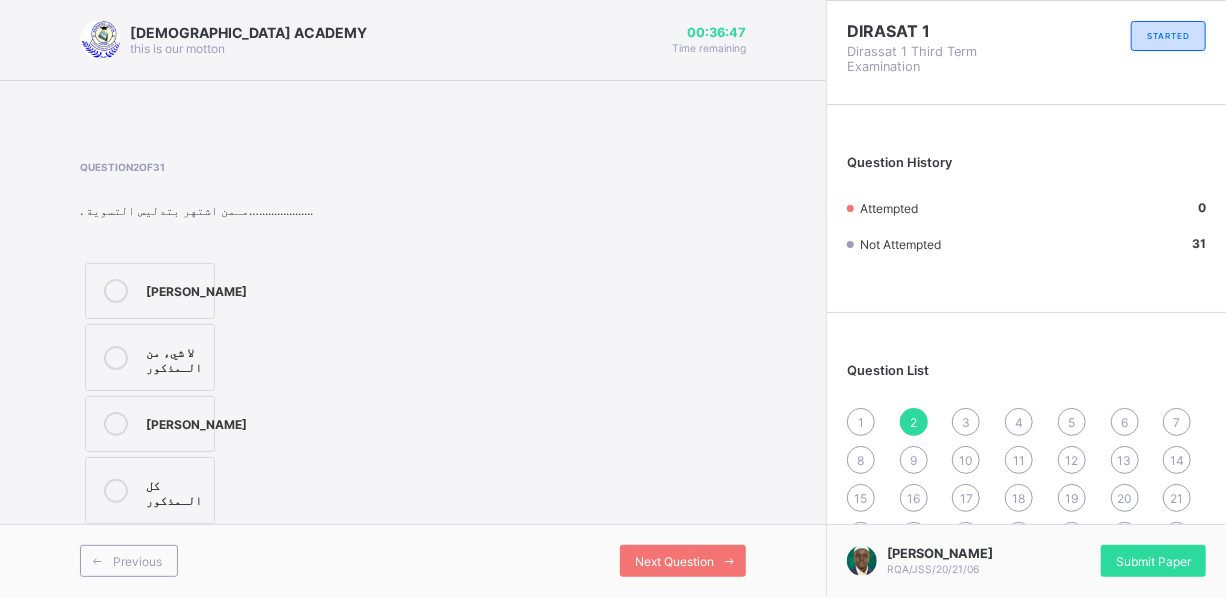 click on "3" at bounding box center (966, 422) 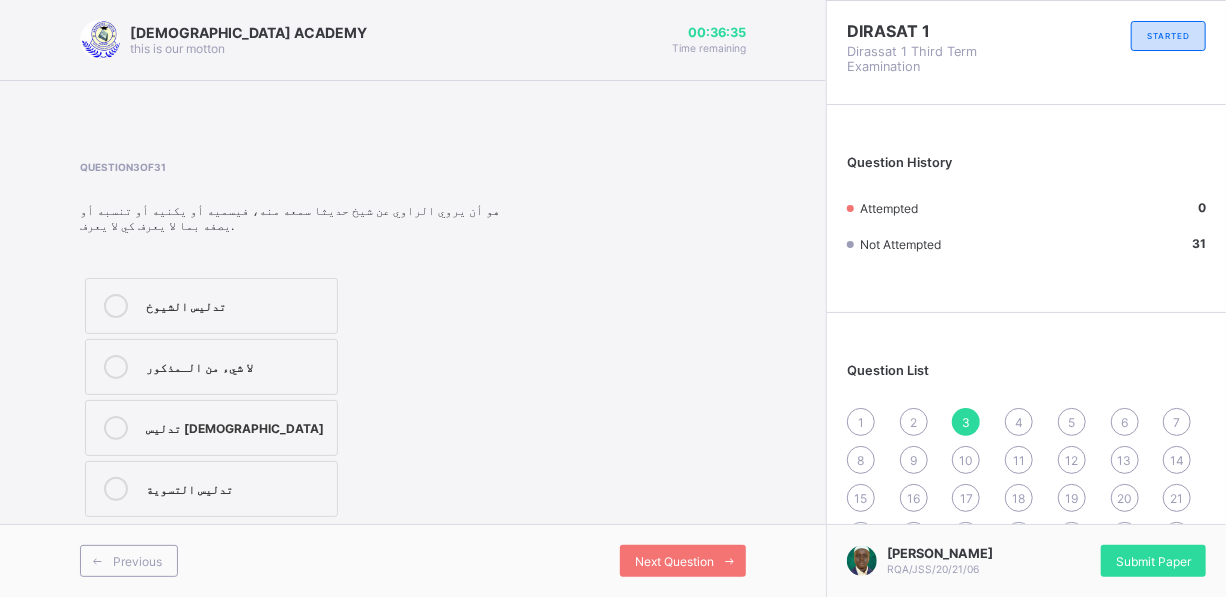 click on "6" at bounding box center [1124, 422] 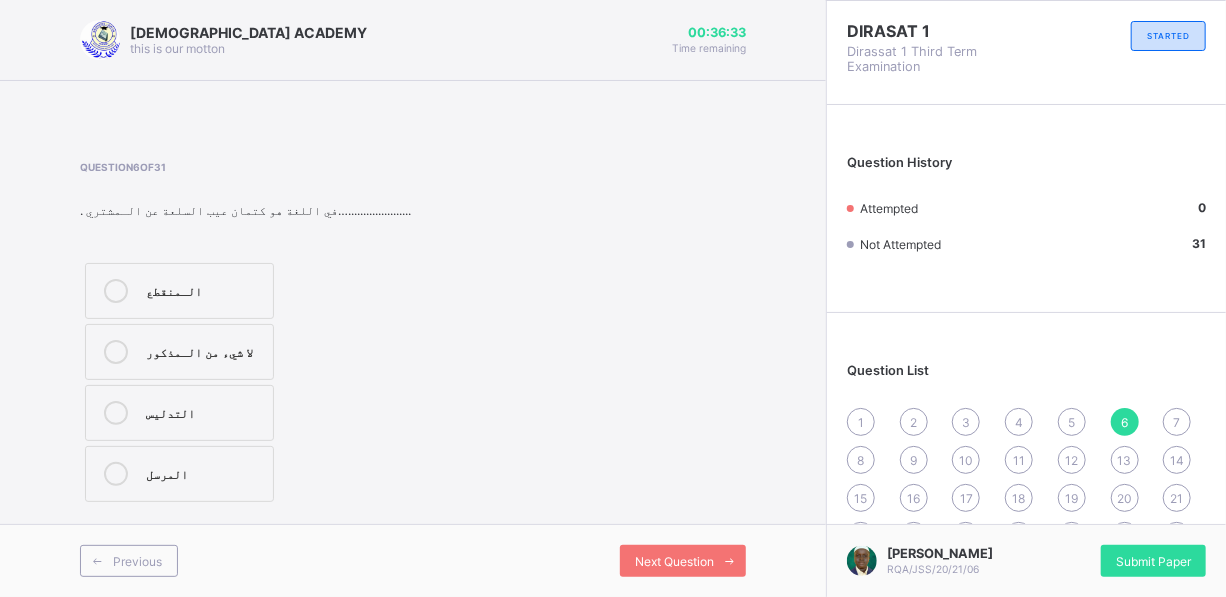 click on "الـمنقطع" at bounding box center (204, 289) 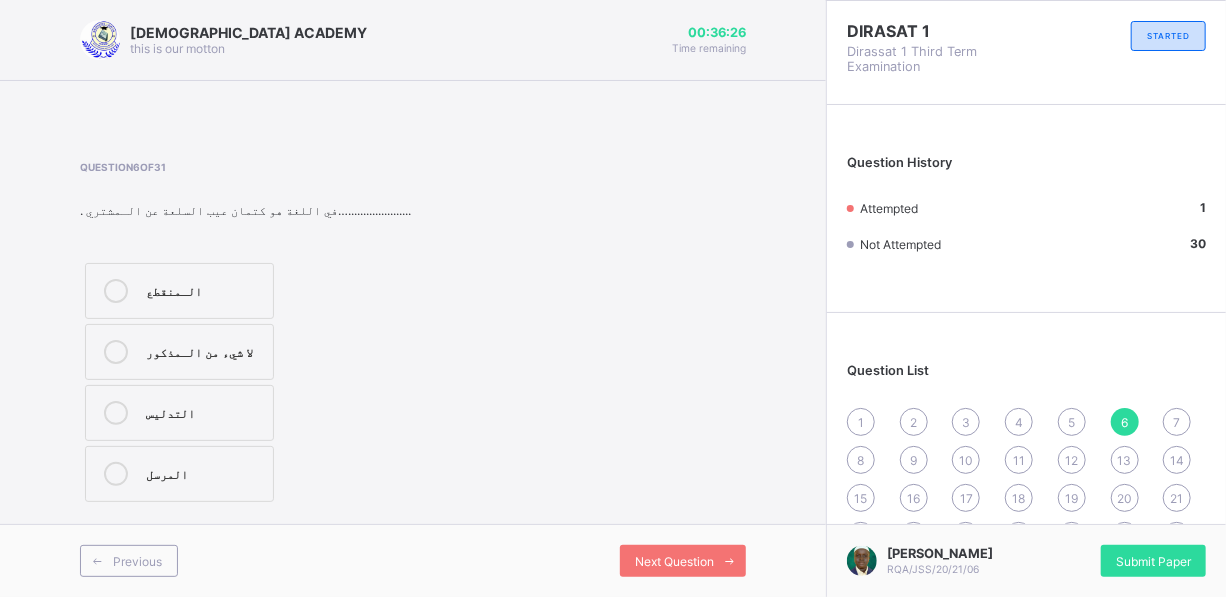 click on "7" at bounding box center (1177, 422) 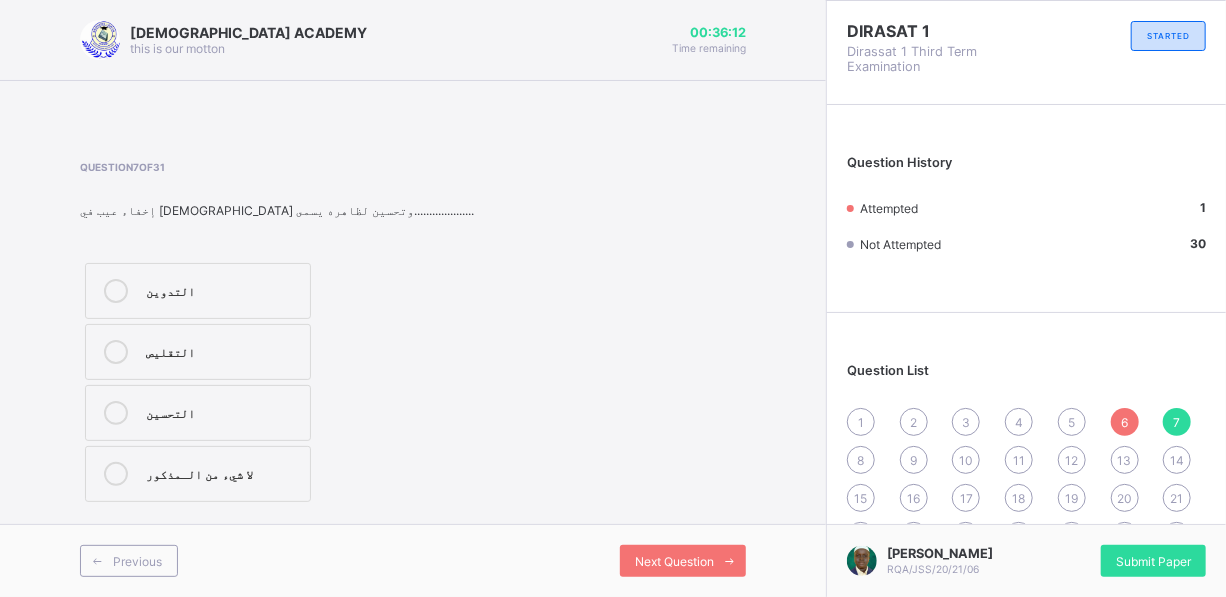 click on "3" at bounding box center [966, 422] 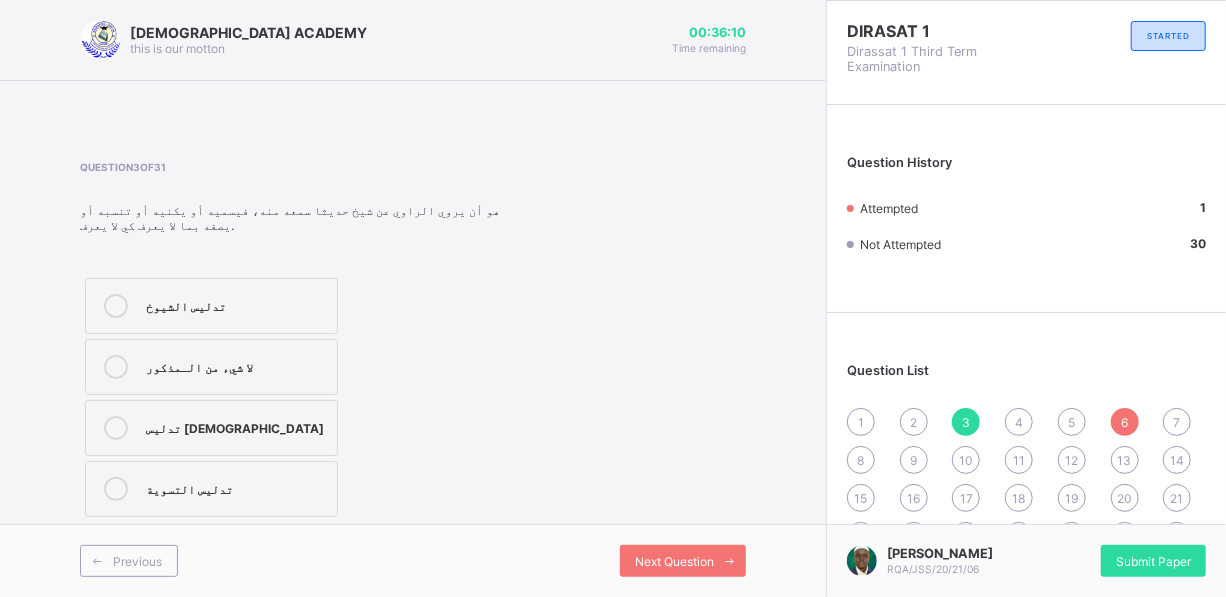 click on "4" at bounding box center (1019, 422) 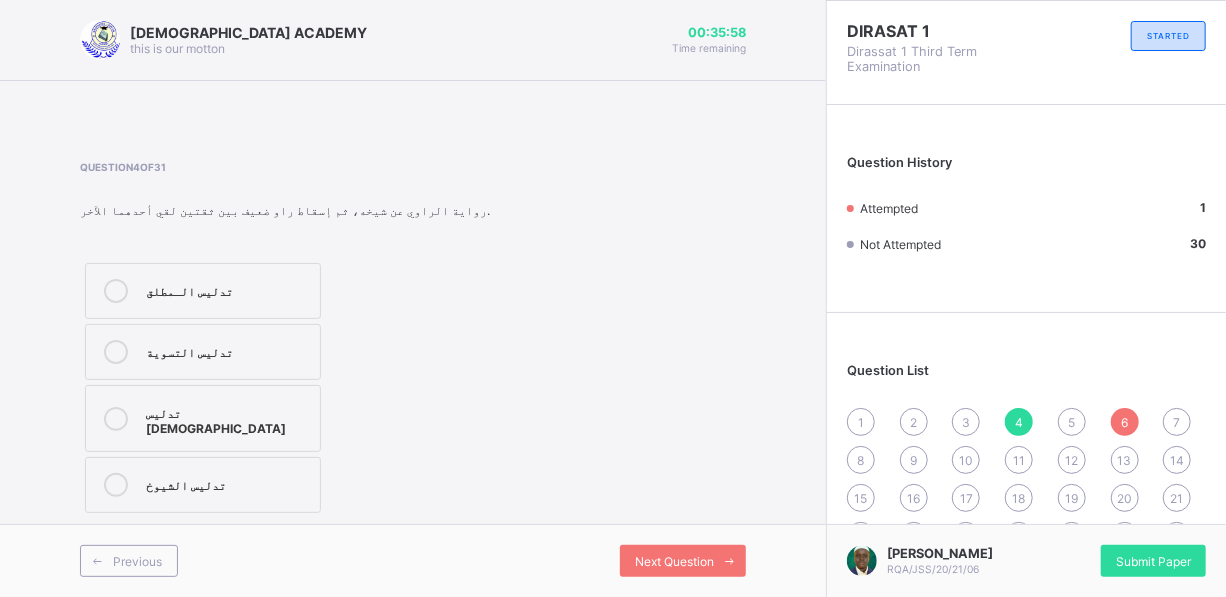 click on "تدليس الشيوخ" at bounding box center [228, 483] 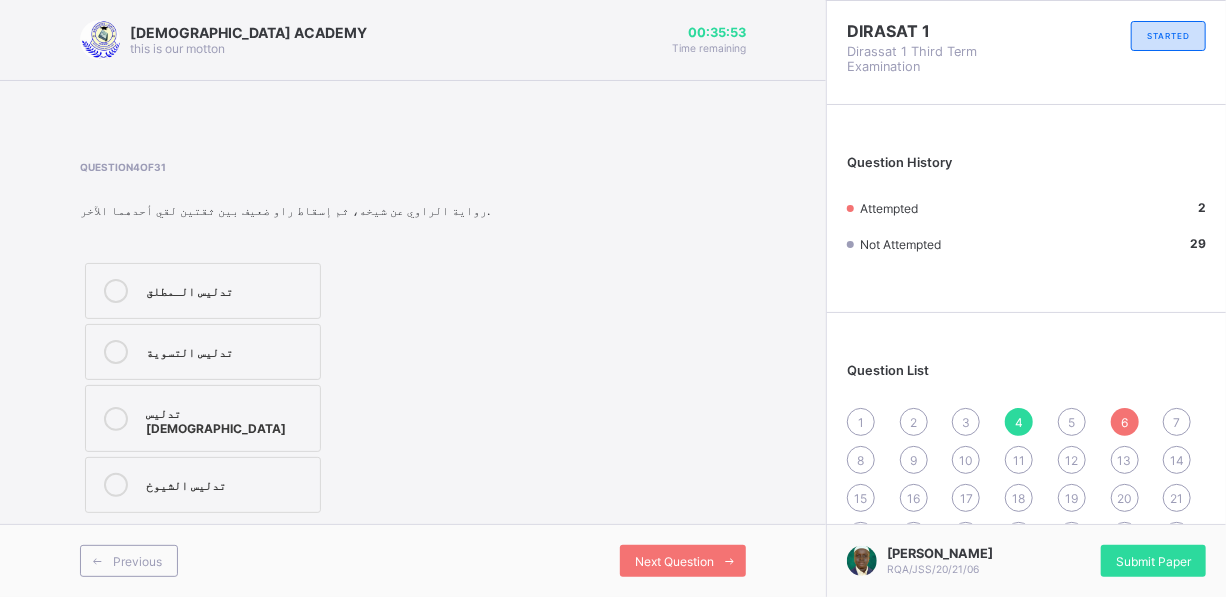 click on "5" at bounding box center [1072, 422] 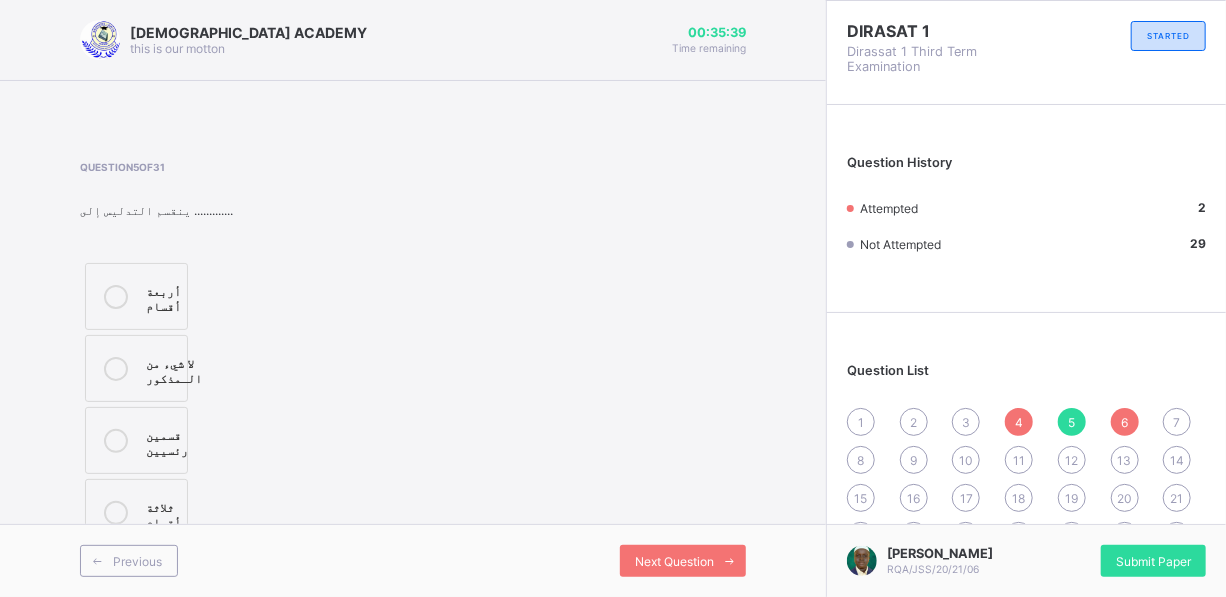 click on "قسمين رئسيين" at bounding box center (136, 440) 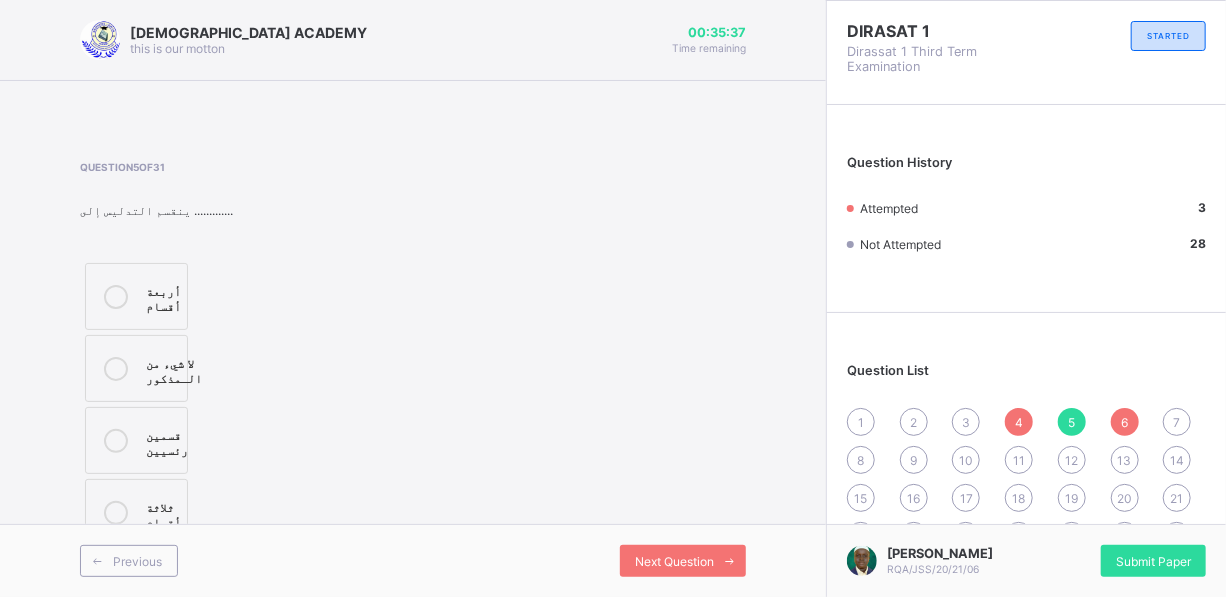 click on "7" at bounding box center [1177, 422] 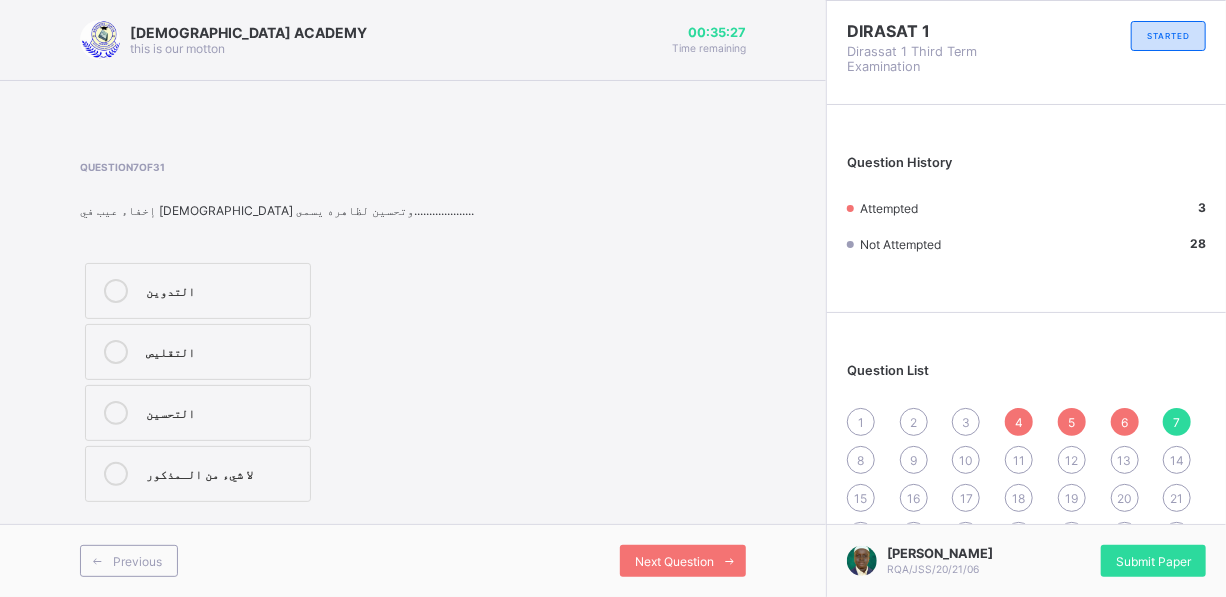 click on "6" at bounding box center [1124, 422] 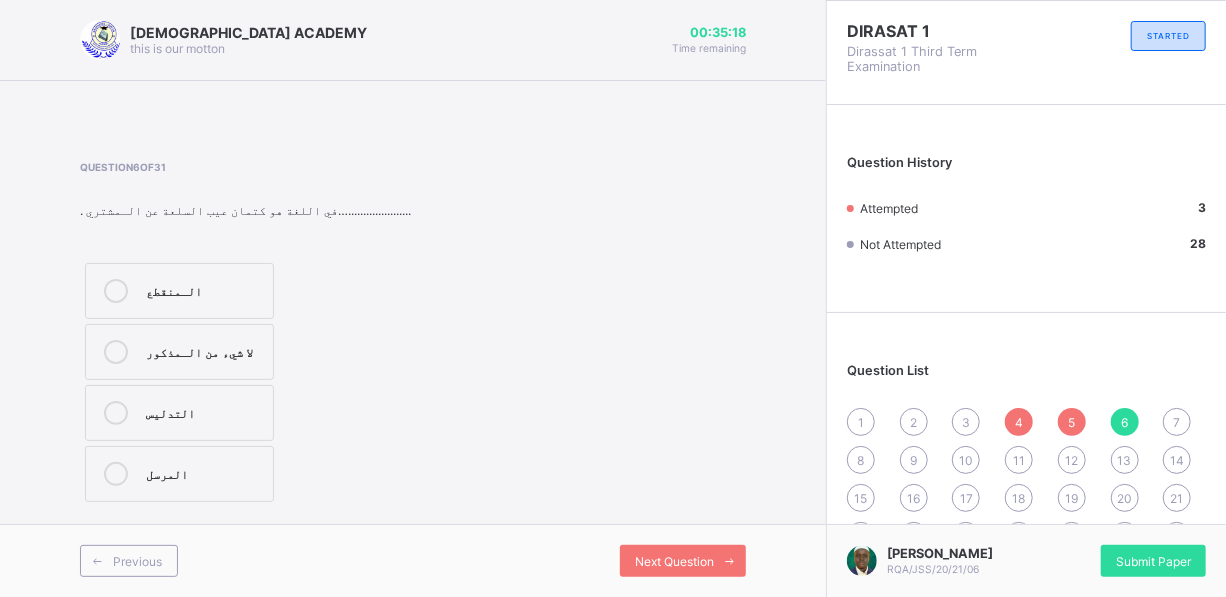click on "7" at bounding box center (1177, 422) 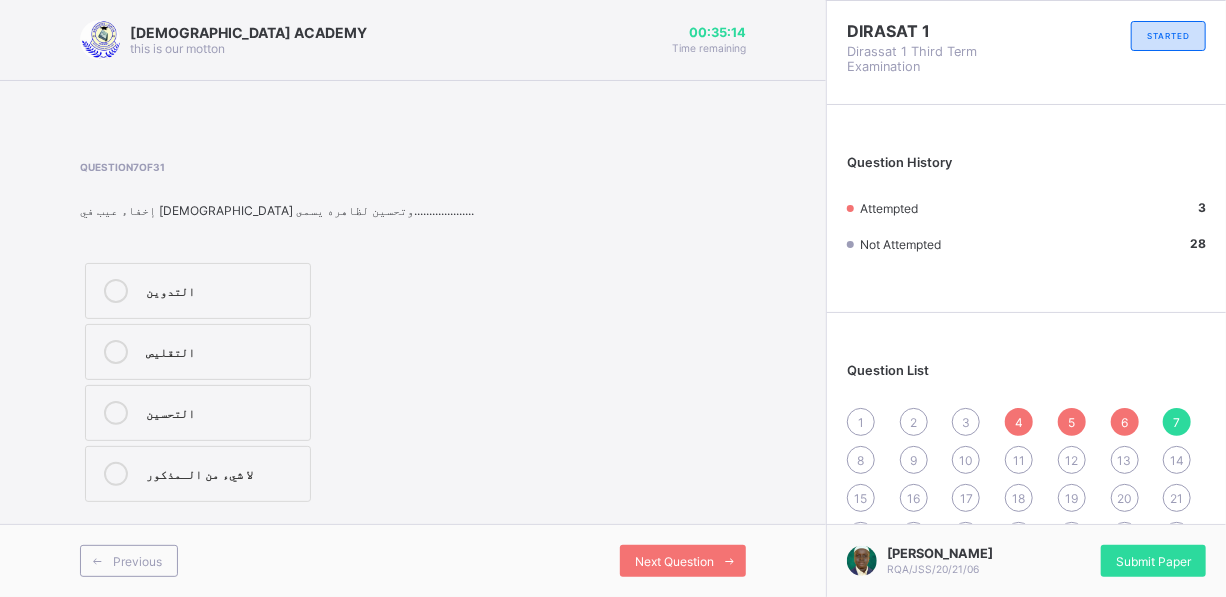 click on "لا شيء من الـمذكور" at bounding box center [223, 472] 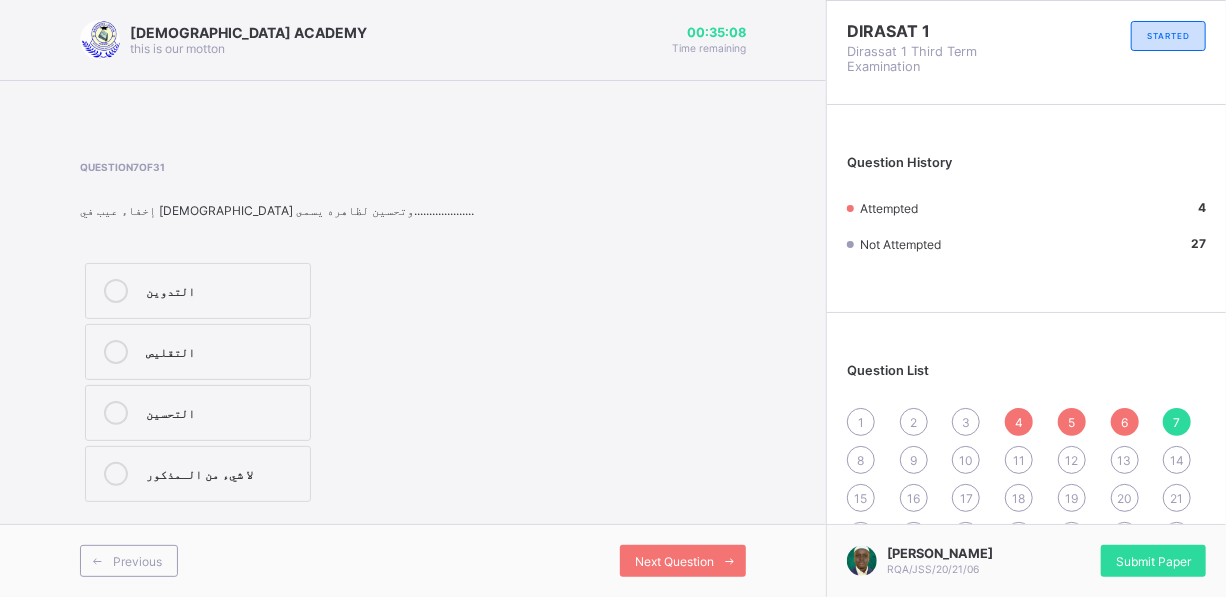 click on "8" at bounding box center (861, 460) 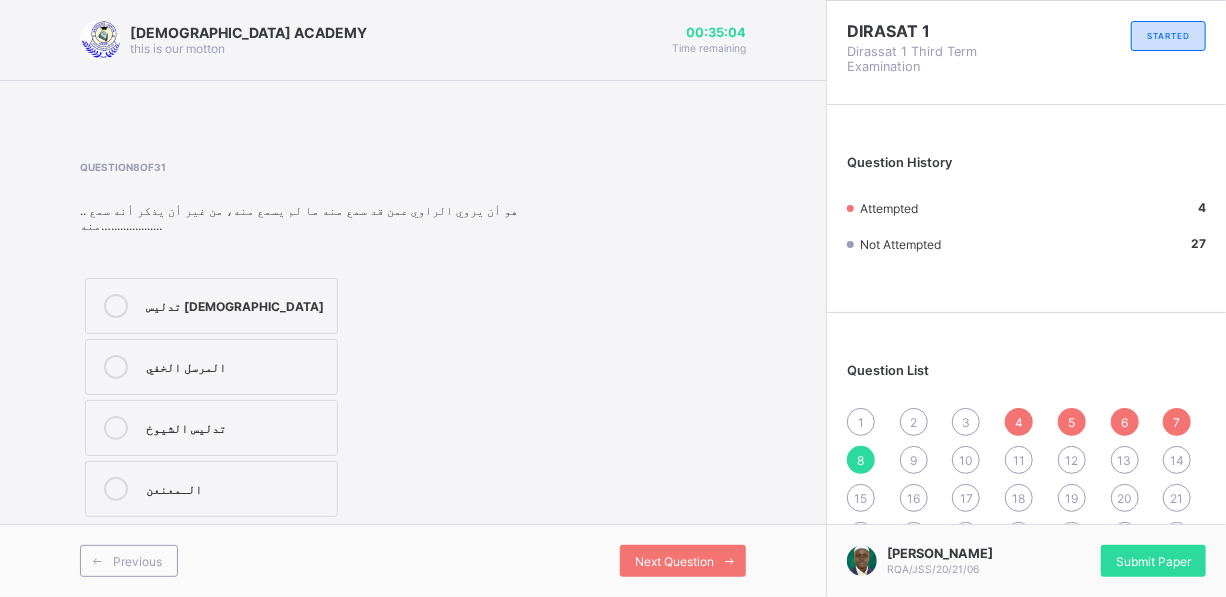 click on "7" at bounding box center (1177, 422) 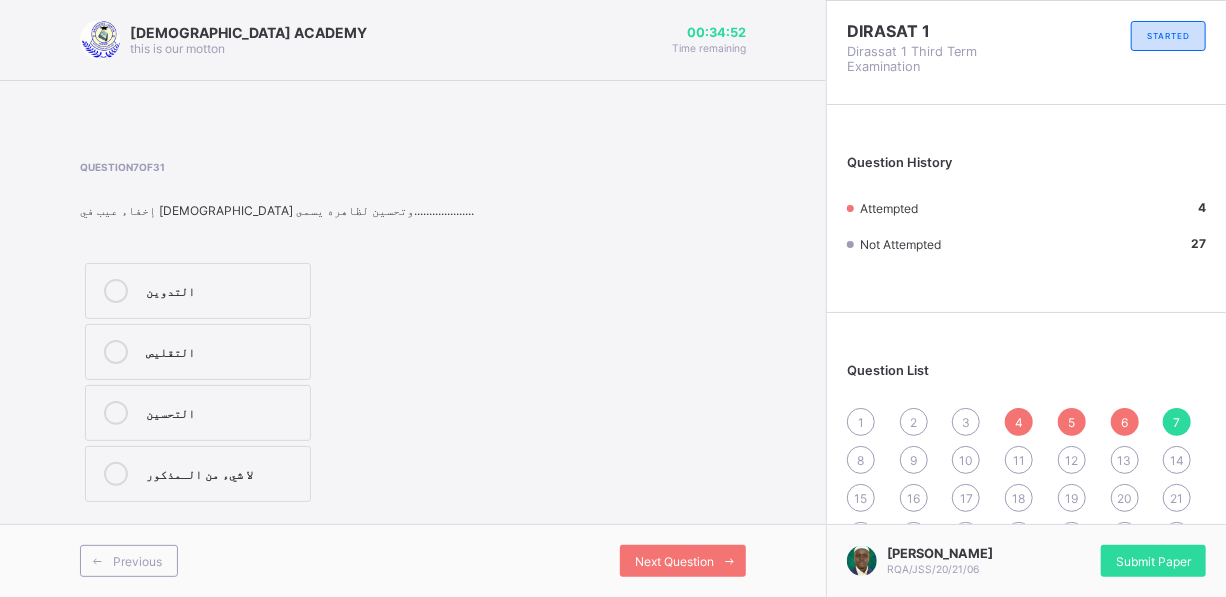 click on "8" at bounding box center (861, 460) 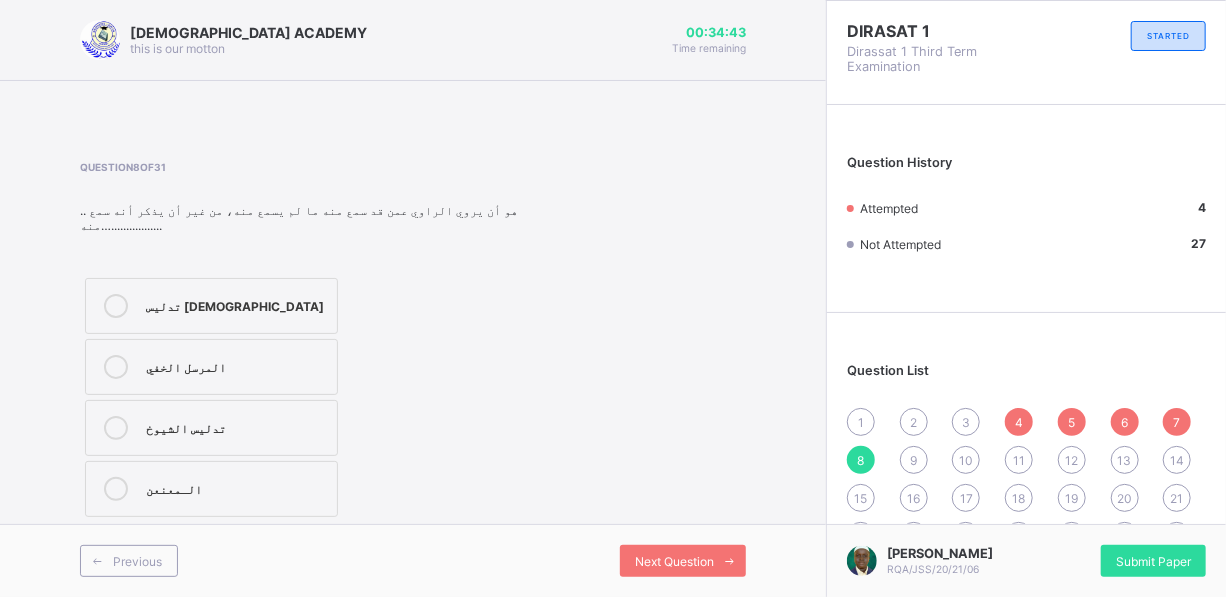 click on "تدليس [DEMOGRAPHIC_DATA]" at bounding box center [236, 304] 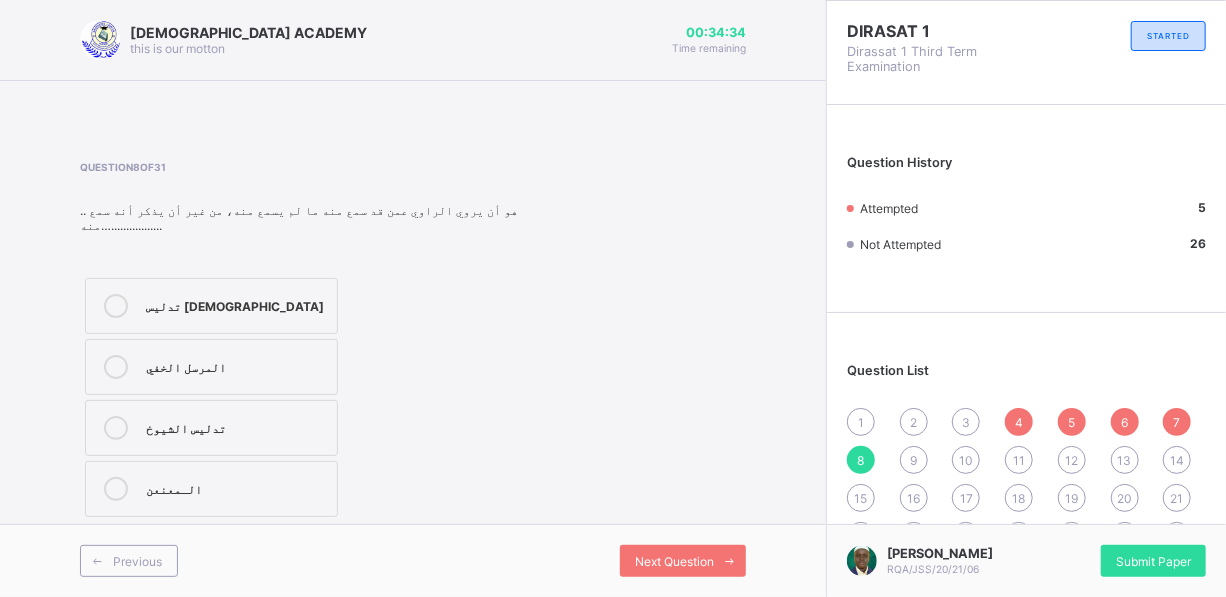 click on "3" at bounding box center [966, 422] 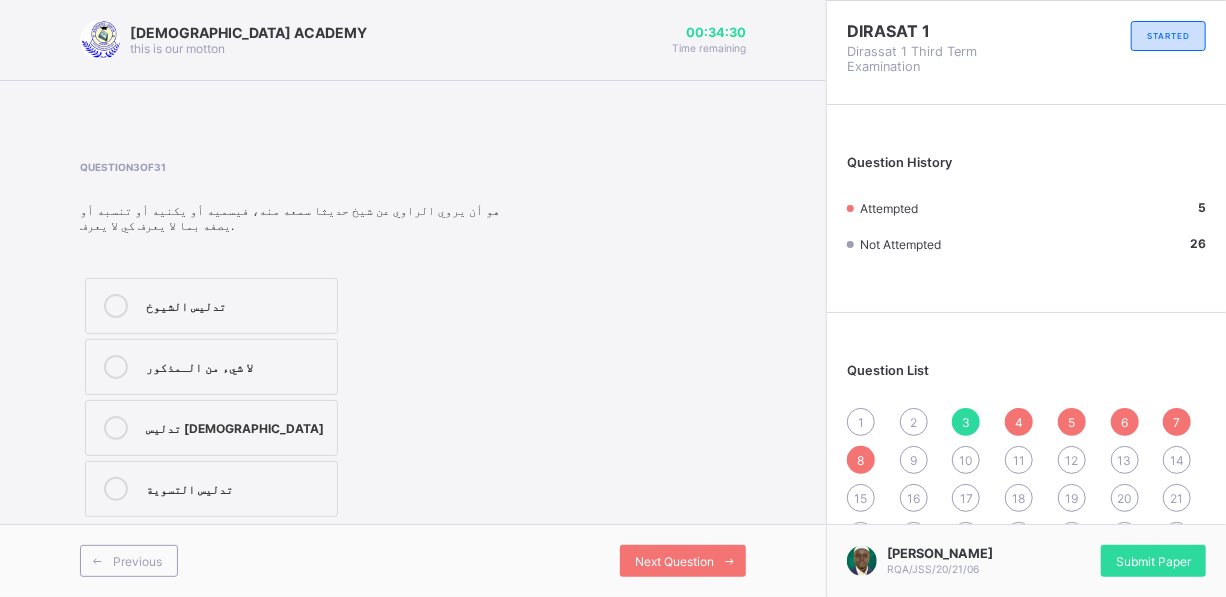 click on "تدليس التسوية" at bounding box center [236, 487] 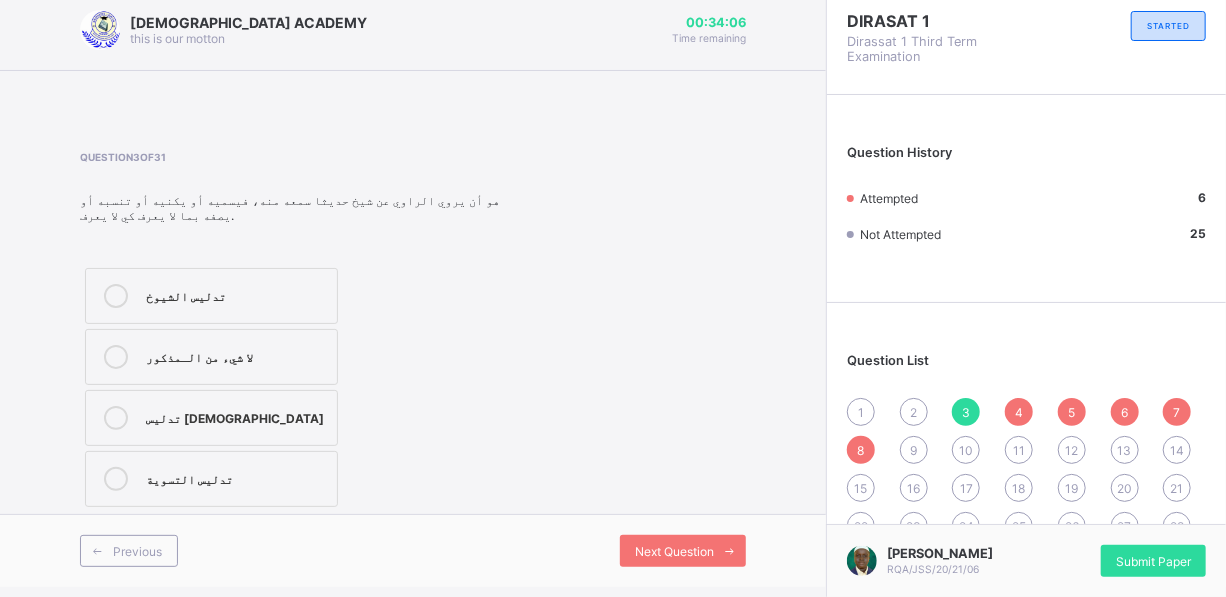 scroll, scrollTop: 0, scrollLeft: 0, axis: both 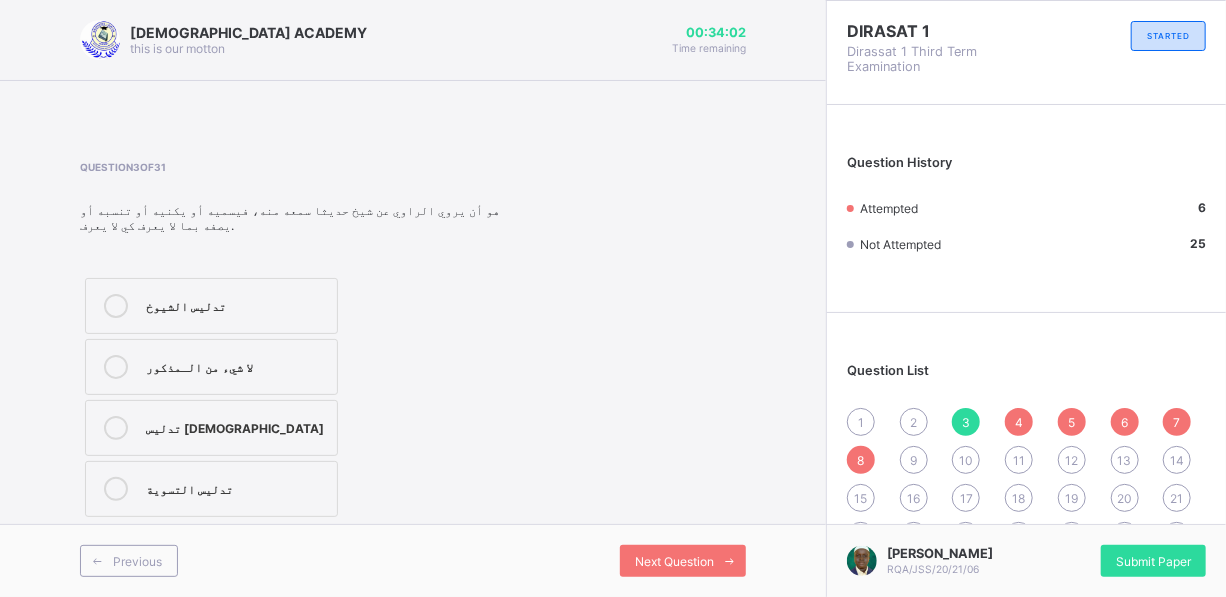 click on "9" at bounding box center (914, 460) 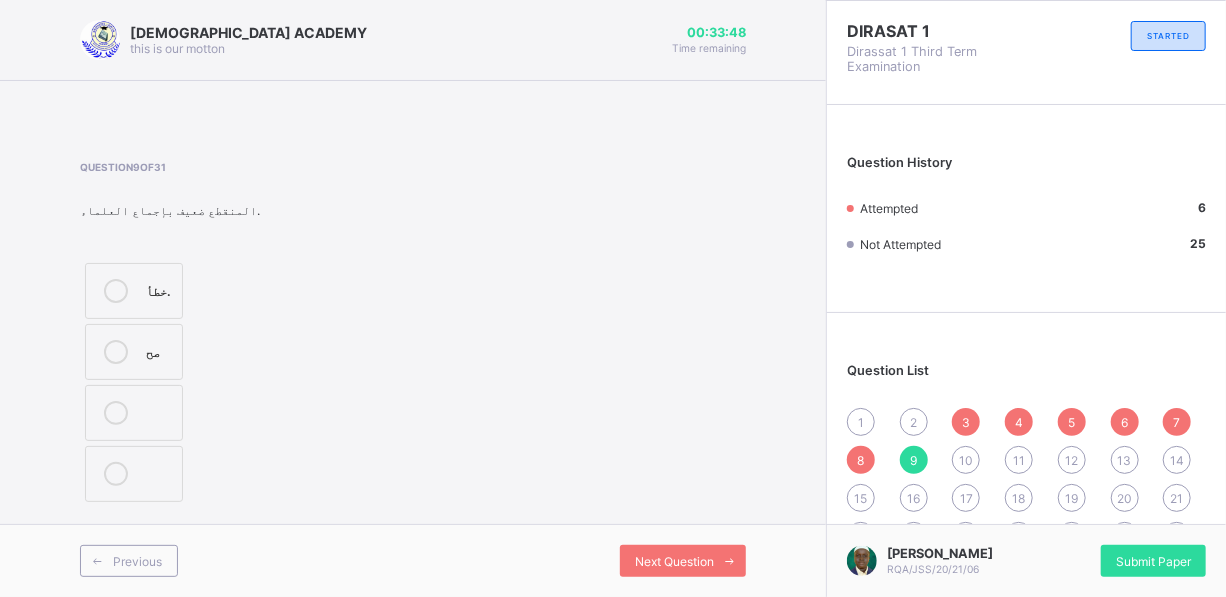 click on "صح" at bounding box center (134, 352) 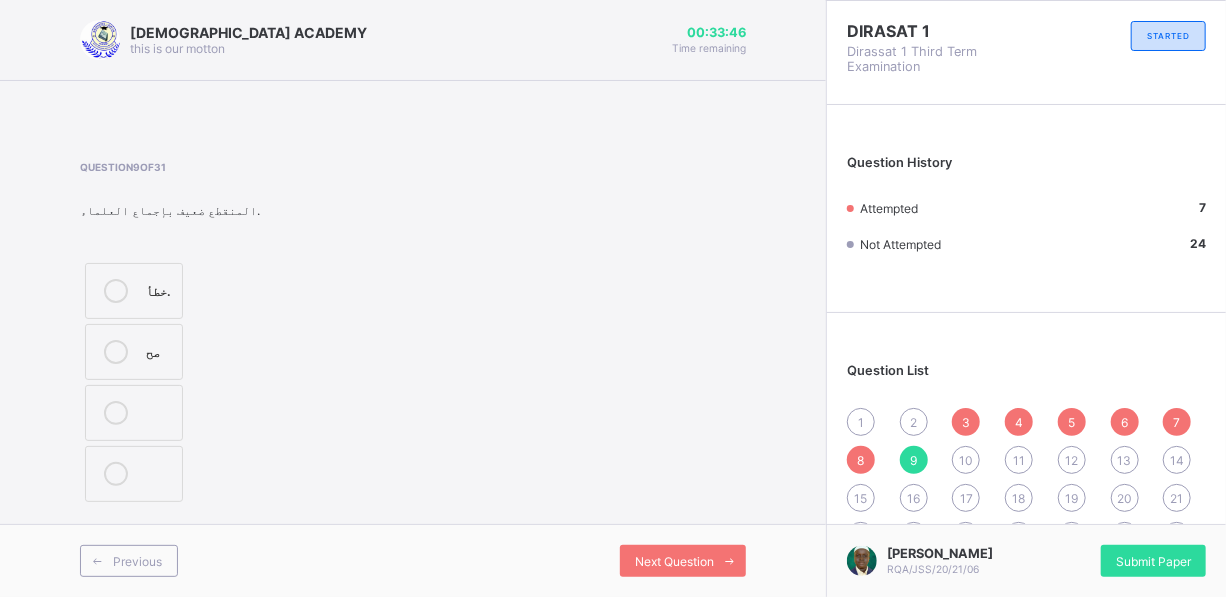 click on "10" at bounding box center (966, 460) 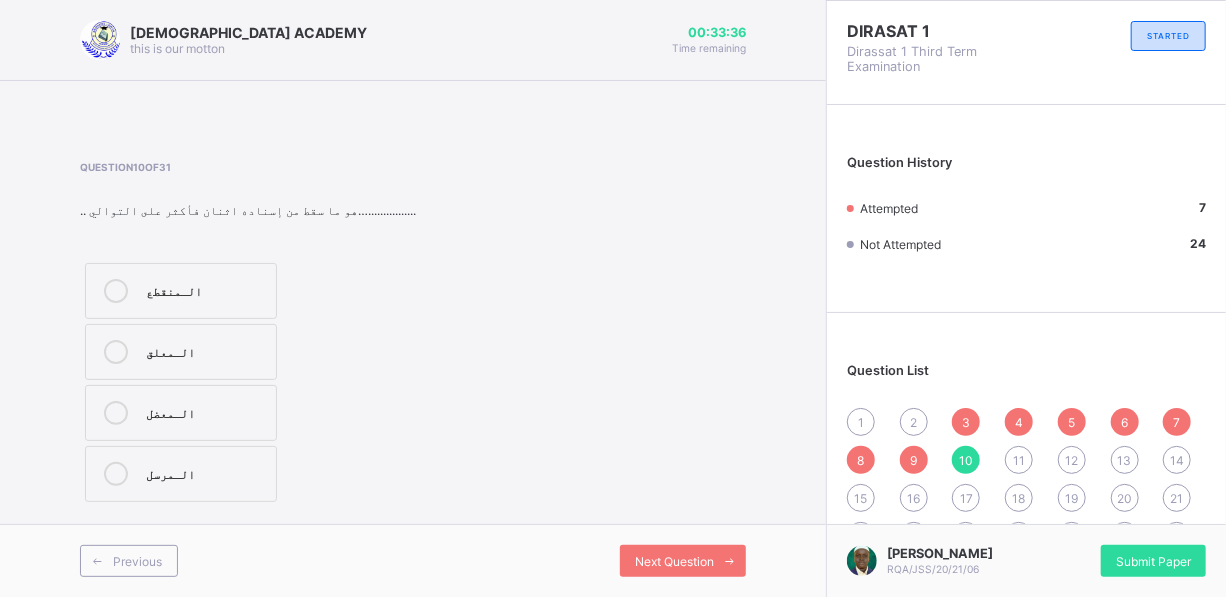 click on "الـمعضل" at bounding box center [206, 413] 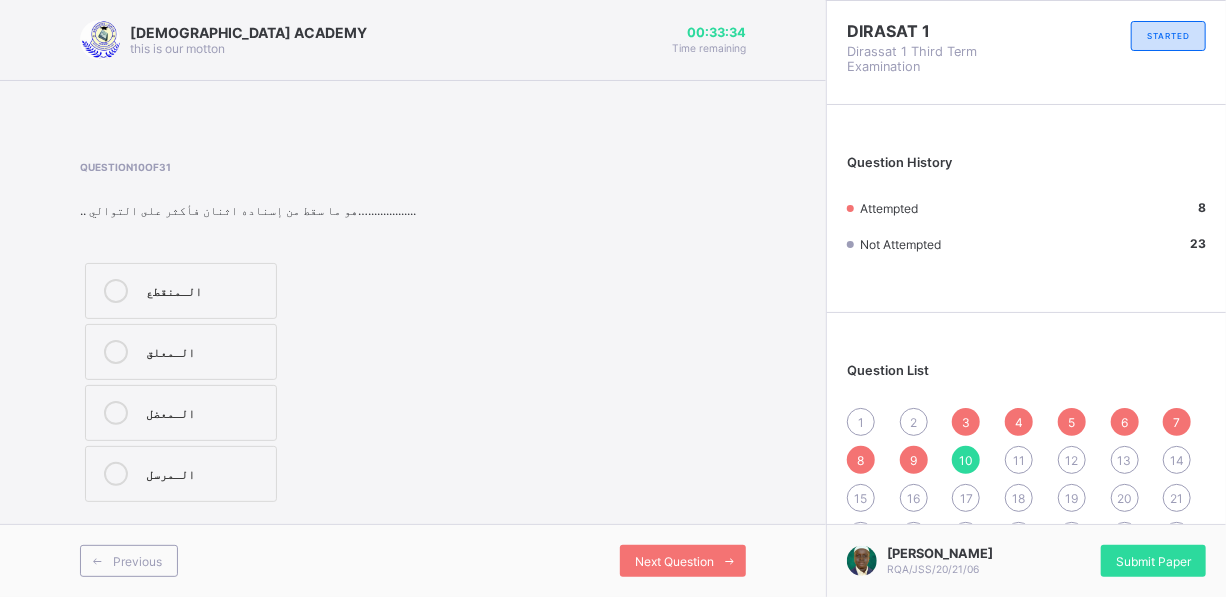 click on "11" at bounding box center (1019, 460) 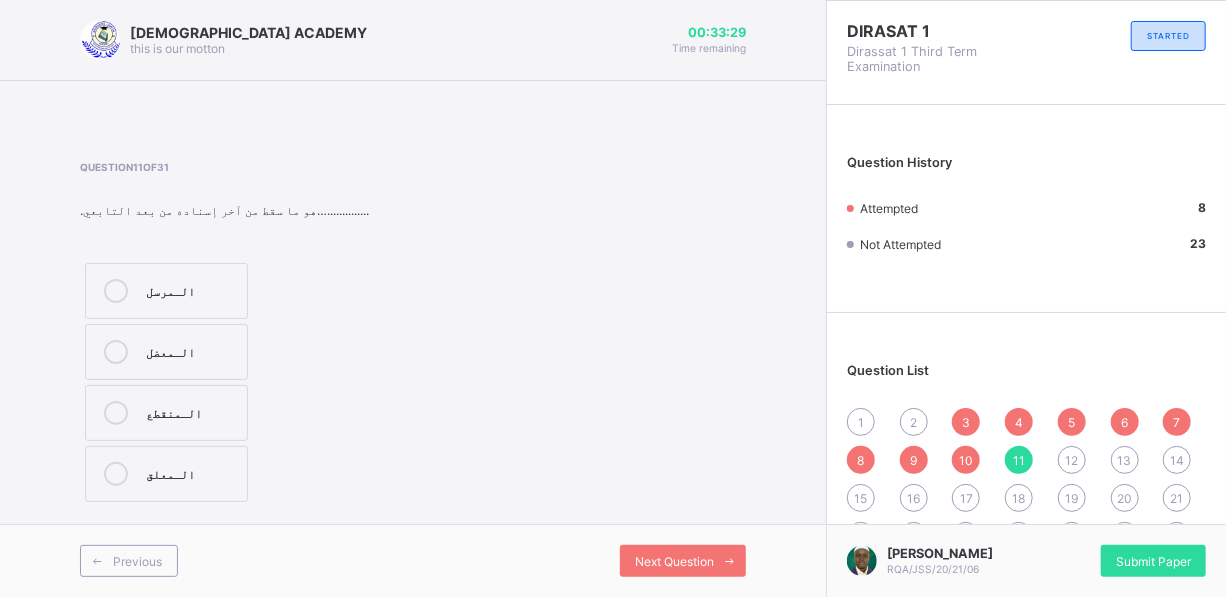 click at bounding box center [116, 291] 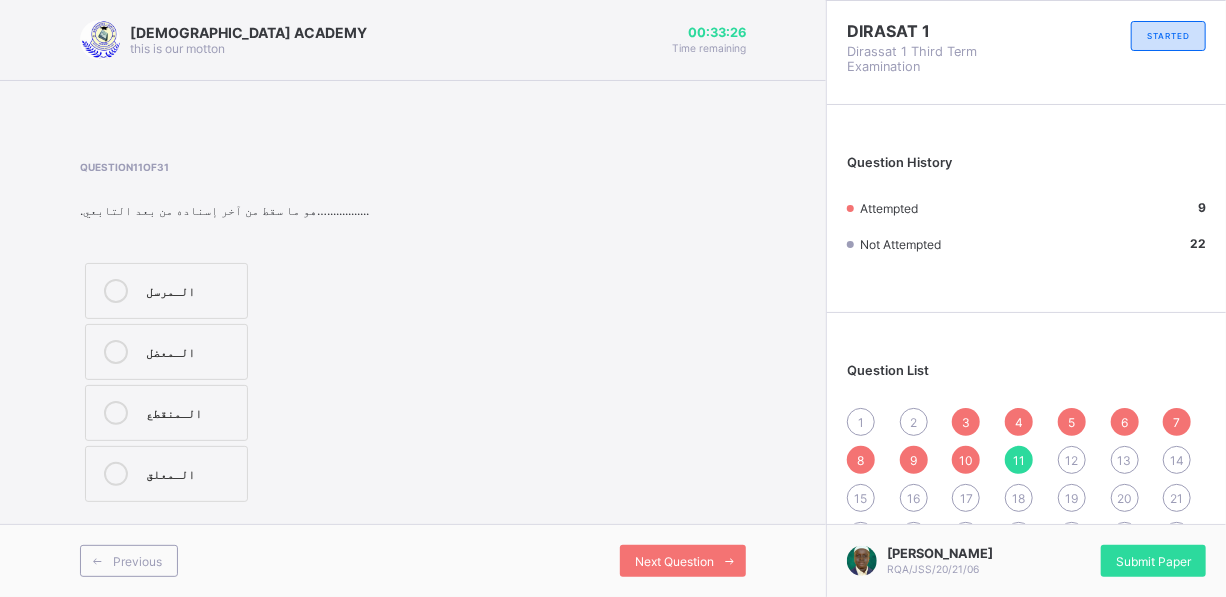 click on "12" at bounding box center (1071, 460) 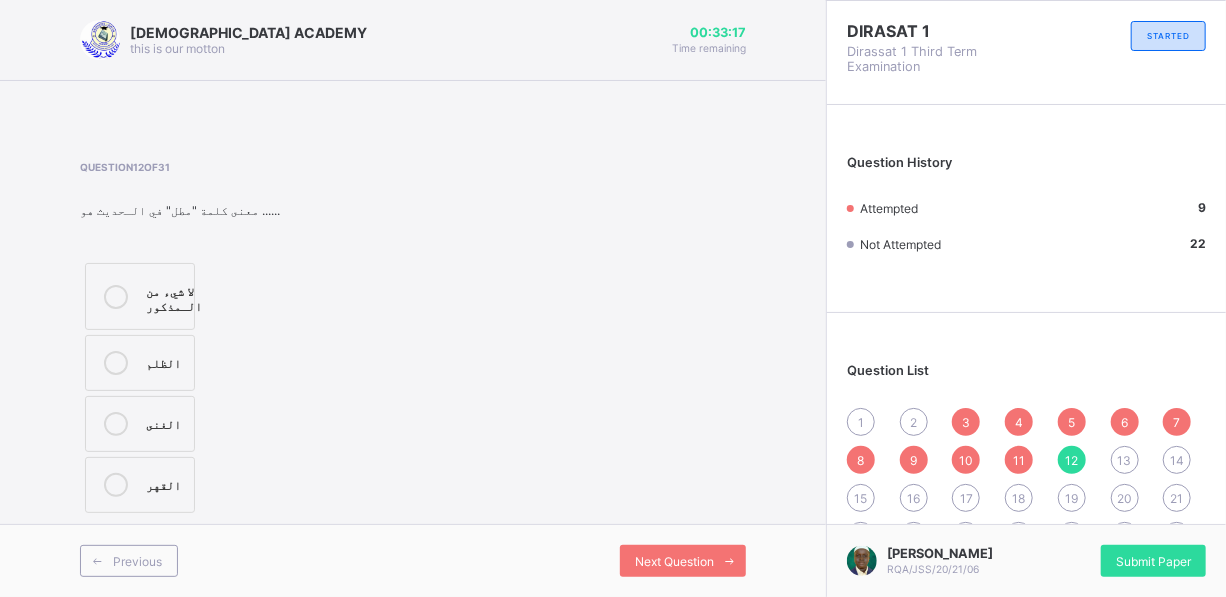 click on "لا شيء من الـمذكور" at bounding box center [174, 296] 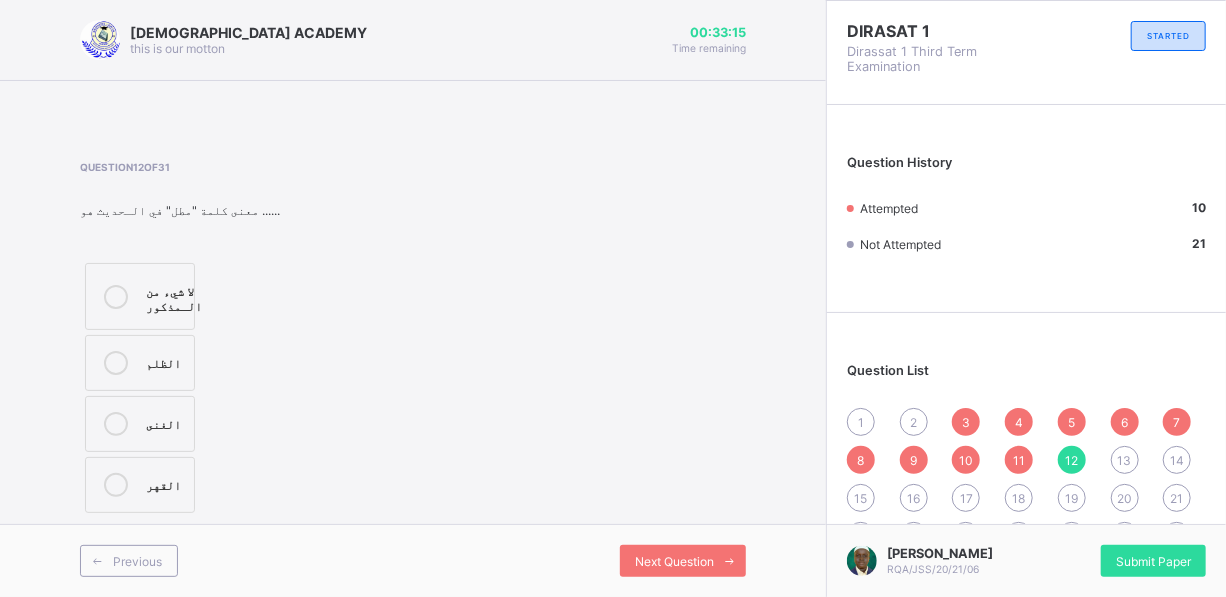 click on "13" at bounding box center (1125, 460) 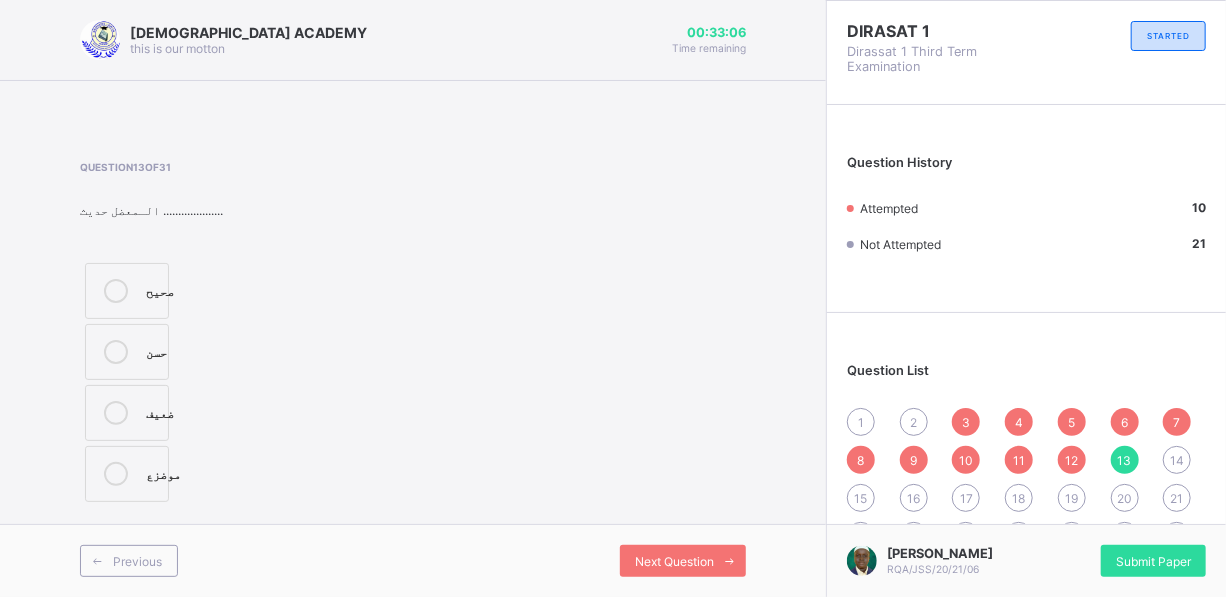 click on "15" at bounding box center (861, 498) 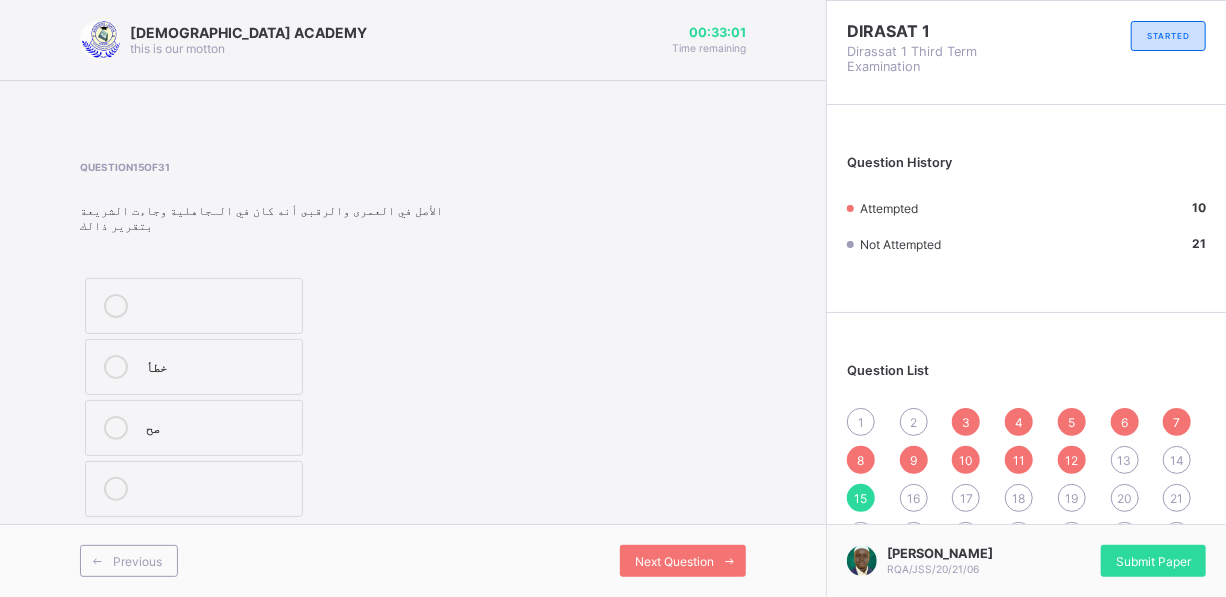 click on "12" at bounding box center (1071, 460) 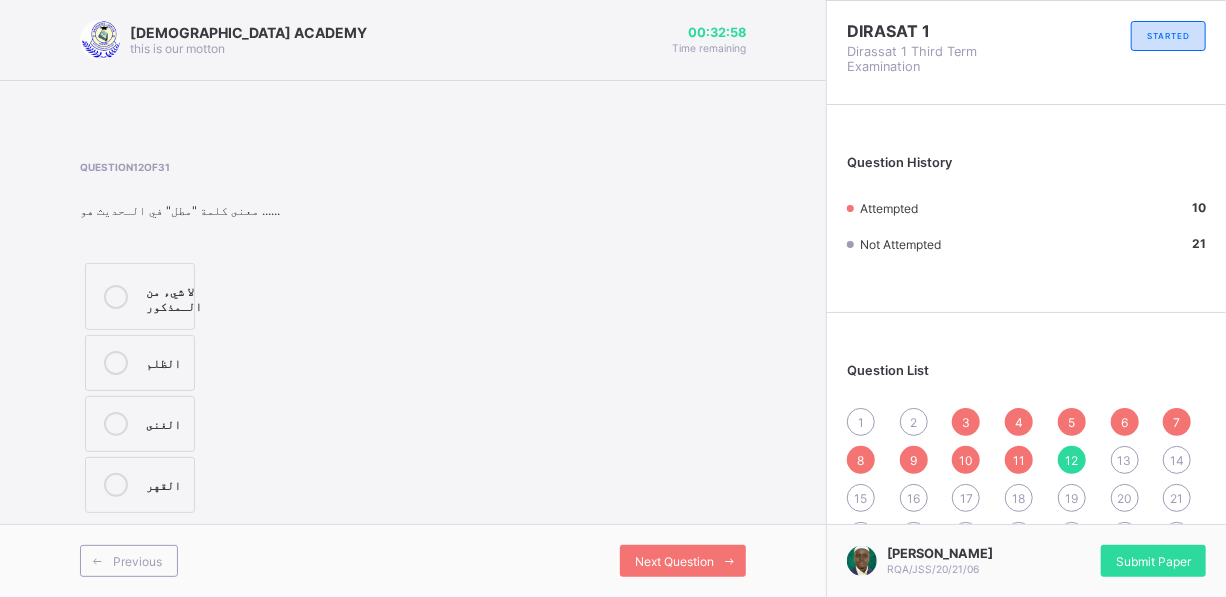 click on "13" at bounding box center (1125, 460) 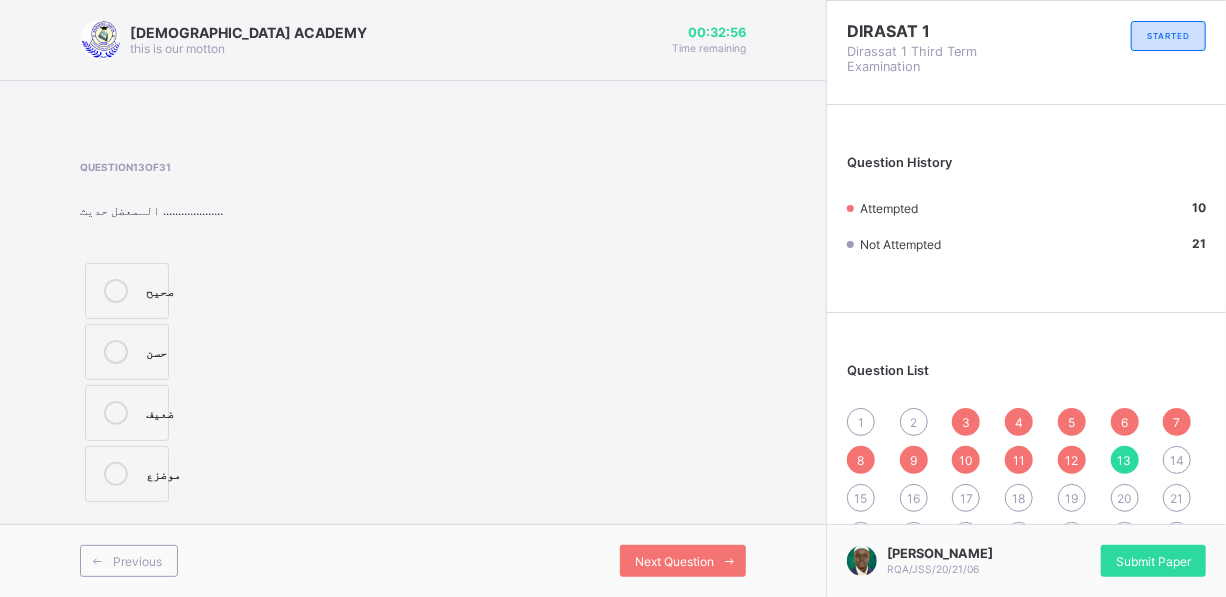 click on "14" at bounding box center [1177, 460] 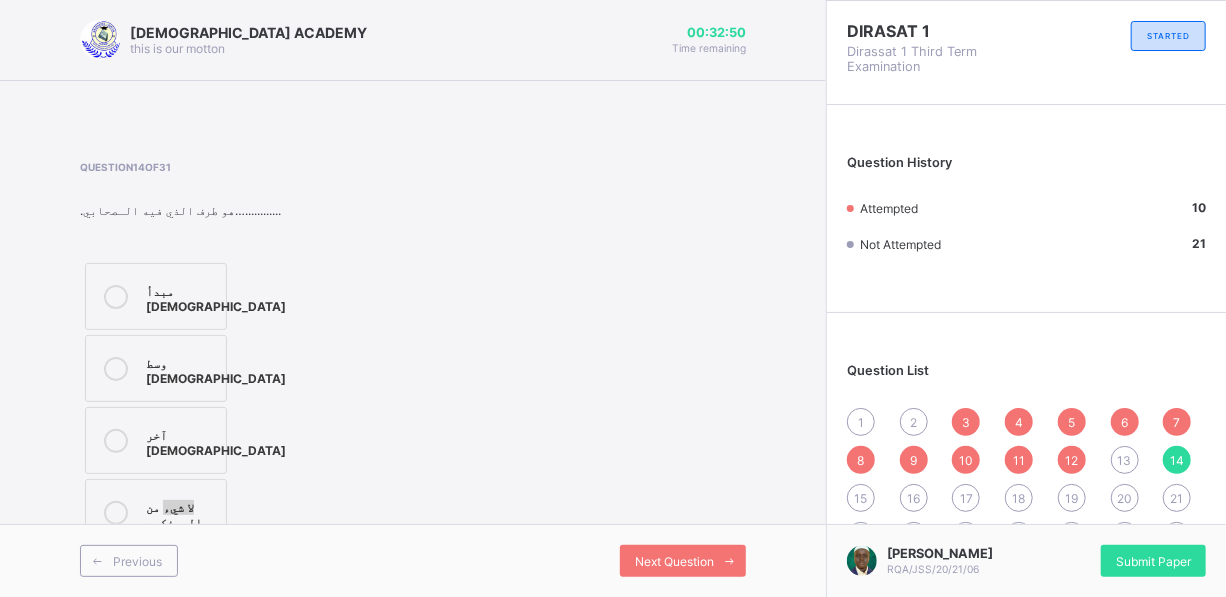 drag, startPoint x: 119, startPoint y: 498, endPoint x: 449, endPoint y: 477, distance: 330.6675 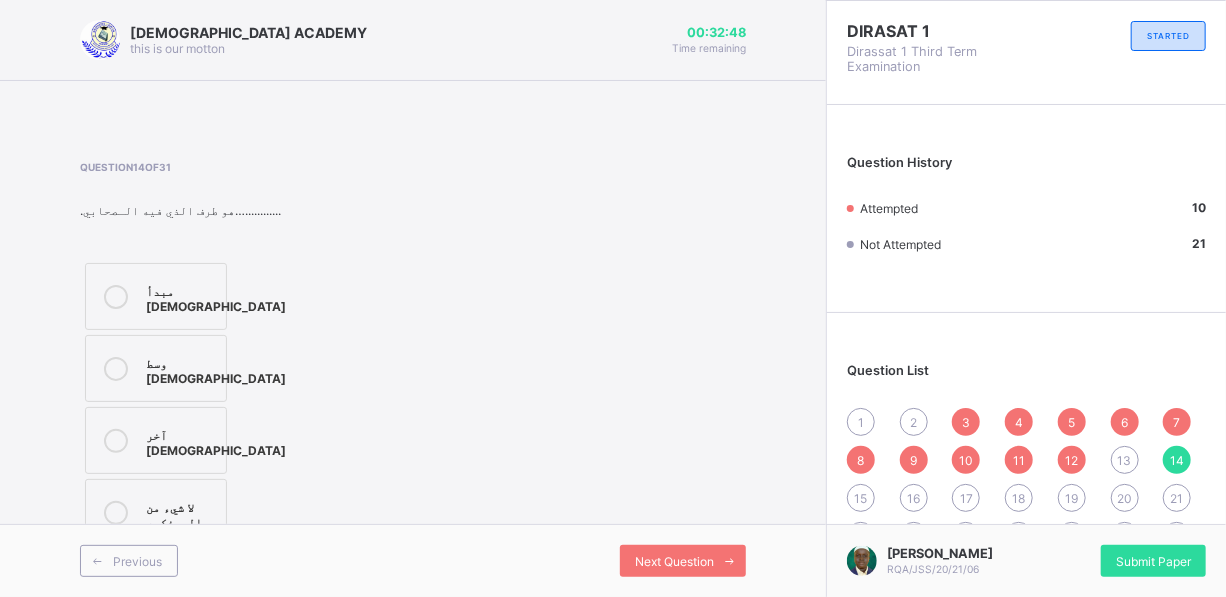 click on "15" at bounding box center (861, 498) 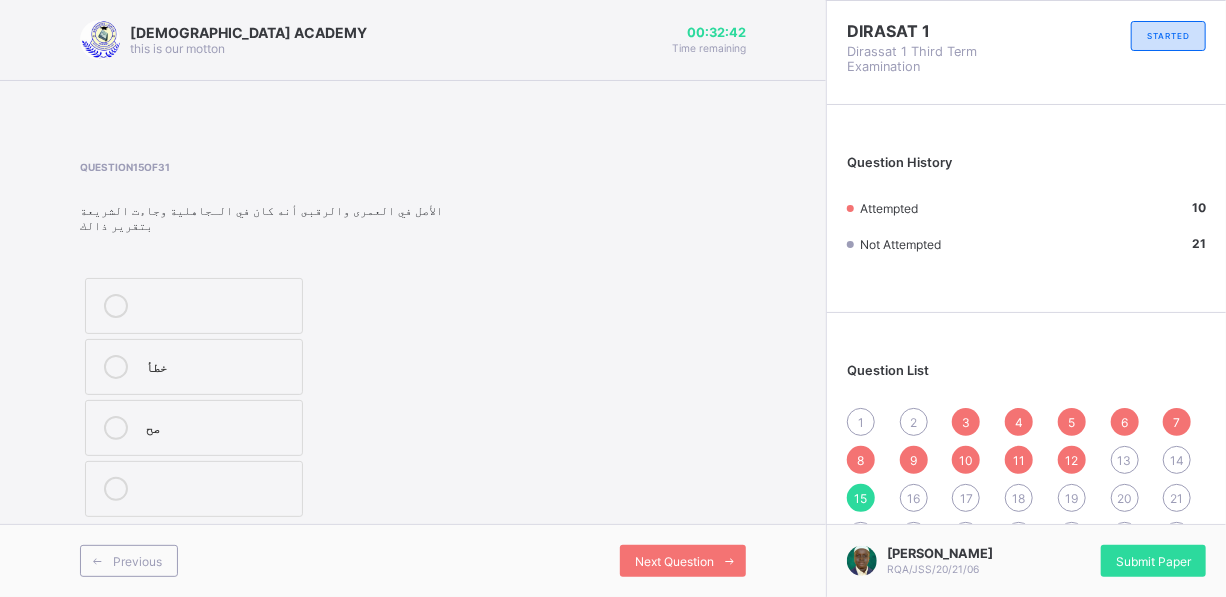 click on "صح" at bounding box center (219, 426) 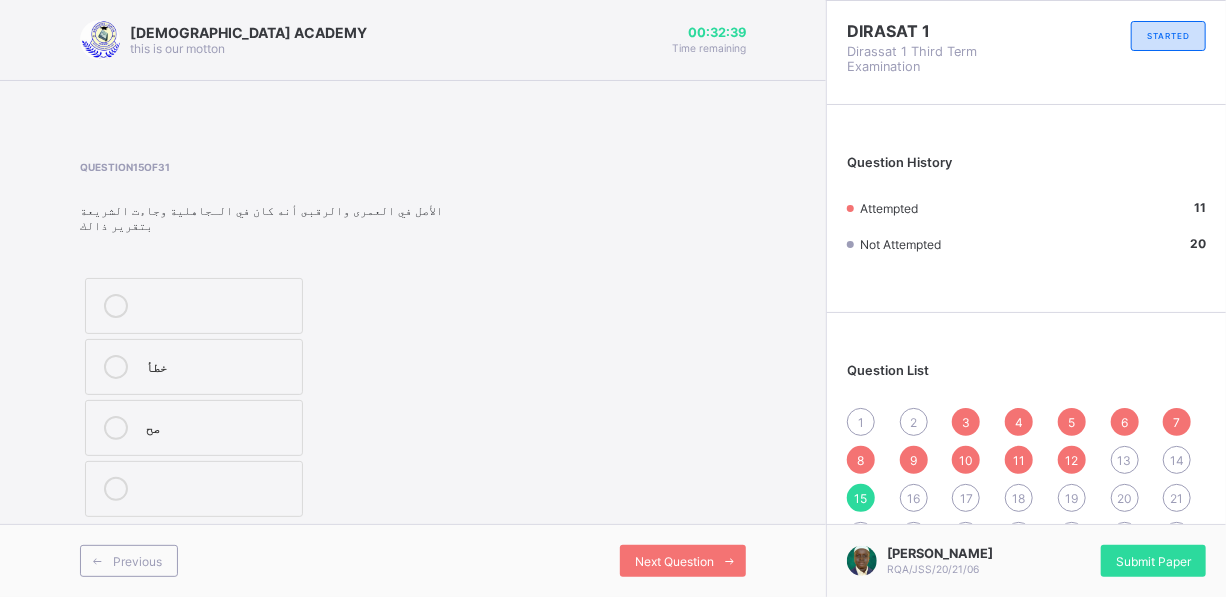 click on "16" at bounding box center [914, 498] 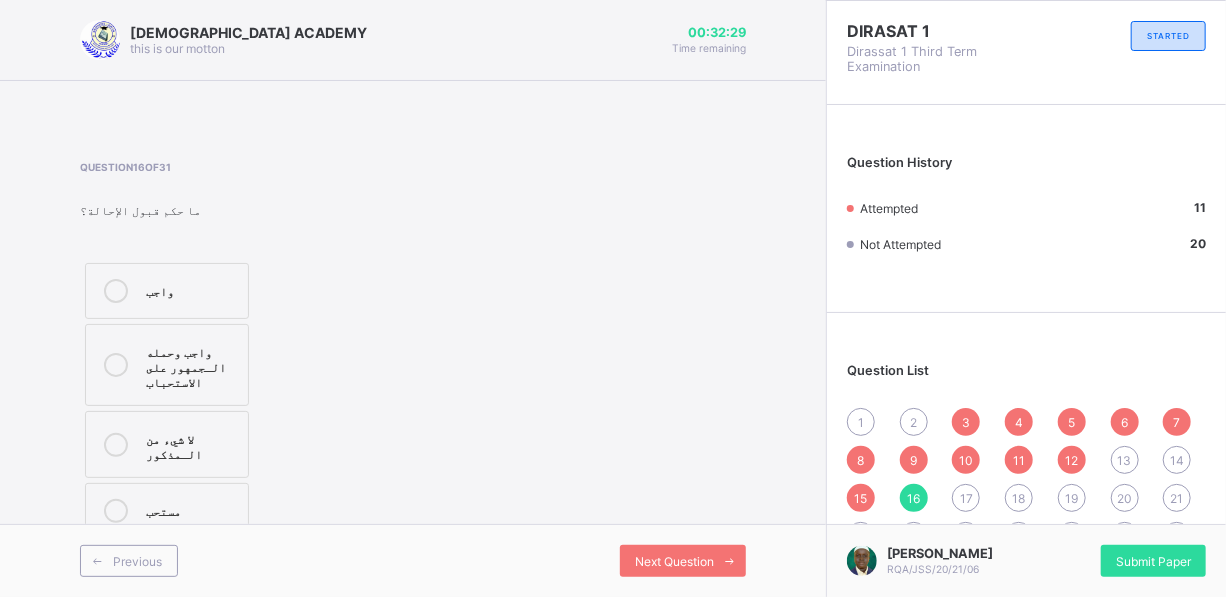 click on "واجب وحمله الـجمهور على الاستحباب" at bounding box center [167, 365] 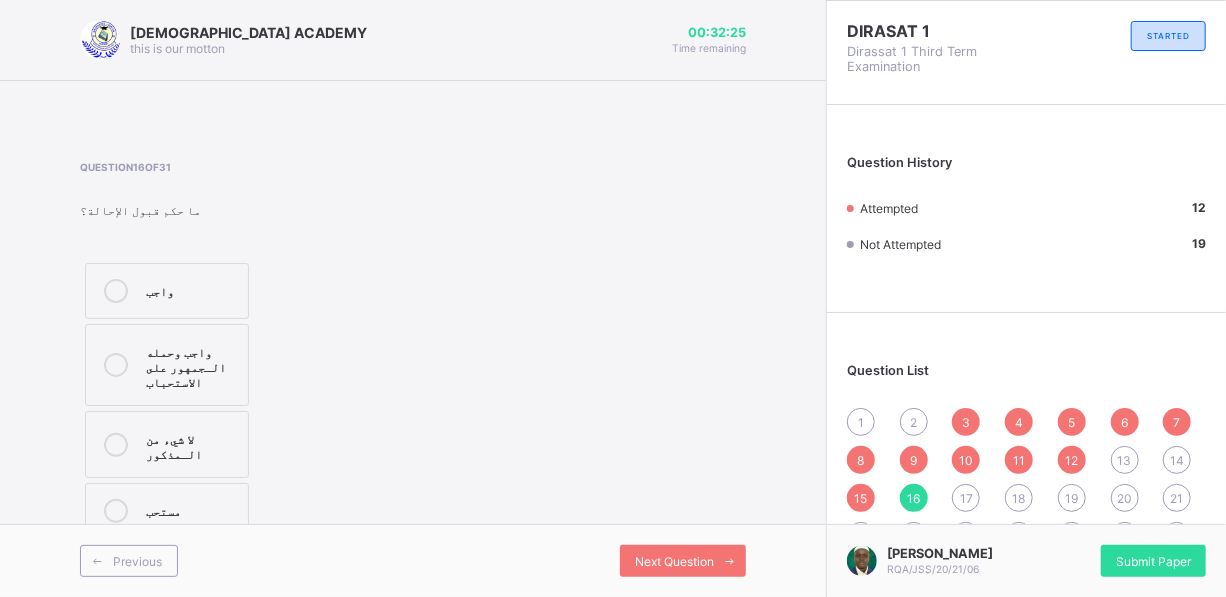 click on "17" at bounding box center [966, 498] 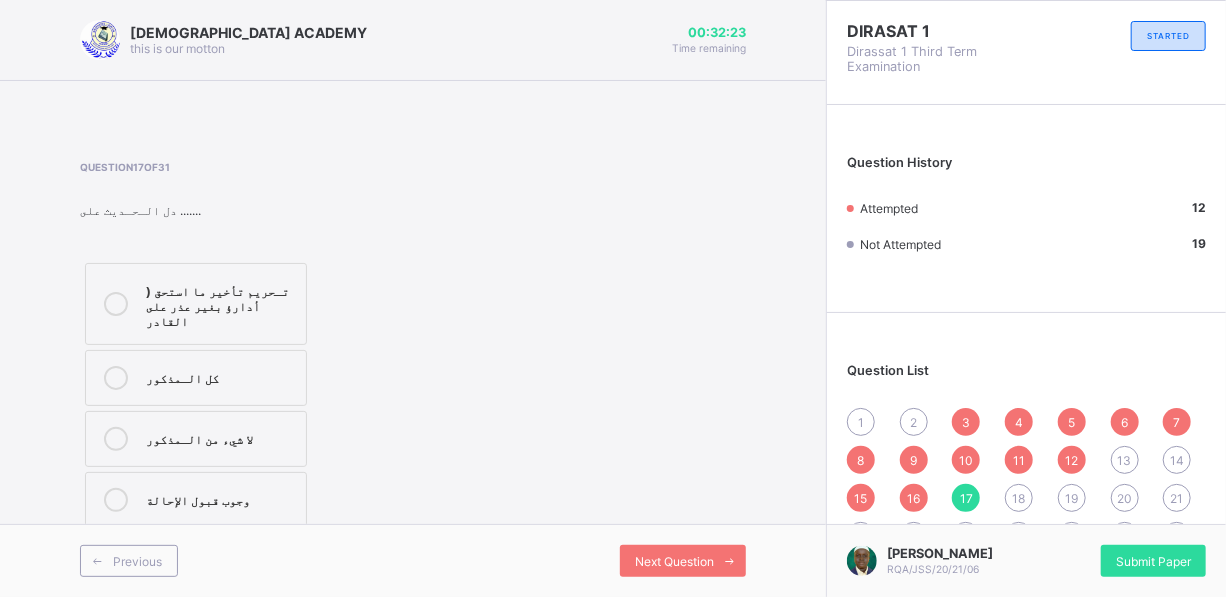 click on "14" at bounding box center [1177, 460] 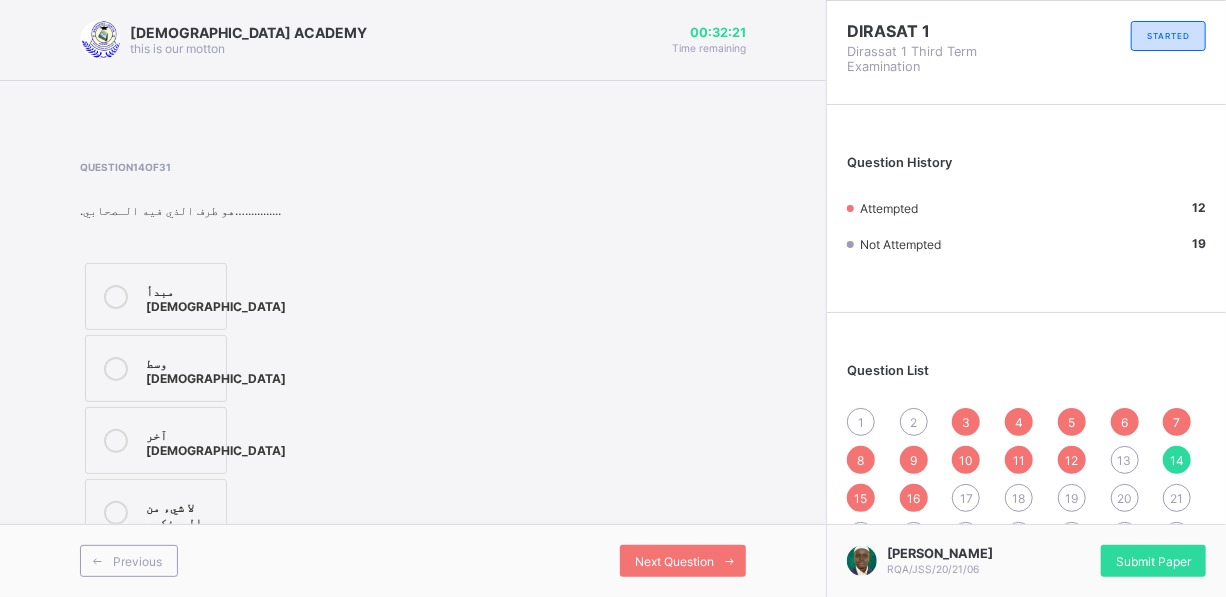 click on "وسط [DEMOGRAPHIC_DATA]" at bounding box center (216, 368) 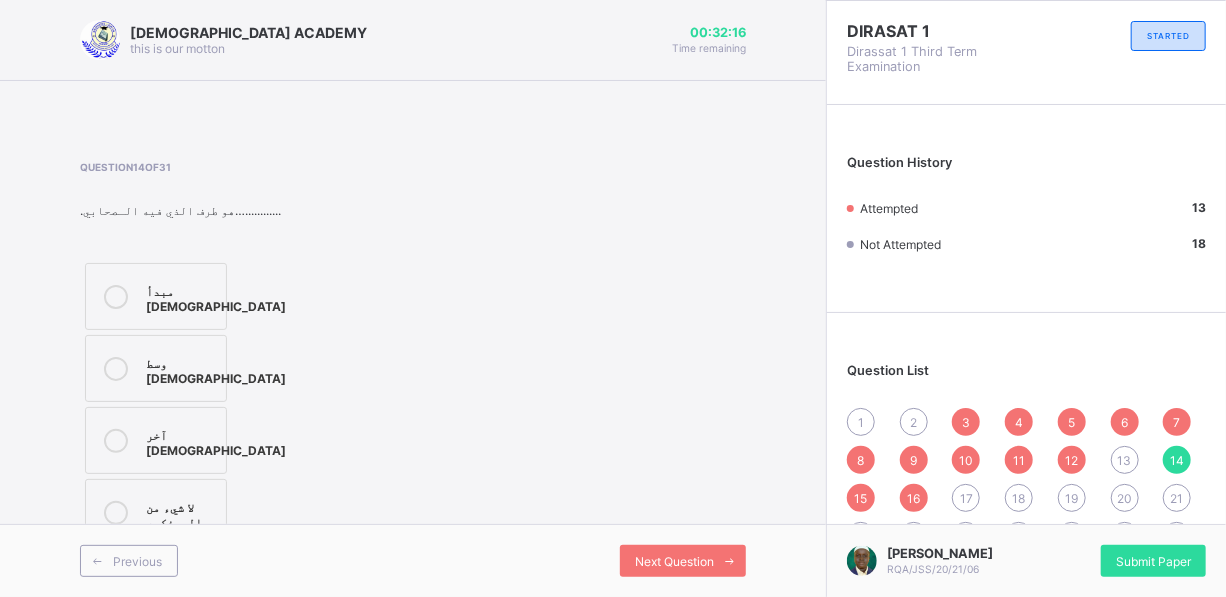 click on "13" at bounding box center [1125, 460] 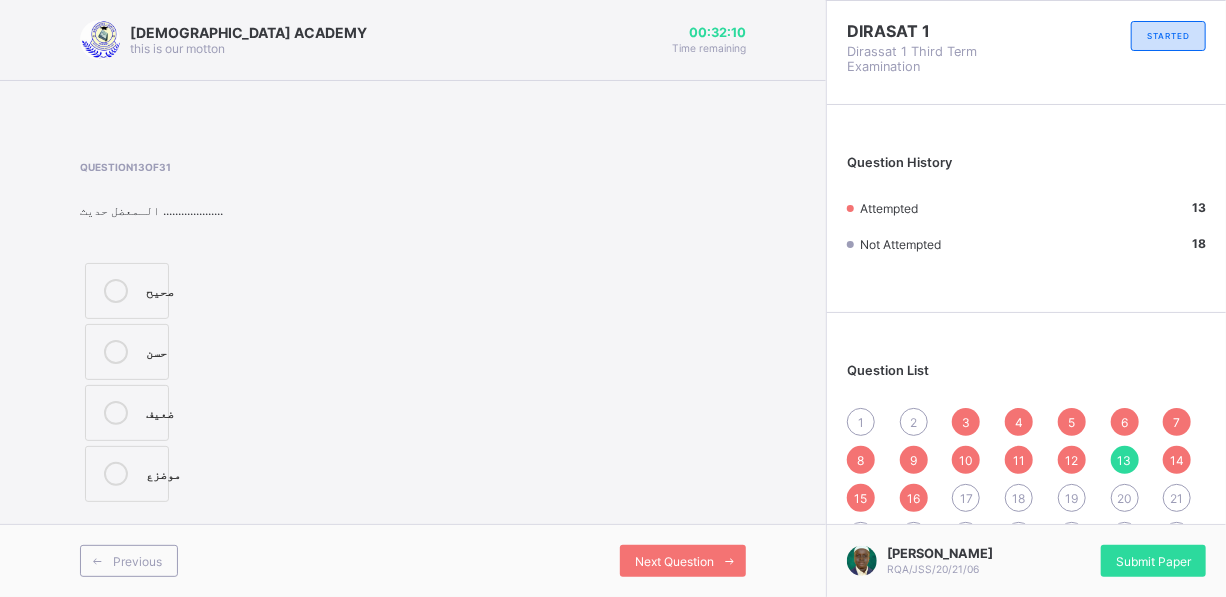 click on "17" at bounding box center (966, 498) 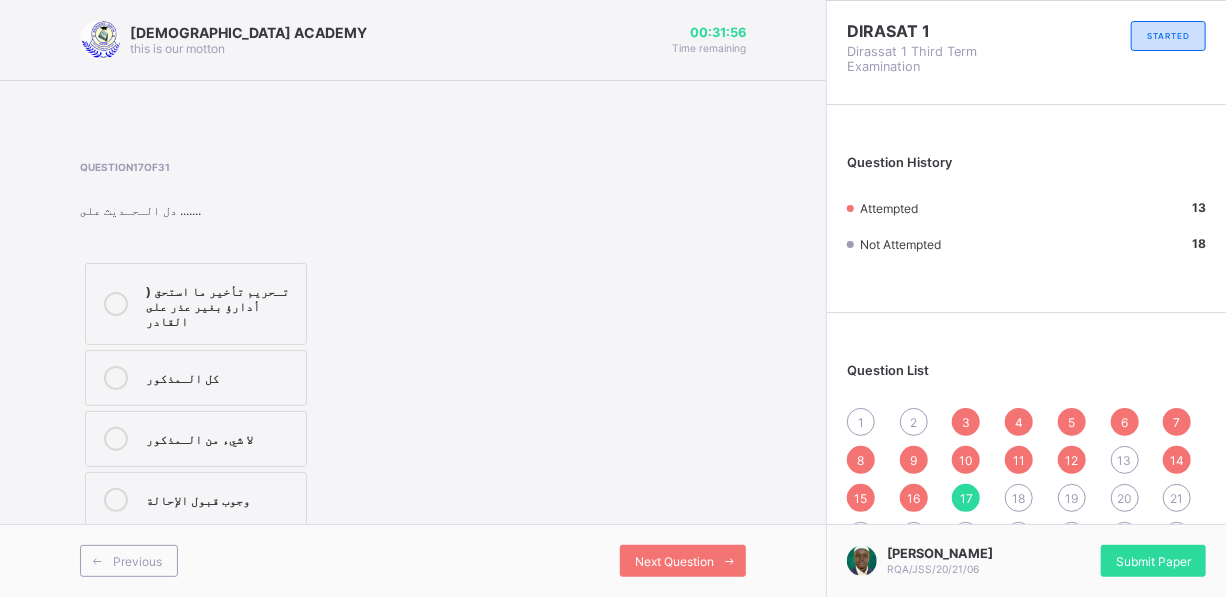drag, startPoint x: 1096, startPoint y: 0, endPoint x: 745, endPoint y: 176, distance: 392.65378 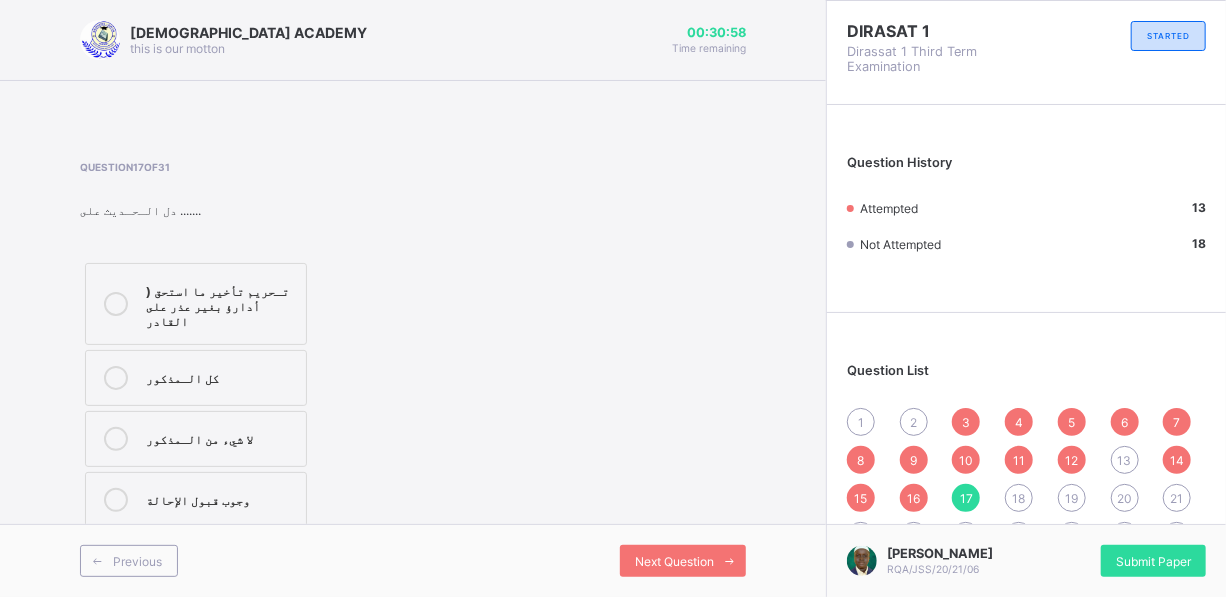 click on "18" at bounding box center [1019, 498] 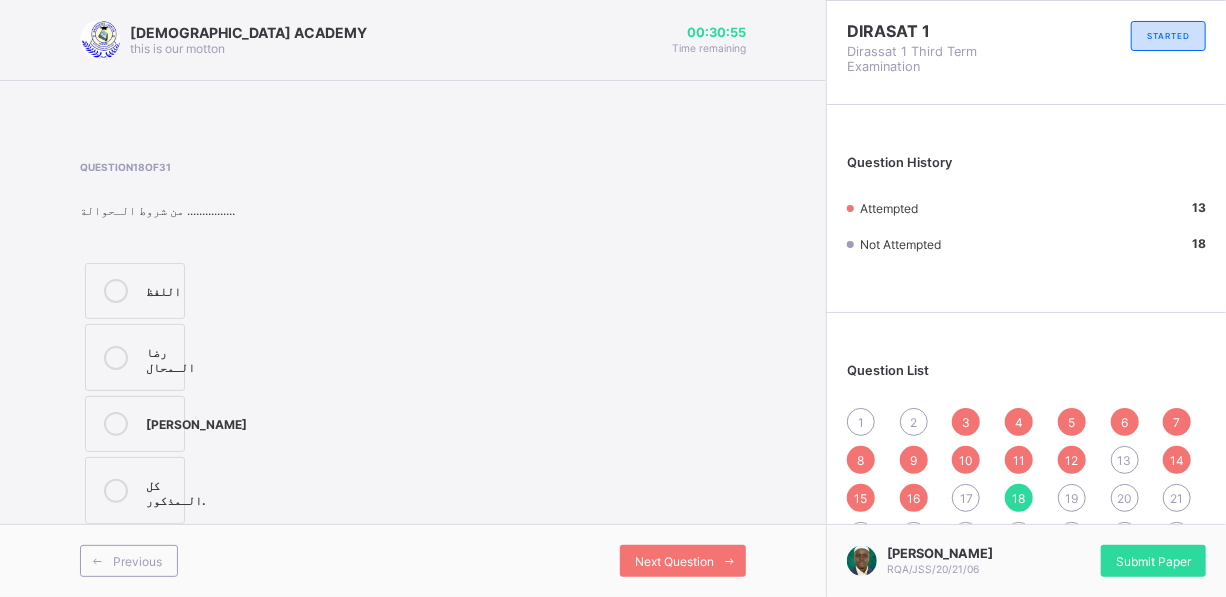 click on "17" at bounding box center (966, 498) 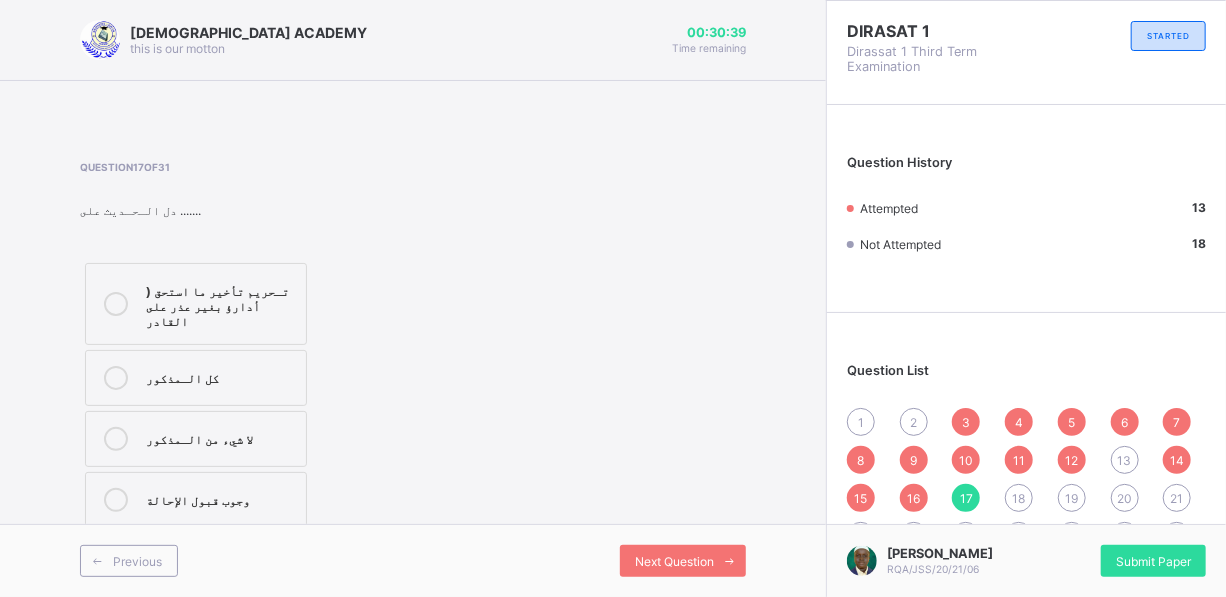 click on "12" at bounding box center [1072, 460] 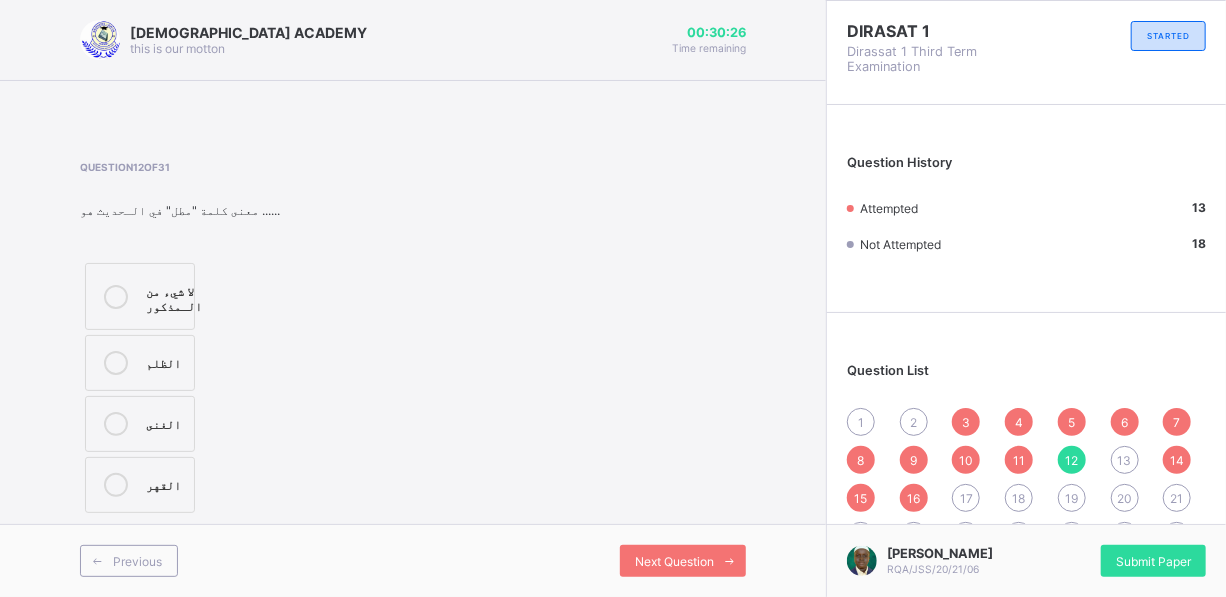 click on "17" at bounding box center [966, 498] 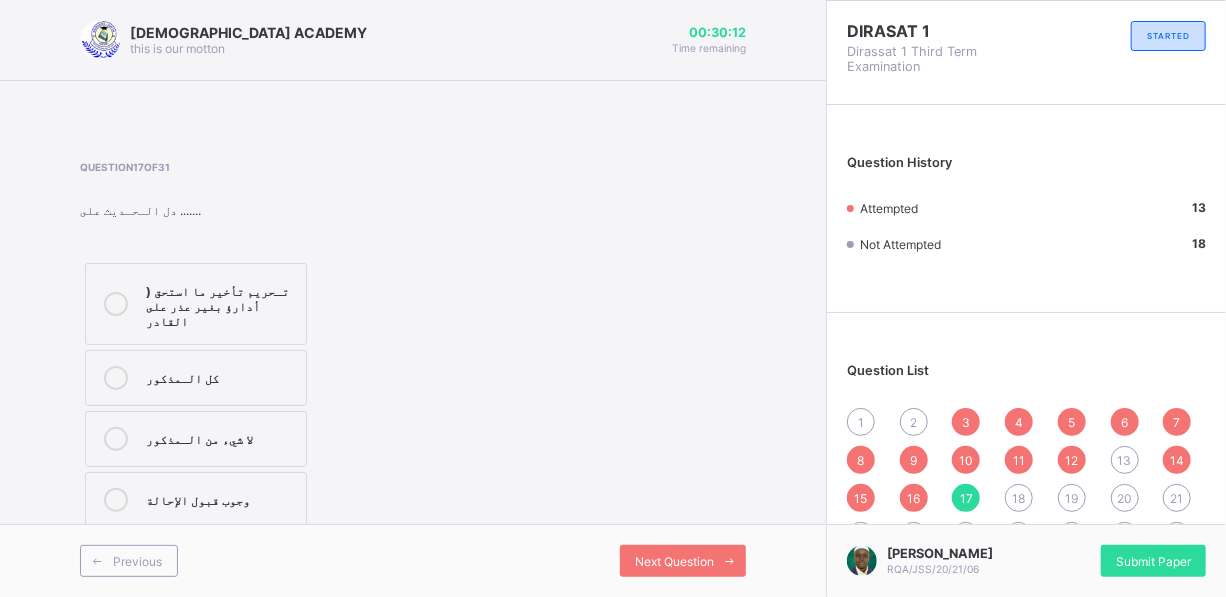 click on ") تـحريم تأخير ما استحق أدارؤ بغير عذر على القادر" at bounding box center [221, 304] 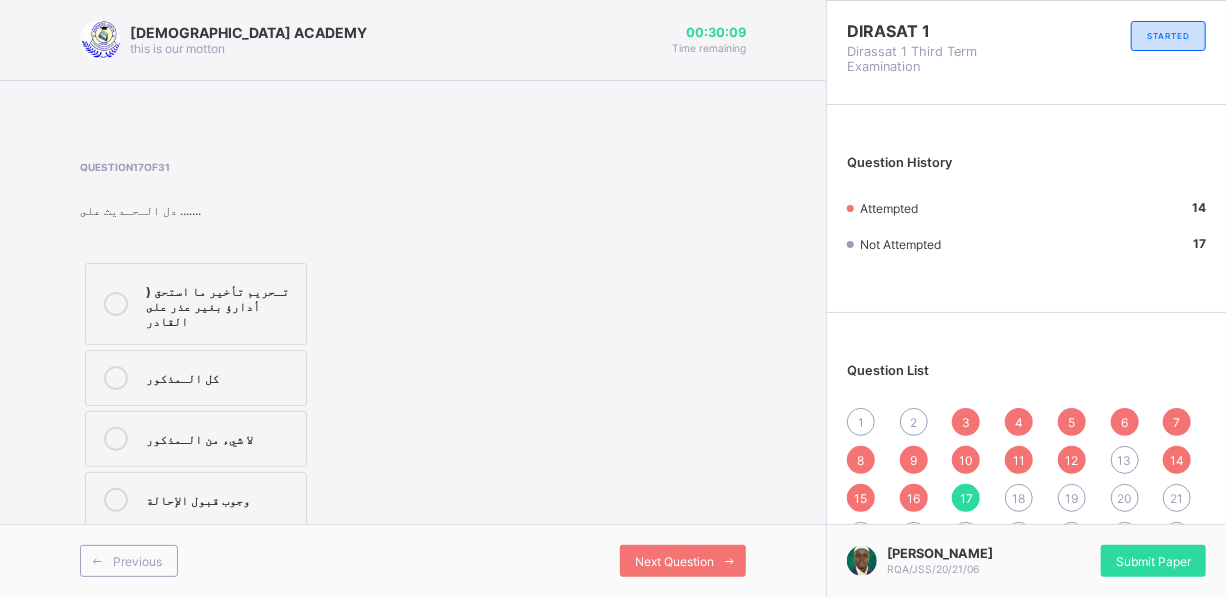 click on "18" at bounding box center (1019, 498) 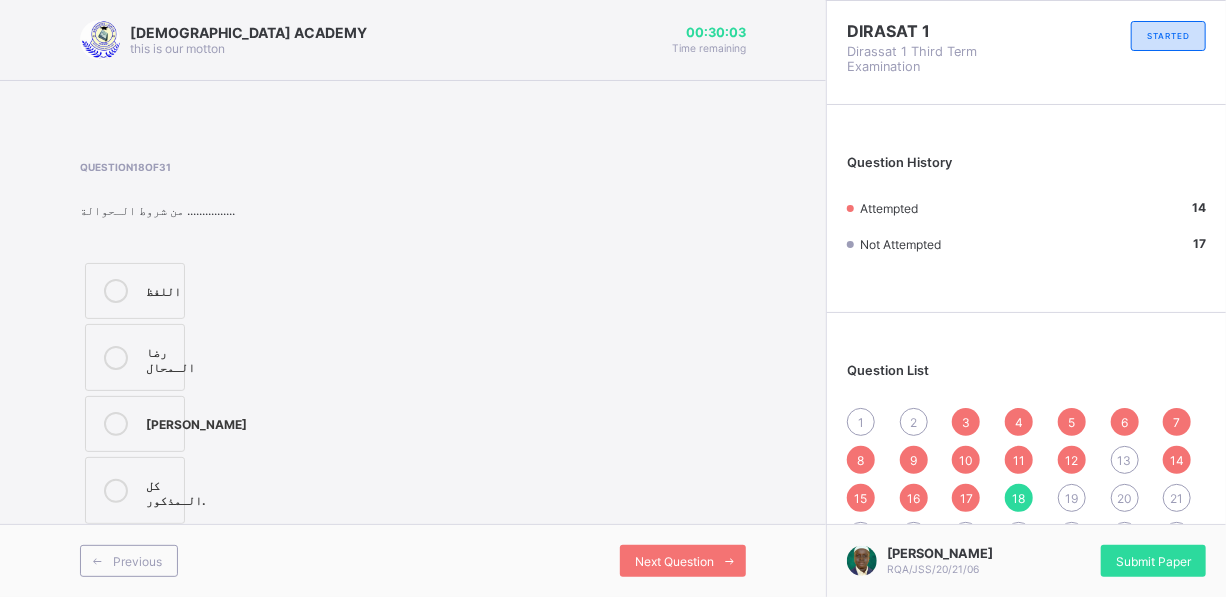 click on "19" at bounding box center (1071, 498) 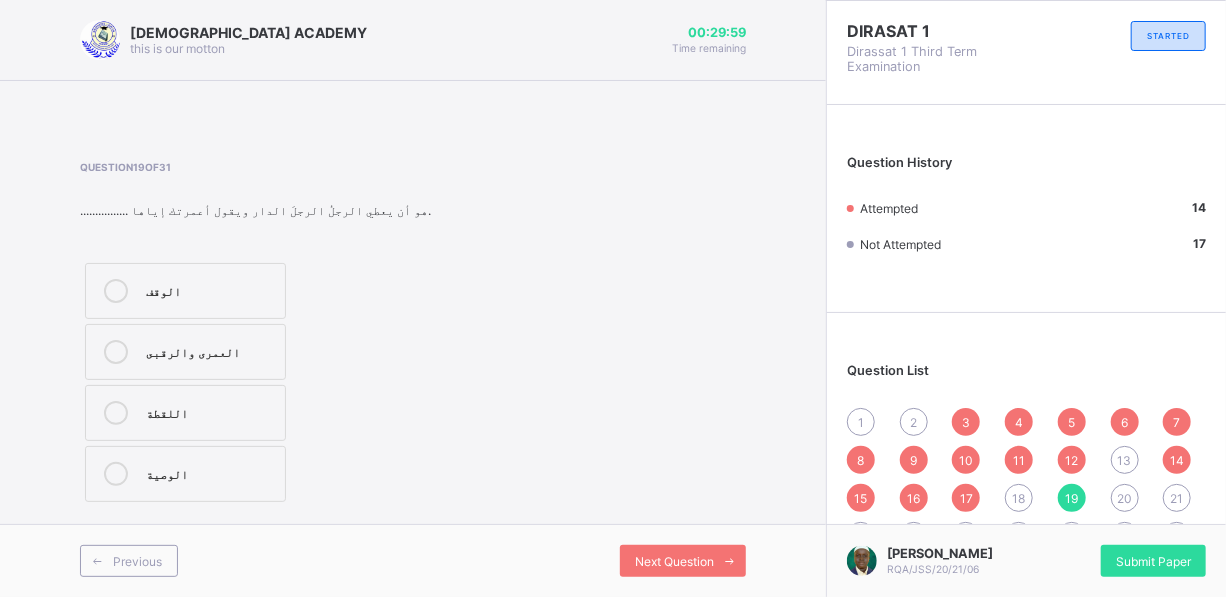 click on "21" at bounding box center [1177, 498] 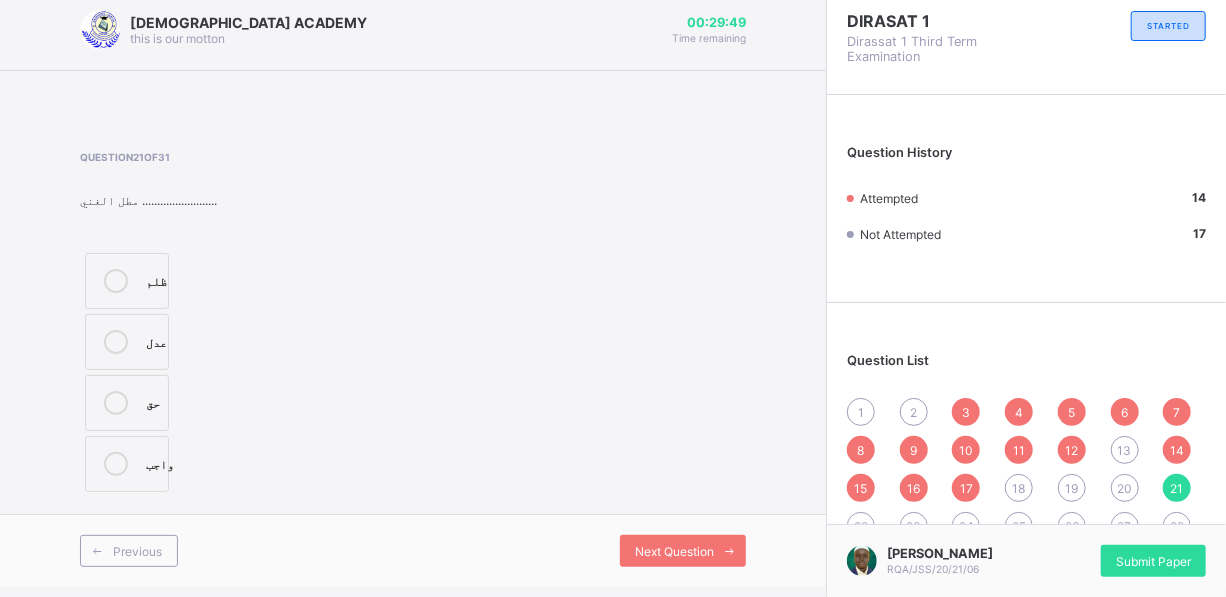 scroll, scrollTop: 0, scrollLeft: 0, axis: both 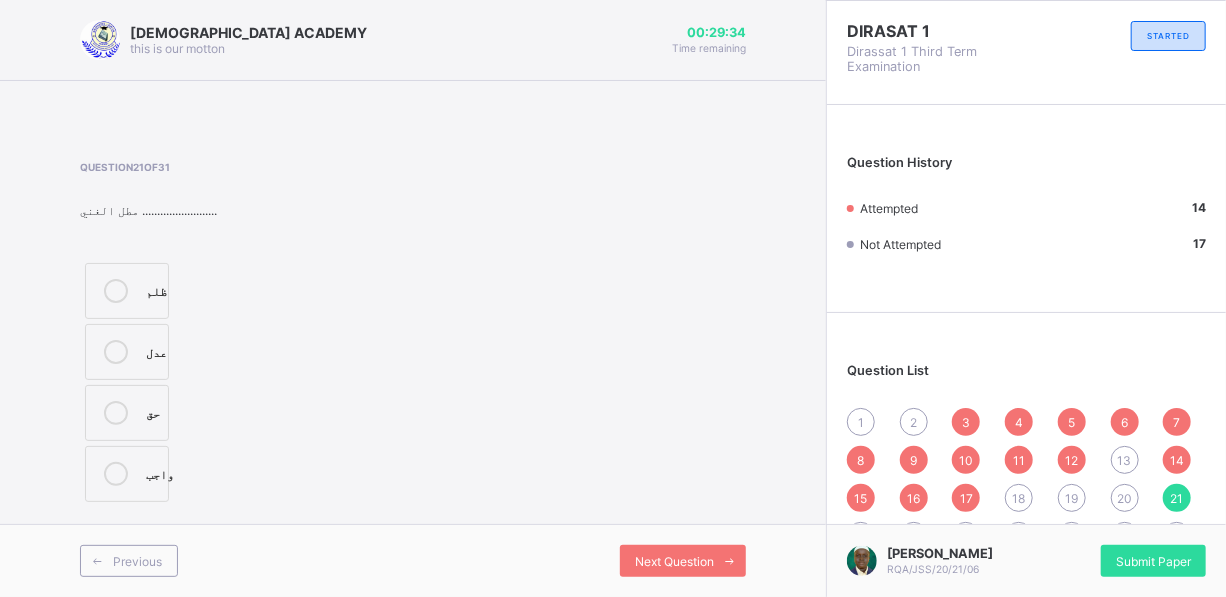 click on "13" at bounding box center [1125, 460] 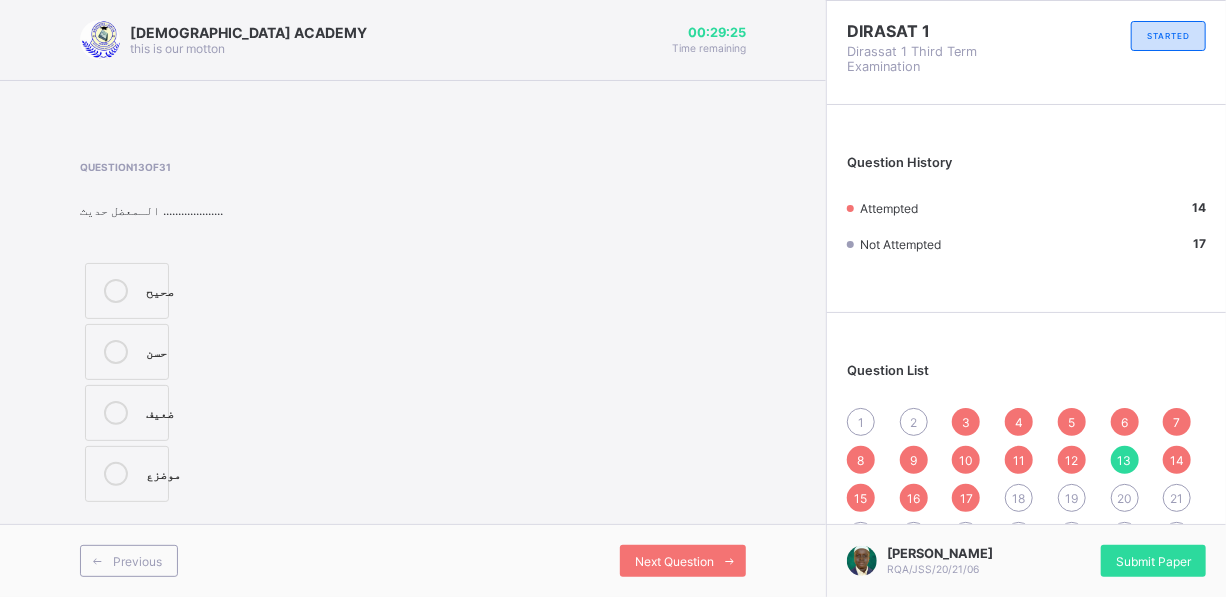 click on "18" at bounding box center (1019, 498) 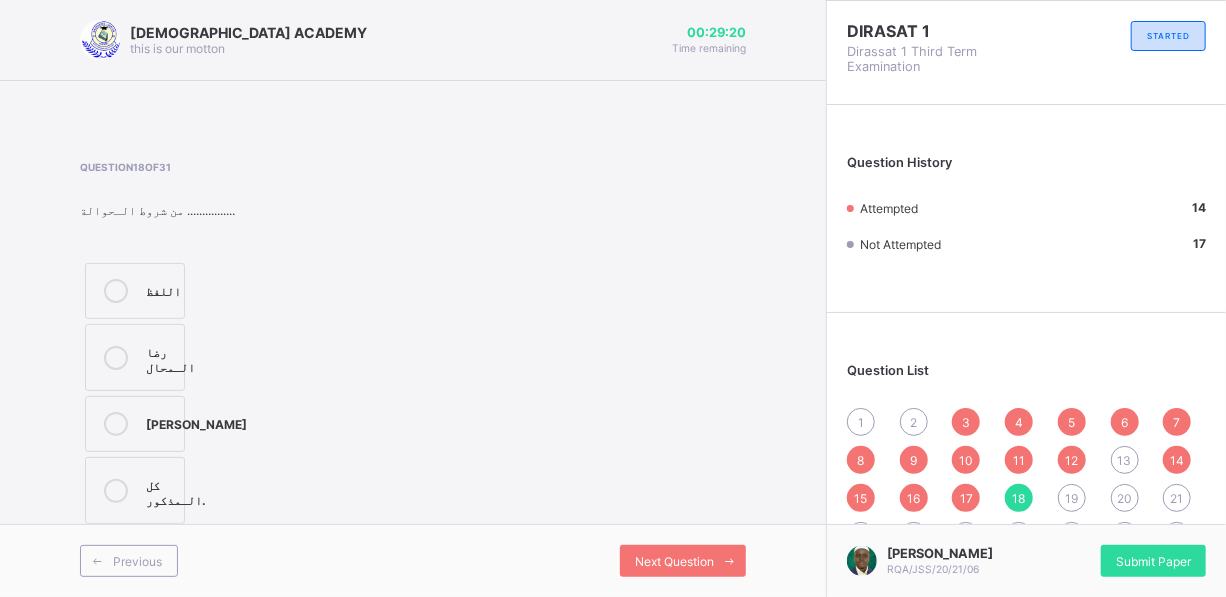 click on "1 2 3 4 5 6 7 8 9 10 11 12 13 14 15 16 17 18 19 20 21 22 23 24 25 26 27 28 29 30 31" at bounding box center [1026, 498] 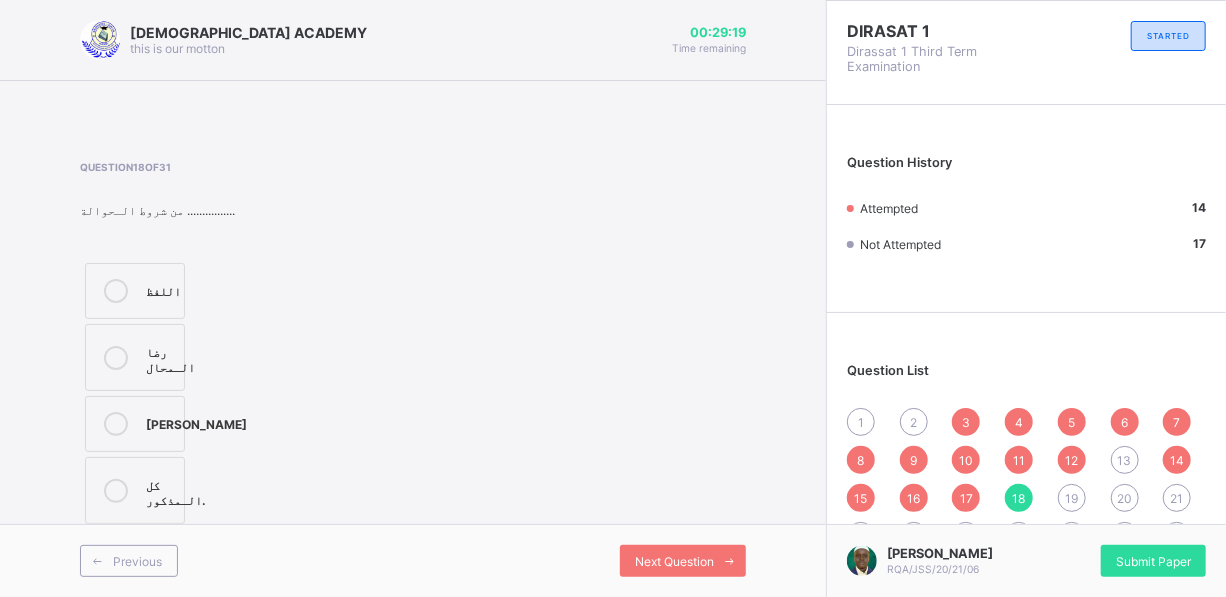 click on "20" at bounding box center (1124, 498) 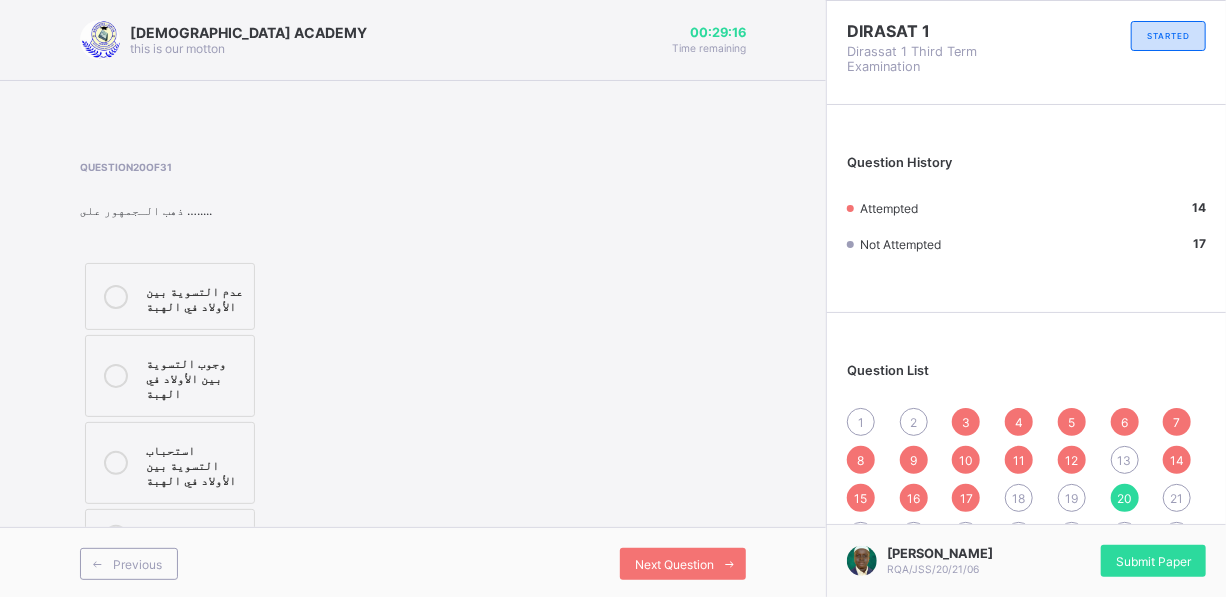 click on "21" at bounding box center [1177, 498] 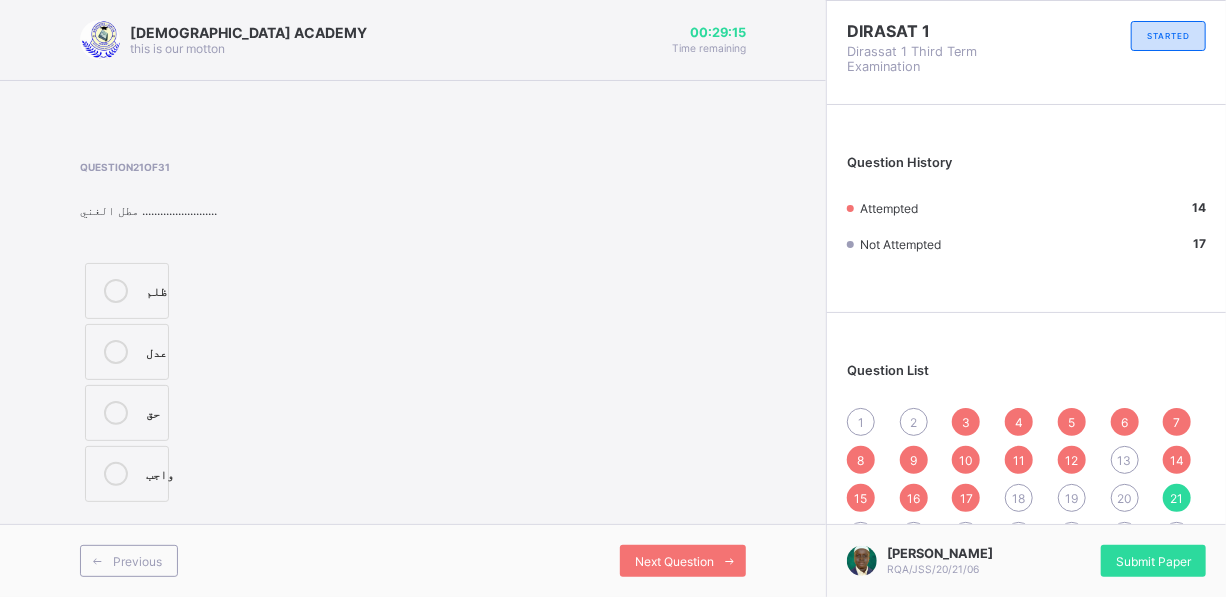 click on "13" at bounding box center (1125, 460) 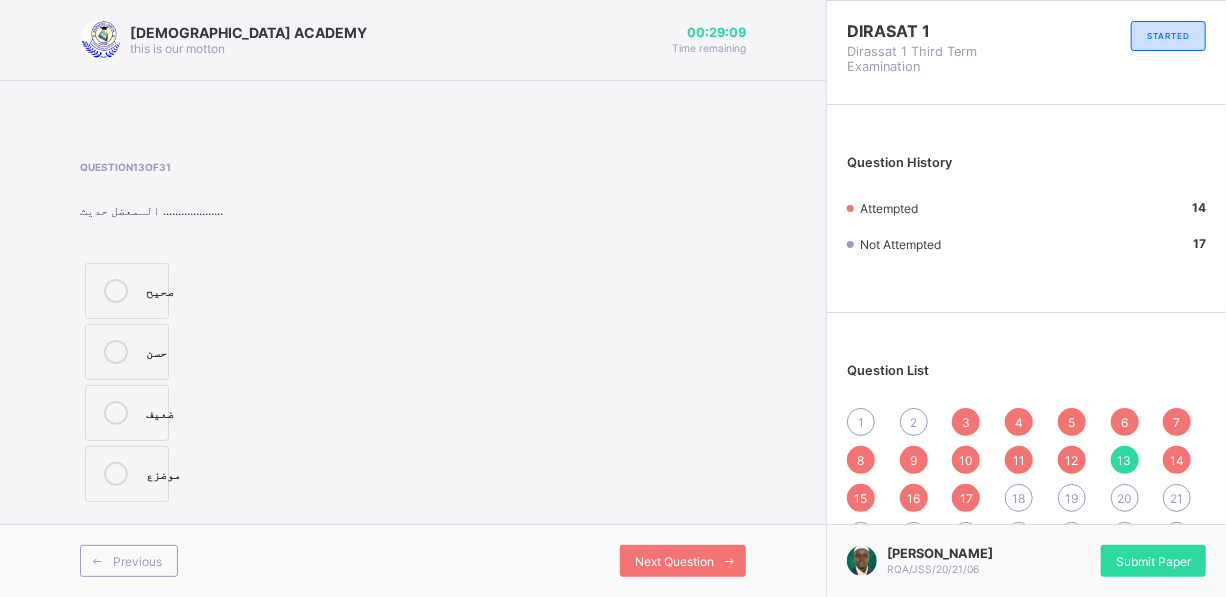 click on "19" at bounding box center [1071, 498] 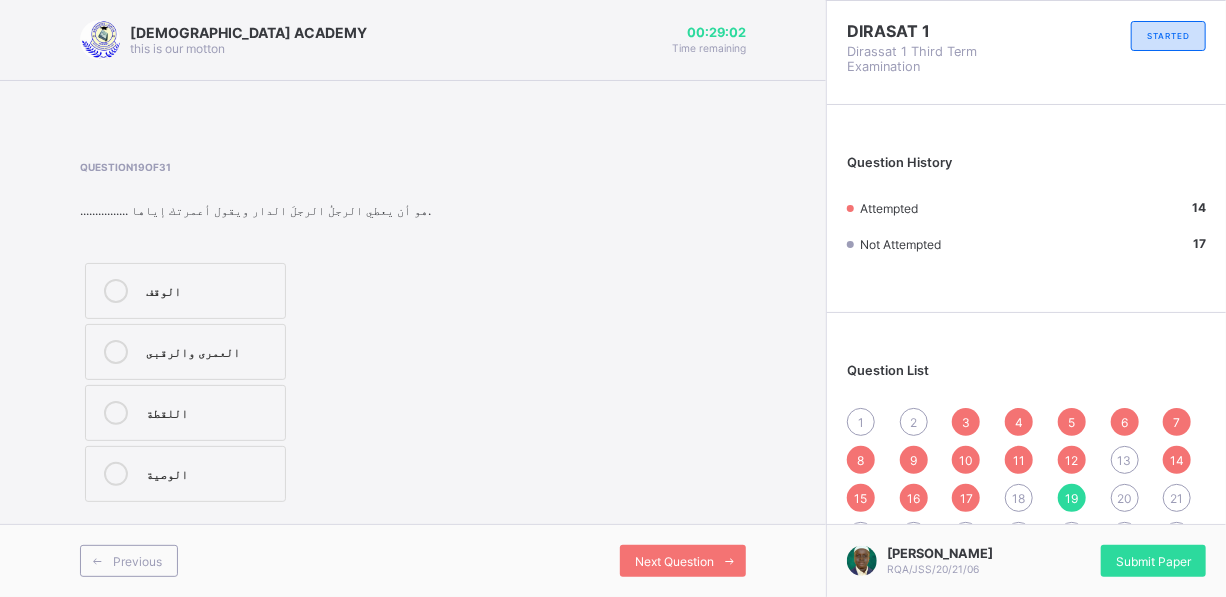 scroll, scrollTop: 10, scrollLeft: 0, axis: vertical 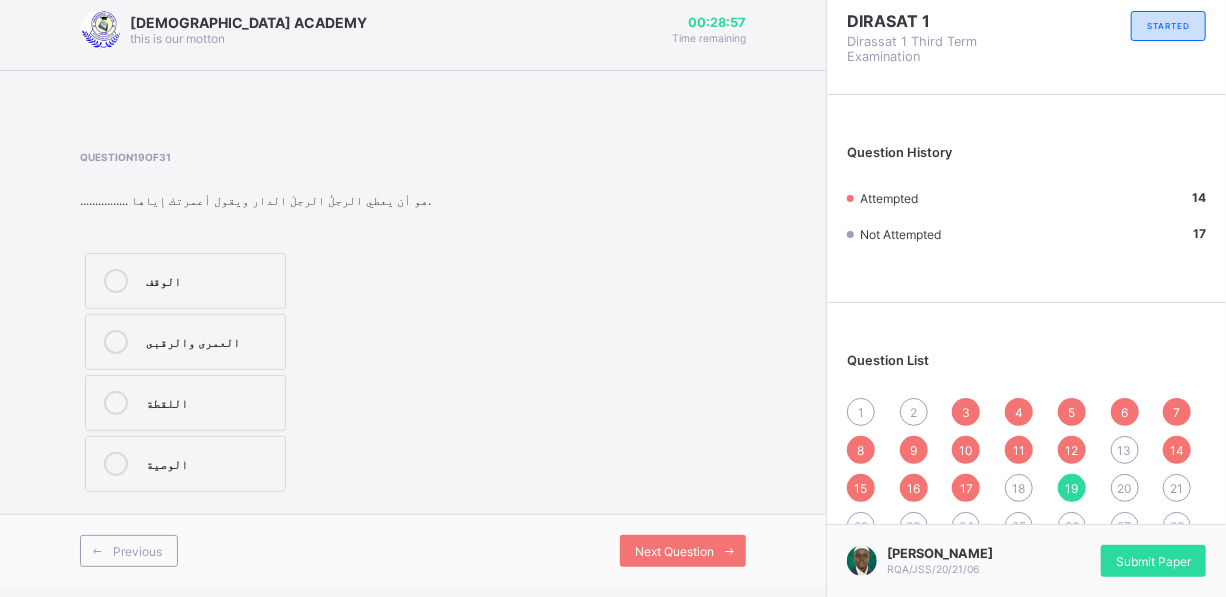 click on "21" at bounding box center (1177, 488) 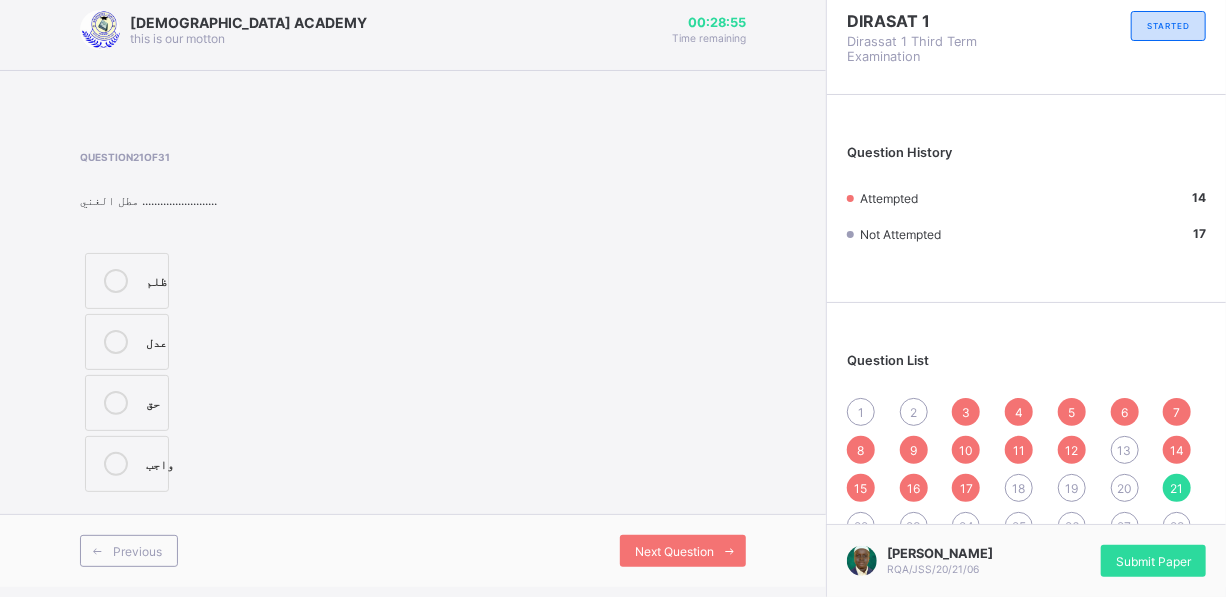 click on "20" at bounding box center [1124, 488] 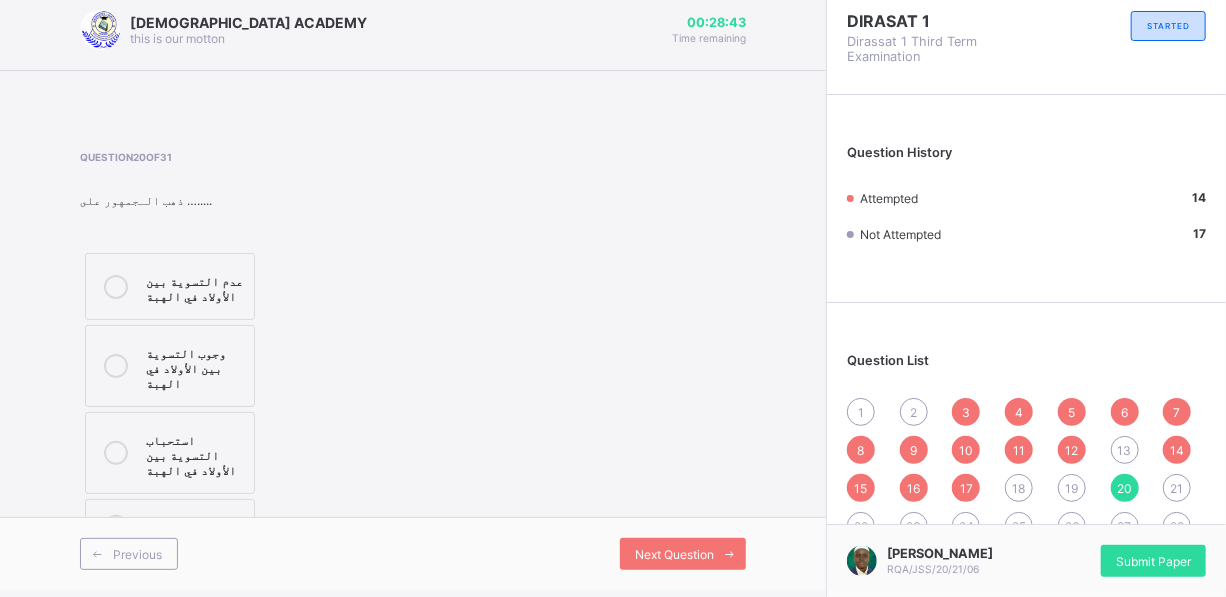 click on "2" at bounding box center [913, 412] 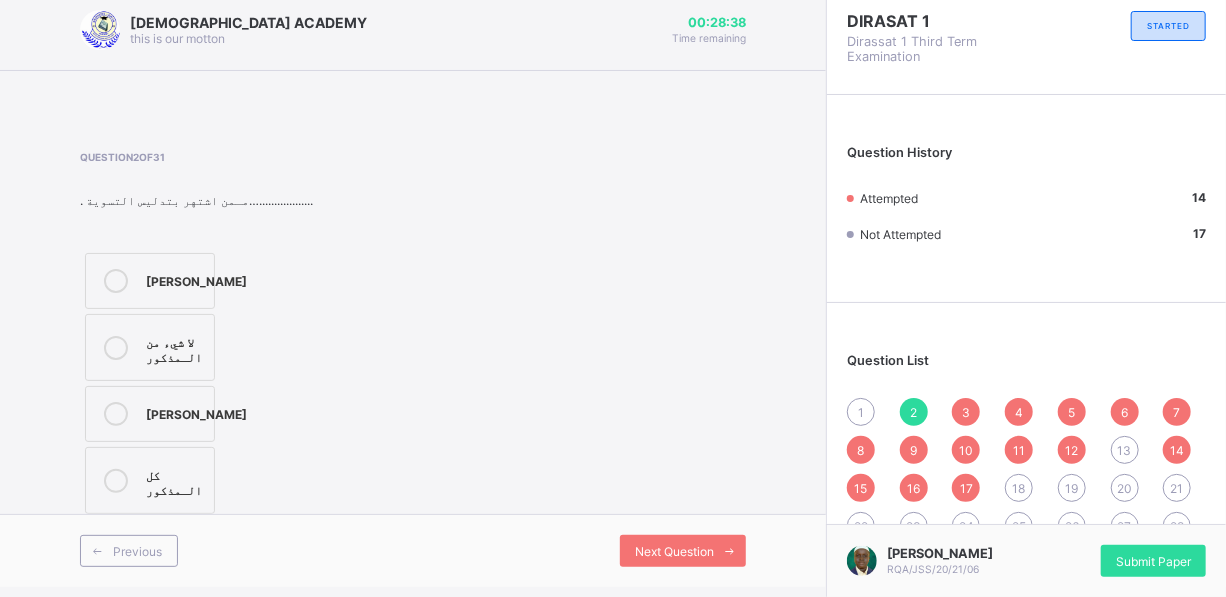 click on "19" at bounding box center (1072, 488) 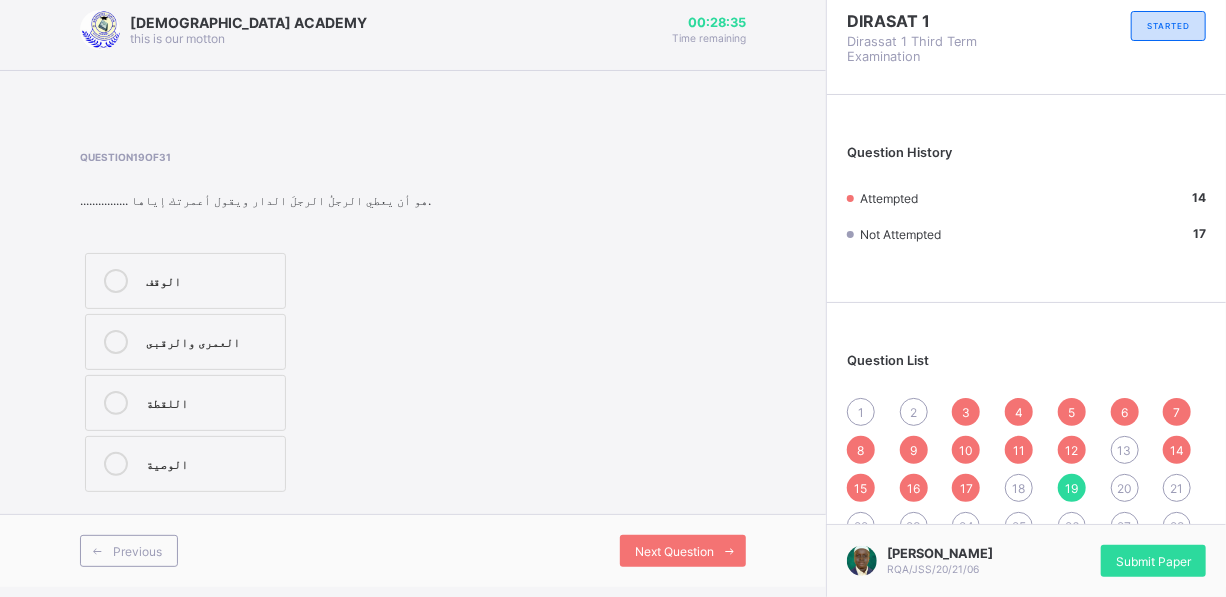 click on "21" at bounding box center (1177, 488) 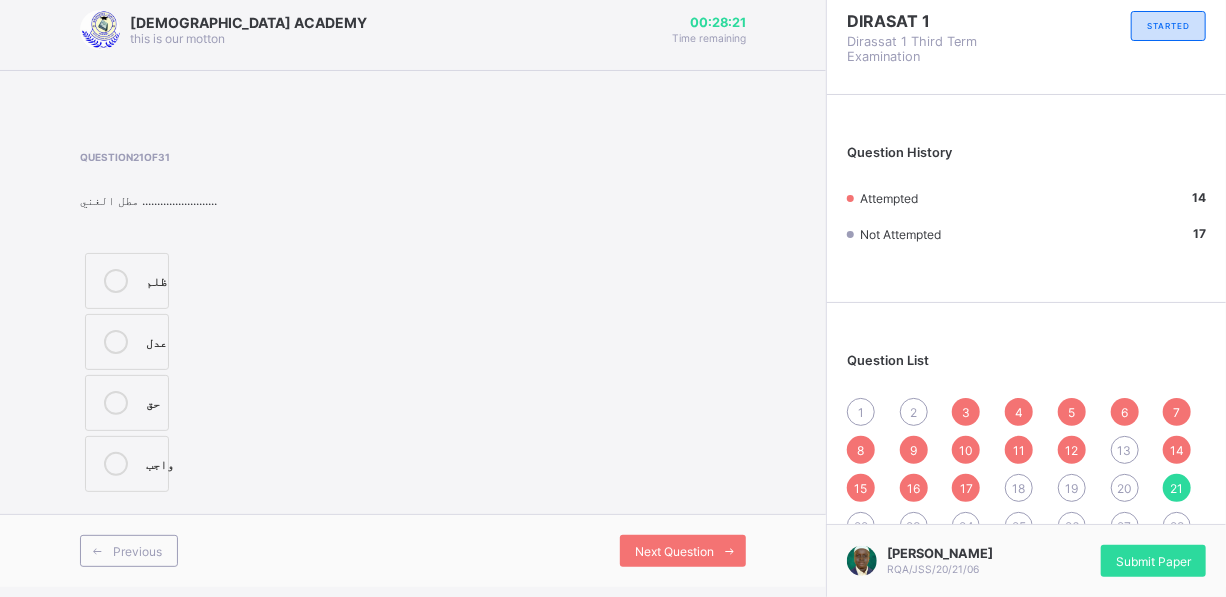 click on "8" at bounding box center (861, 450) 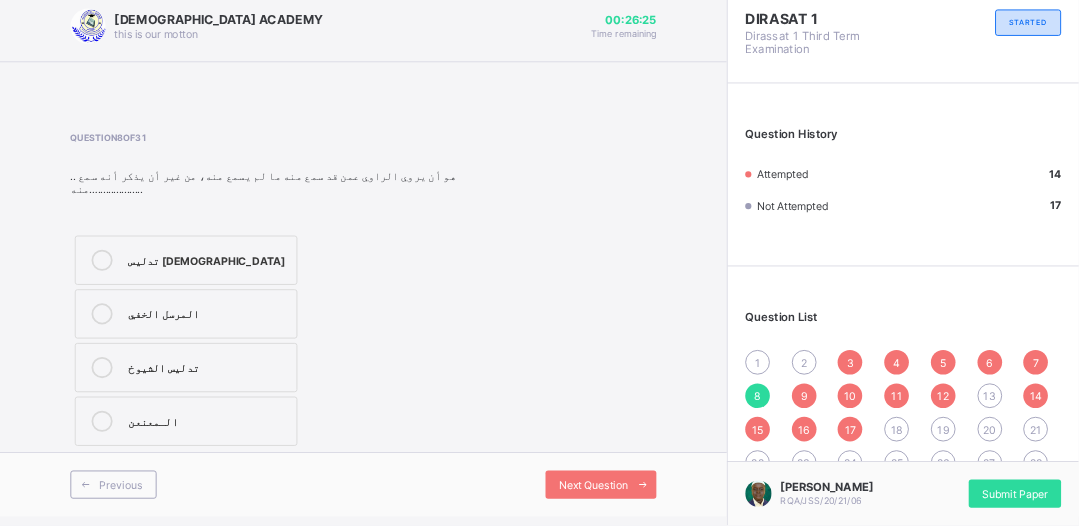 scroll, scrollTop: 0, scrollLeft: 0, axis: both 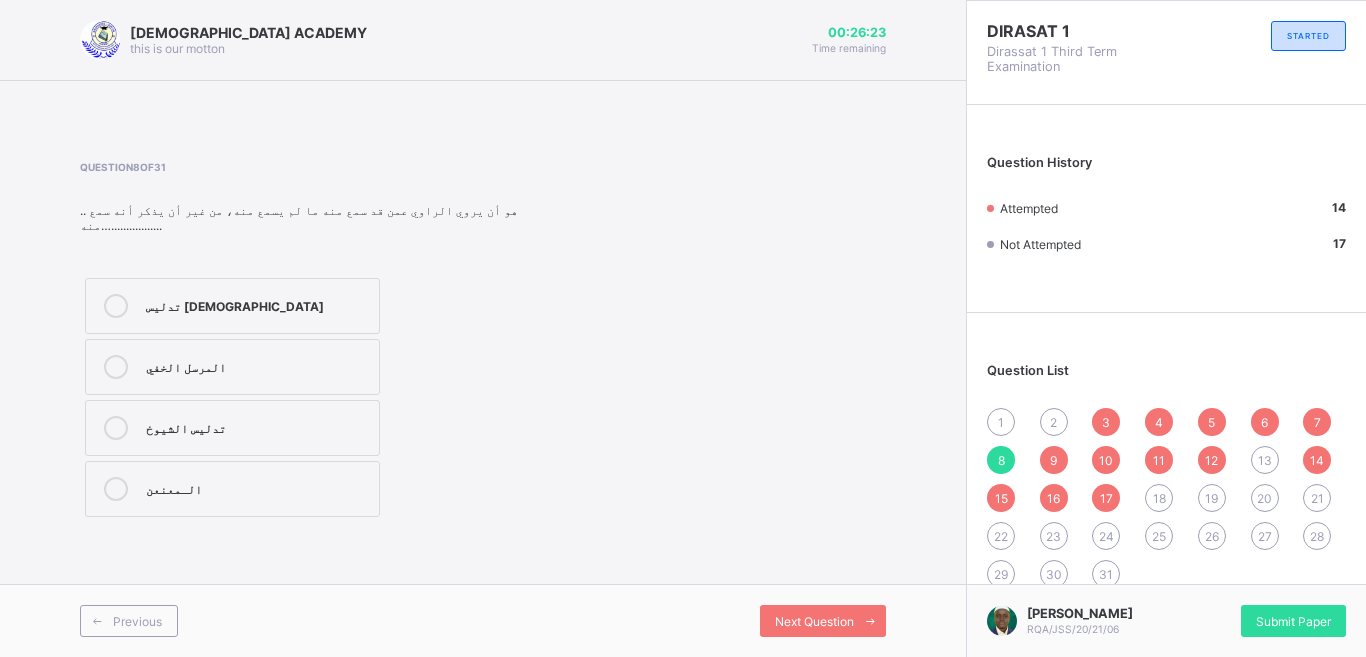 drag, startPoint x: 1196, startPoint y: 0, endPoint x: 891, endPoint y: 278, distance: 412.68512 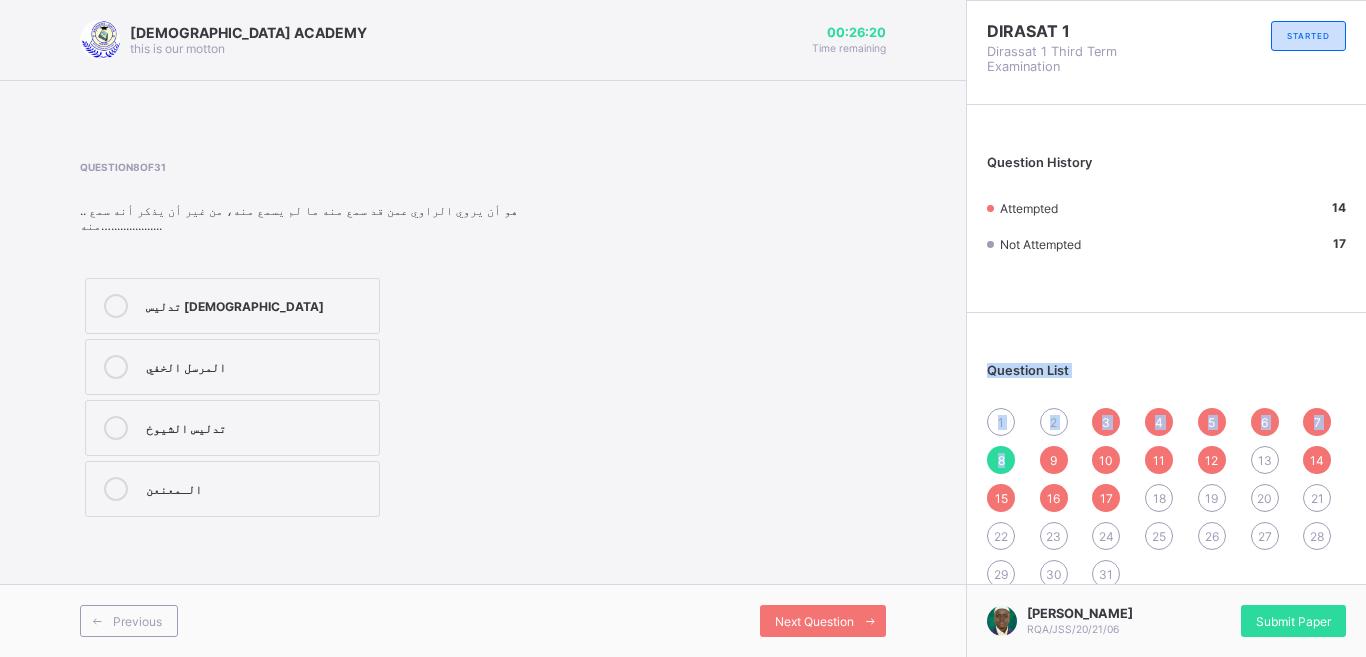 drag, startPoint x: 1365, startPoint y: 275, endPoint x: 1162, endPoint y: 526, distance: 322.81573 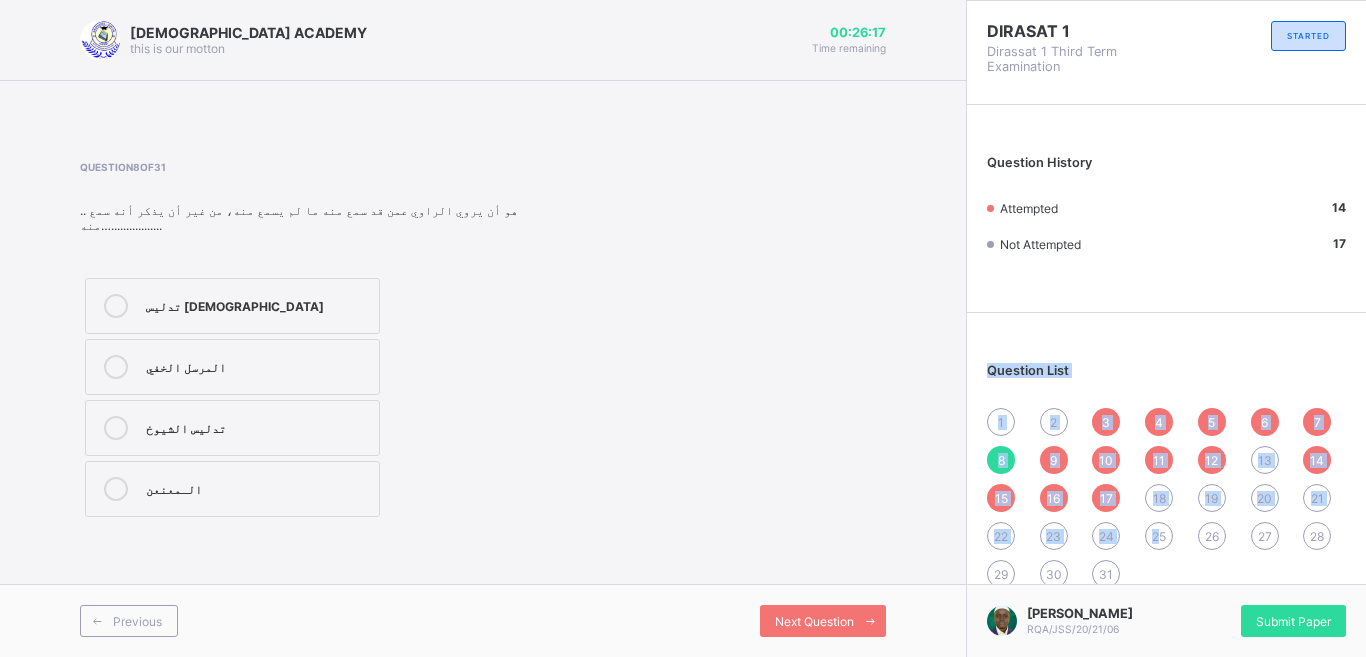 click on "1 2 3 4 5 6 7 8 9 10 11 12 13 14 15 16 17 18 19 20 21 22 23 24 25 26 27 28 29 30 31" at bounding box center (1166, 498) 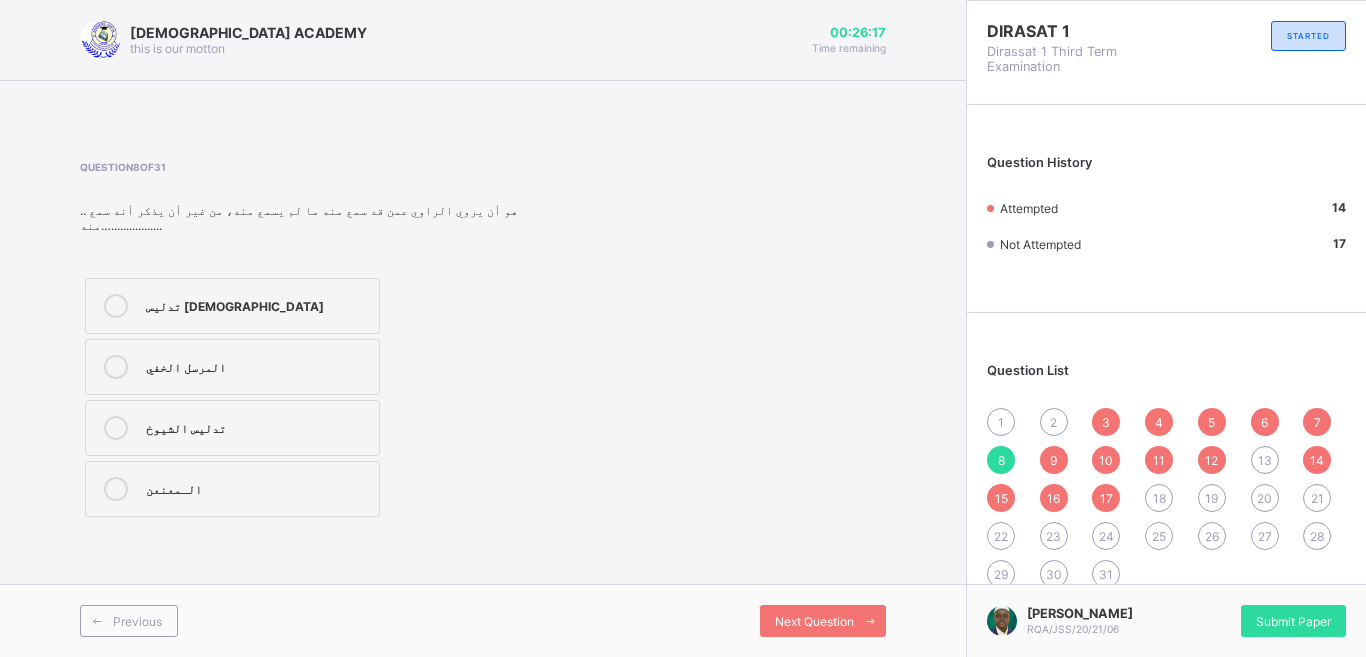 click on "1 2 3 4 5 6 7 8 9 10 11 12 13 14 15 16 17 18 19 20 21 22 23 24 25 26 27 28 29 30 31" at bounding box center [1166, 498] 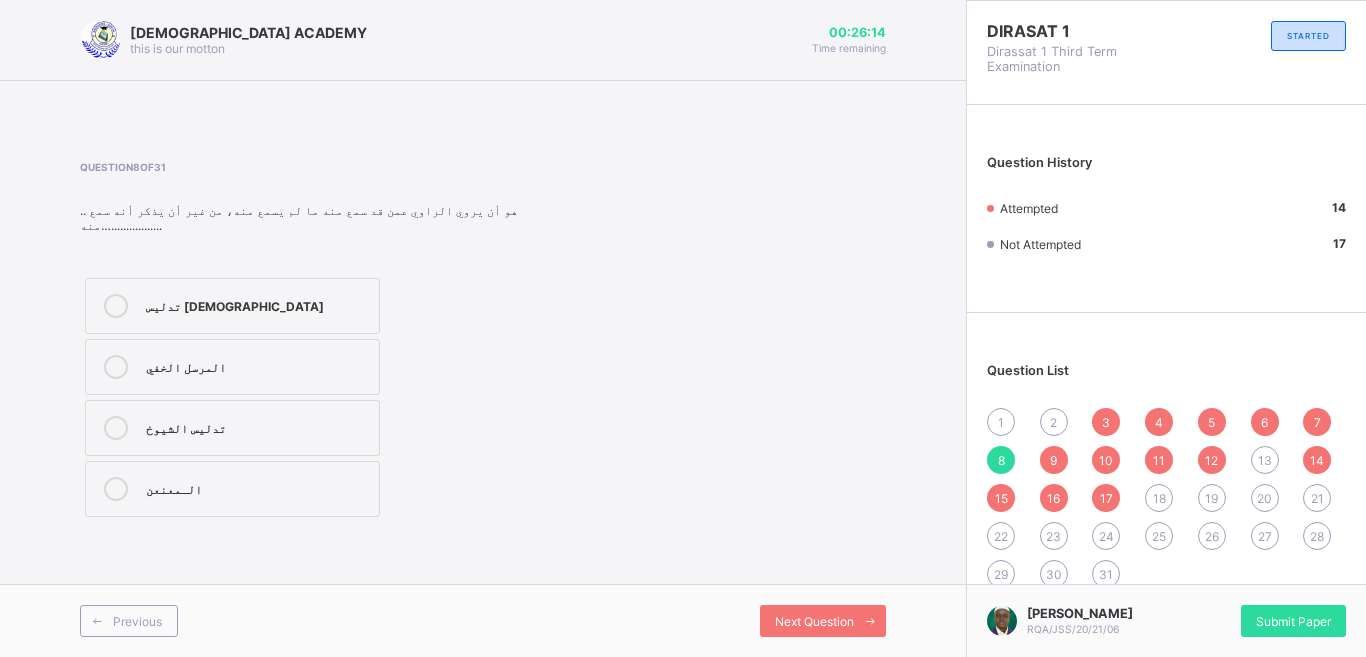 click on "6" at bounding box center (1264, 422) 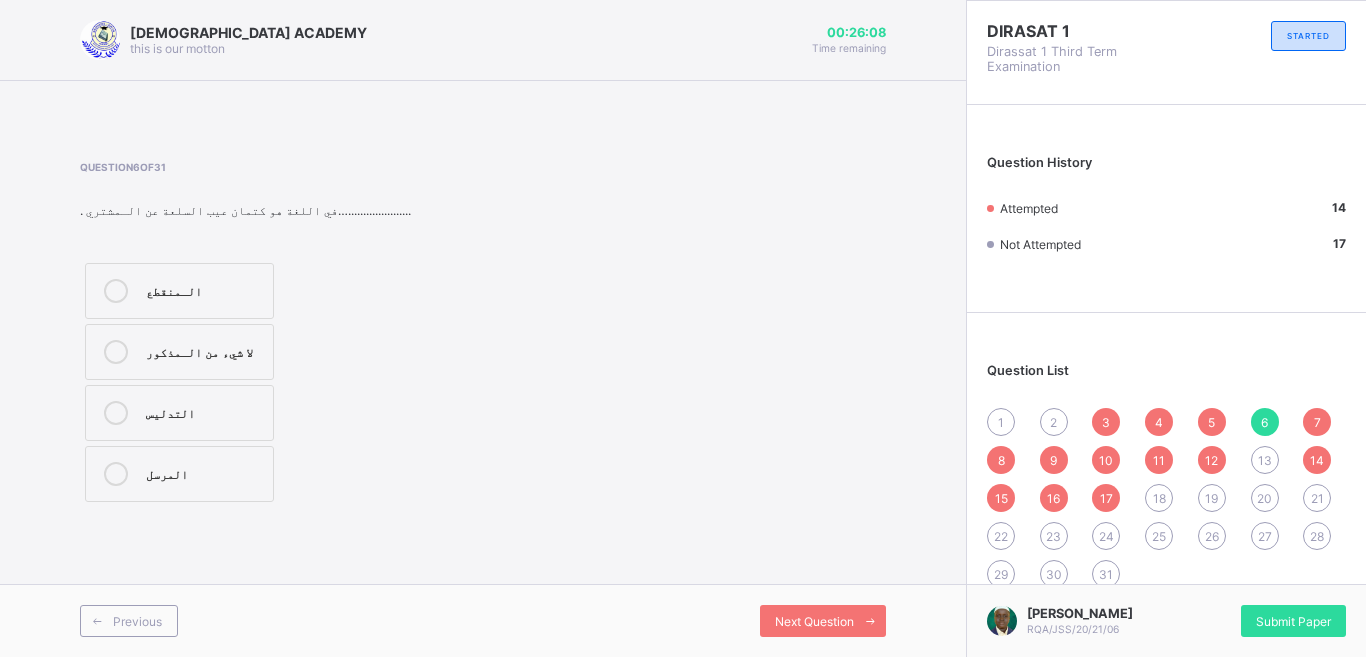 click on "التدليس" at bounding box center (179, 413) 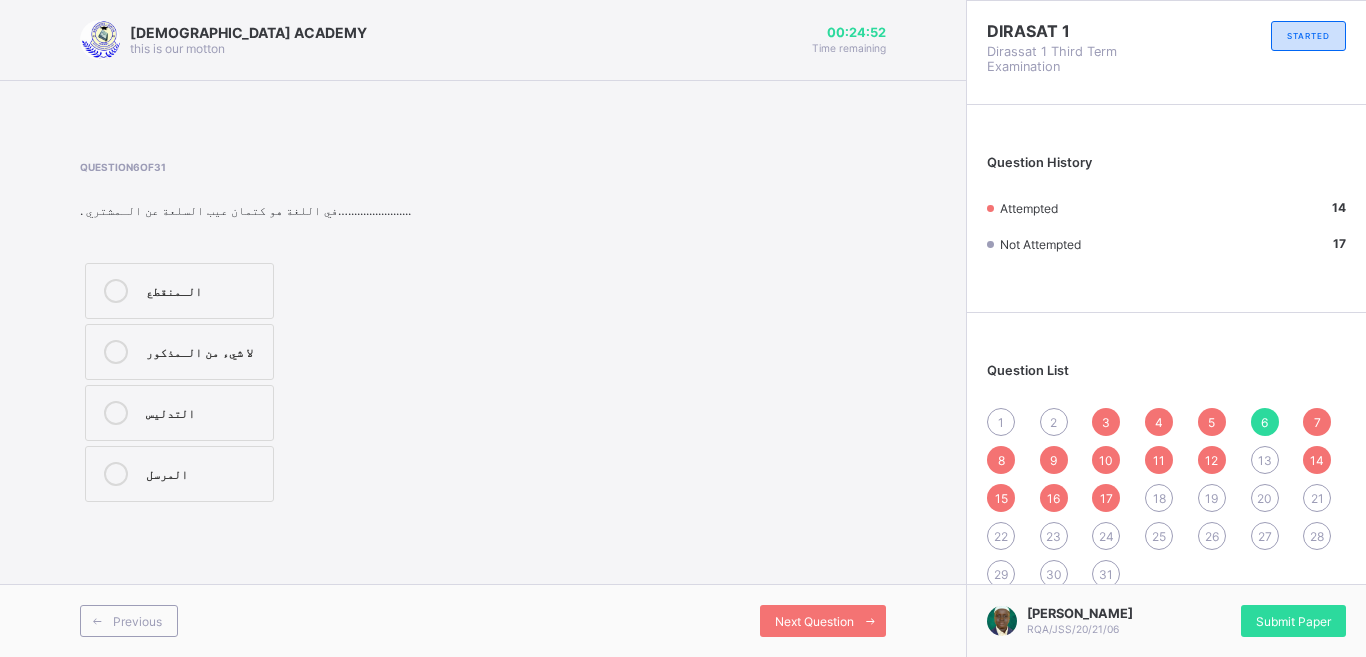 click on "7" at bounding box center [1317, 422] 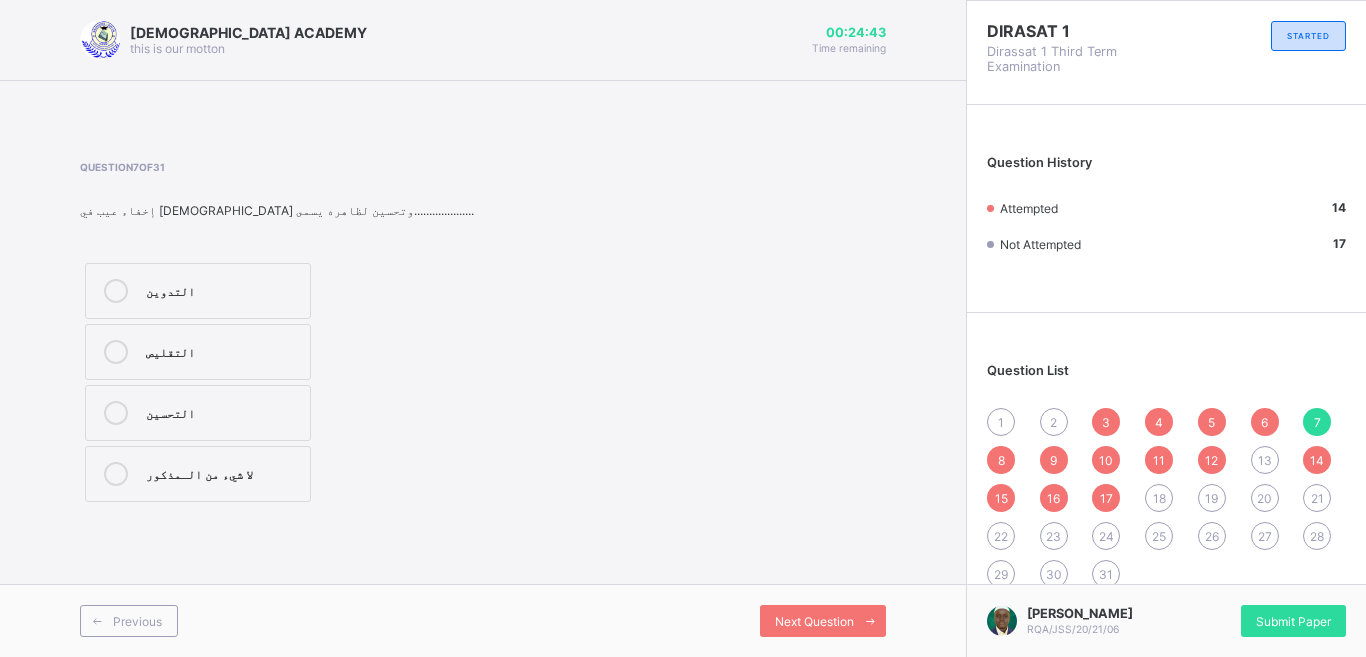 click on "18" at bounding box center (1159, 498) 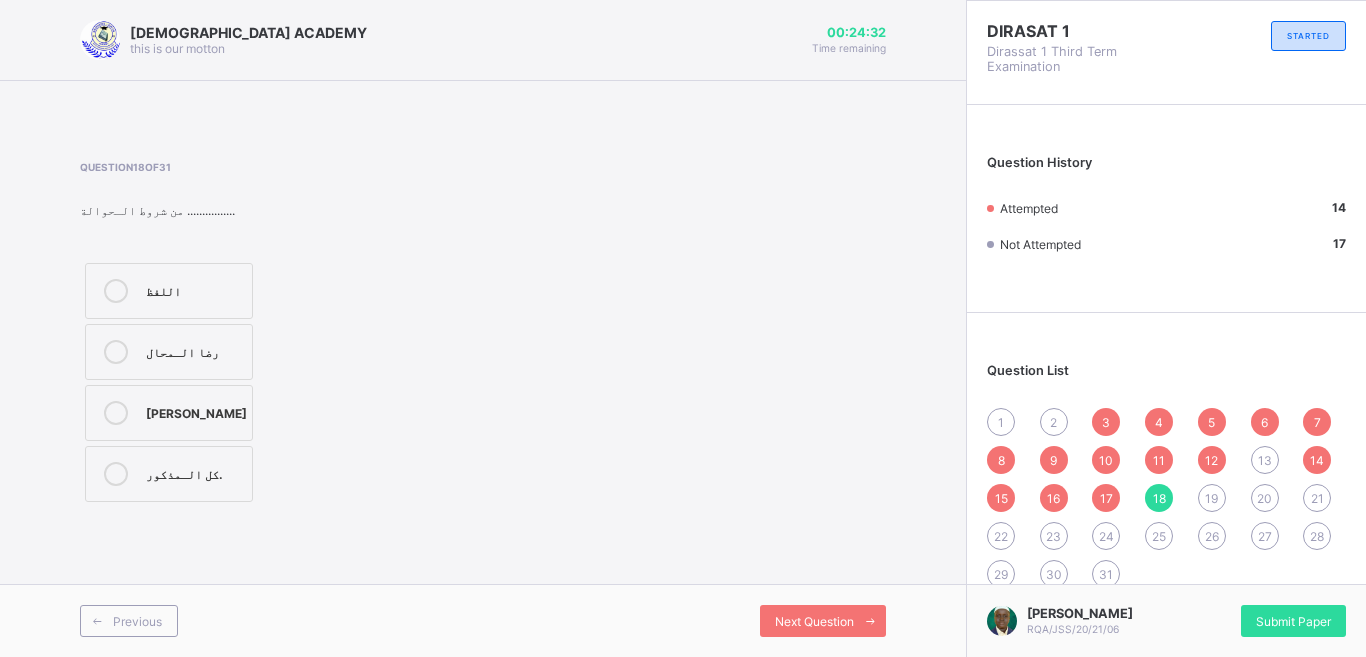 click on "20" at bounding box center [1264, 498] 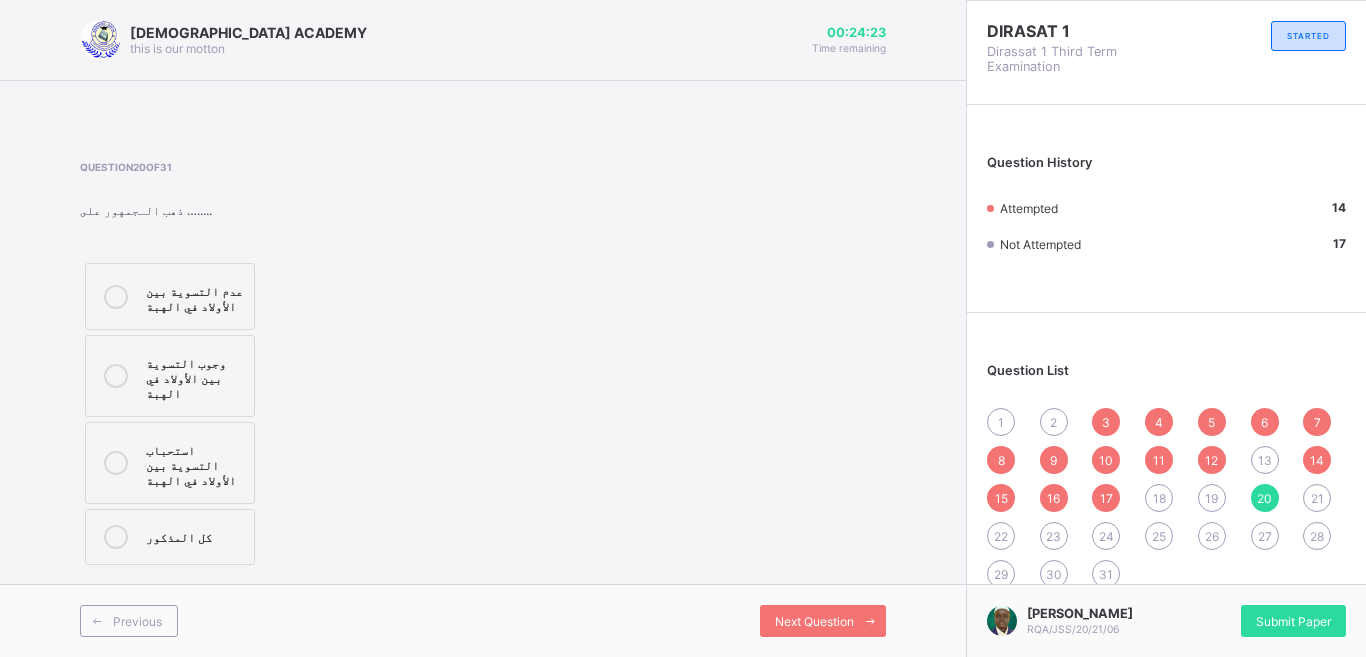 click on "وجوب التسوية بين الأولاد في الهبة" at bounding box center (170, 376) 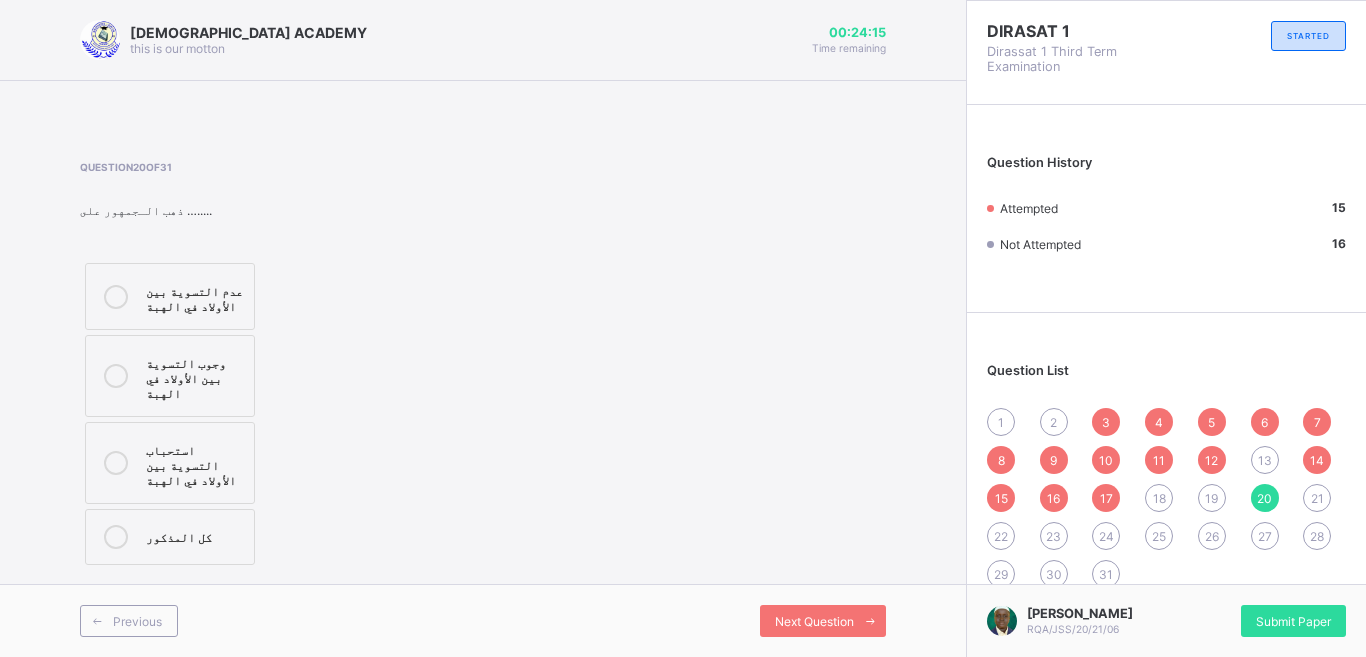 click on "21" at bounding box center [1317, 498] 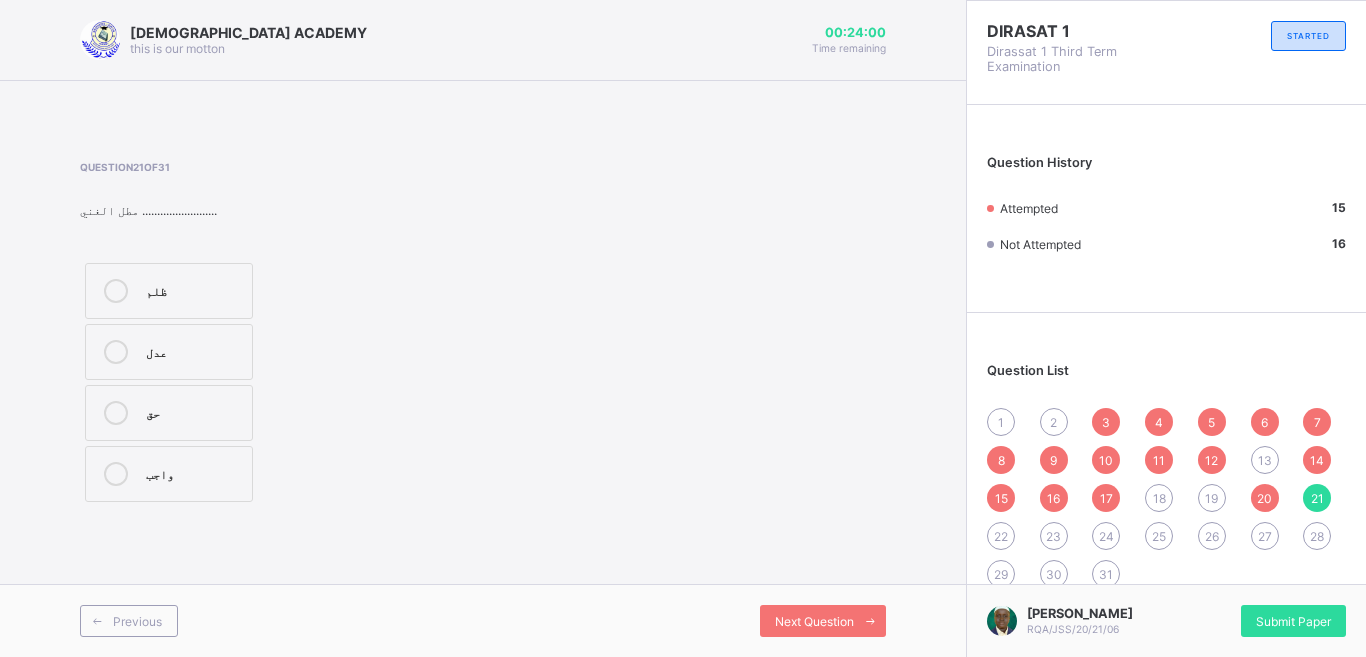 click on "13" at bounding box center [1265, 460] 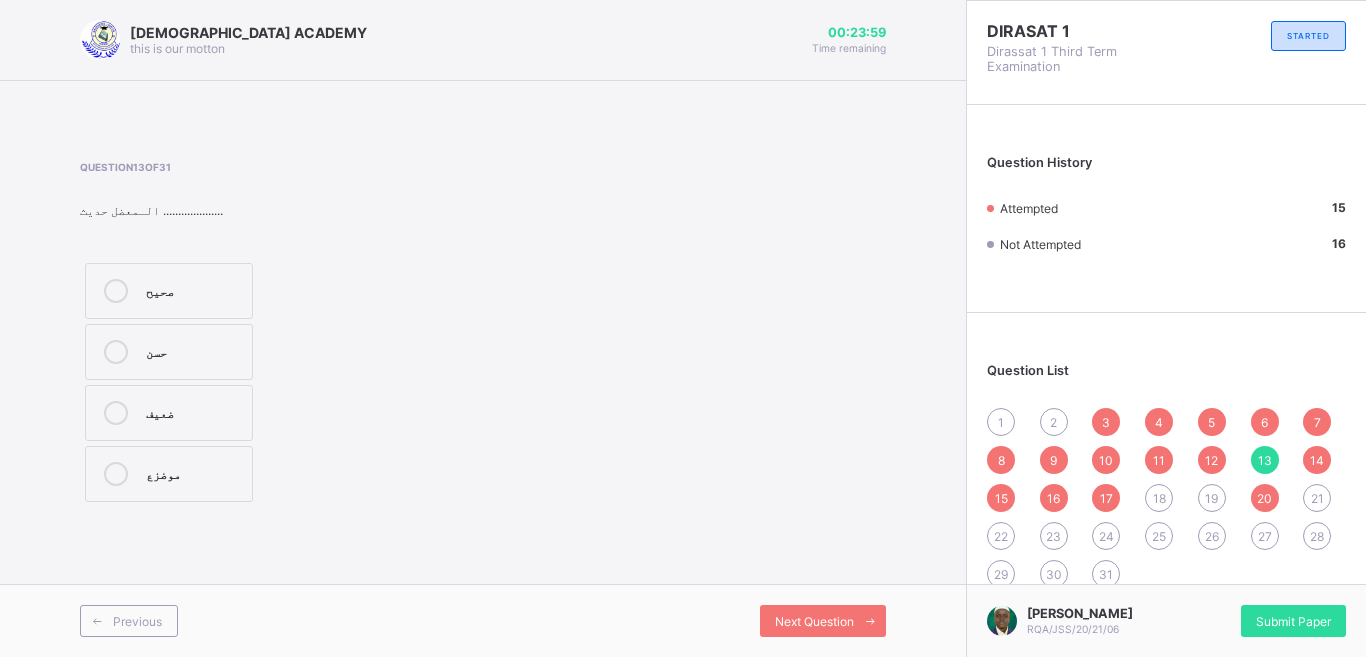 click on "13" at bounding box center [1265, 460] 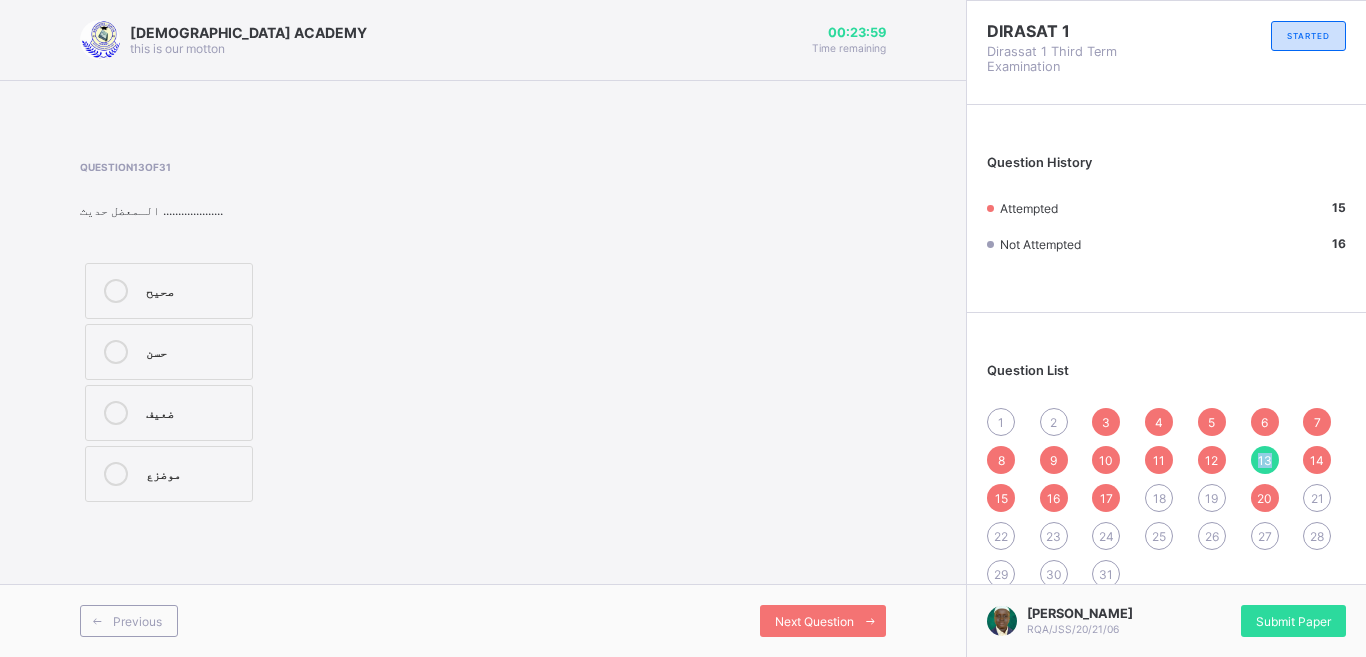 click on "13" at bounding box center (1265, 460) 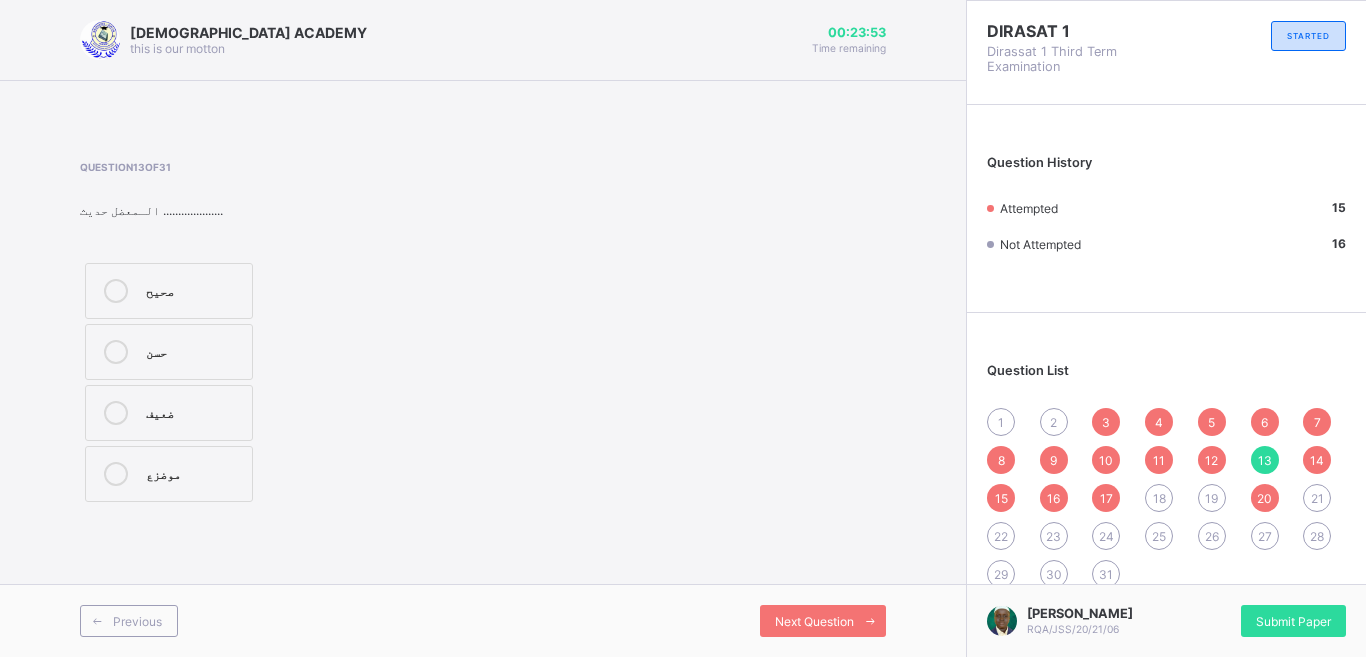 click on "1 2 3 4 5 6 7 8 9 10 11 12 13 14 15 16 17 18 19 20 21 22 23 24 25 26 27 28 29 30 31" at bounding box center (1166, 498) 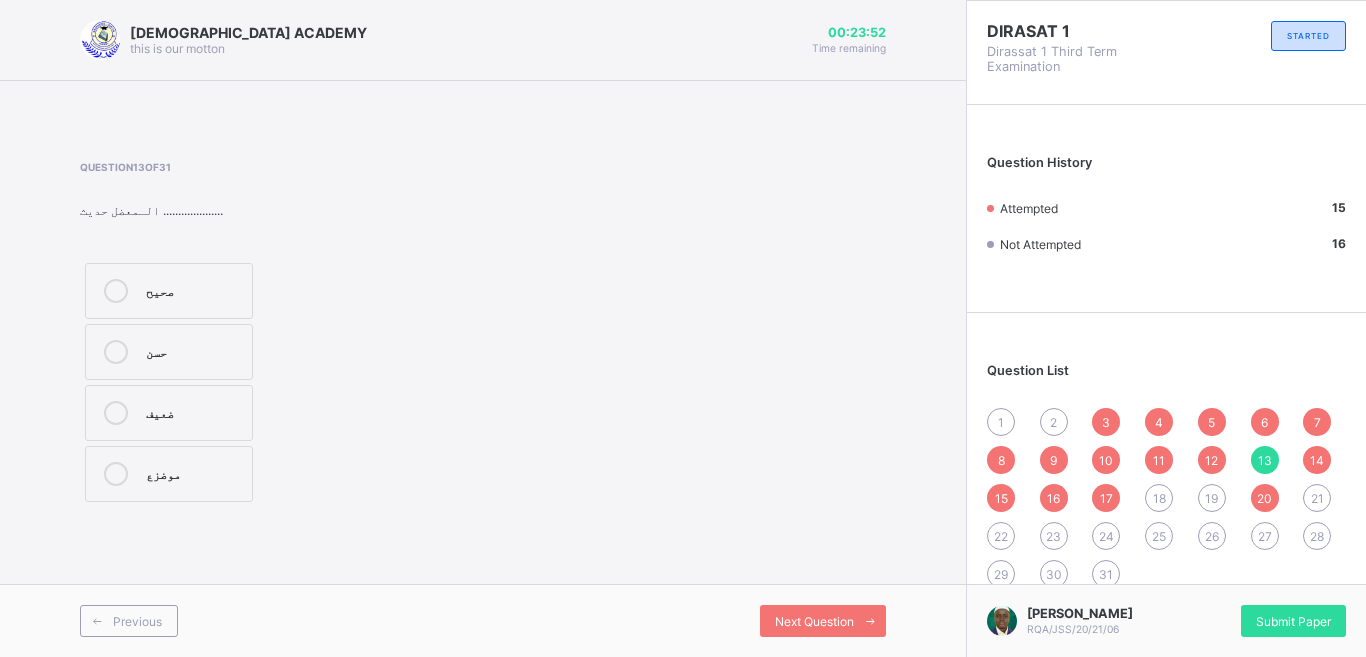 click on "1" at bounding box center [1001, 422] 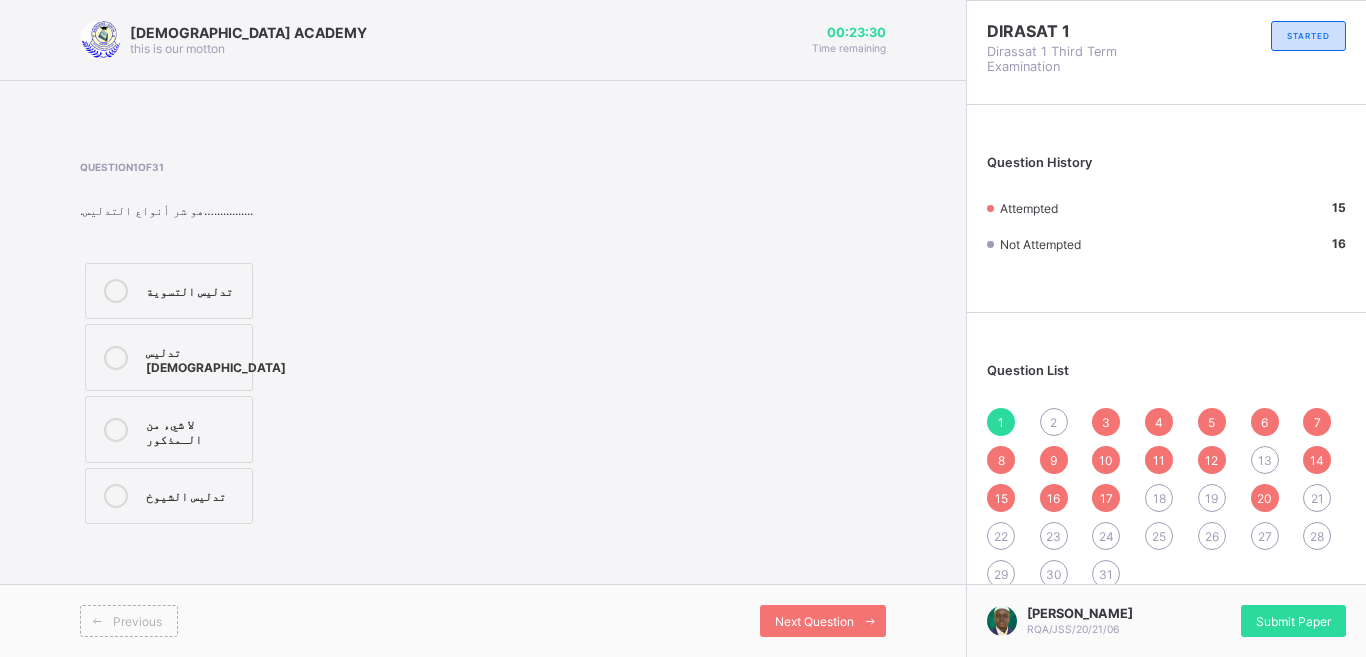 click on "2" at bounding box center (1053, 422) 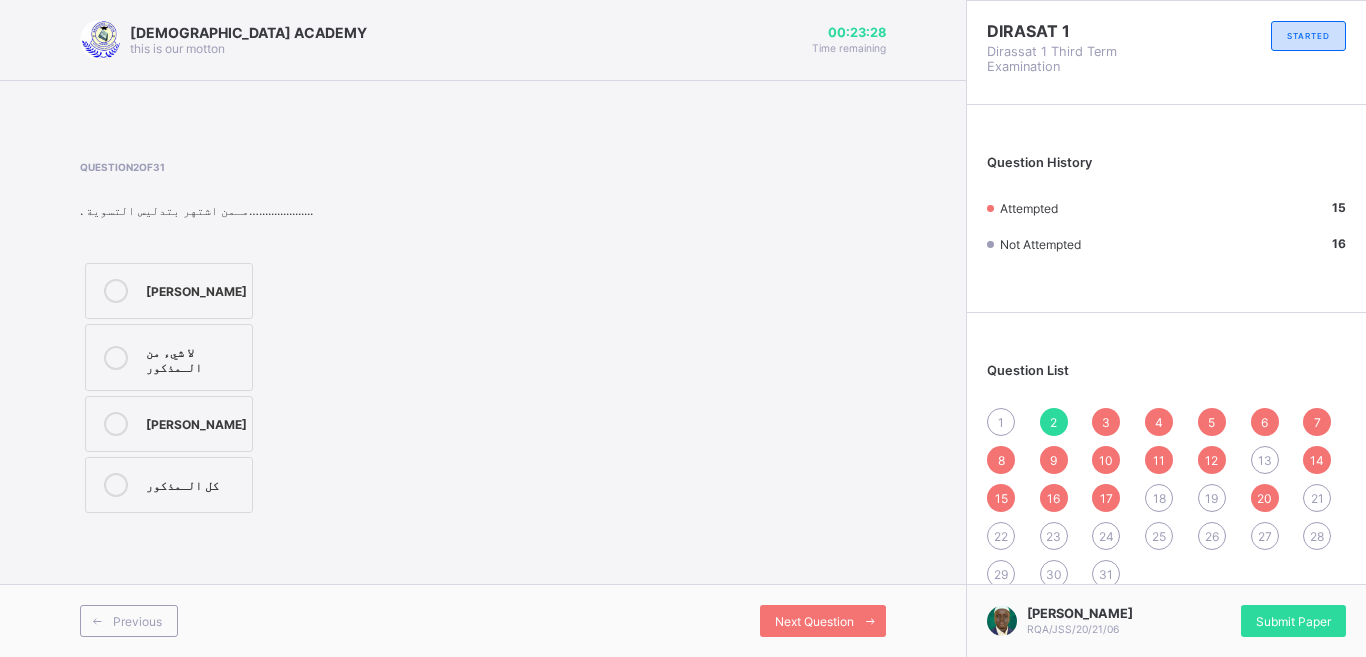 click on "كل الـمذكور" at bounding box center (194, 483) 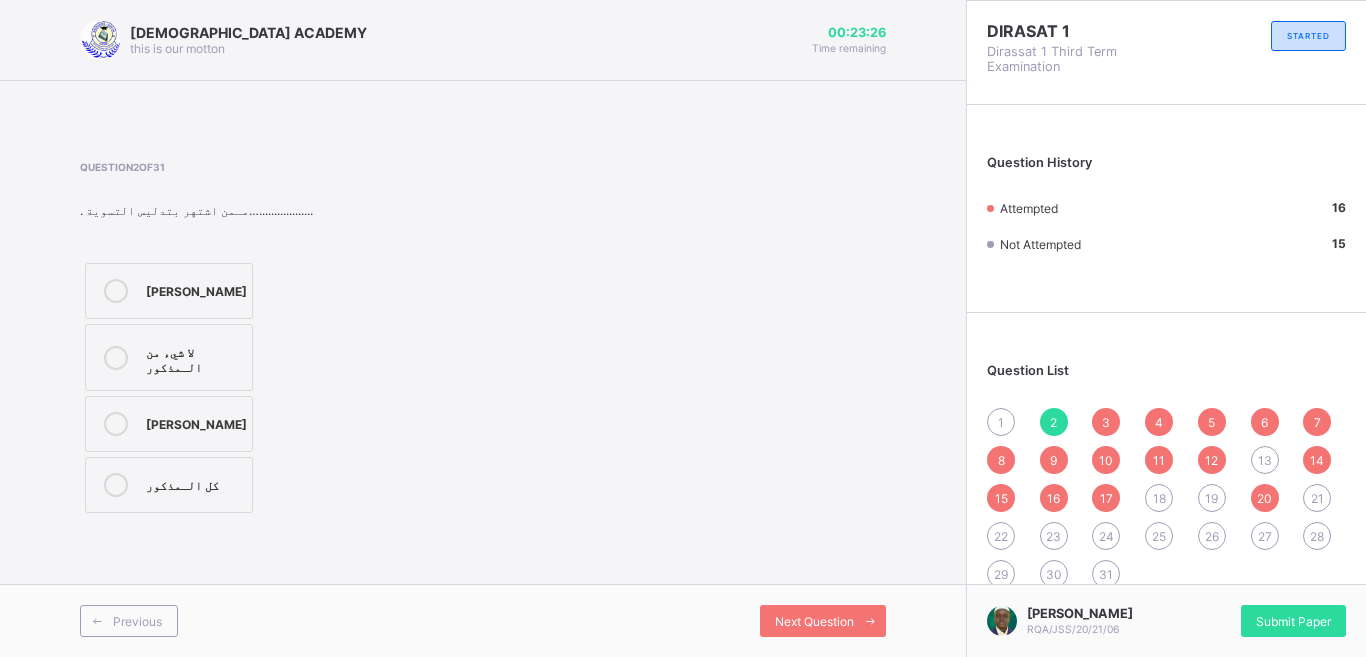 click on "1" at bounding box center [1001, 422] 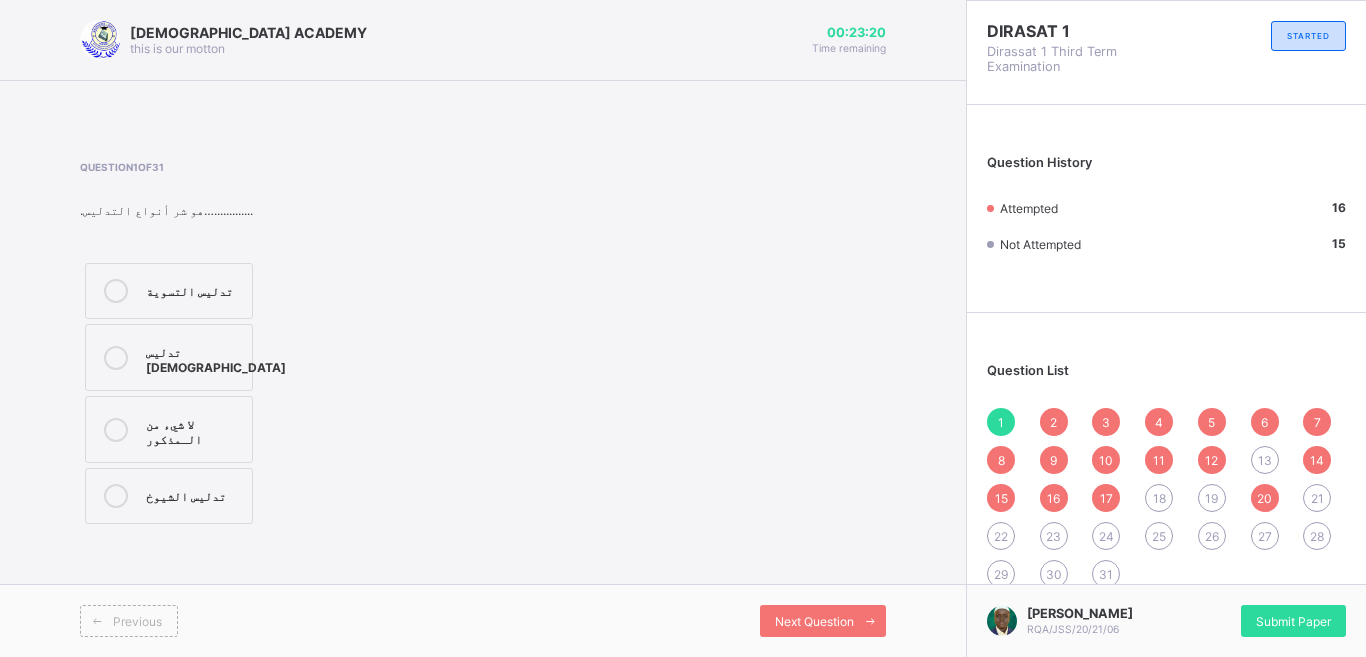 click on "لا شيء من الـمذكور" at bounding box center (194, 429) 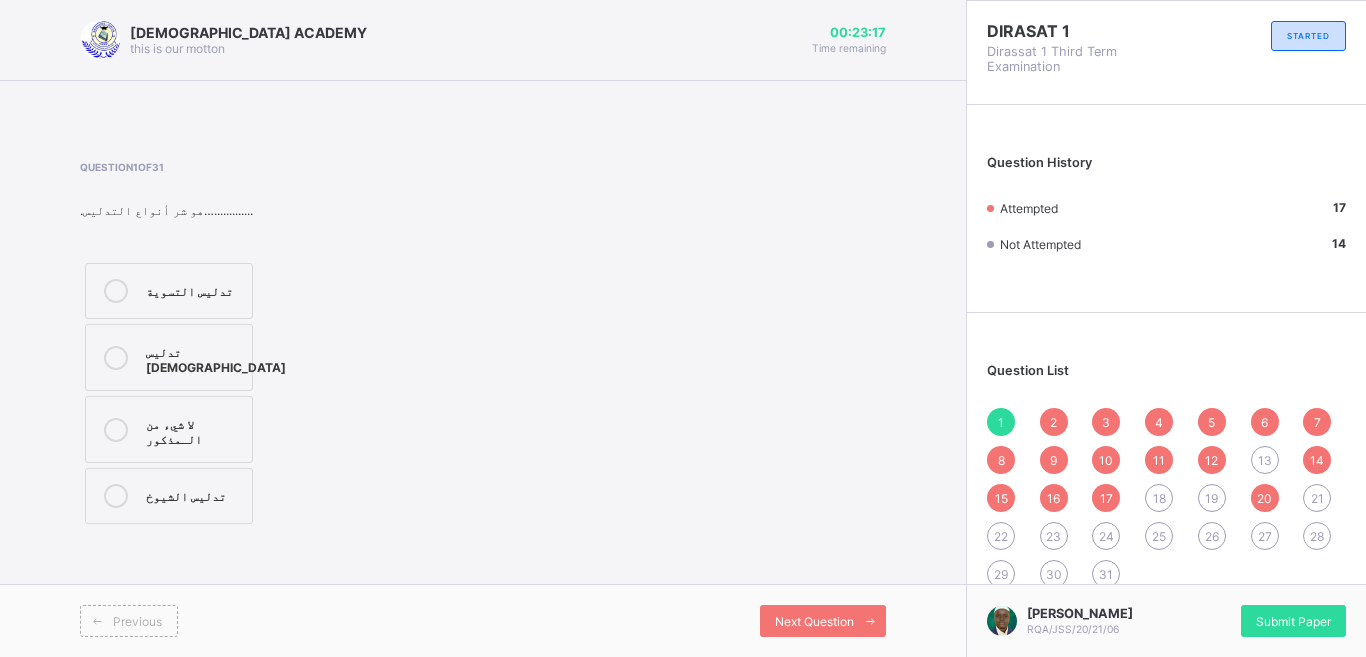 click on "18" at bounding box center [1159, 498] 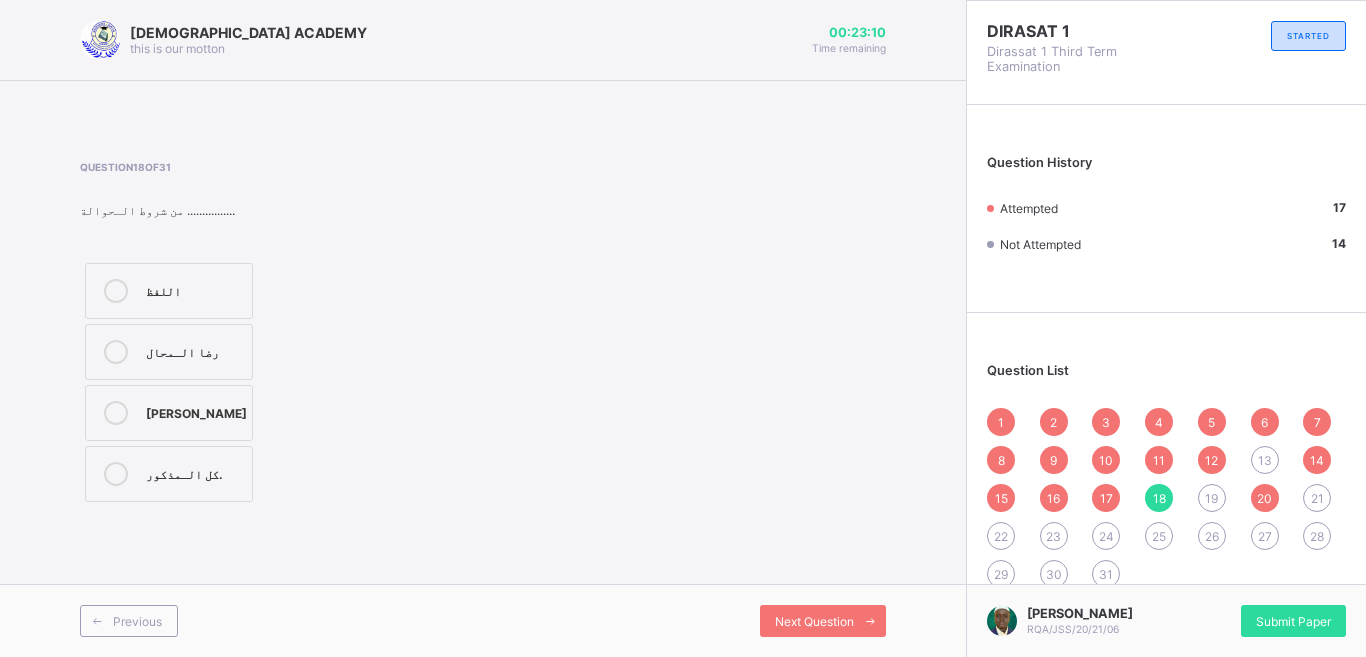 click on "1 2 3 4 5 6 7 8 9 10 11 12 13 14 15 16 17 18 19 20 21 22 23 24 25 26 27 28 29 30 31" at bounding box center (1166, 498) 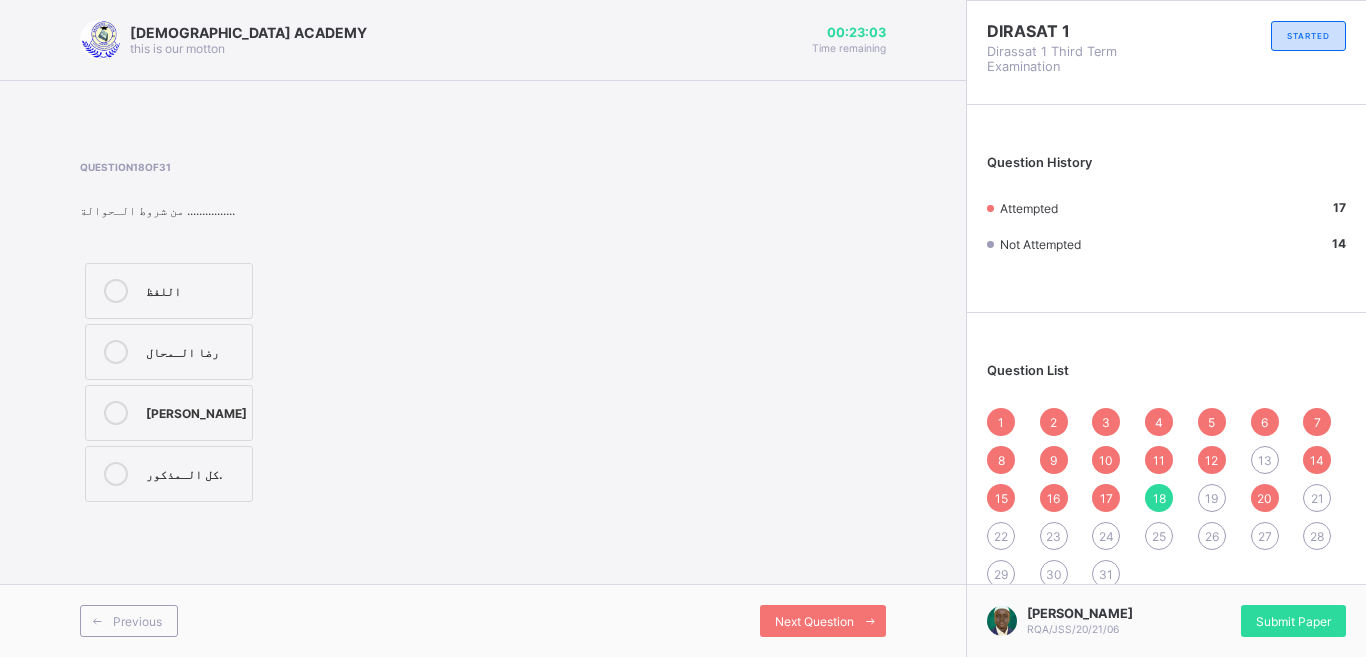 click on "1 2 3 4 5 6 7 8 9 10 11 12 13 14 15 16 17 18 19 20 21 22 23 24 25 26 27 28 29 30 31" at bounding box center (1166, 498) 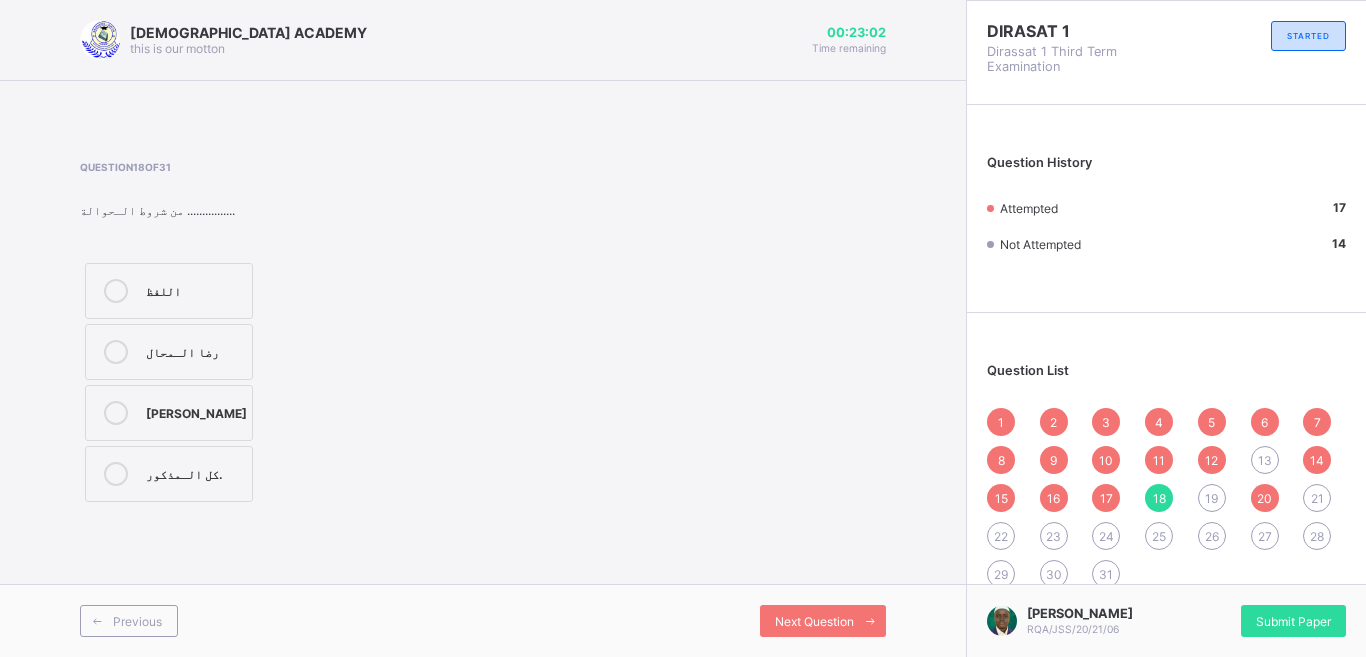 click on "6" at bounding box center (1264, 422) 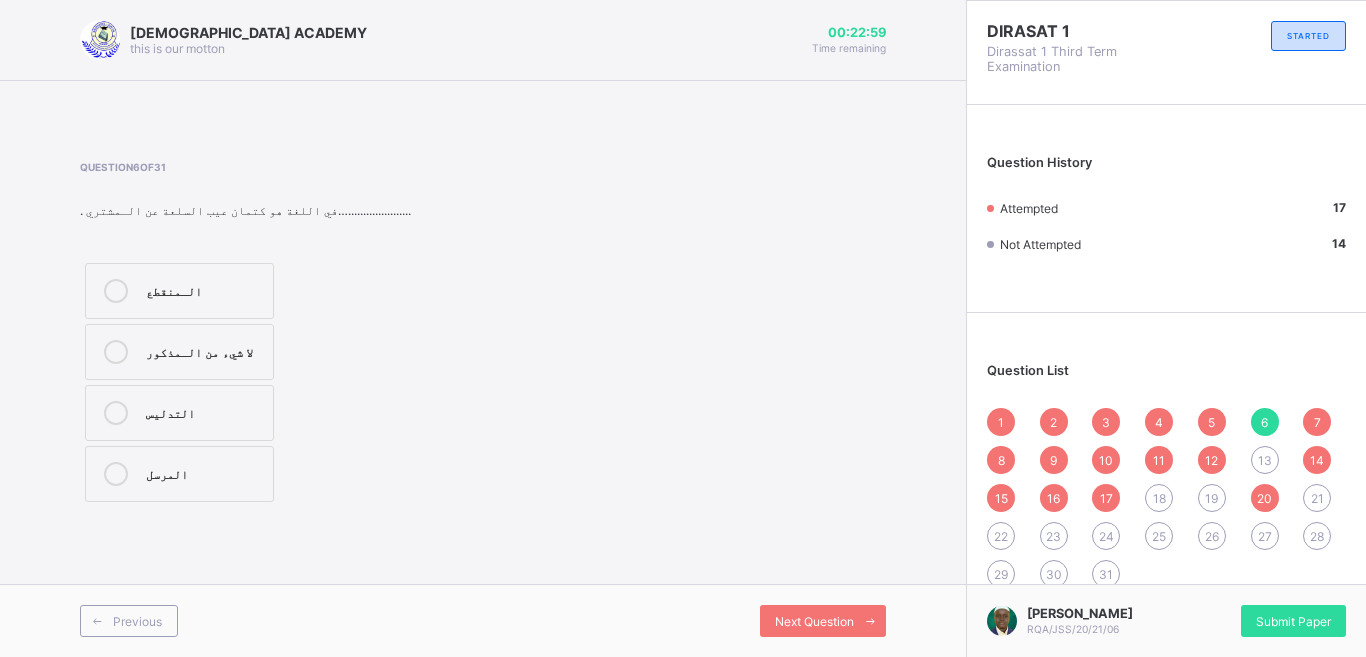 click on "7" at bounding box center (1317, 422) 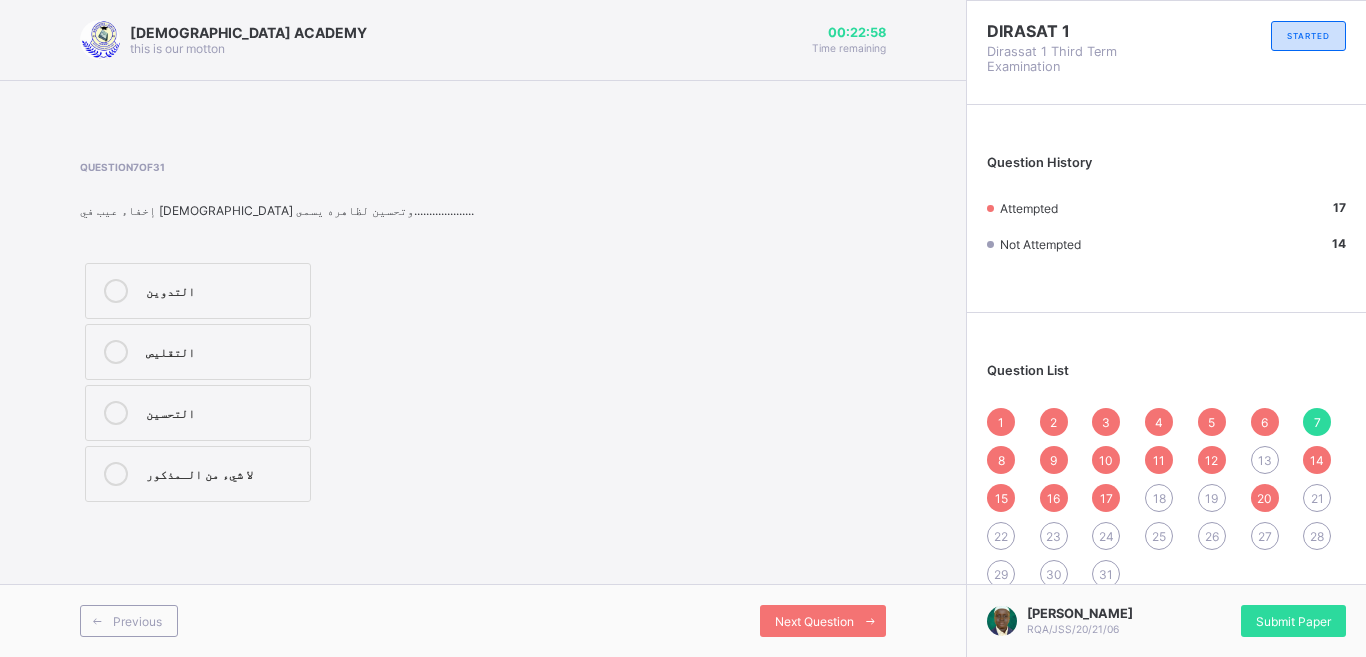 click on "8" at bounding box center [1001, 460] 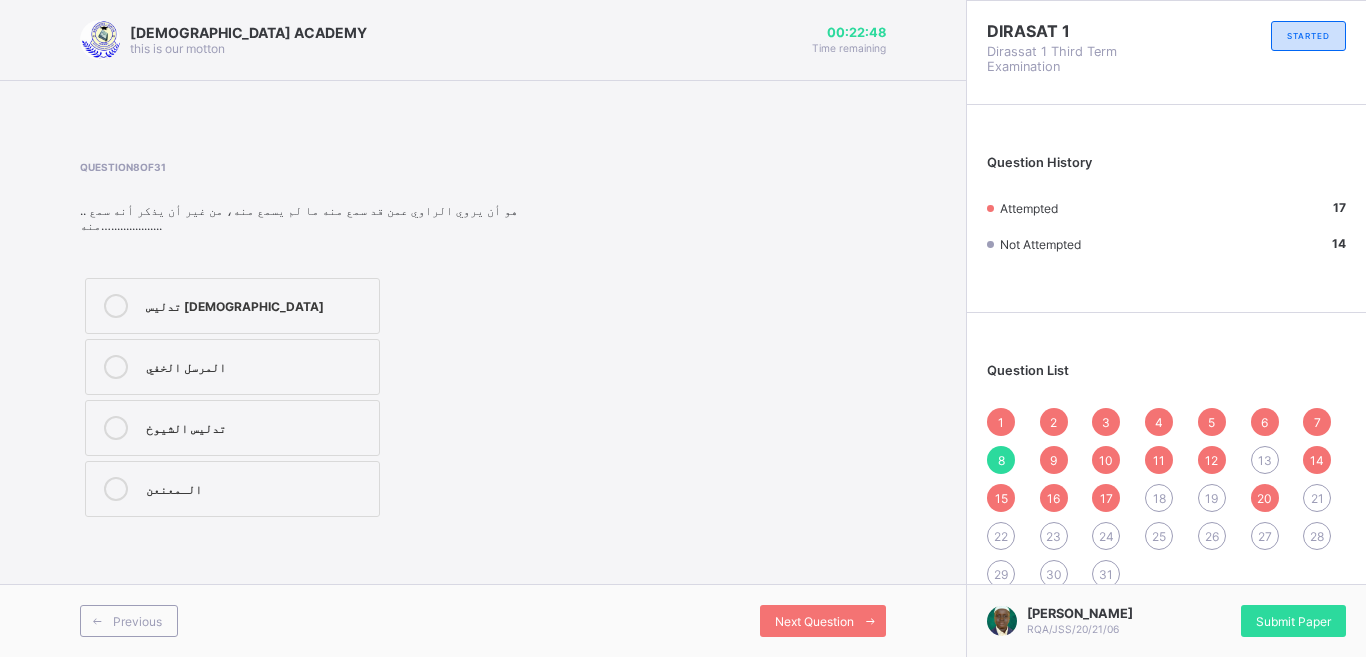click on "9" at bounding box center (1054, 460) 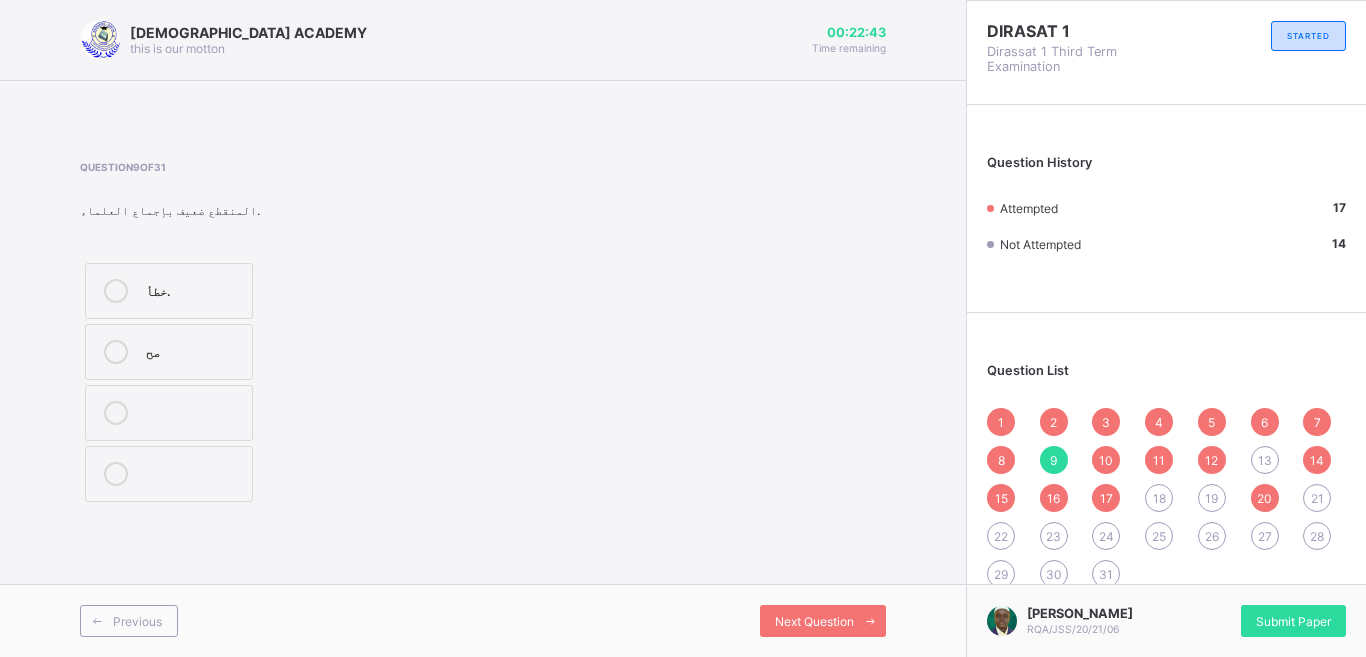 click on "8" at bounding box center (1001, 460) 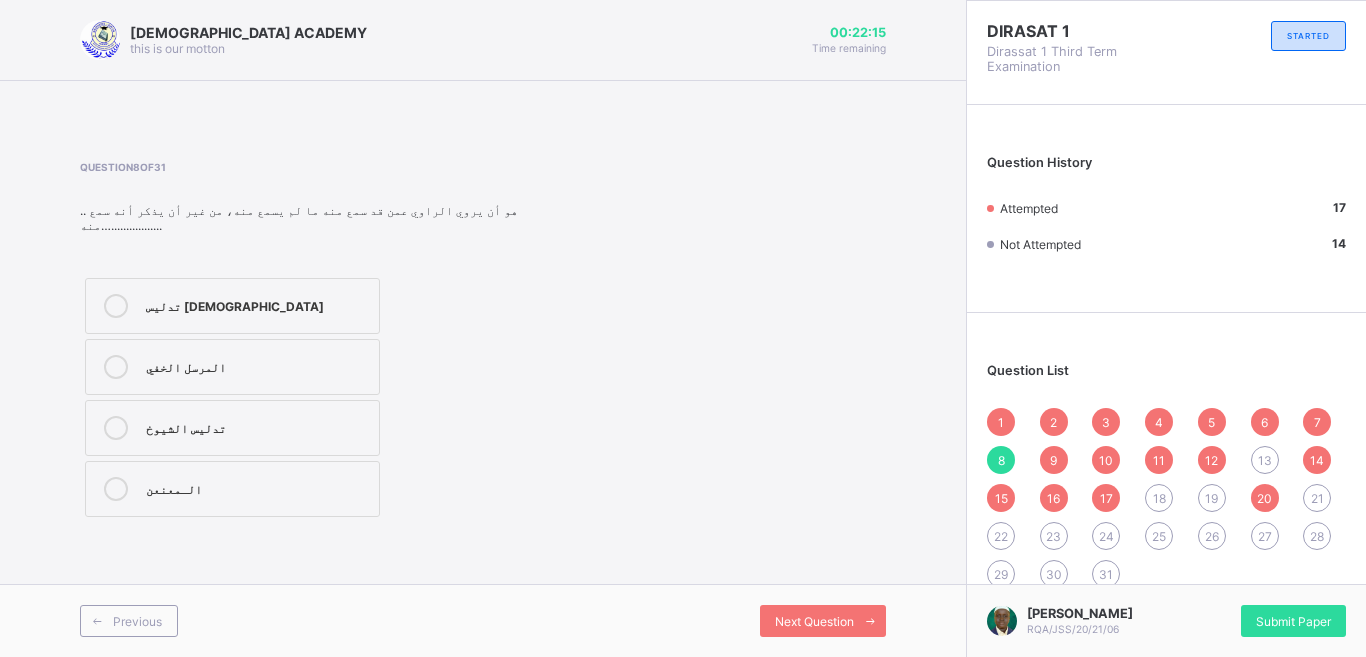 click on "26" at bounding box center (1212, 536) 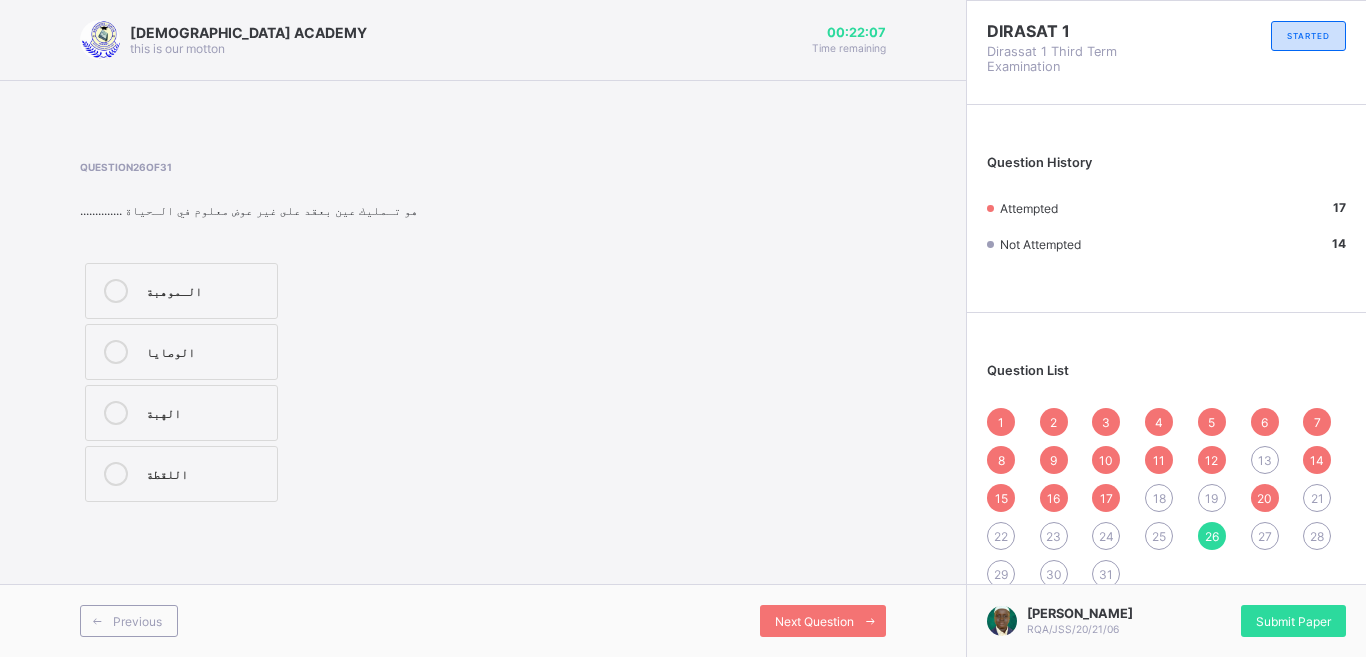 click on "25" at bounding box center (1159, 536) 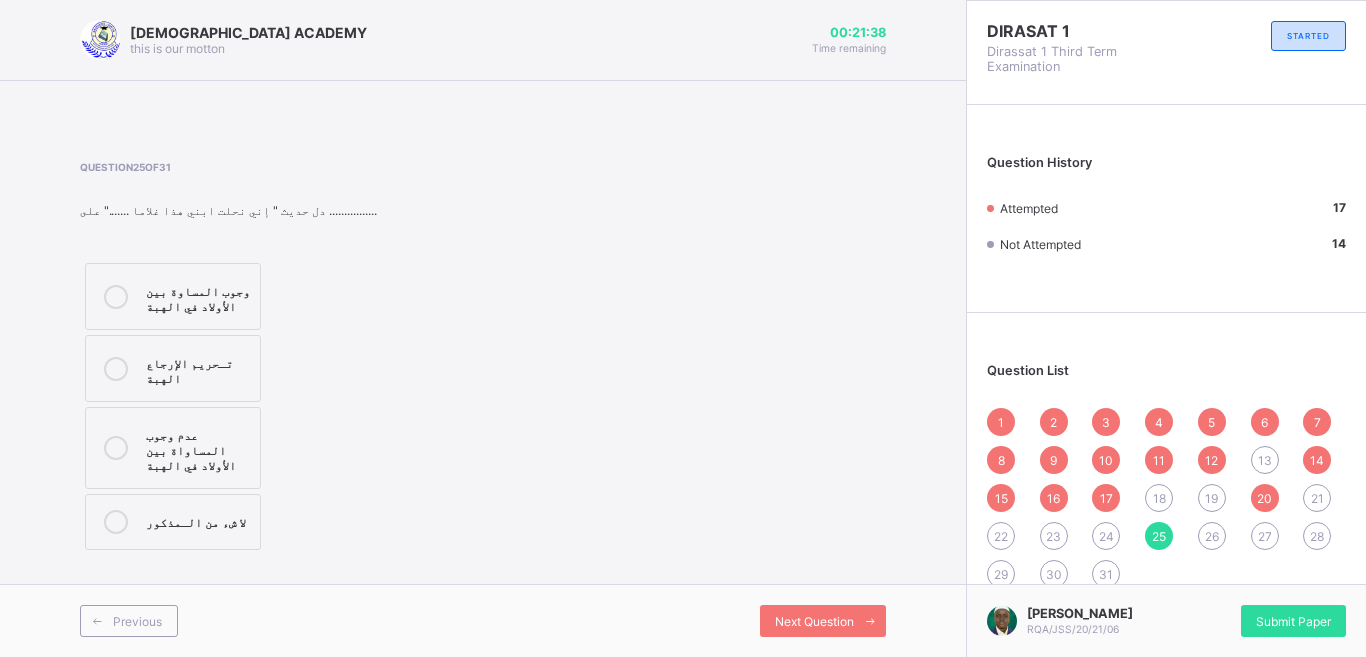 click on "31" at bounding box center [1106, 574] 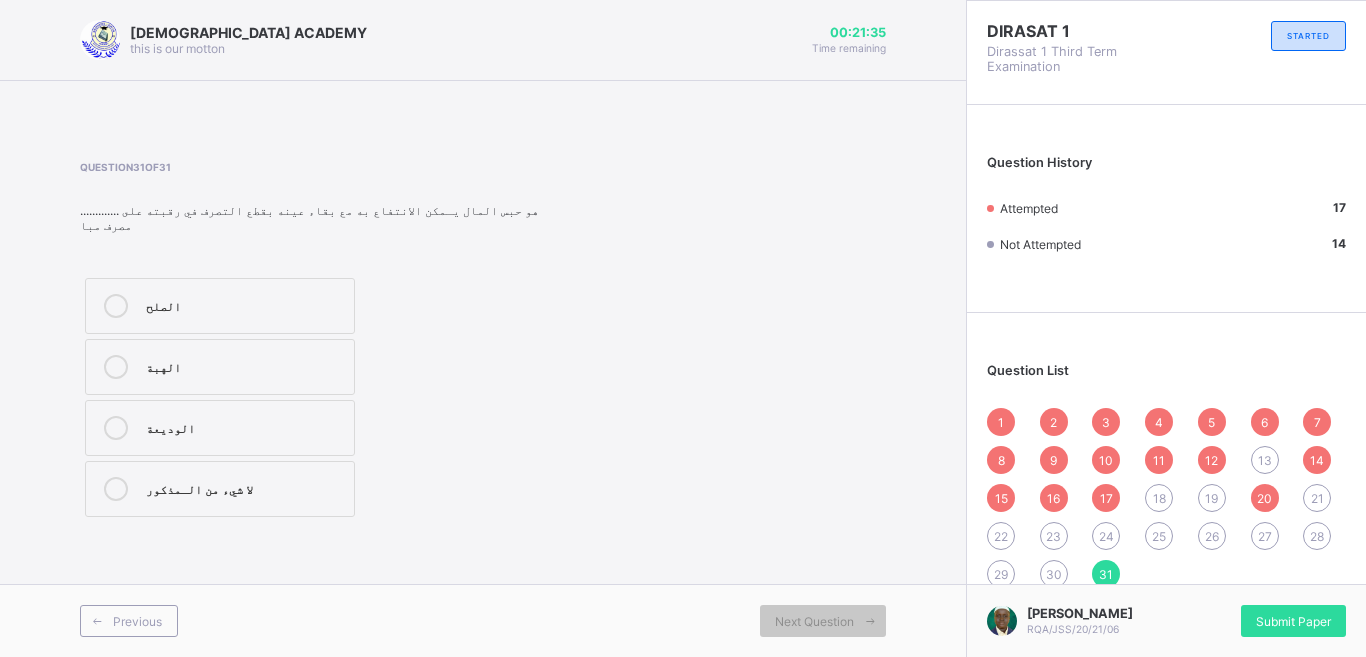click on "13" at bounding box center [1265, 460] 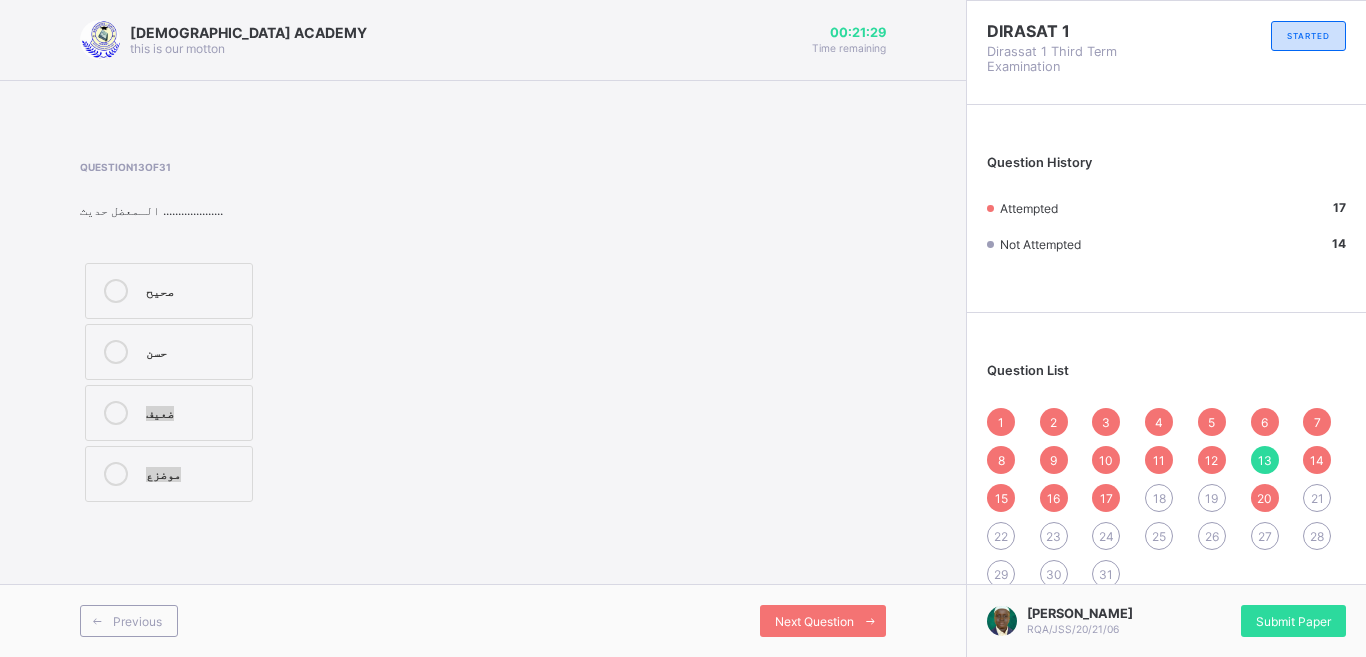 drag, startPoint x: 189, startPoint y: 474, endPoint x: 519, endPoint y: 396, distance: 339.0929 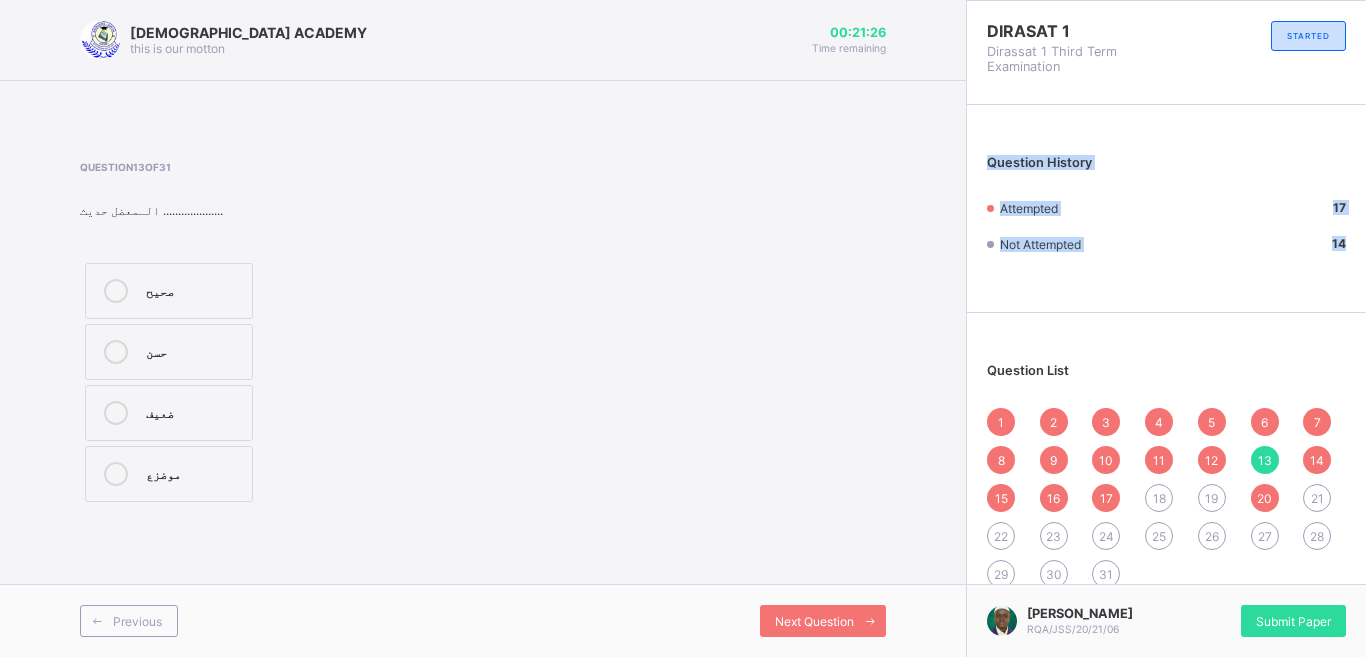 drag, startPoint x: 1361, startPoint y: 102, endPoint x: 1353, endPoint y: 253, distance: 151.21178 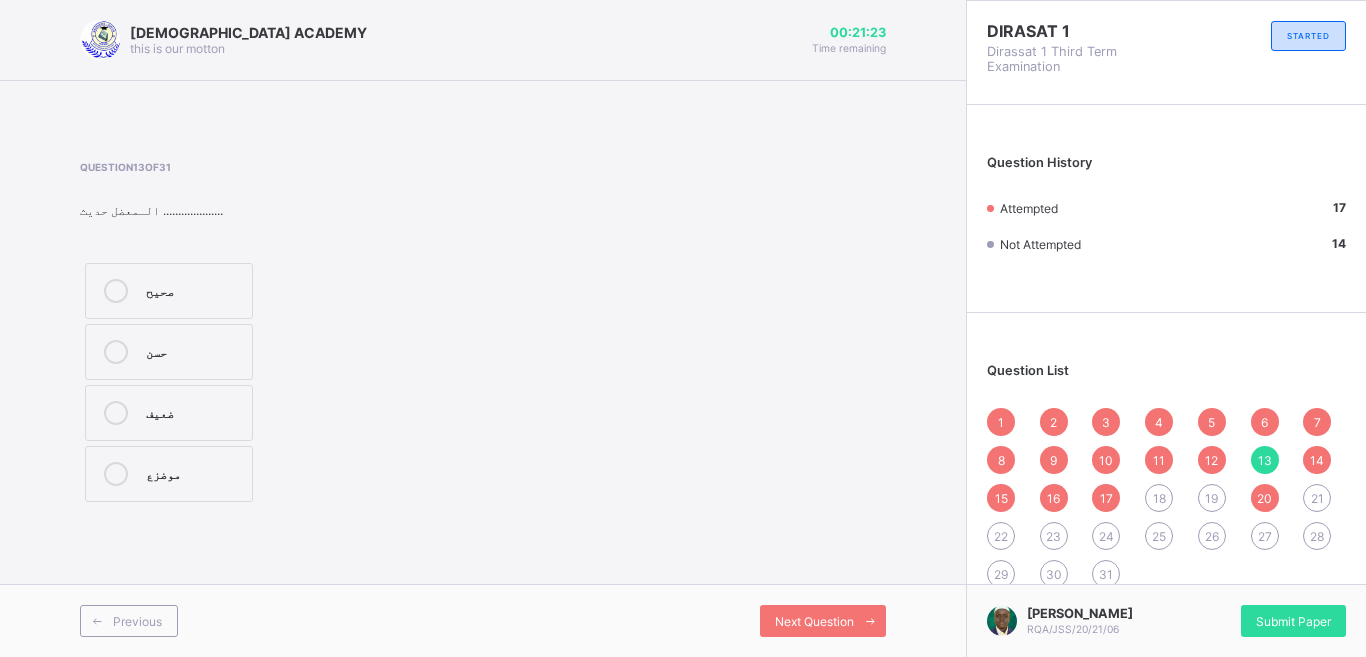 click on "28" at bounding box center [1317, 536] 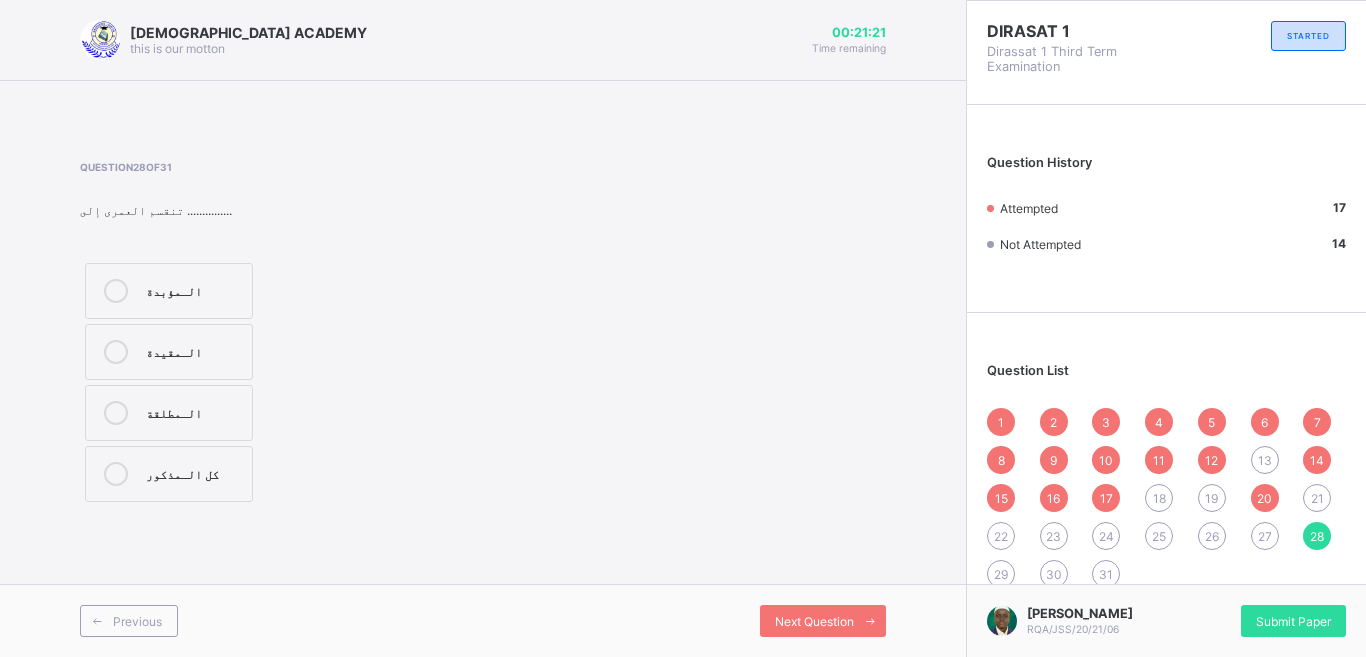 click on "31" at bounding box center [1106, 574] 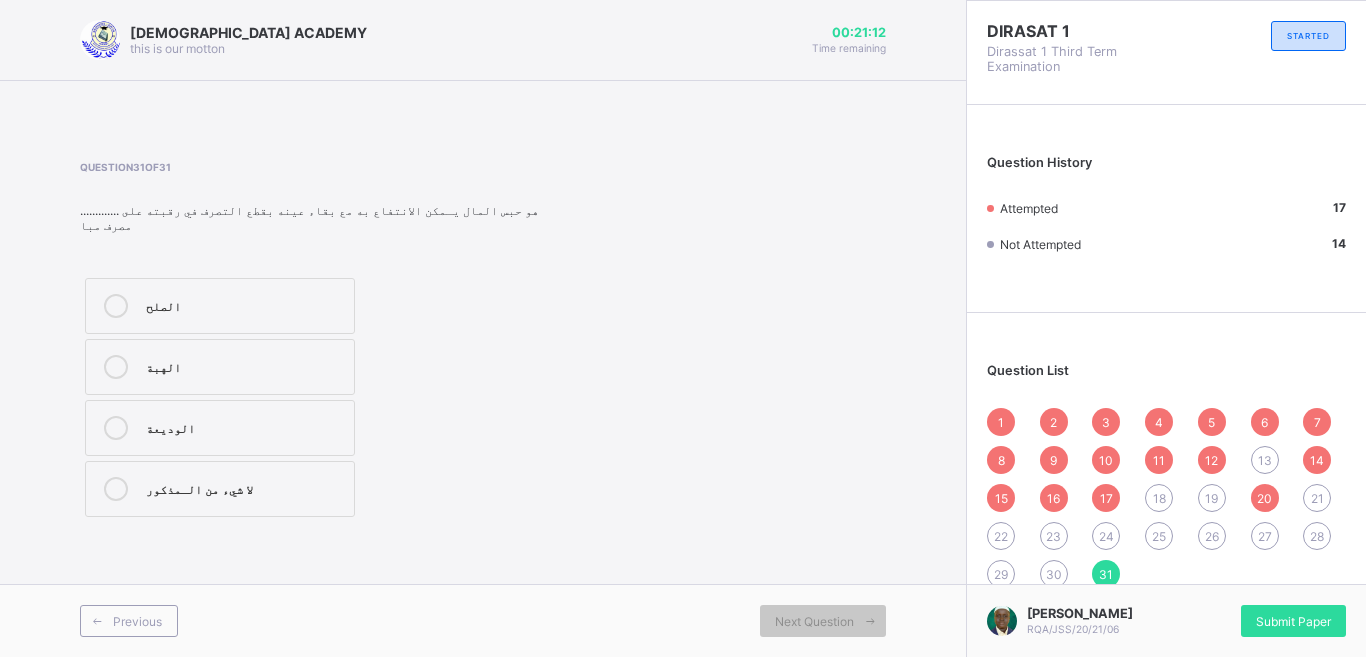 click on "25" at bounding box center (1159, 536) 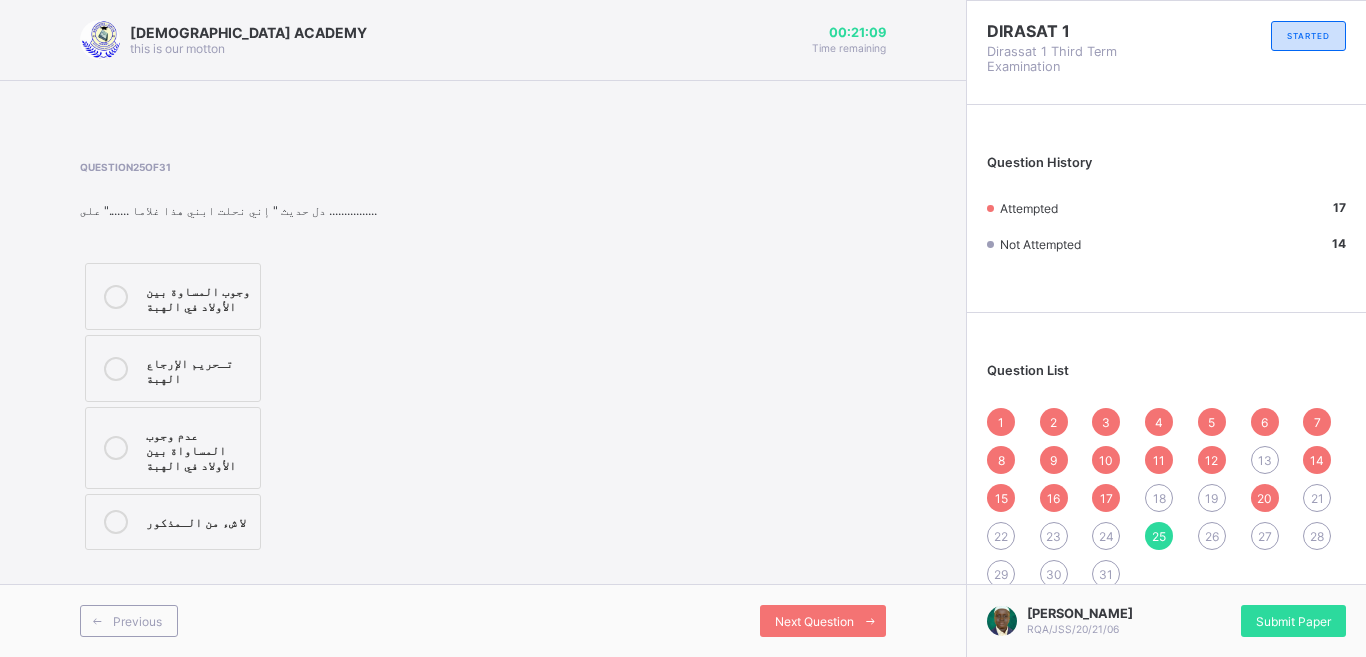 click on "18" at bounding box center [1159, 498] 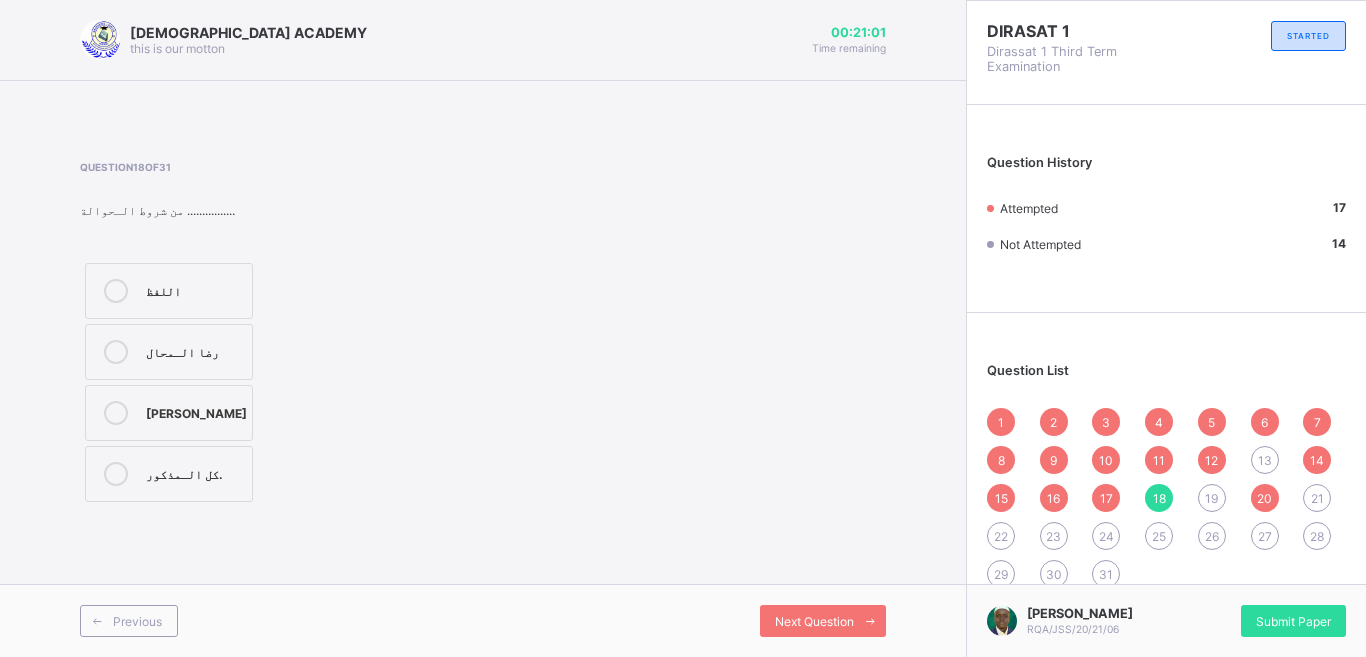 click on "رضا الـمحال" at bounding box center [194, 350] 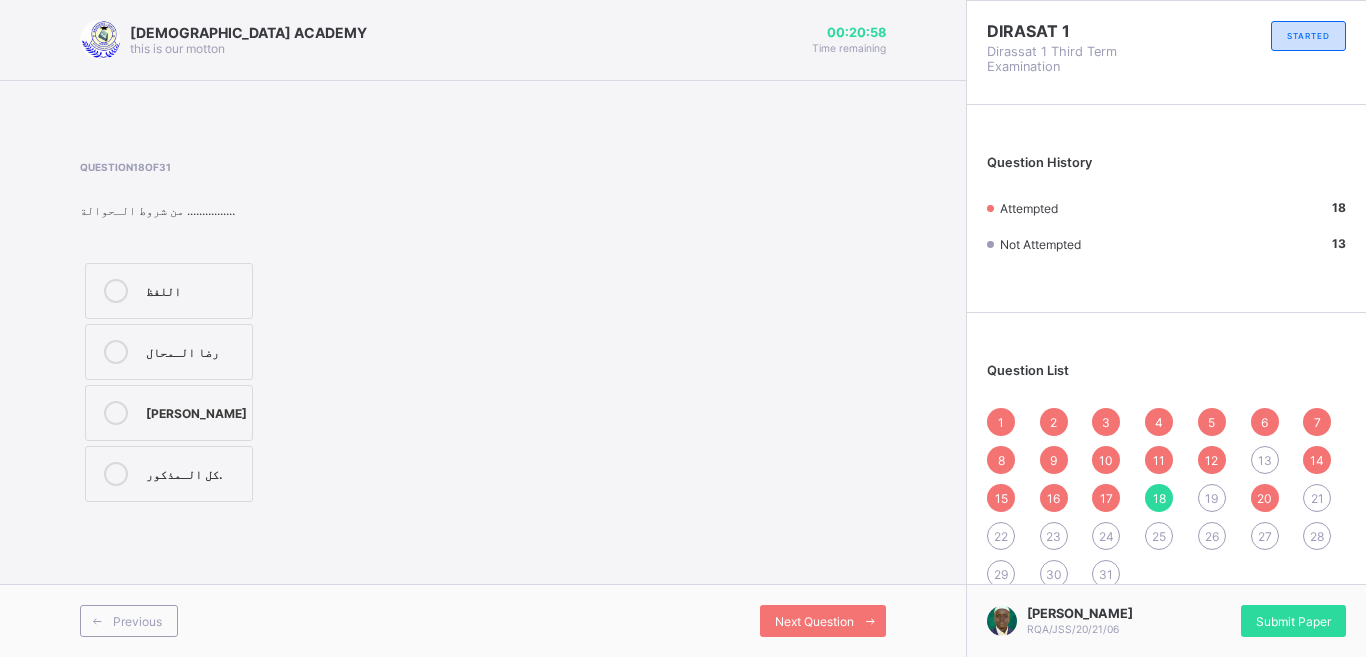 click on "19" at bounding box center (1212, 498) 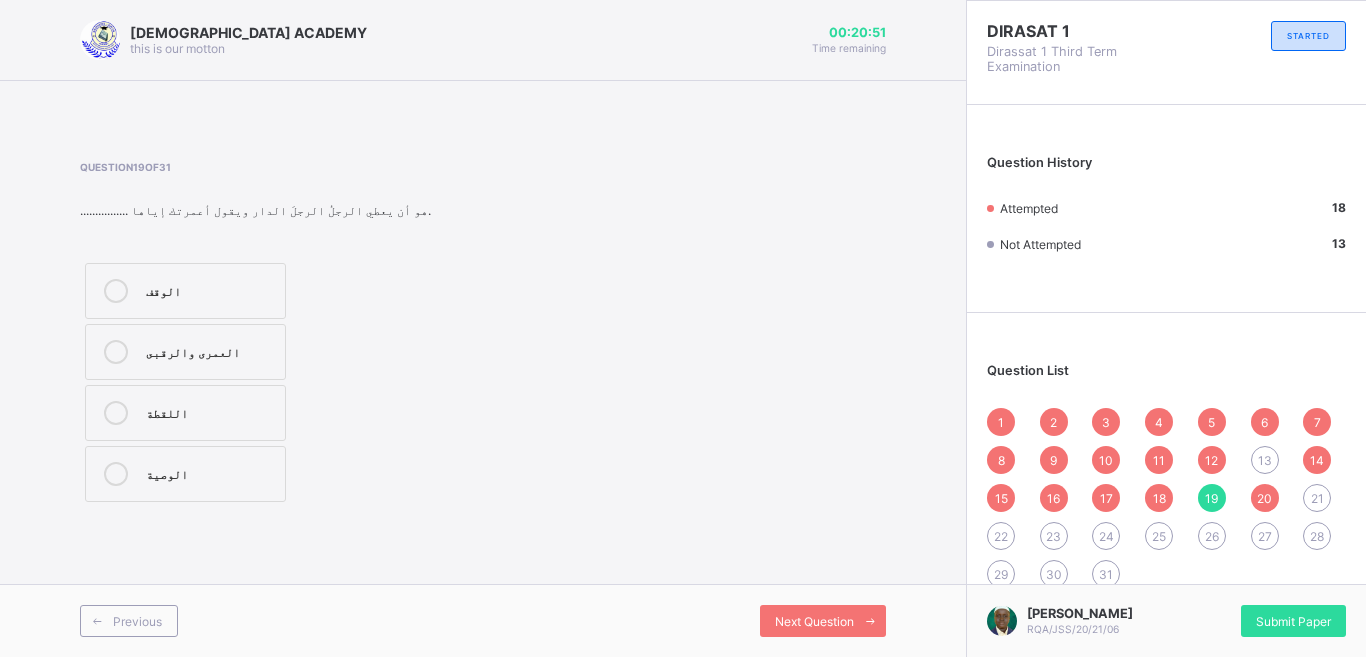 click on "العمرى والرقبى" at bounding box center (210, 350) 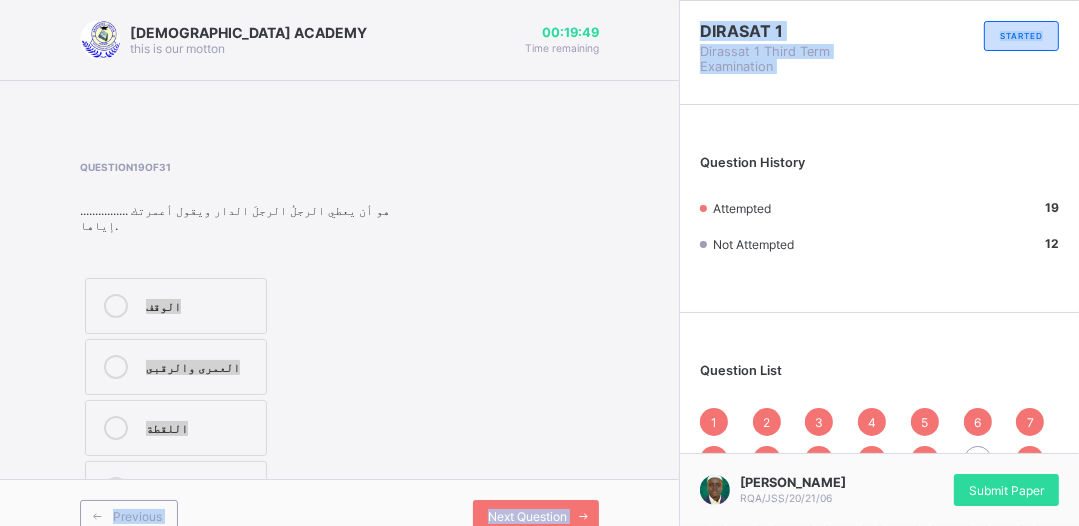 drag, startPoint x: 1331, startPoint y: 0, endPoint x: 1092, endPoint y: 49, distance: 243.97131 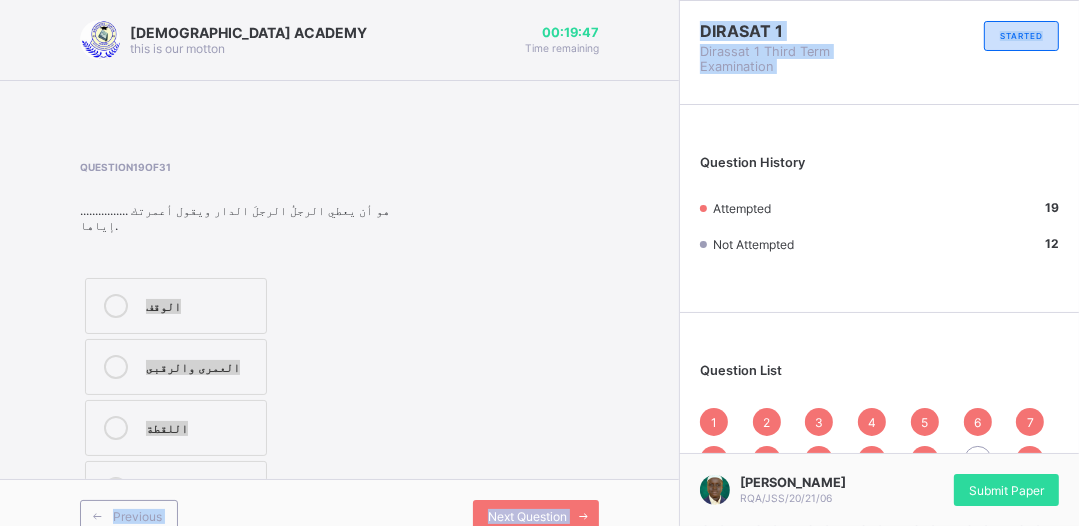scroll, scrollTop: 86, scrollLeft: 0, axis: vertical 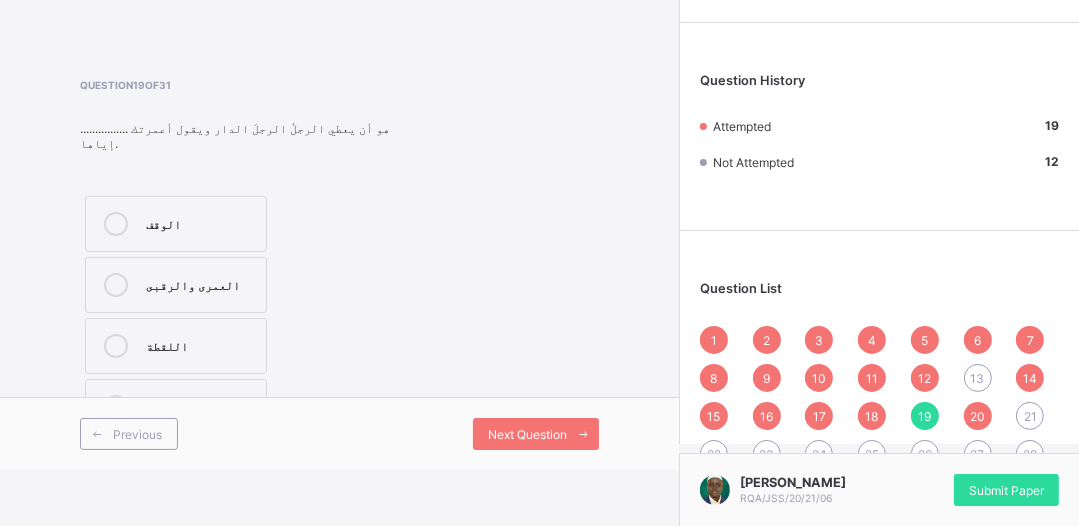 click on "13" at bounding box center (978, 378) 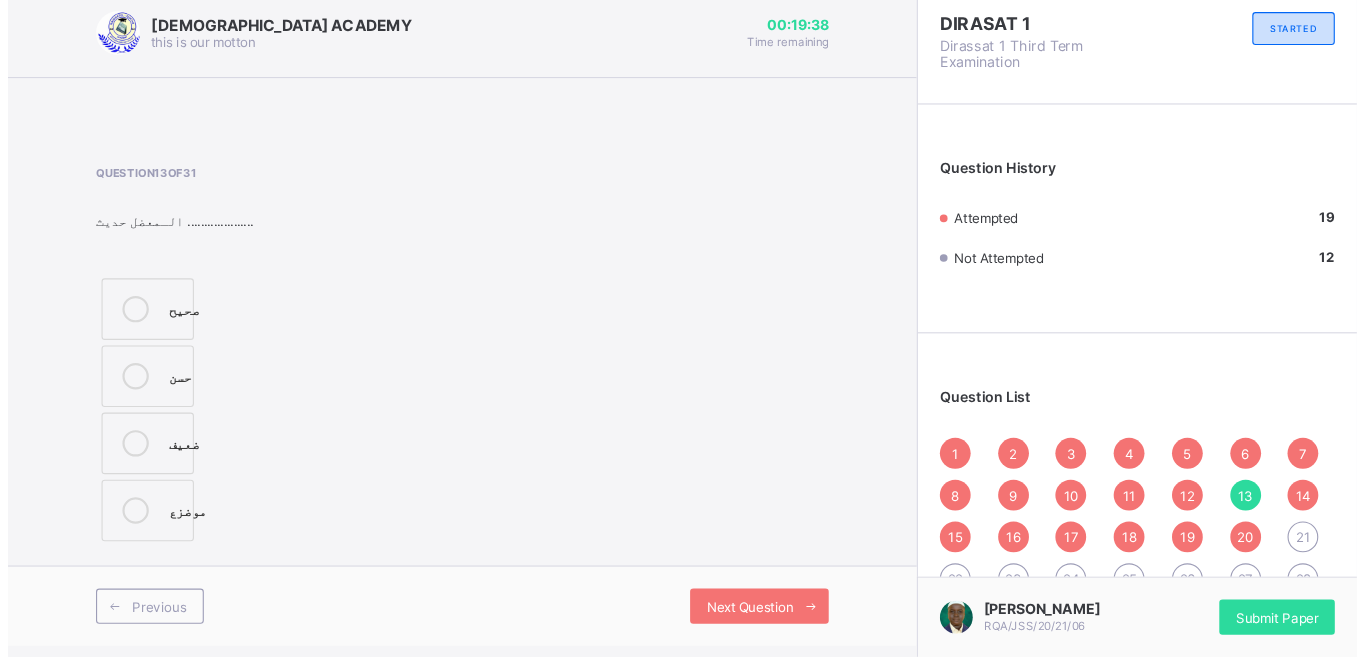 scroll, scrollTop: 0, scrollLeft: 0, axis: both 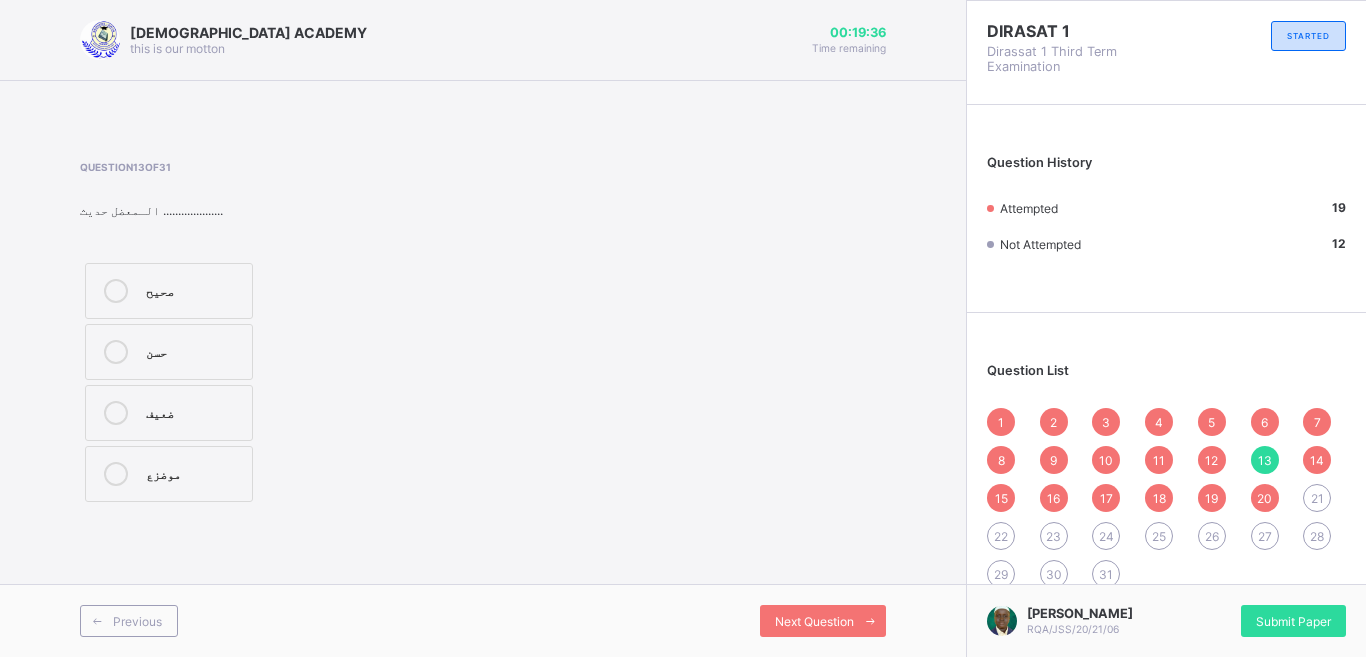 drag, startPoint x: 1081, startPoint y: 2, endPoint x: 650, endPoint y: 392, distance: 581.2581 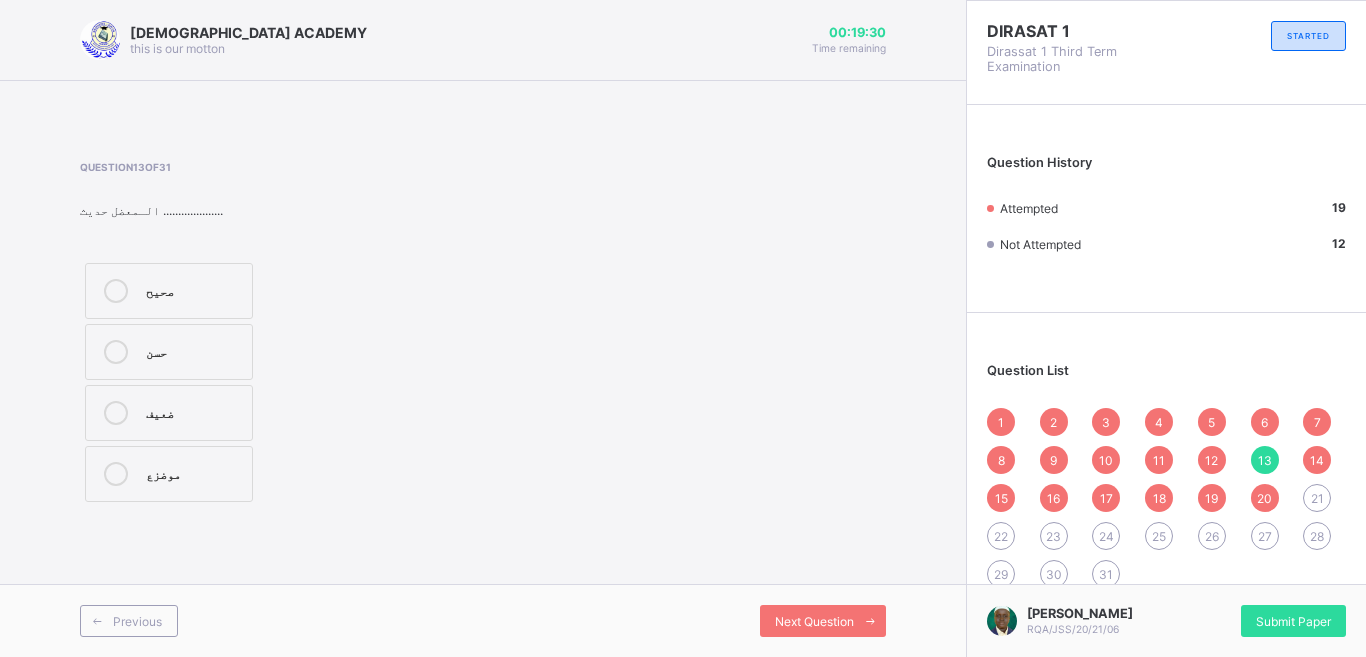 click on "31" at bounding box center [1106, 574] 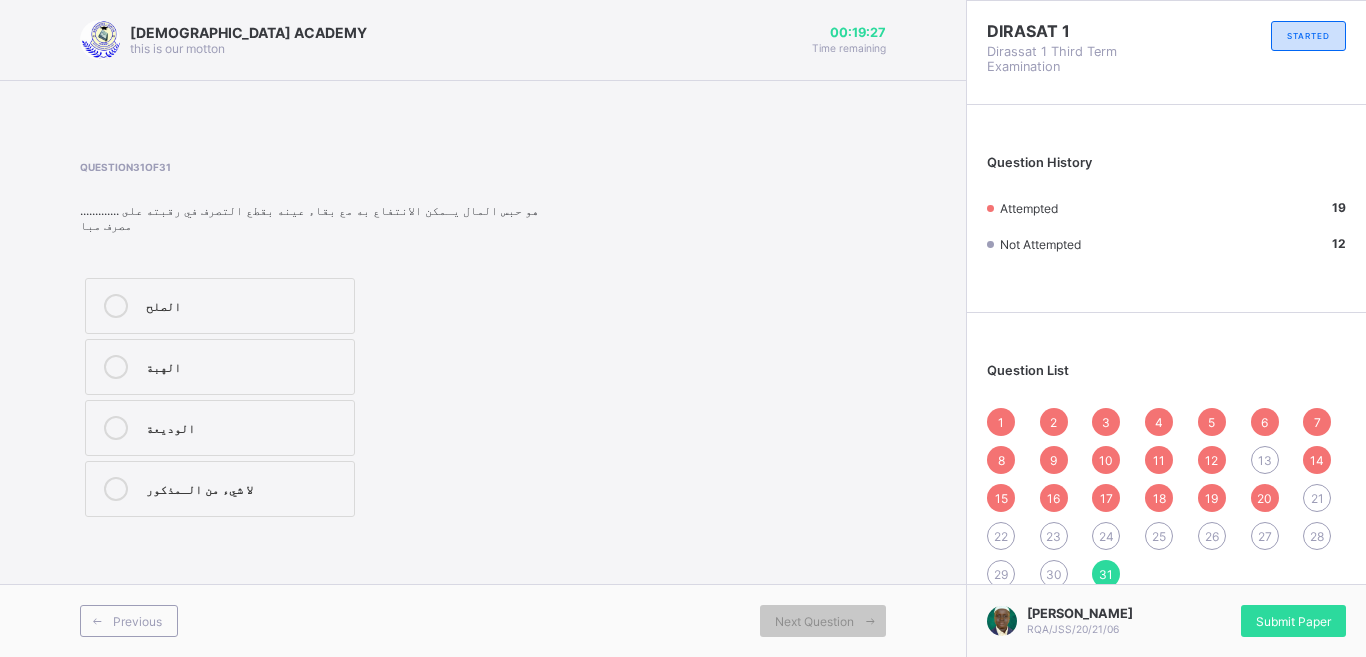 click on "الهبة" at bounding box center (220, 367) 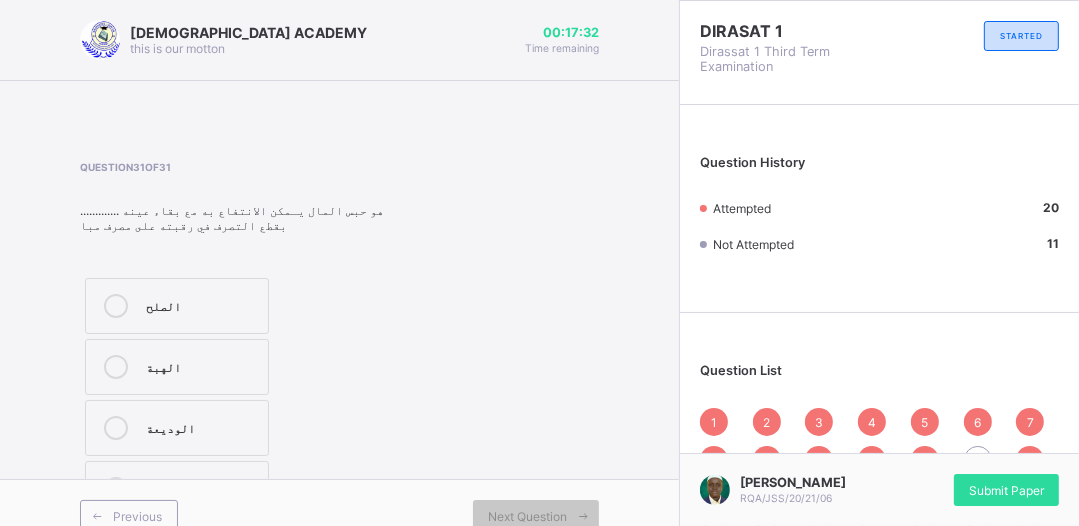 drag, startPoint x: 1311, startPoint y: 1, endPoint x: 188, endPoint y: 279, distance: 1156.898 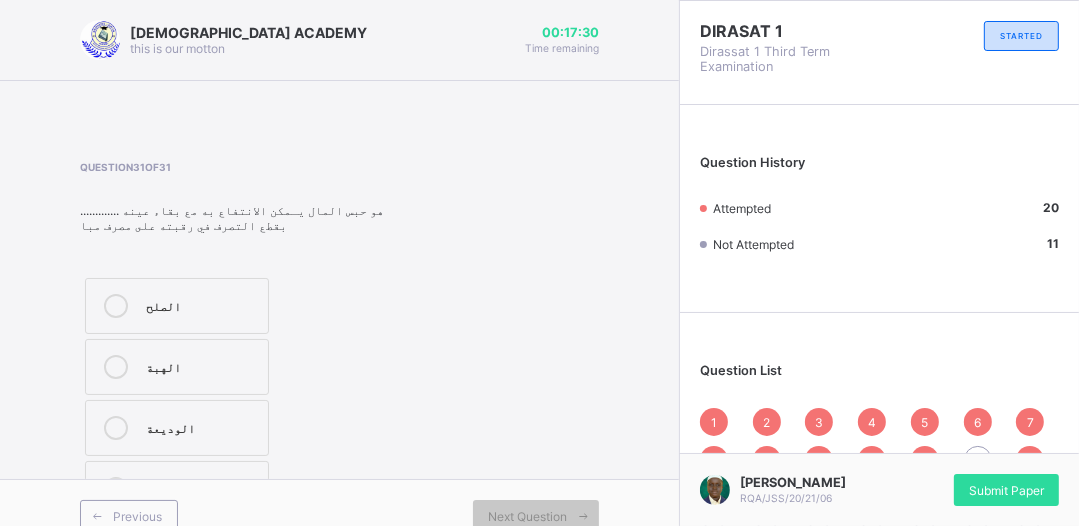 click on "الهبة" at bounding box center [202, 365] 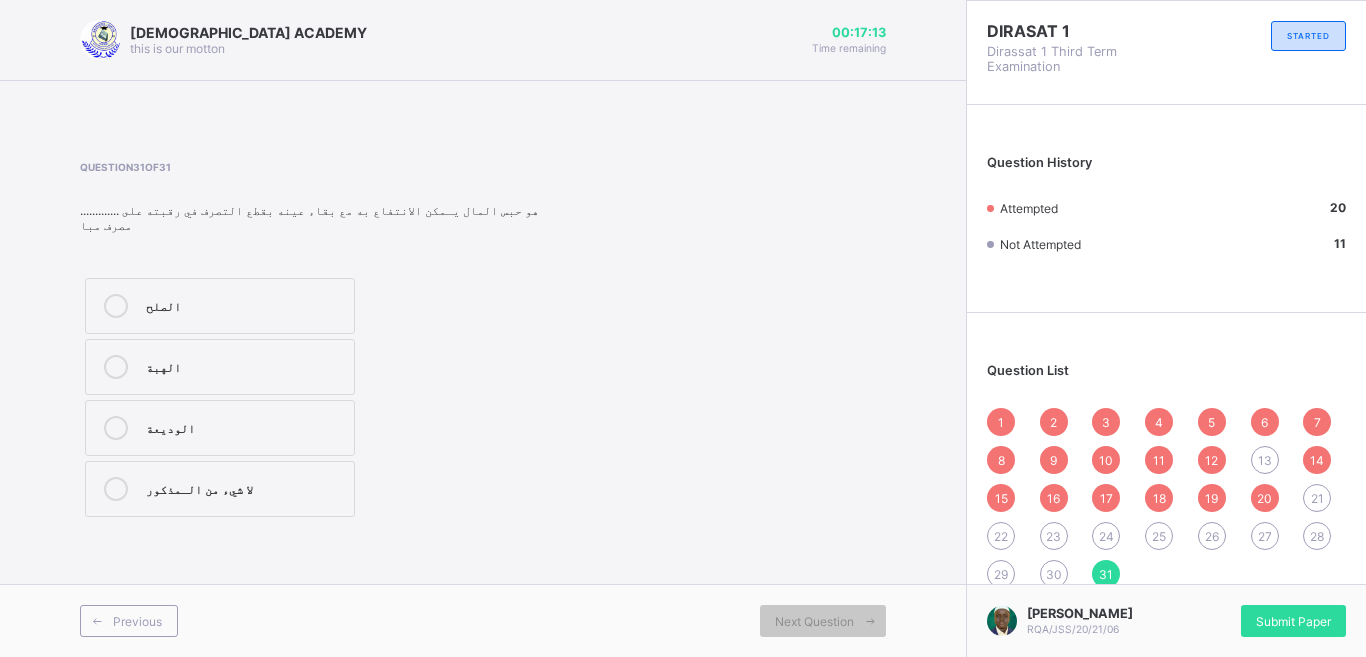 drag, startPoint x: 1000, startPoint y: 20, endPoint x: 727, endPoint y: 249, distance: 356.3285 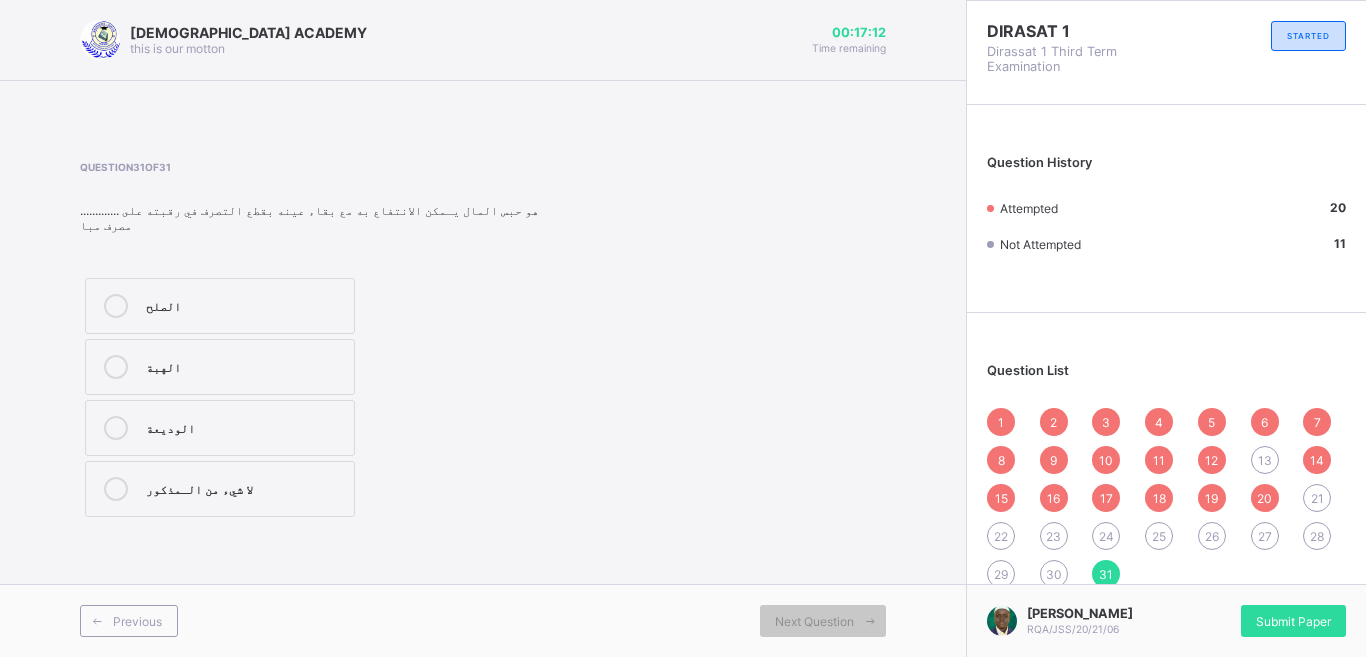click on "13" at bounding box center [1265, 460] 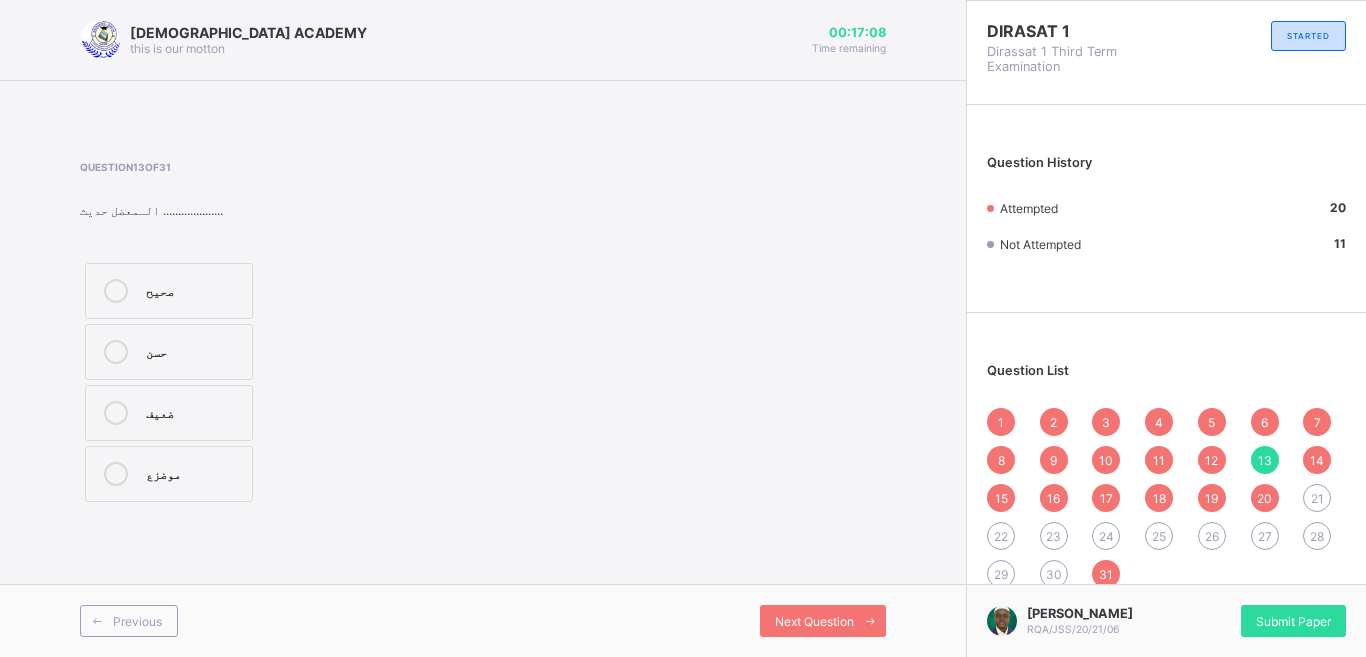 click on "صحيح" at bounding box center (194, 289) 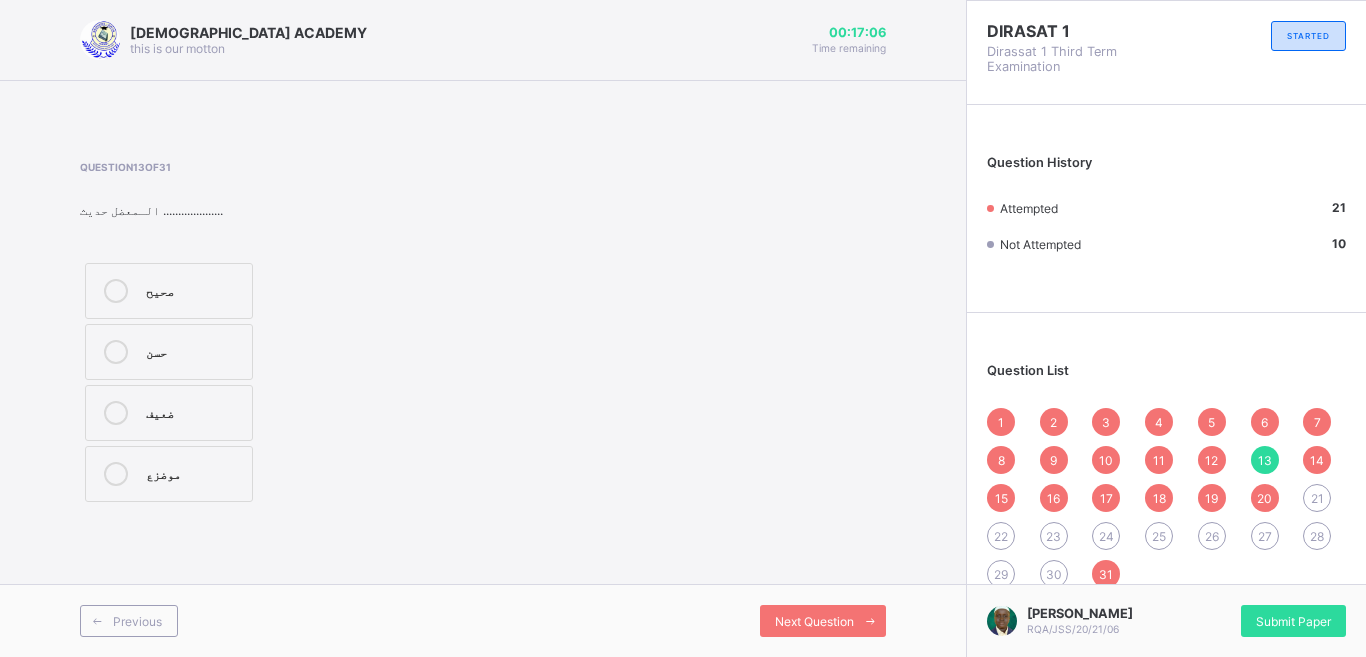 click on "21" at bounding box center [1317, 498] 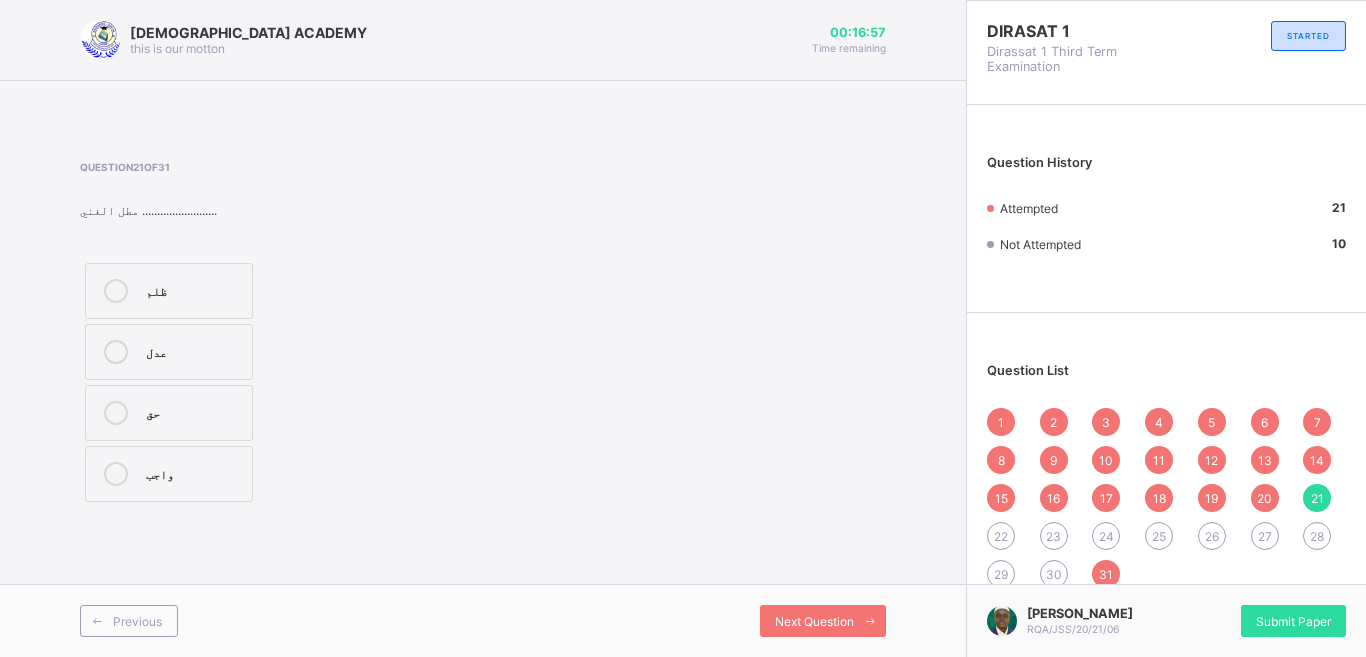 click on "عدل" at bounding box center [194, 350] 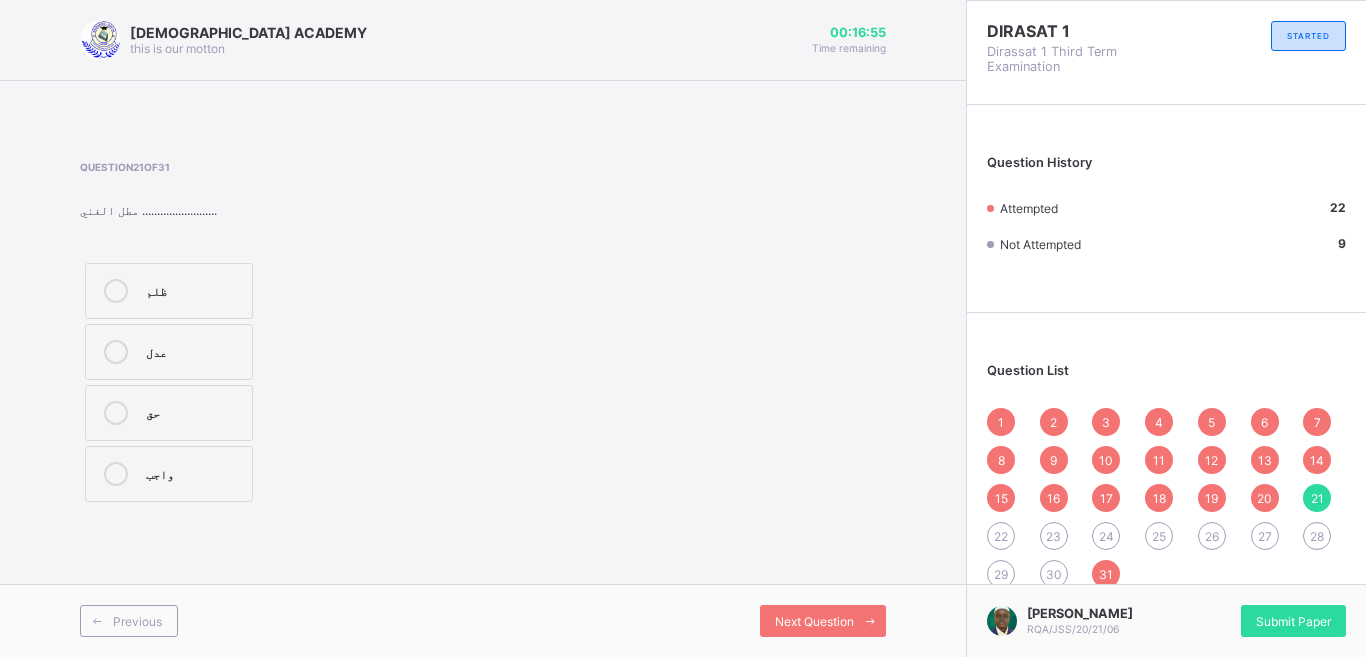 click on "22" at bounding box center [1001, 536] 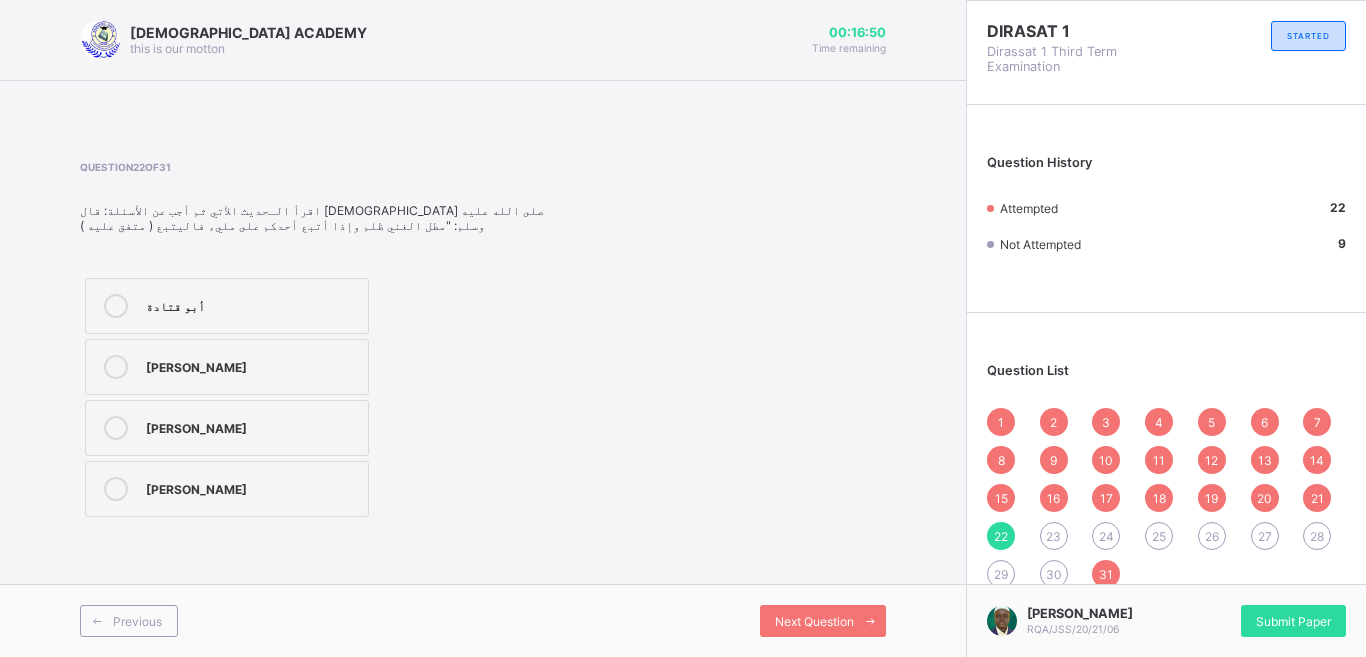 click on "[PERSON_NAME]" at bounding box center (252, 428) 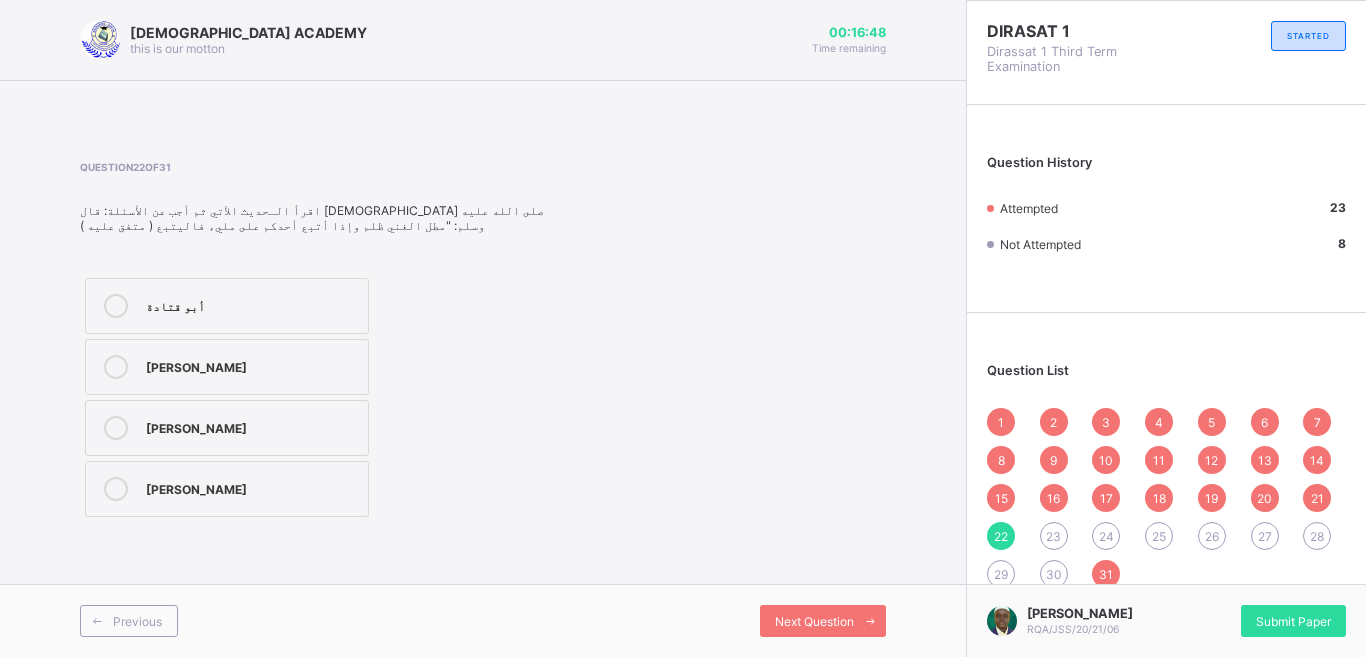 click on "23" at bounding box center (1053, 536) 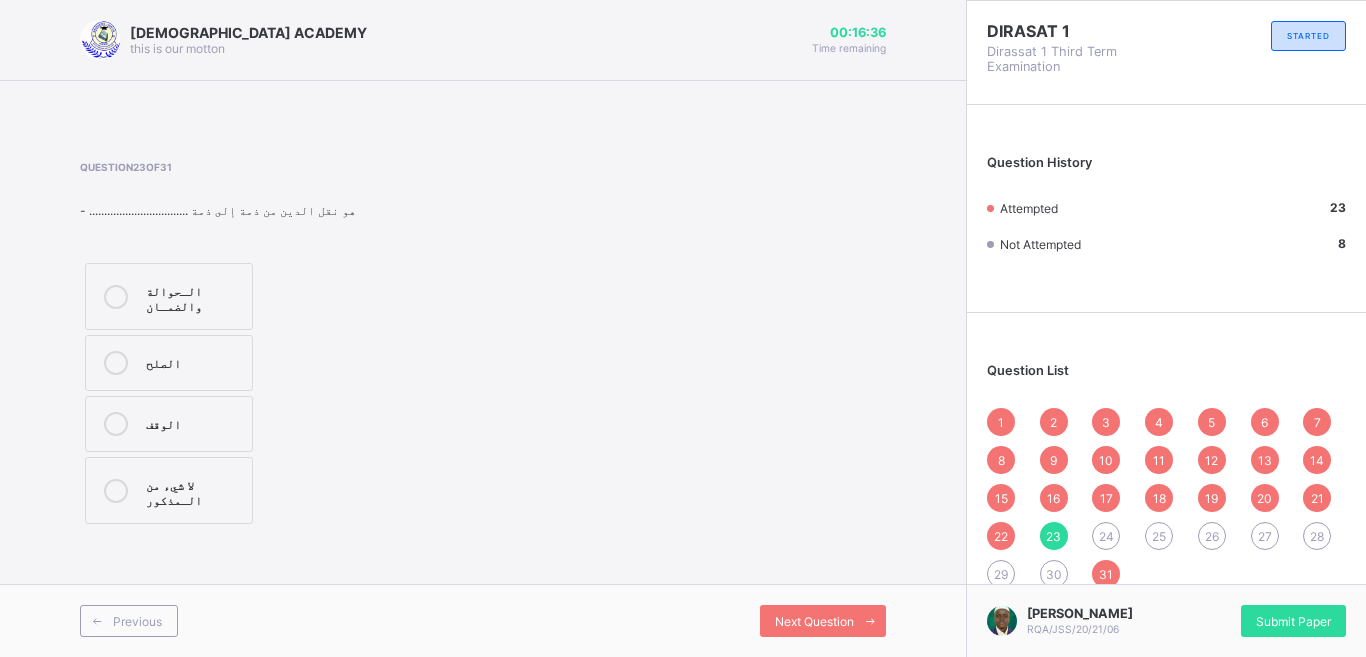 click on "الصلح" at bounding box center [194, 361] 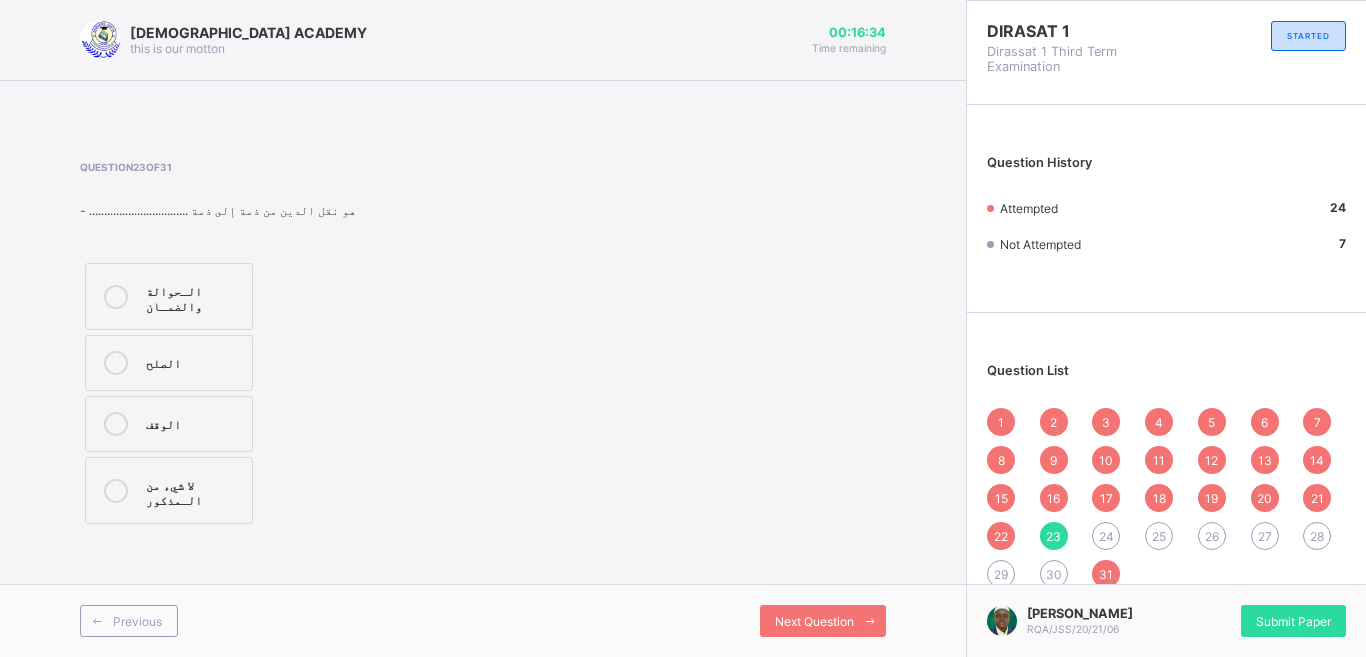 click on "24" at bounding box center [1106, 536] 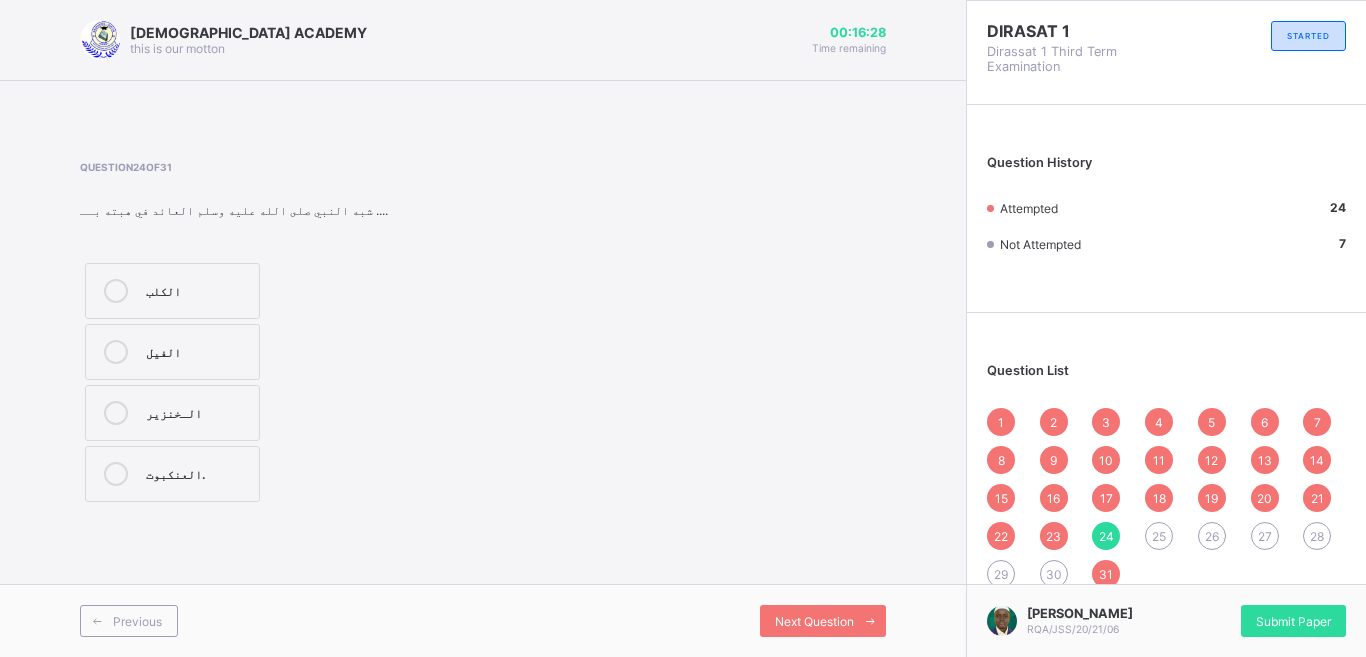 click on "28" at bounding box center (1317, 536) 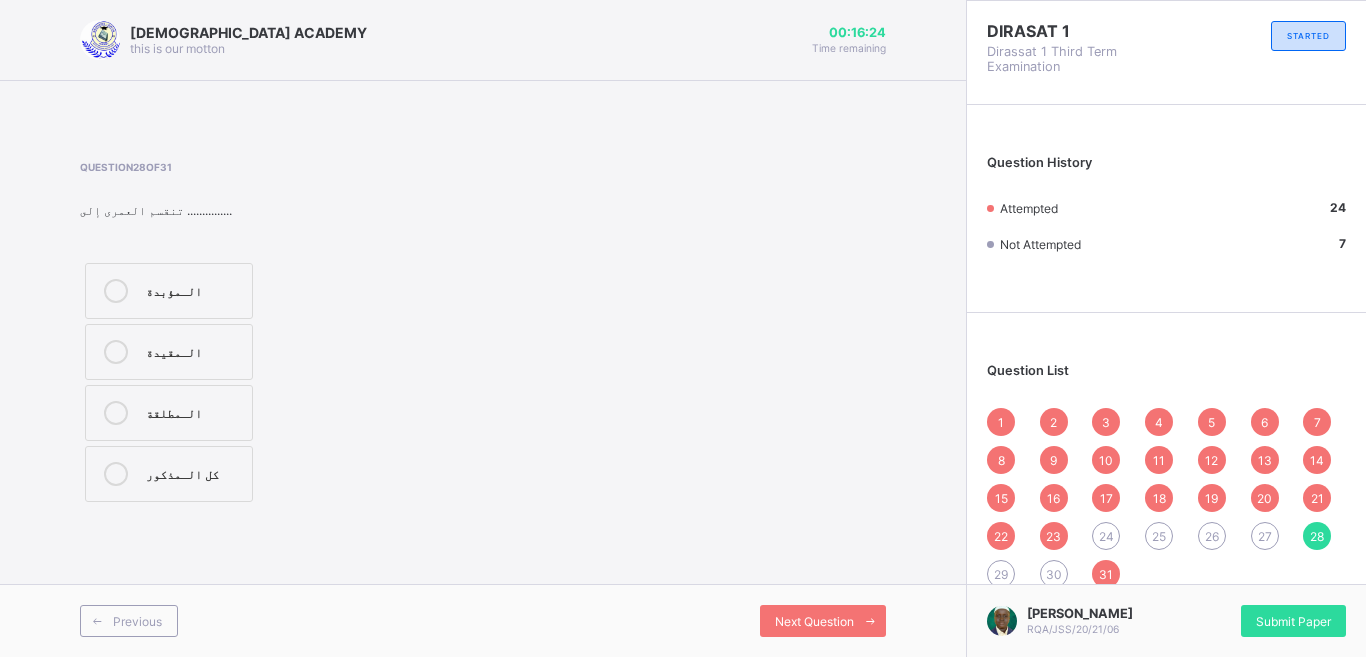 click on "الـمقيدة" at bounding box center (194, 350) 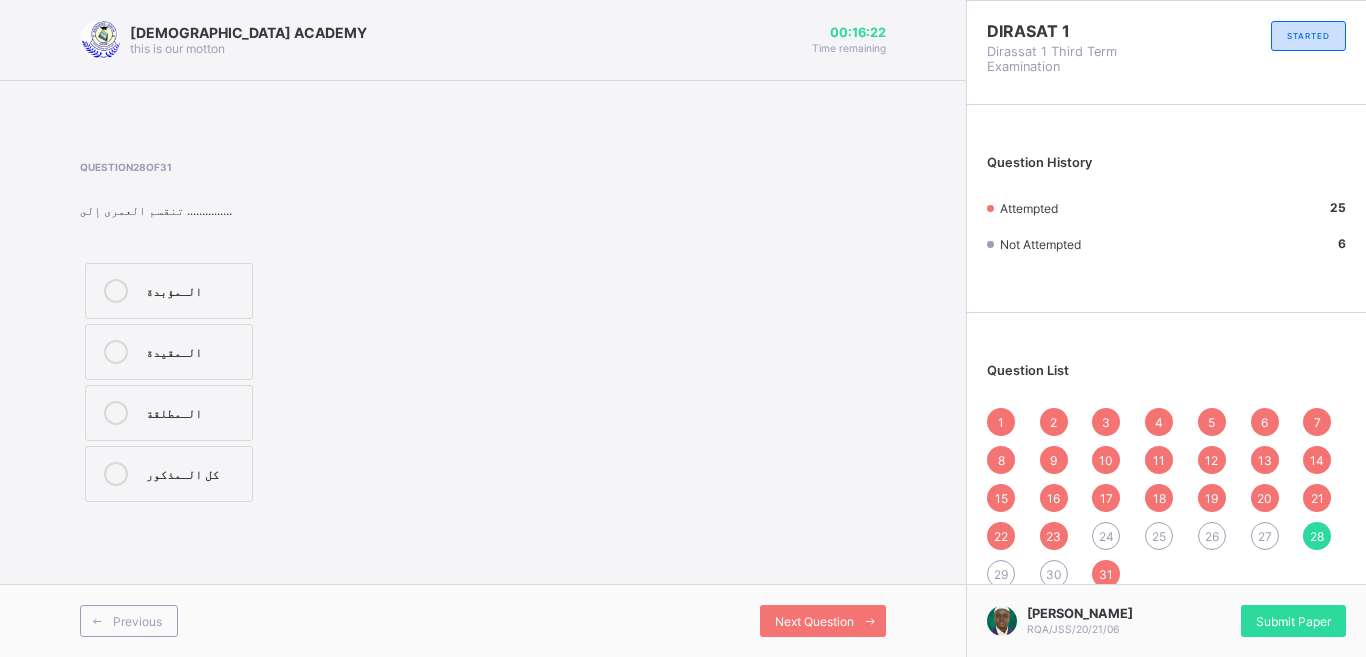 click on "كل الـمذكور" at bounding box center [169, 474] 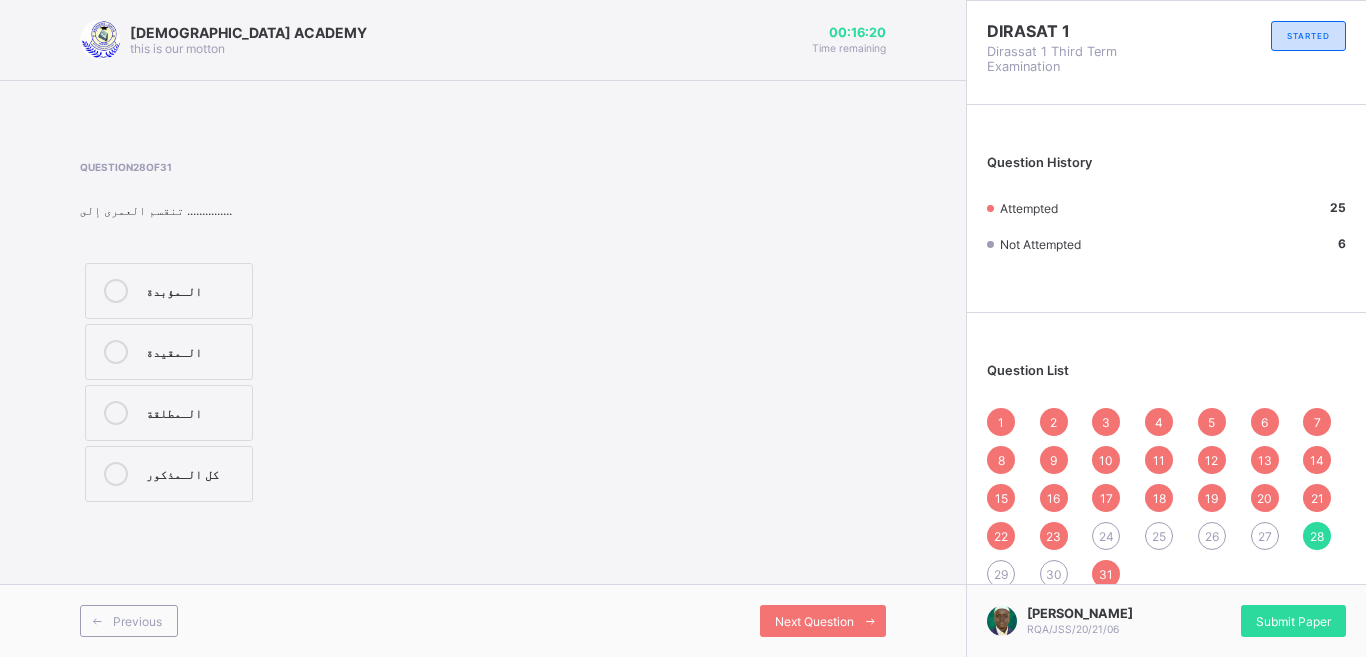click on "24" at bounding box center (1106, 536) 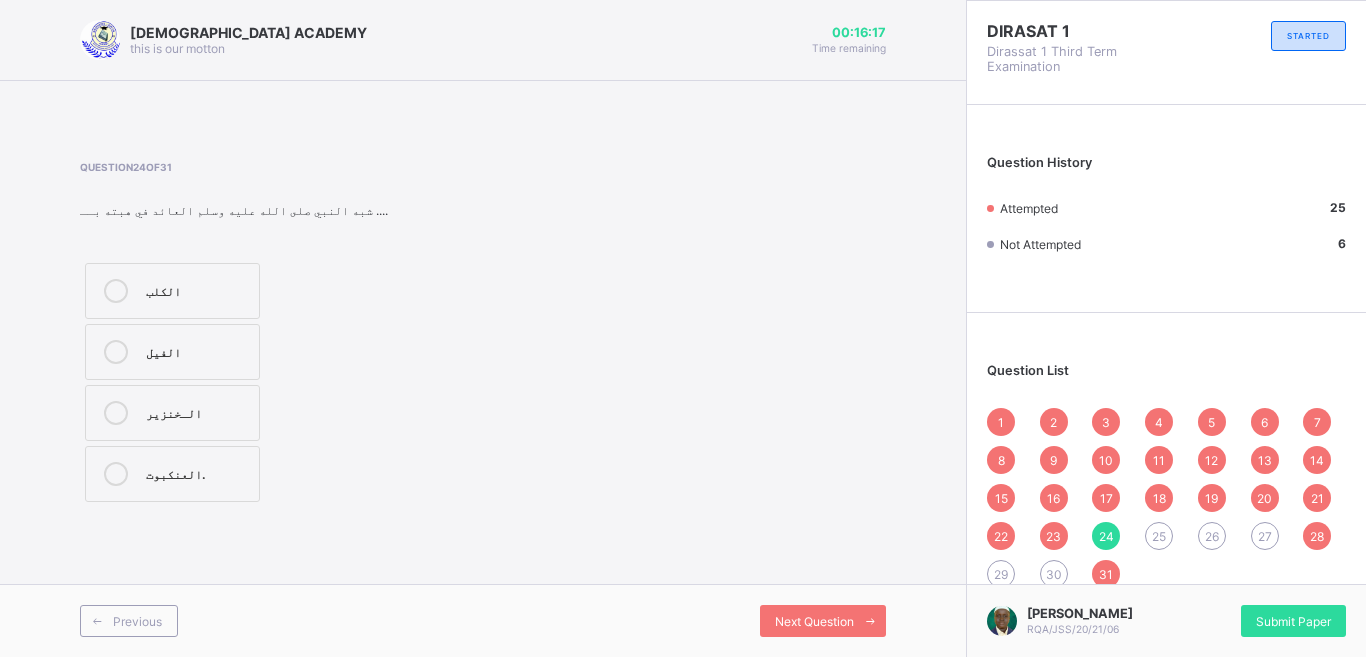 click on "الفيل" at bounding box center (172, 352) 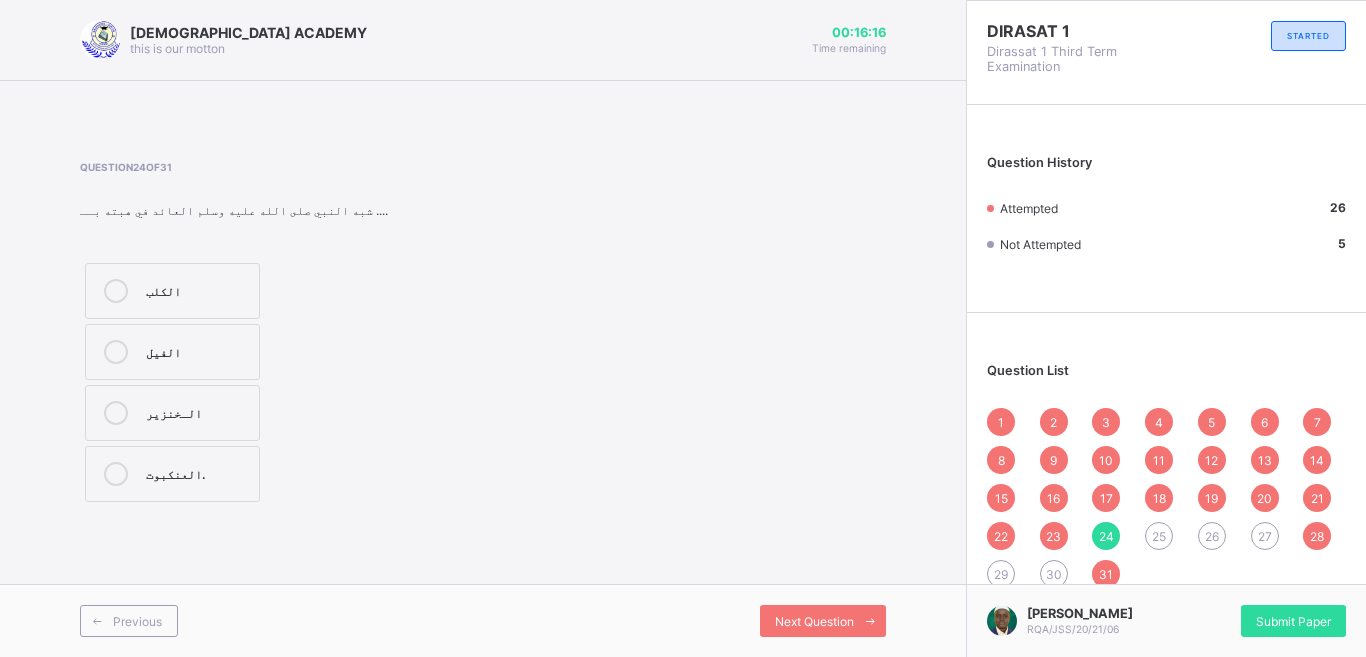 click on "25" at bounding box center [1159, 536] 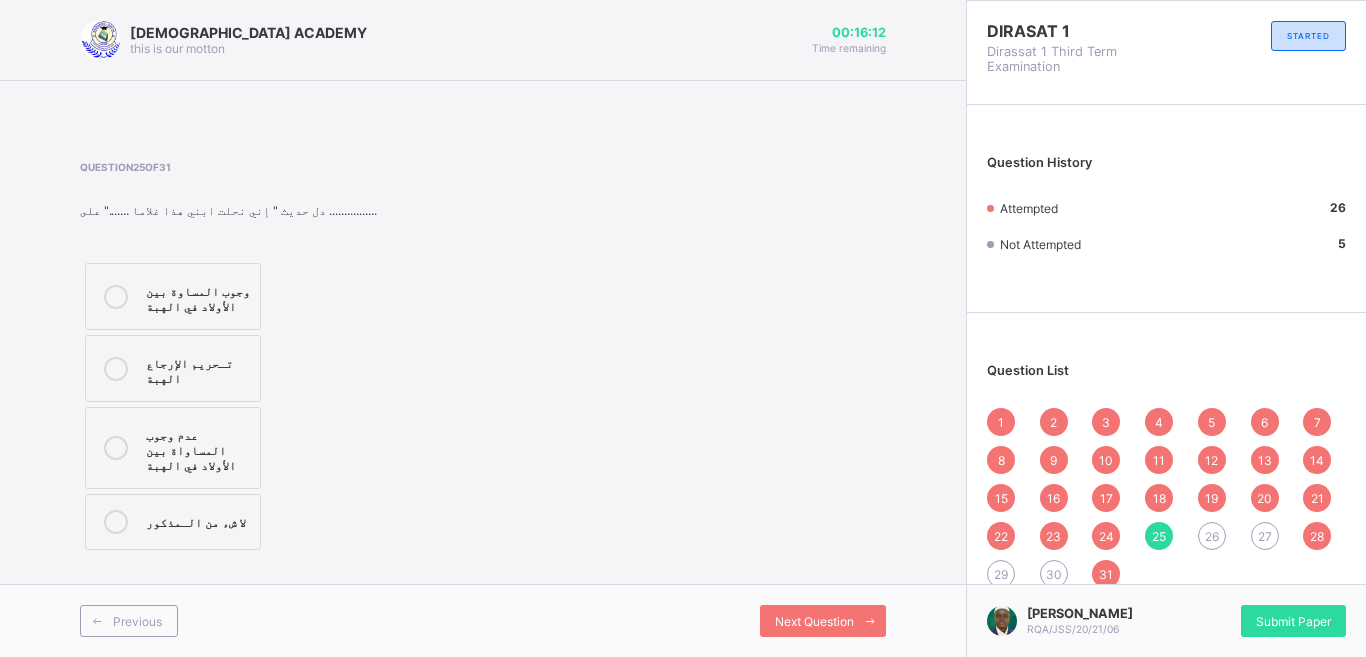 click on "تـحريم الإرجاع الهبة" at bounding box center [198, 368] 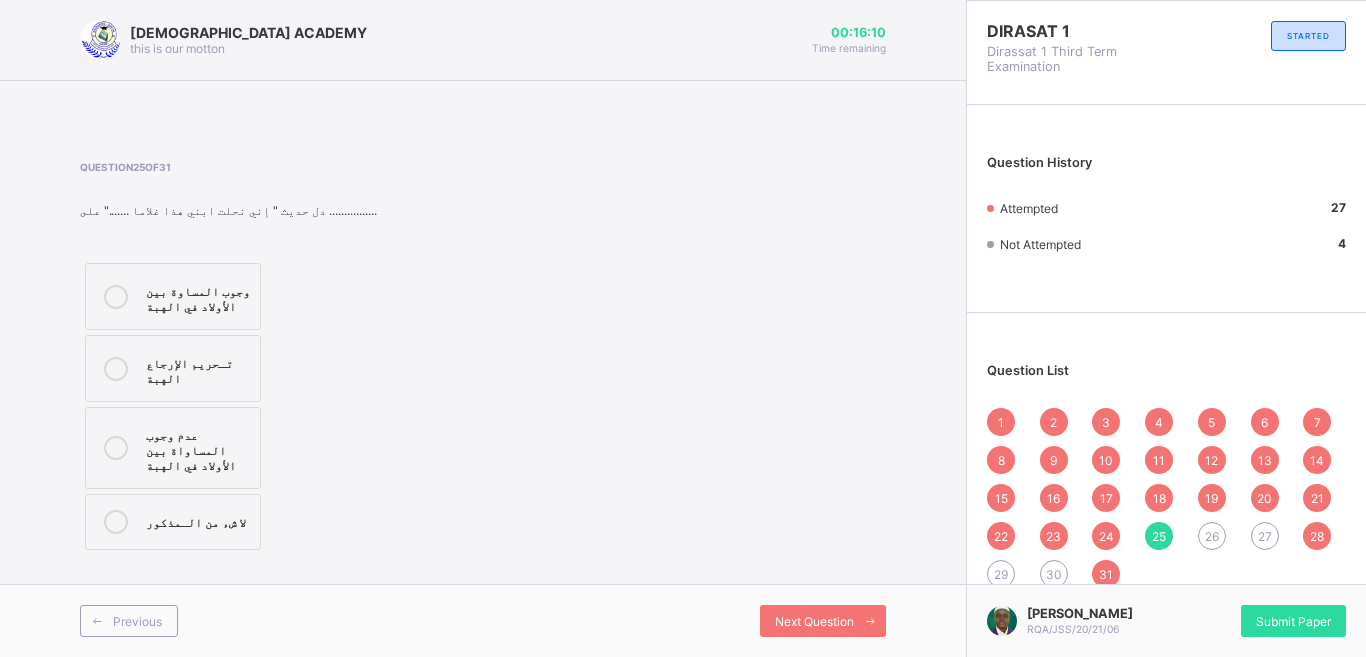 click on "26" at bounding box center [1212, 536] 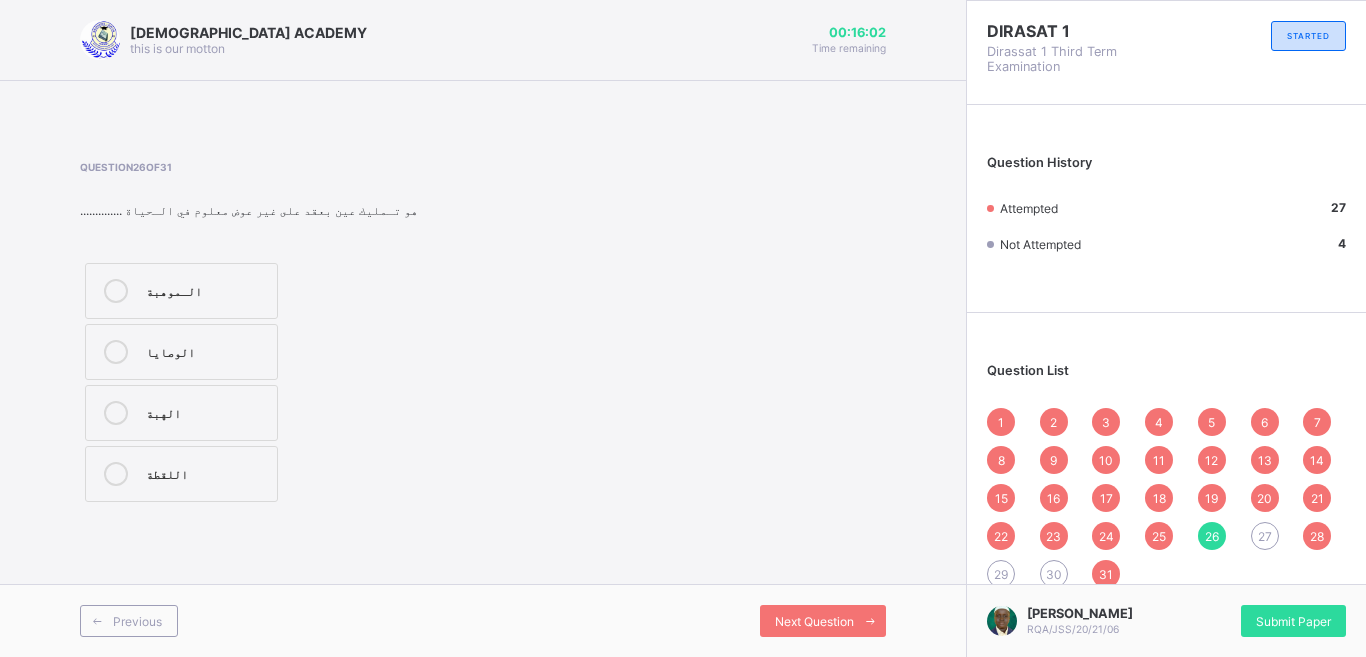 click on "الهبة" at bounding box center (206, 411) 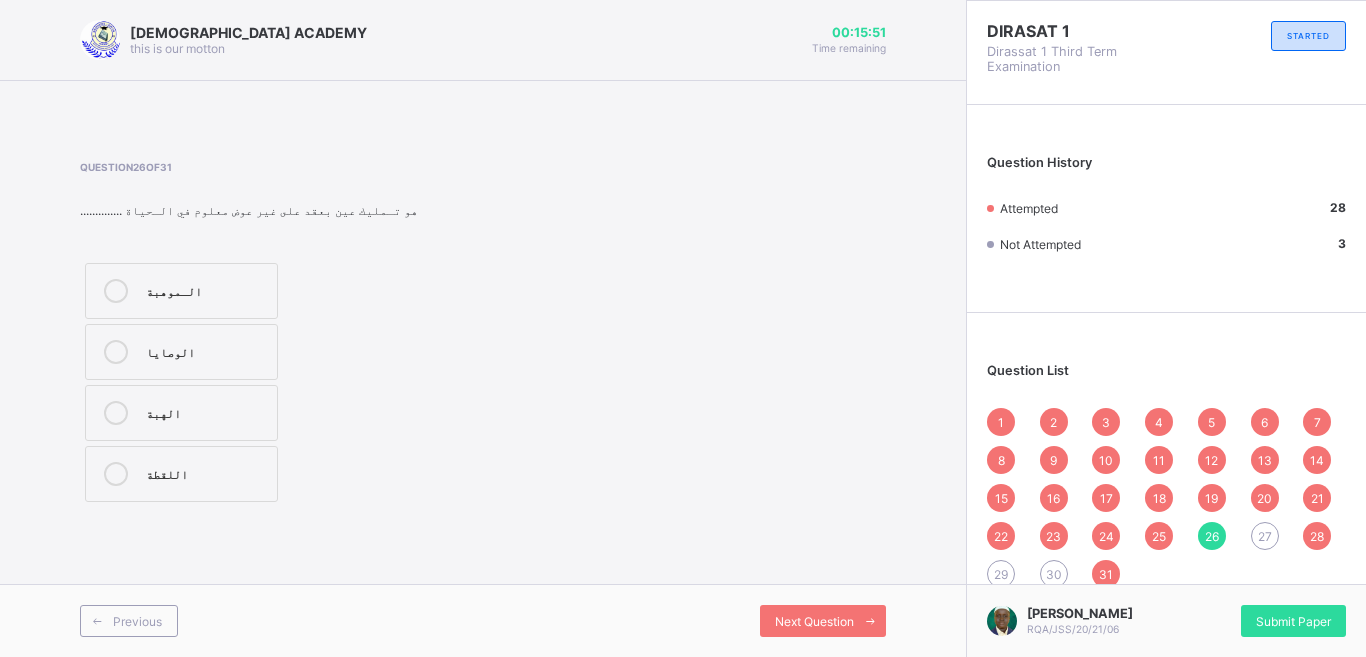 click on "27" at bounding box center [1265, 536] 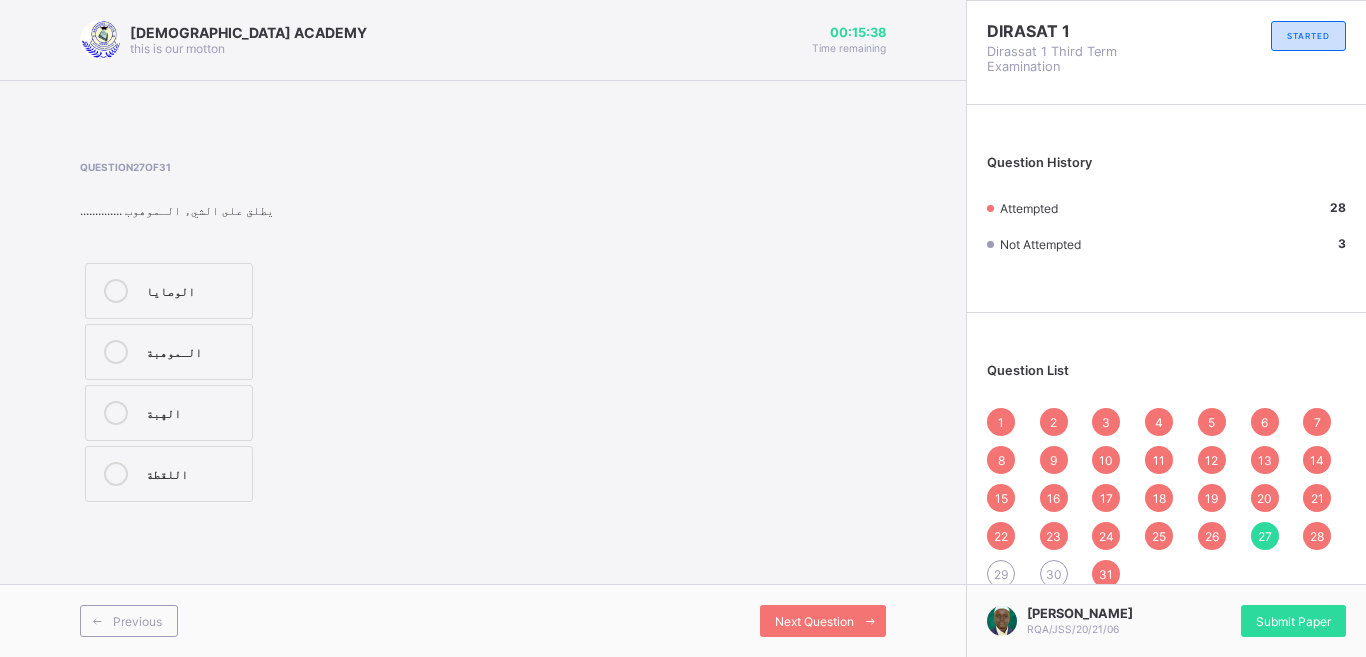 click on "الوصايا" at bounding box center (169, 291) 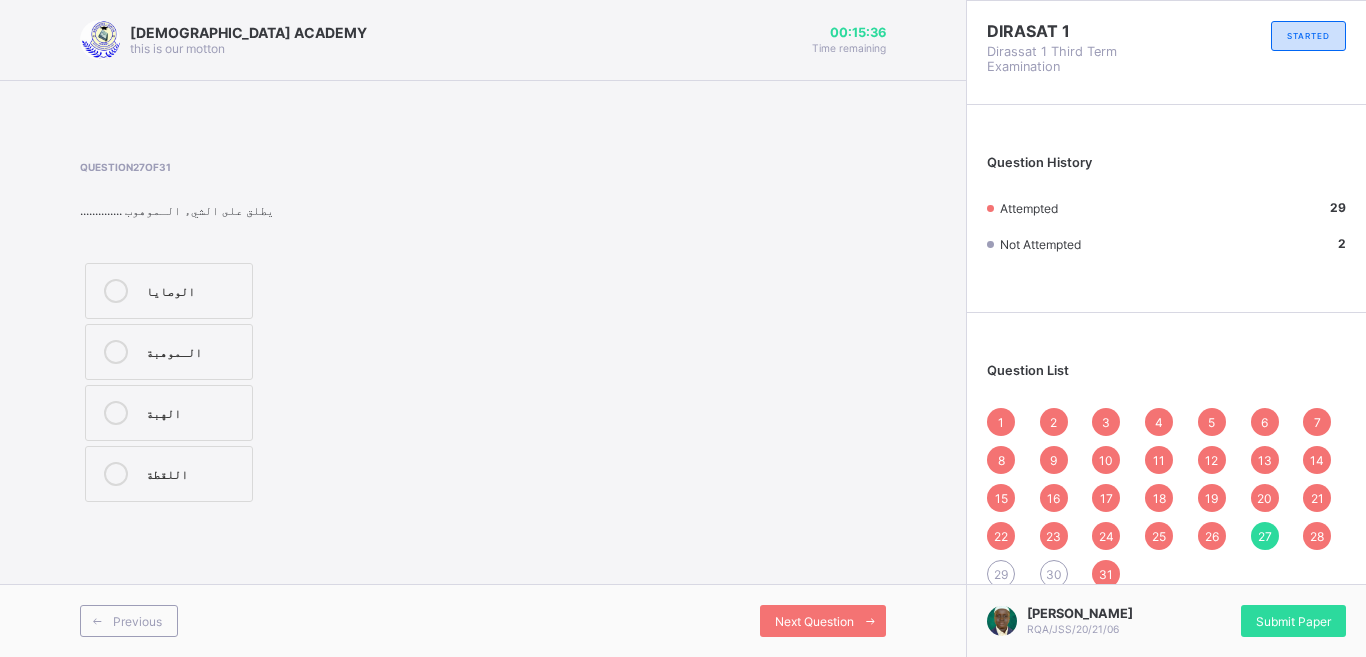 click on "30" at bounding box center [1054, 574] 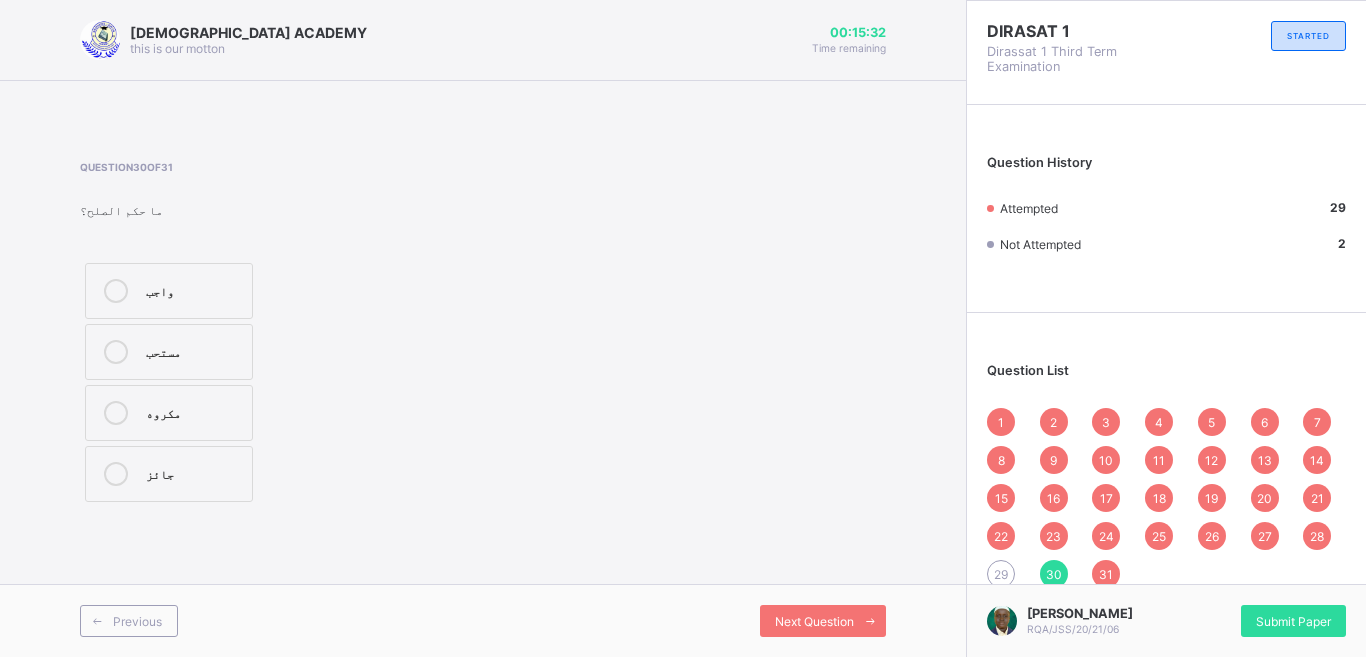 click on "29" at bounding box center (1001, 574) 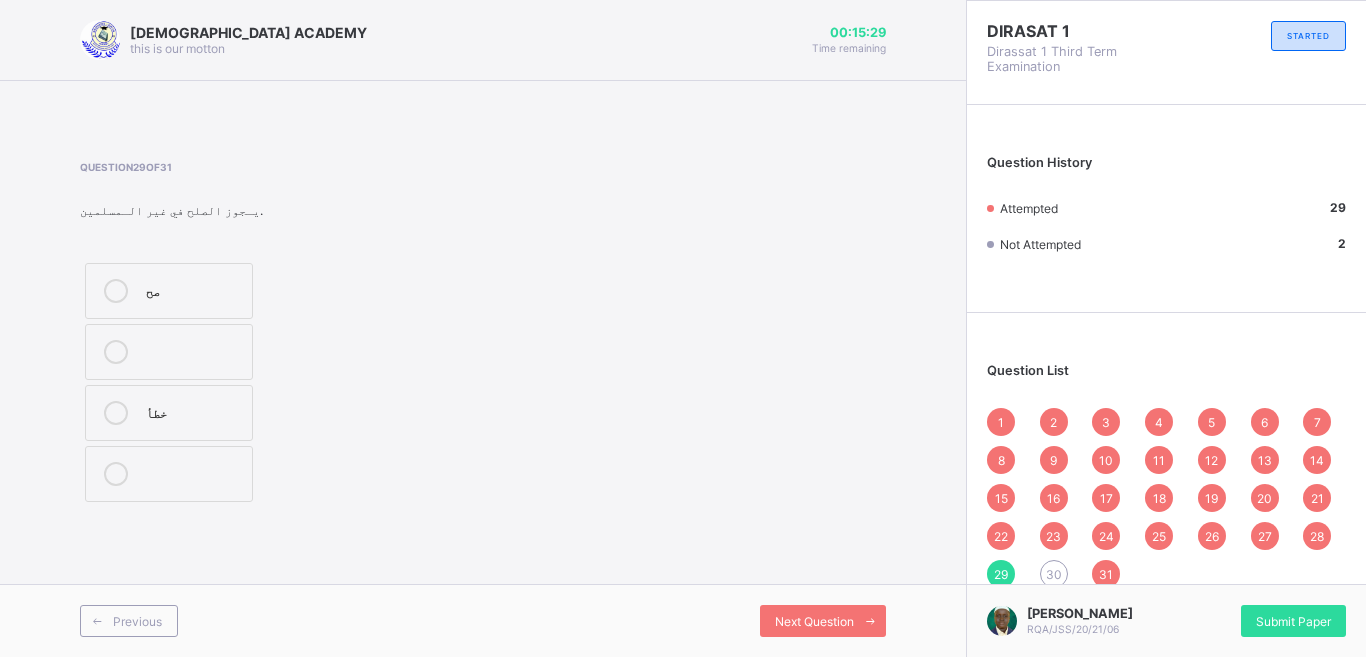 click on "صح" at bounding box center [169, 291] 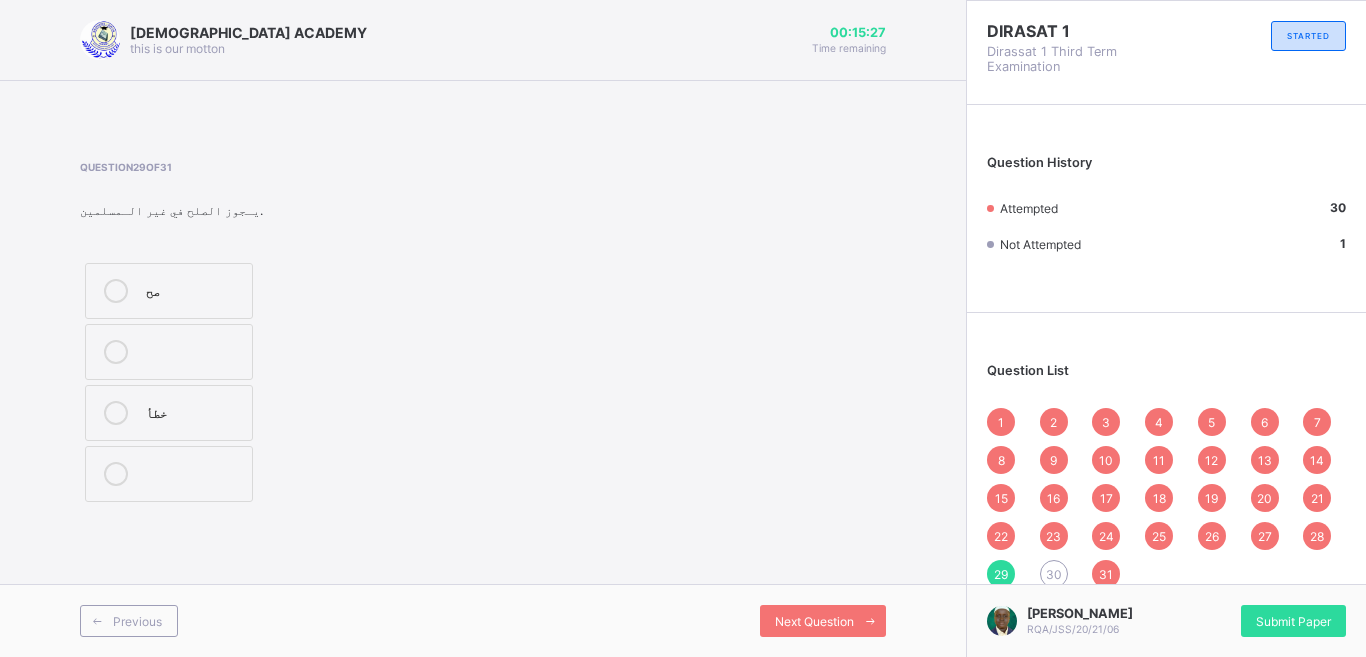 click on "23" at bounding box center [1053, 536] 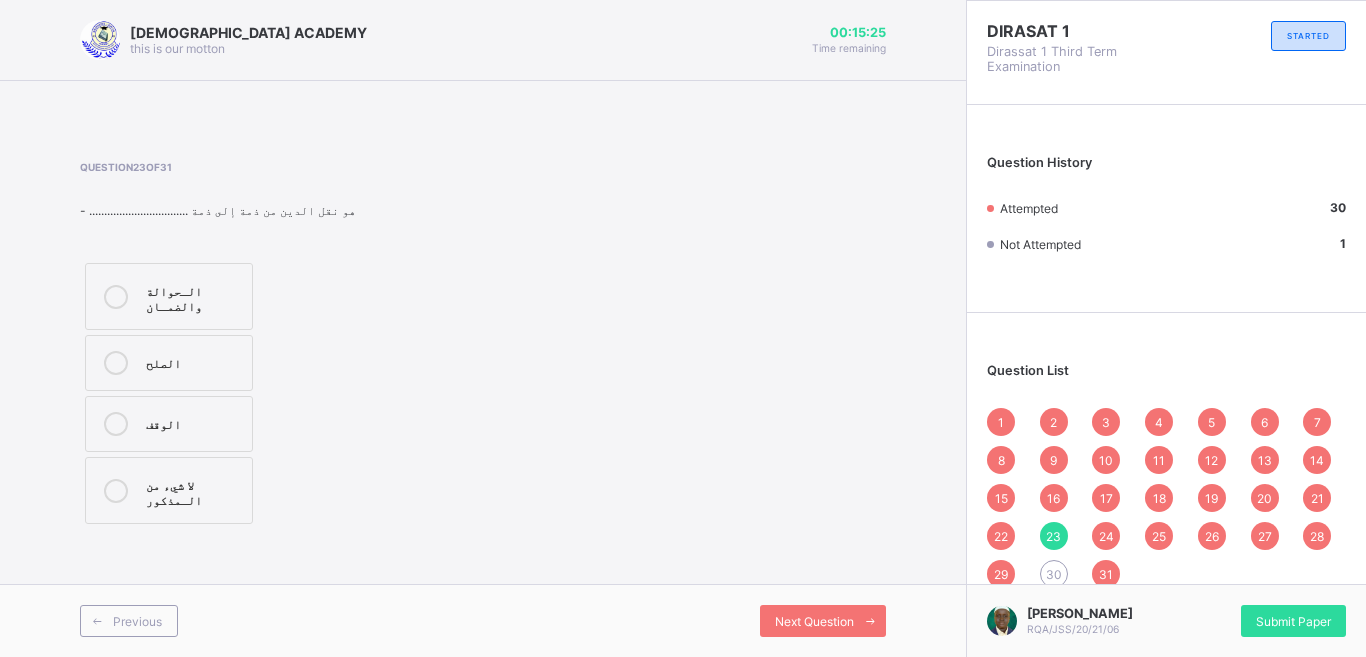 click on "30" at bounding box center (1054, 574) 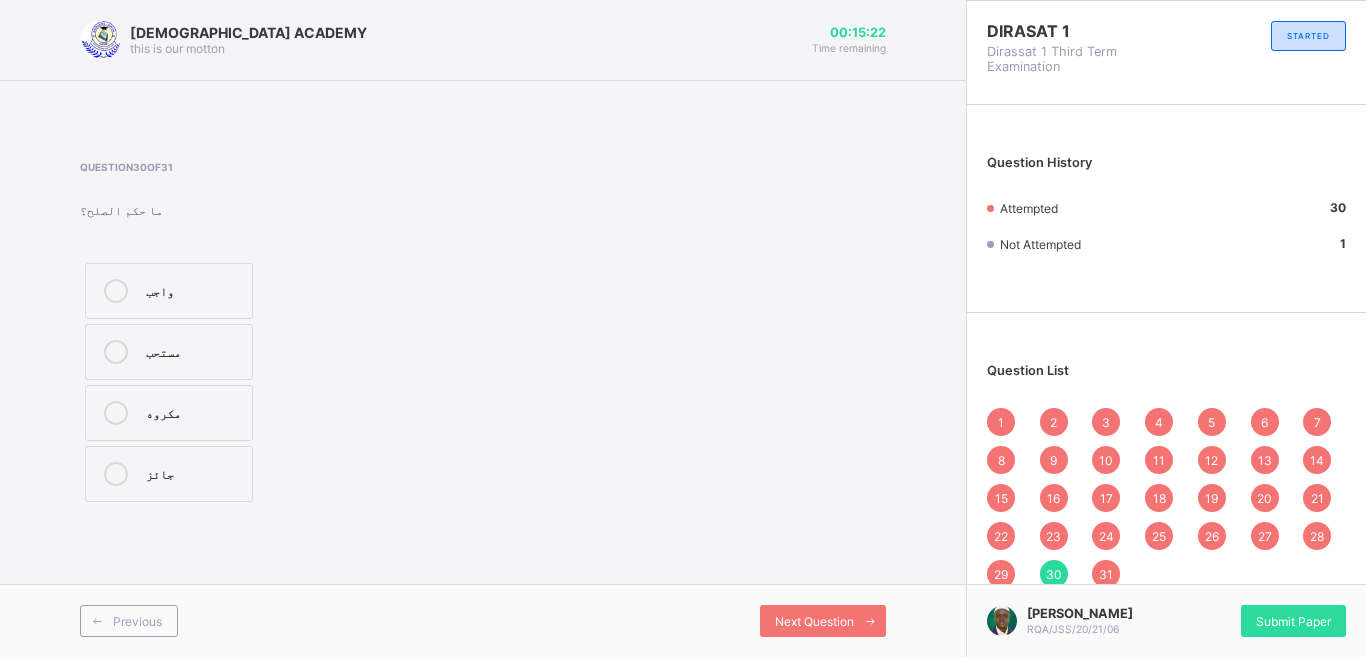 click on "مكروه" at bounding box center [169, 413] 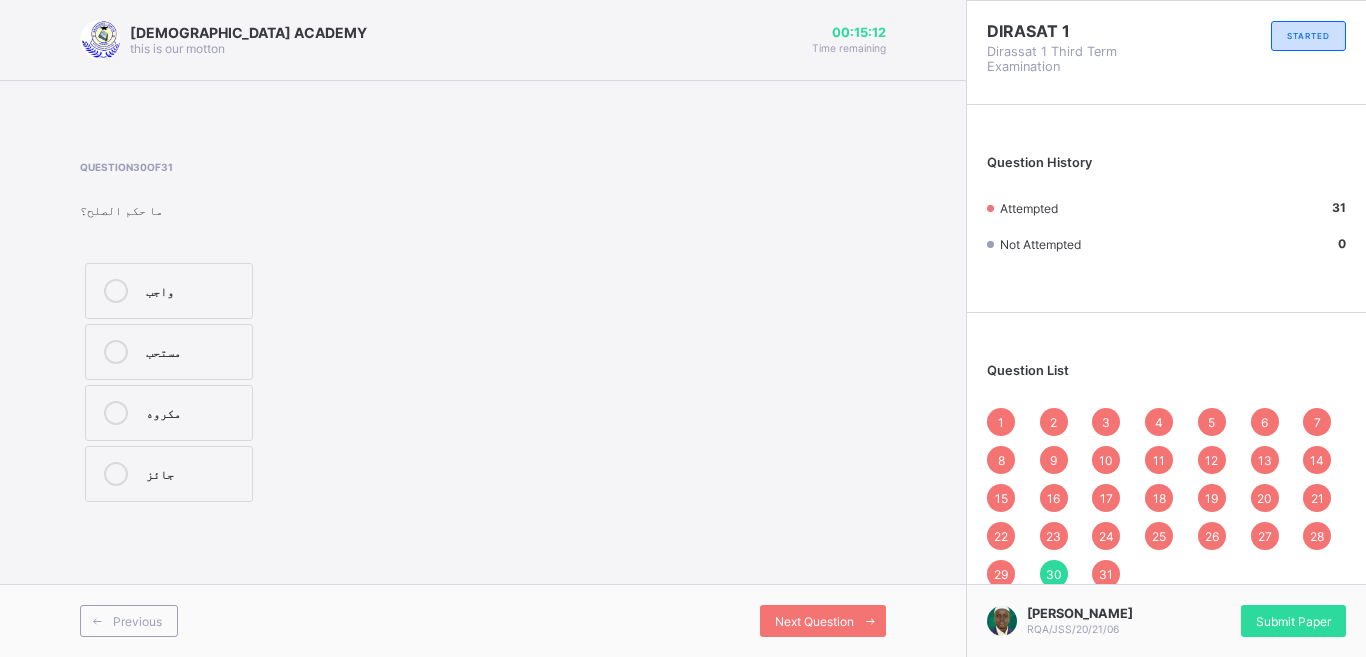click on "1" at bounding box center [1001, 422] 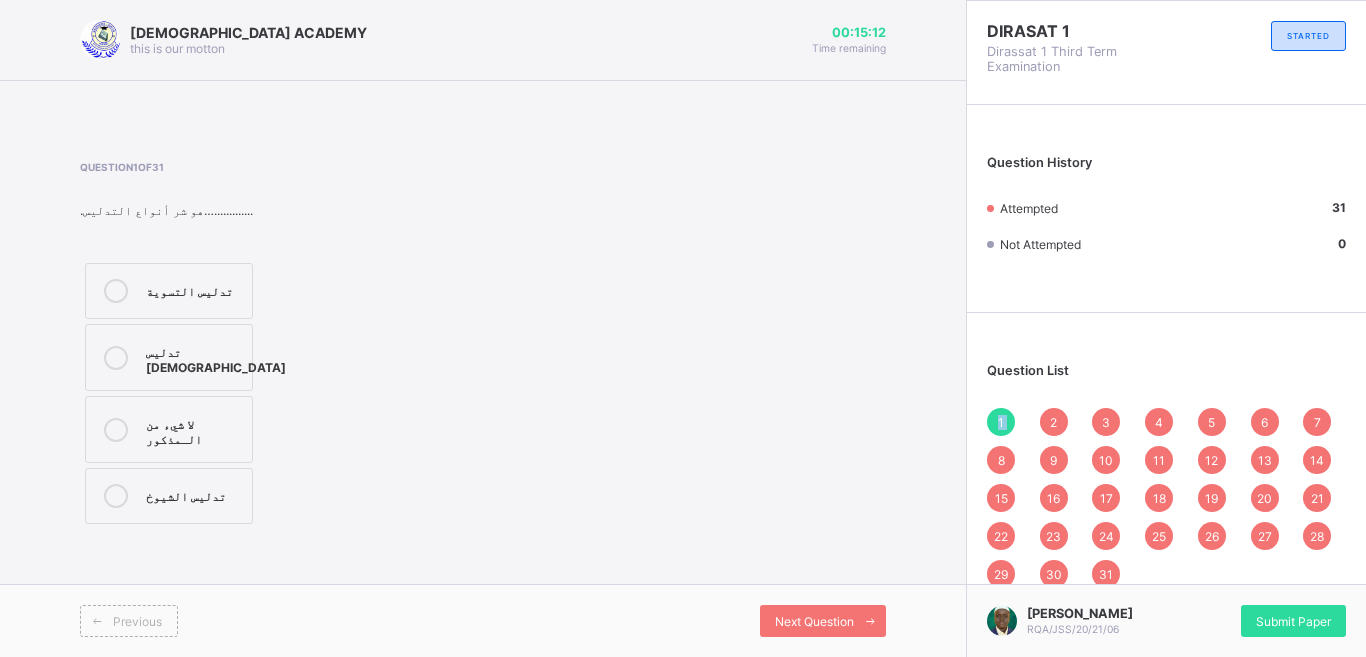click on "1" at bounding box center [1001, 422] 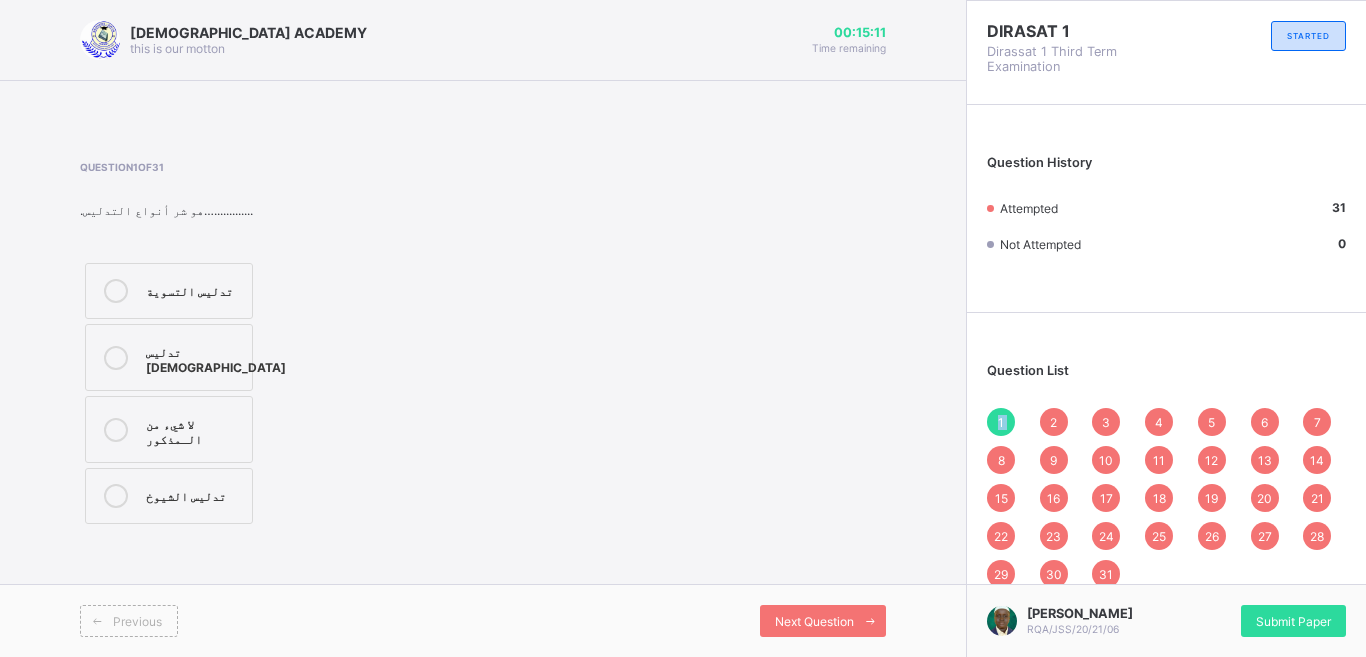 click on "1" at bounding box center [1001, 422] 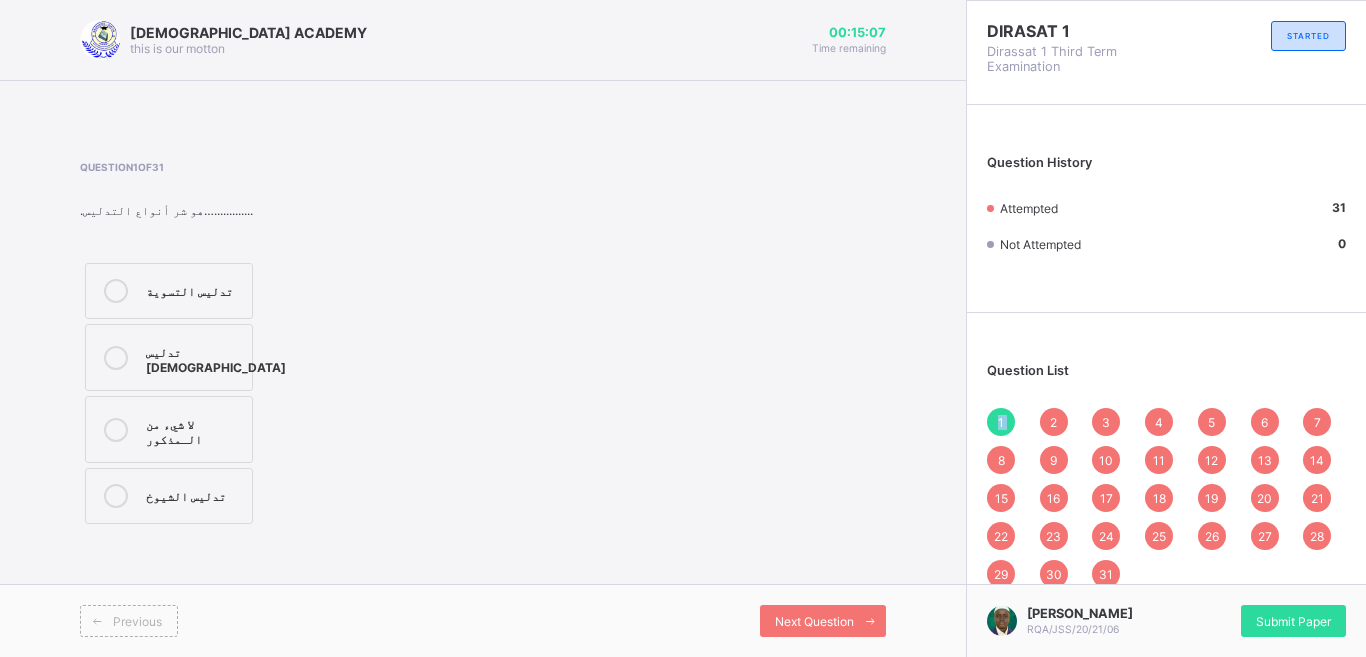 click on "2" at bounding box center [1053, 422] 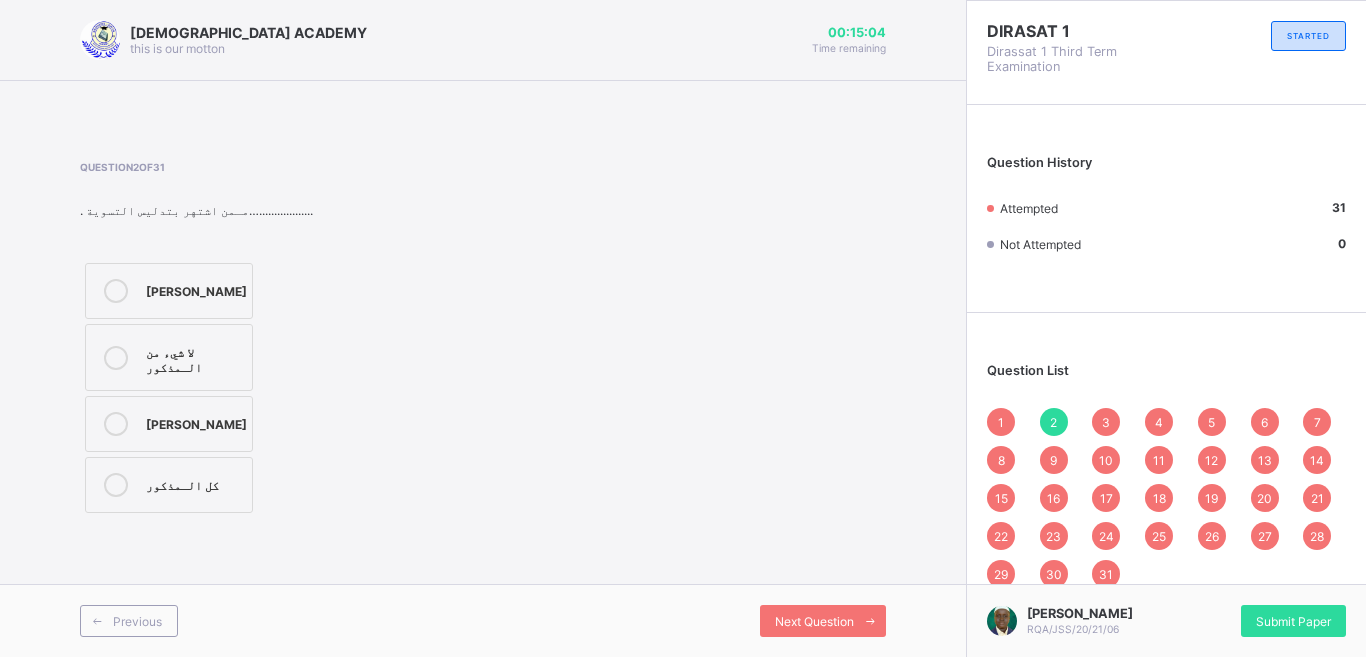 click on "1 2 3 4 5 6 7 8 9 10 11 12 13 14 15 16 17 18 19 20 21 22 23 24 25 26 27 28 29 30 31" at bounding box center (1166, 498) 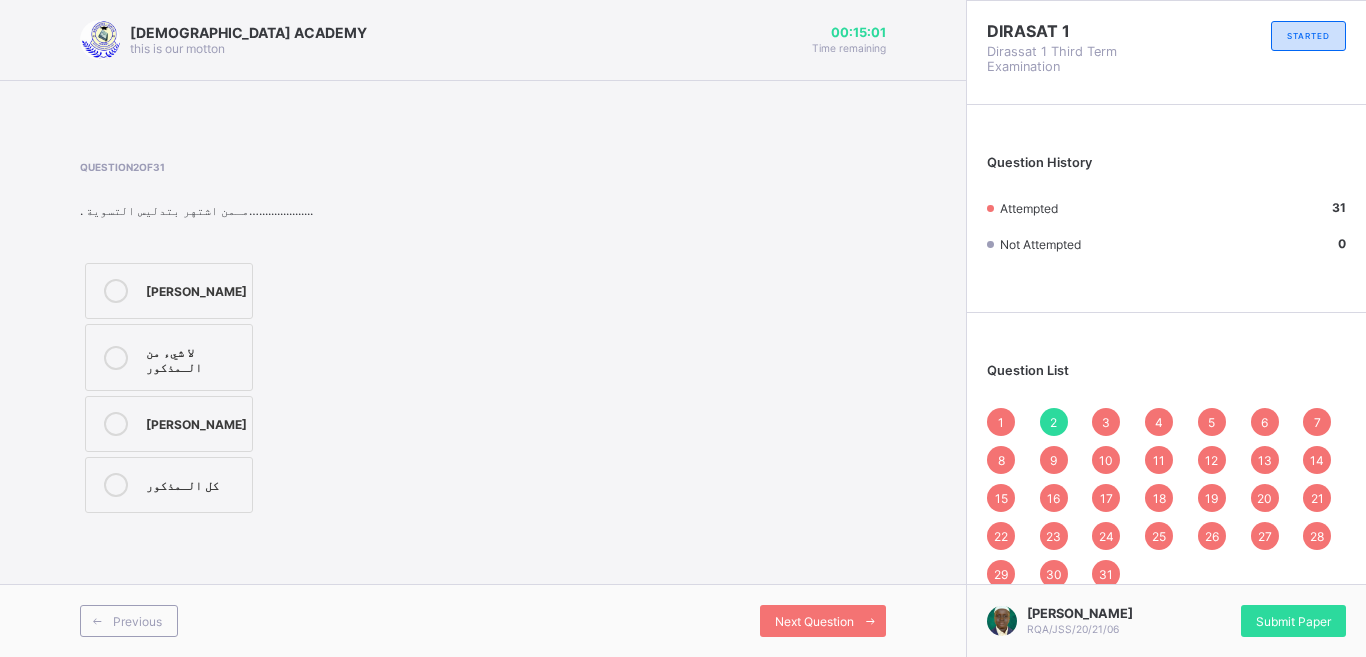 click on "8" at bounding box center (1001, 460) 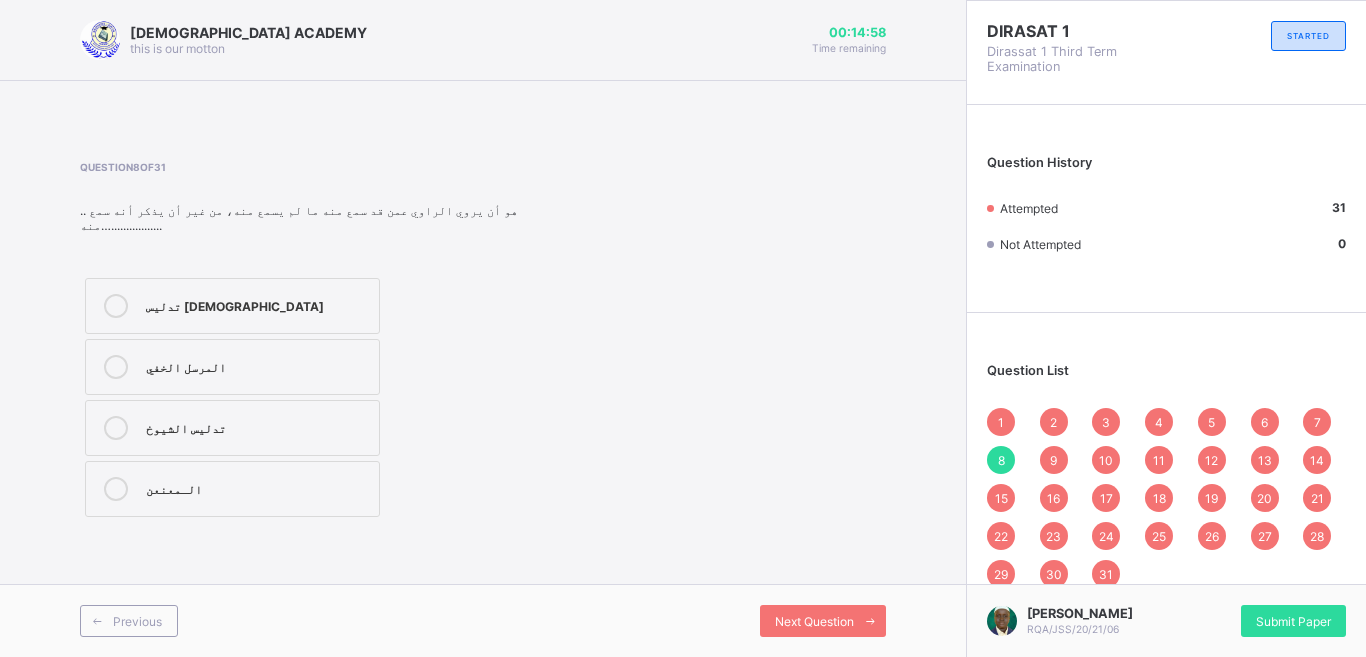 click on "2" at bounding box center (1053, 422) 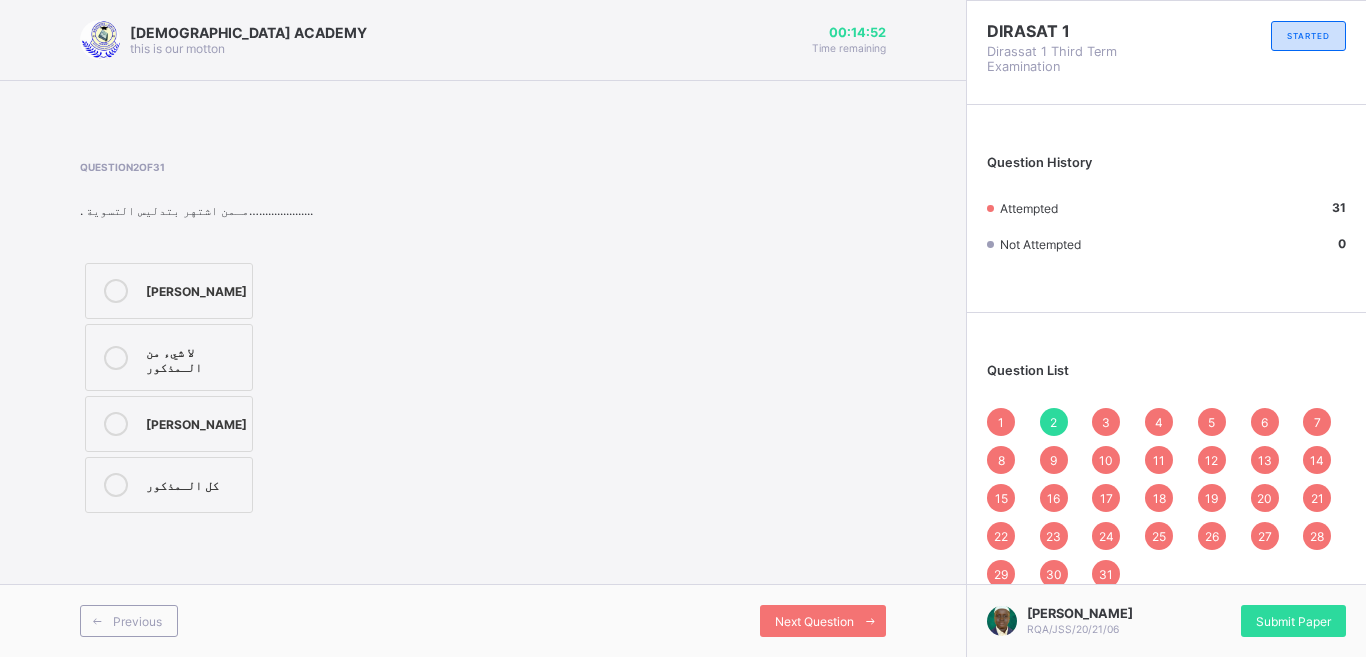 click on "3" at bounding box center [1106, 422] 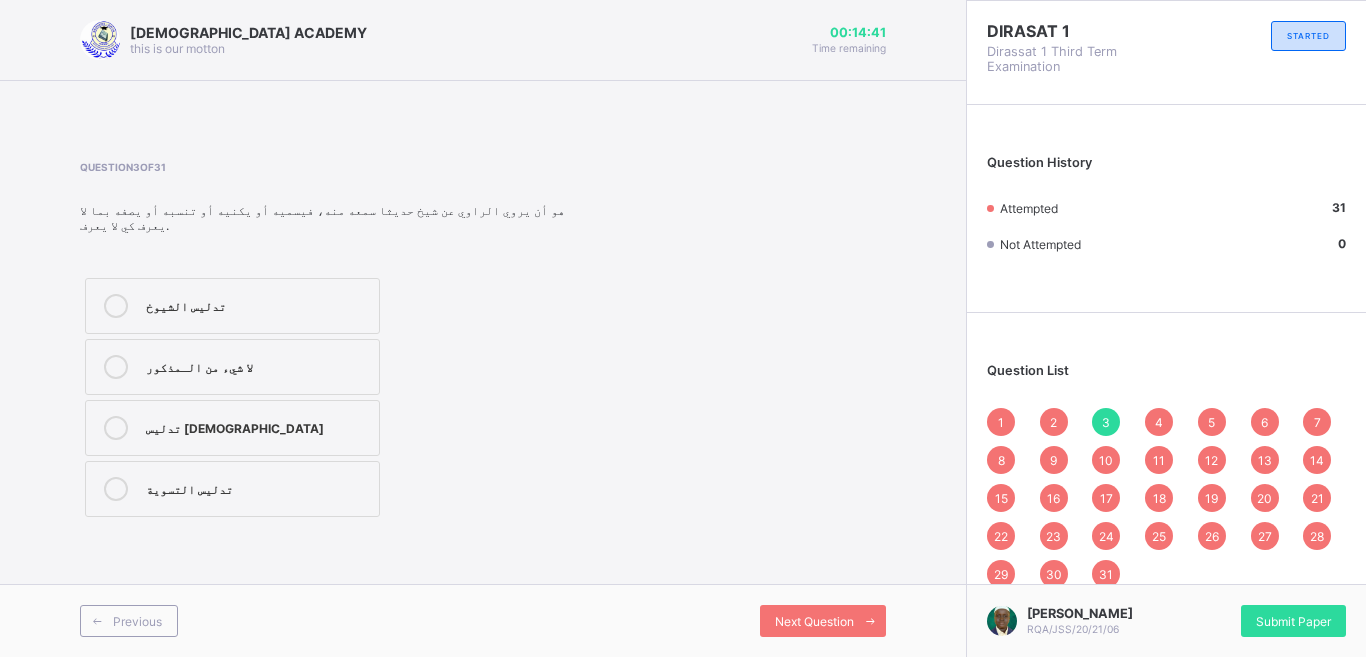 click on "8" at bounding box center [1001, 460] 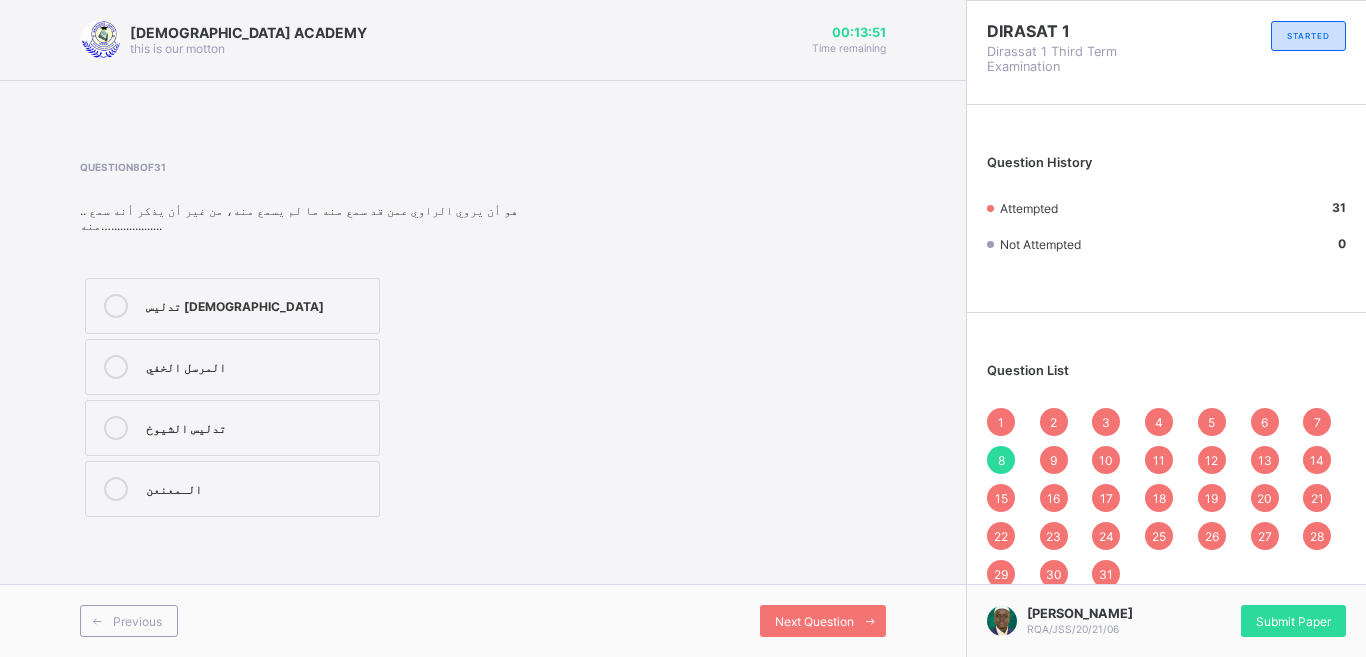 click on "9" at bounding box center [1054, 460] 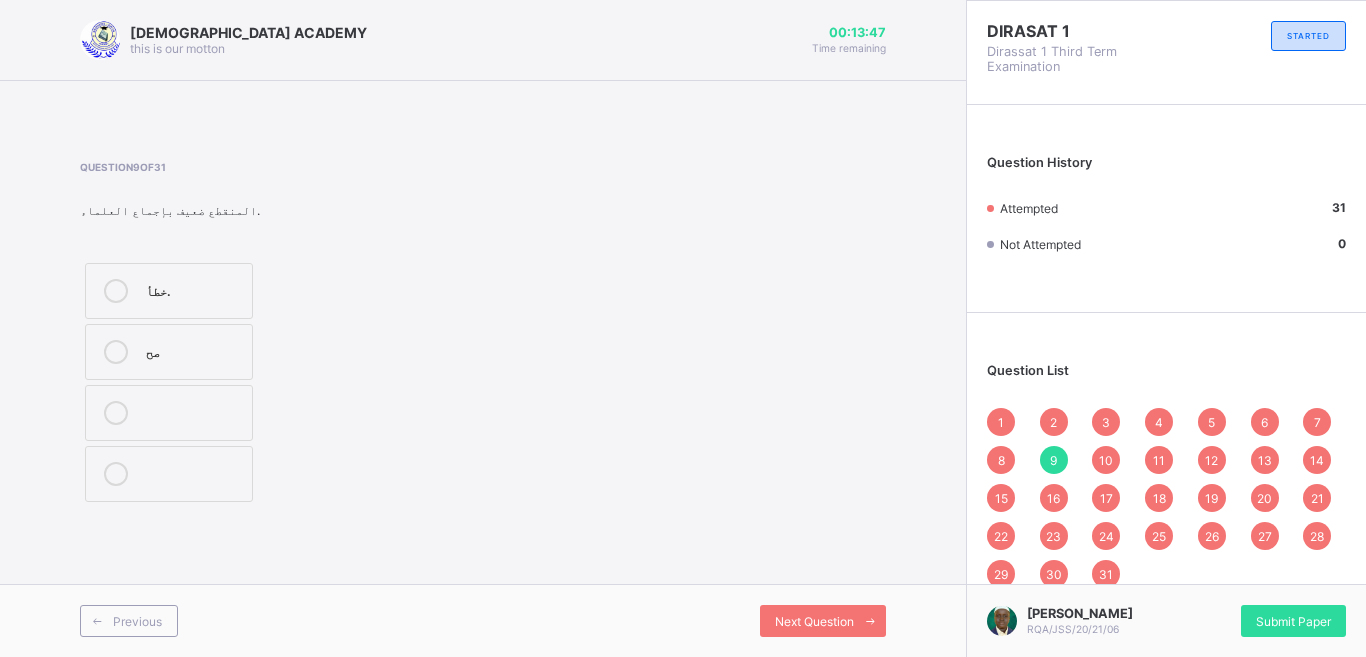 click on "10" at bounding box center (1106, 460) 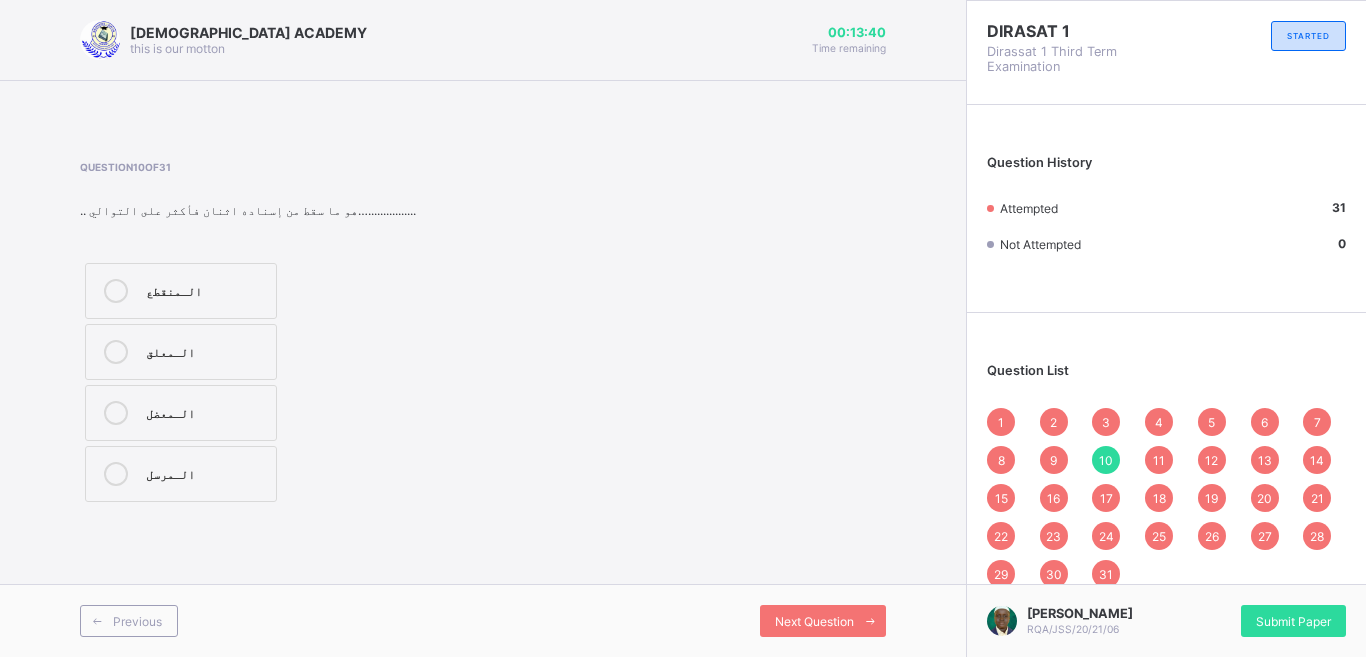 click on "4" at bounding box center (1159, 422) 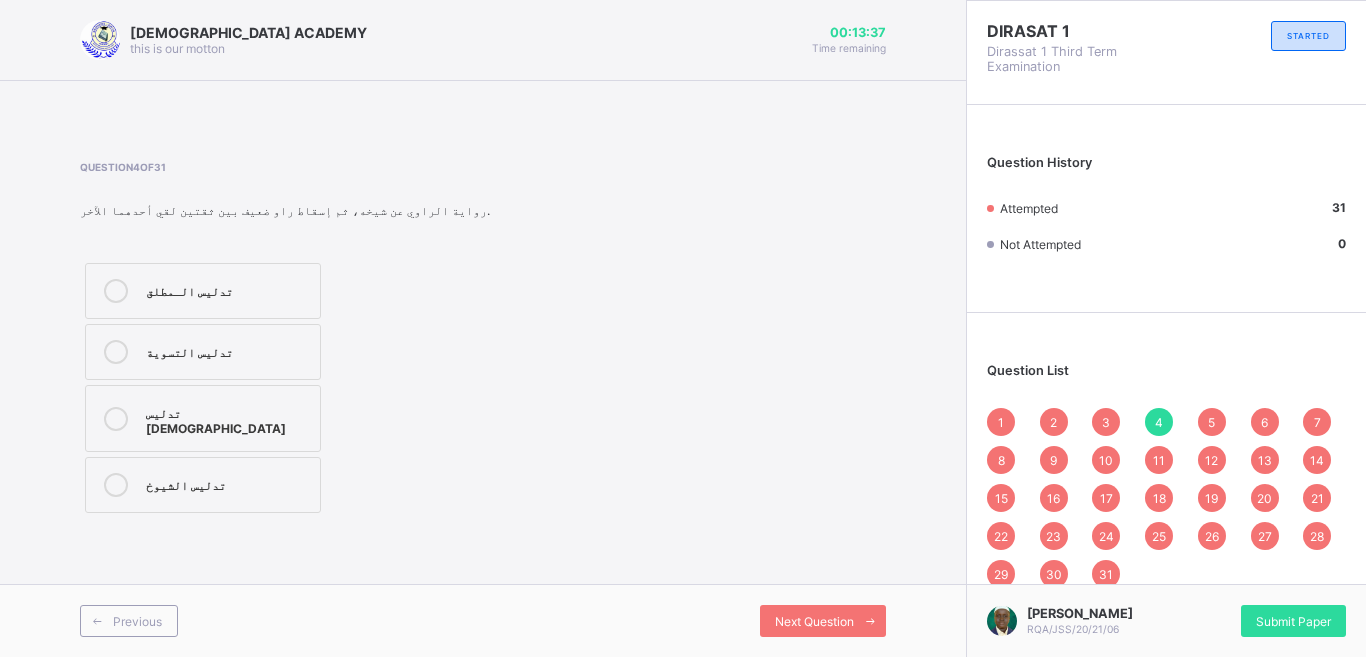 click on "5" at bounding box center [1212, 422] 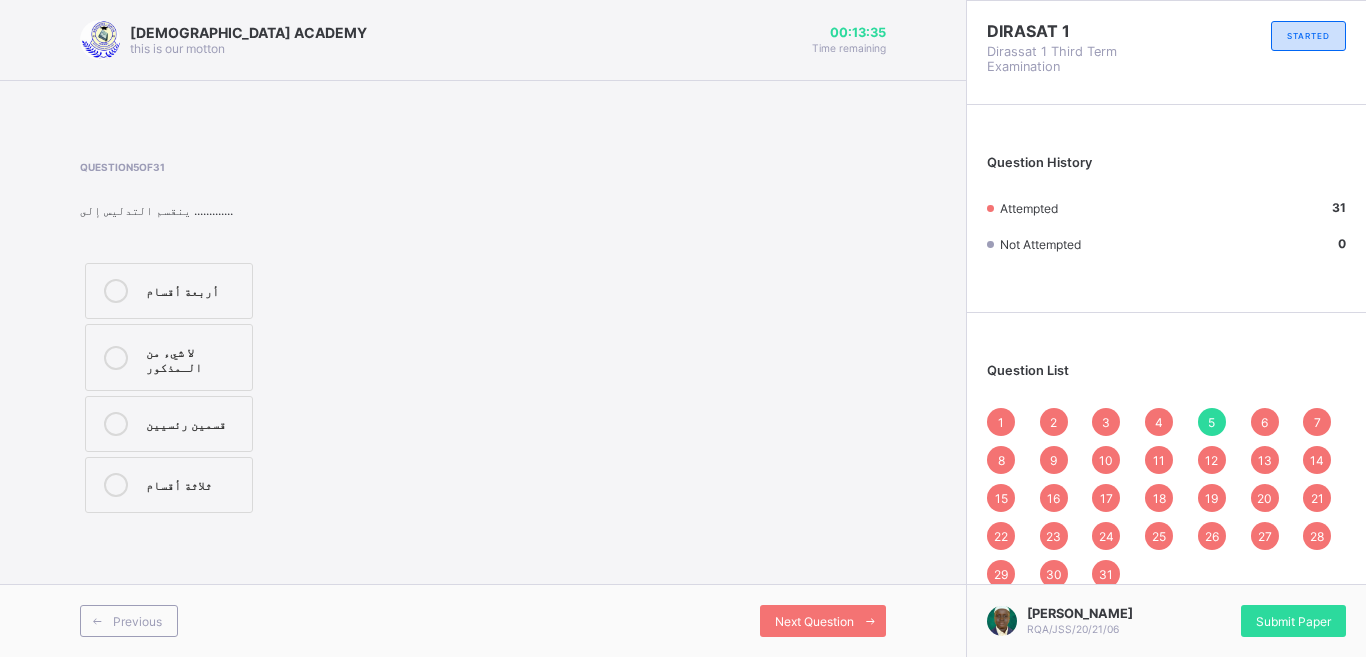 click on "6" at bounding box center (1265, 422) 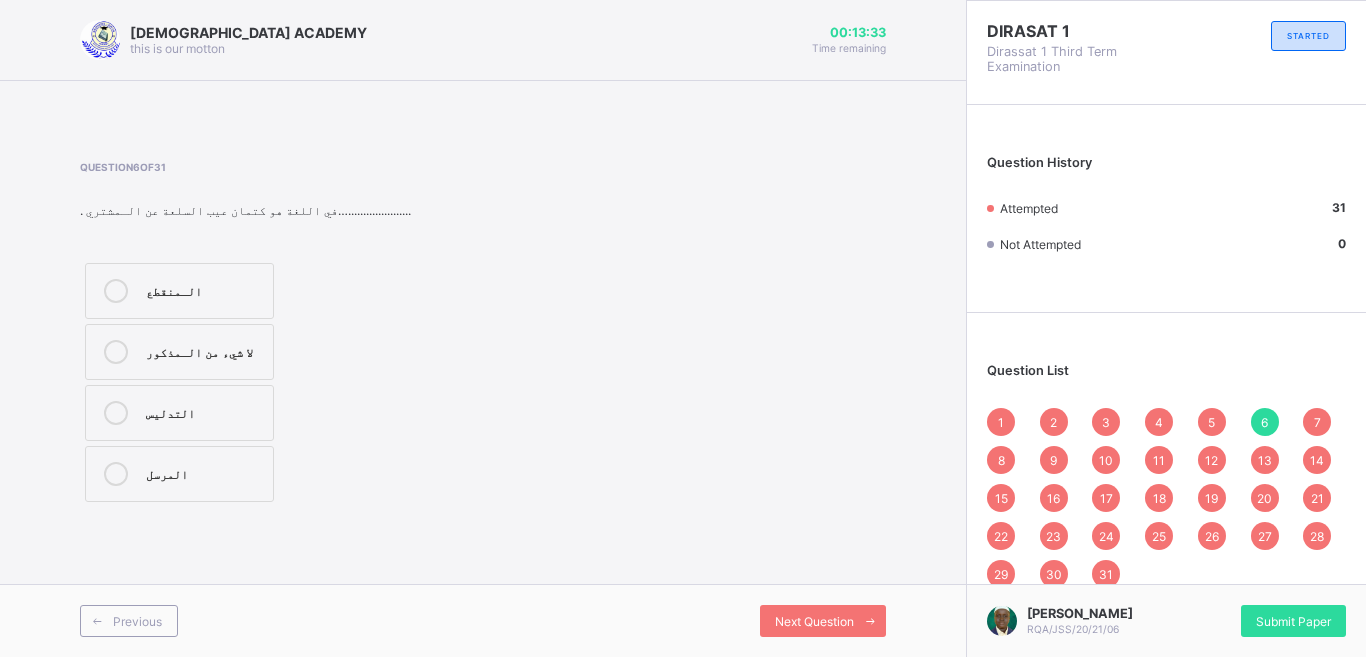 click on "7" at bounding box center [1317, 422] 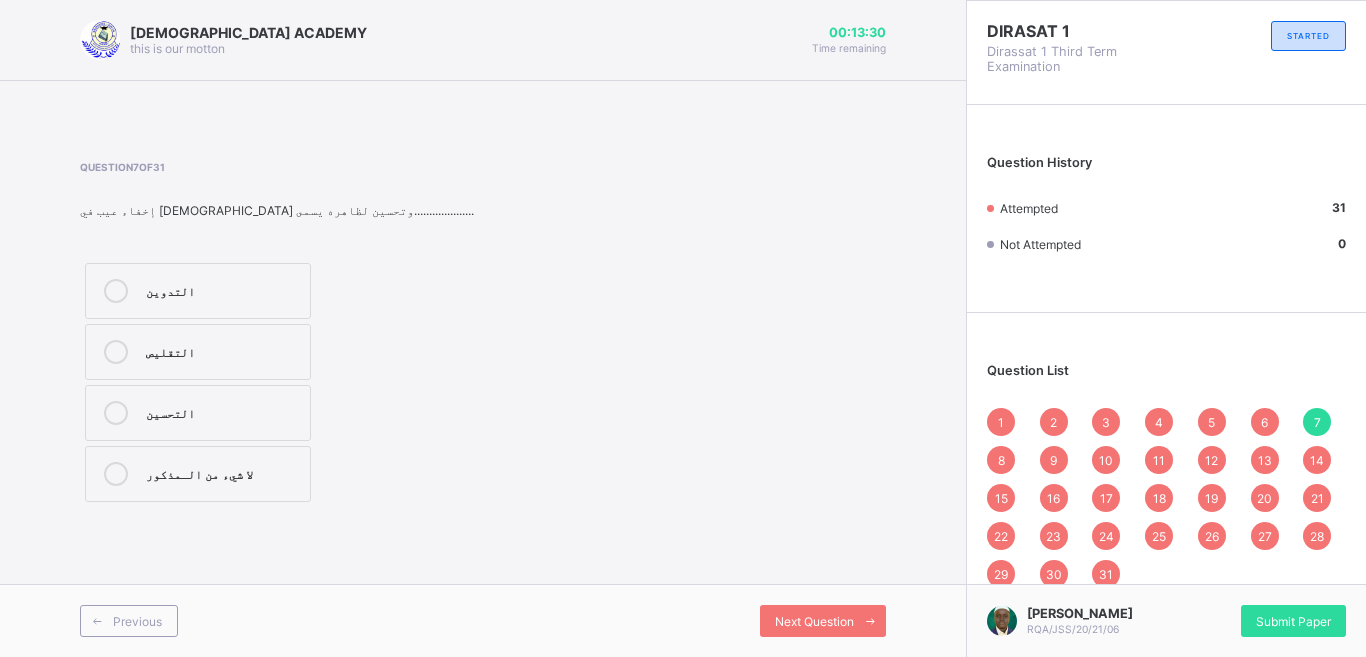 click on "8" at bounding box center [1001, 460] 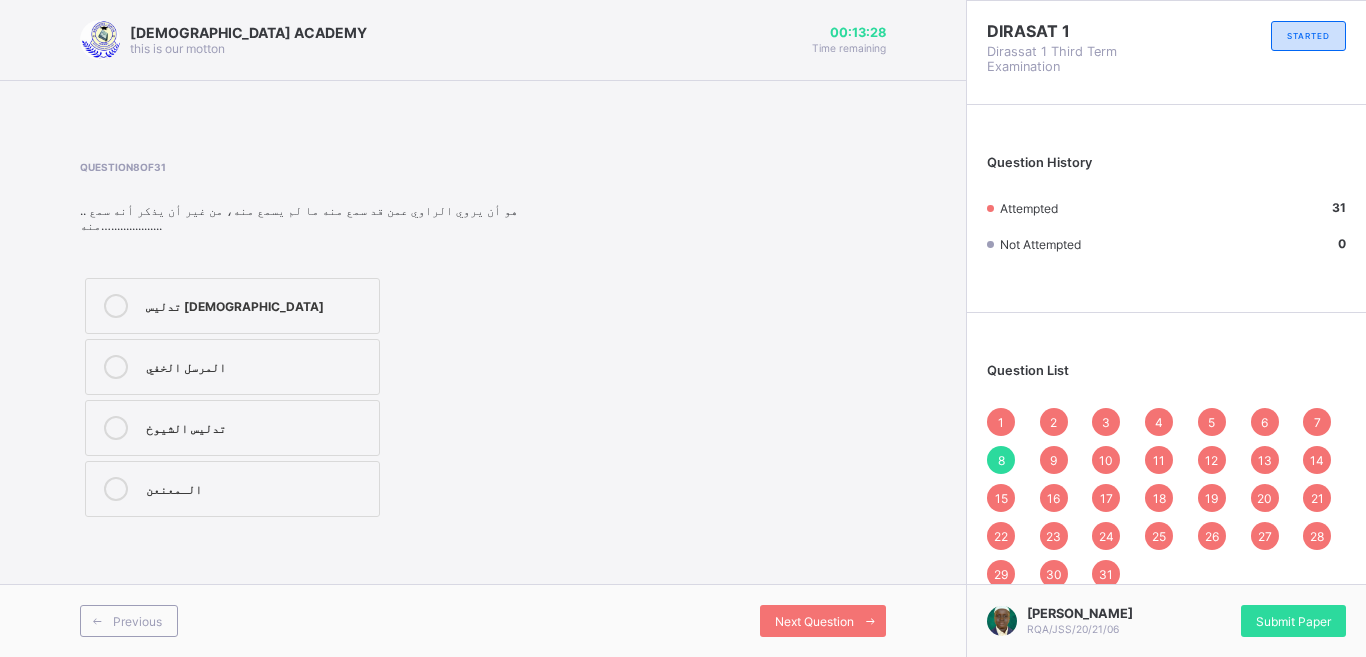 click on "9" at bounding box center [1054, 460] 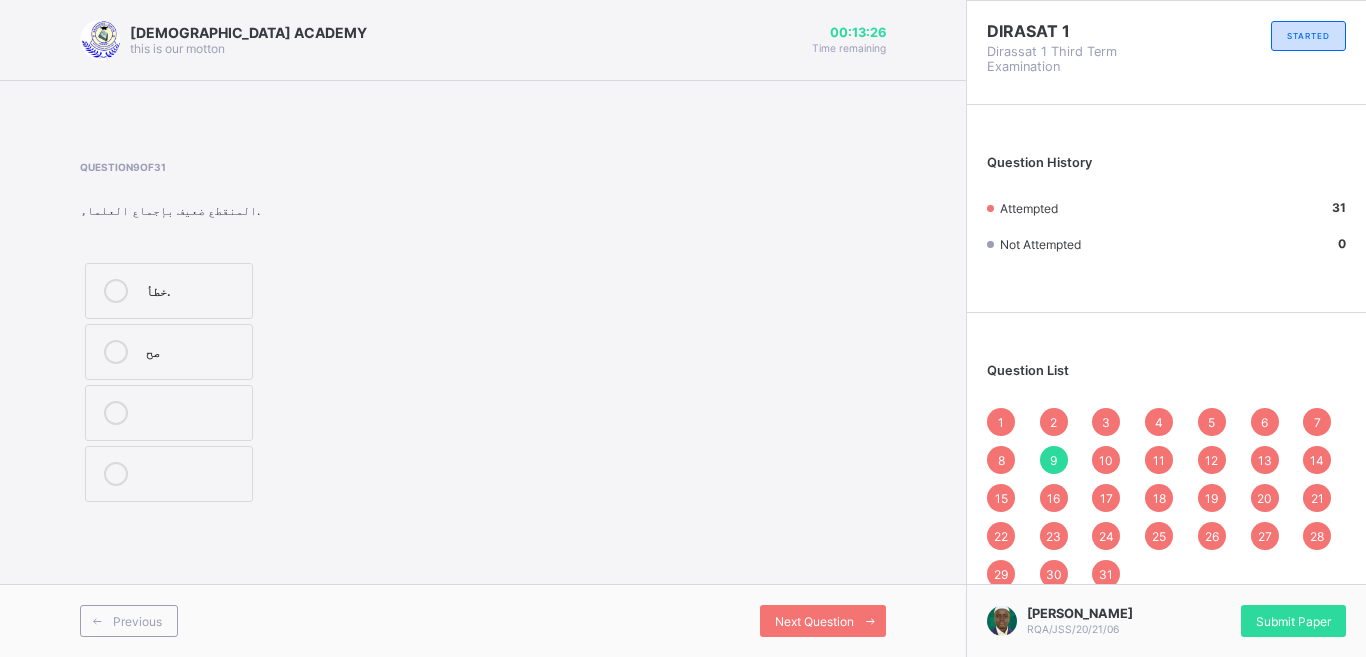 click on "10" at bounding box center (1106, 460) 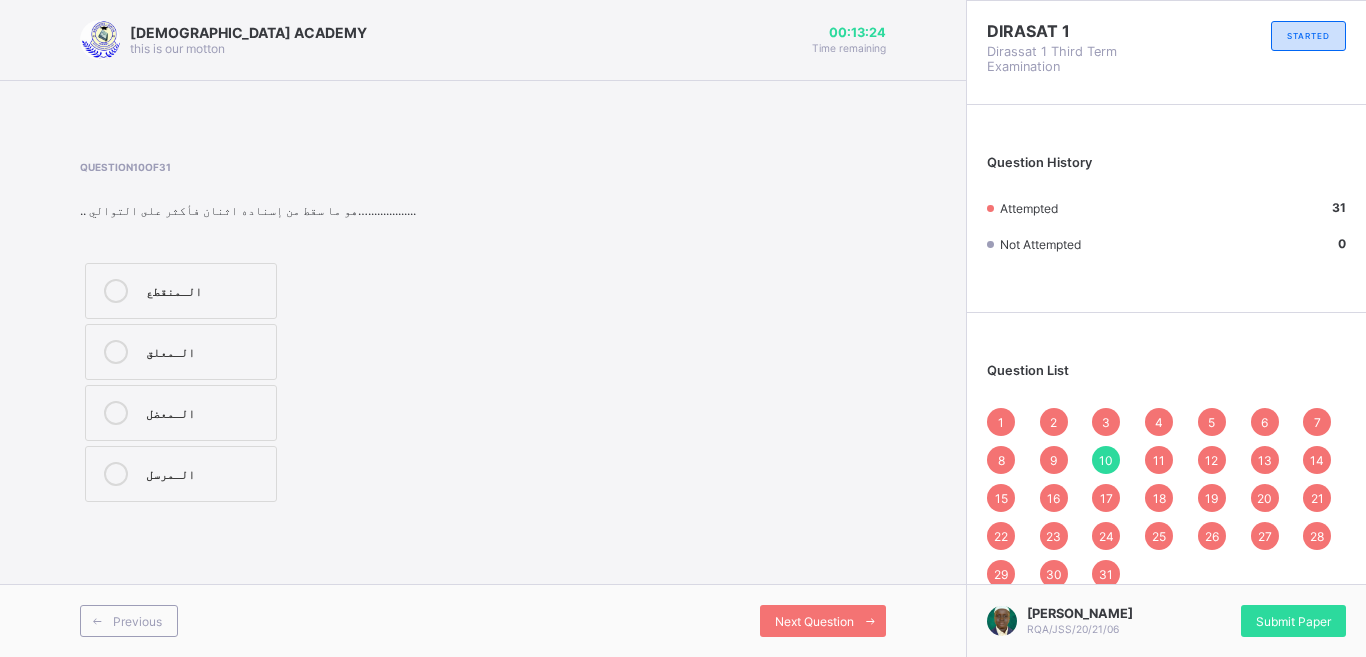 click on "1 2 3 4 5 6 7 8 9 10 11 12 13 14 15 16 17 18 19 20 21 22 23 24 25 26 27 28 29 30 31" at bounding box center [1166, 498] 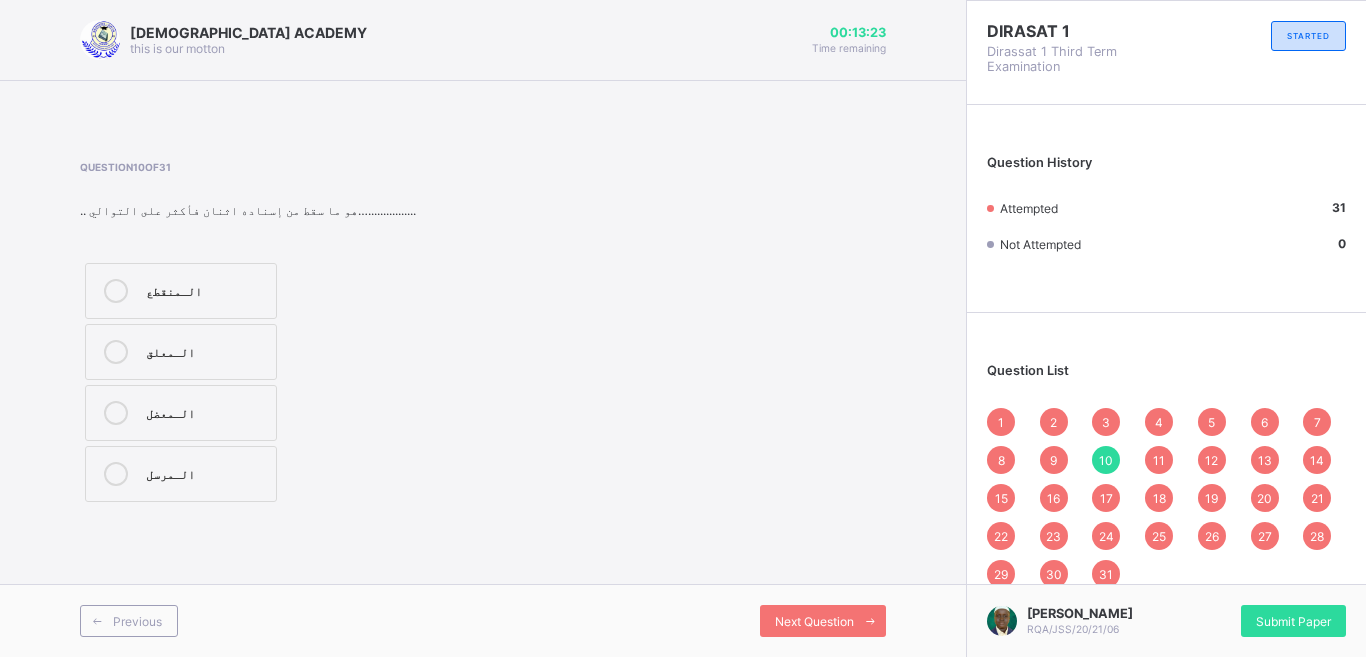 click on "1 2 3 4 5 6 7 8 9 10 11 12 13 14 15 16 17 18 19 20 21 22 23 24 25 26 27 28 29 30 31" at bounding box center [1166, 498] 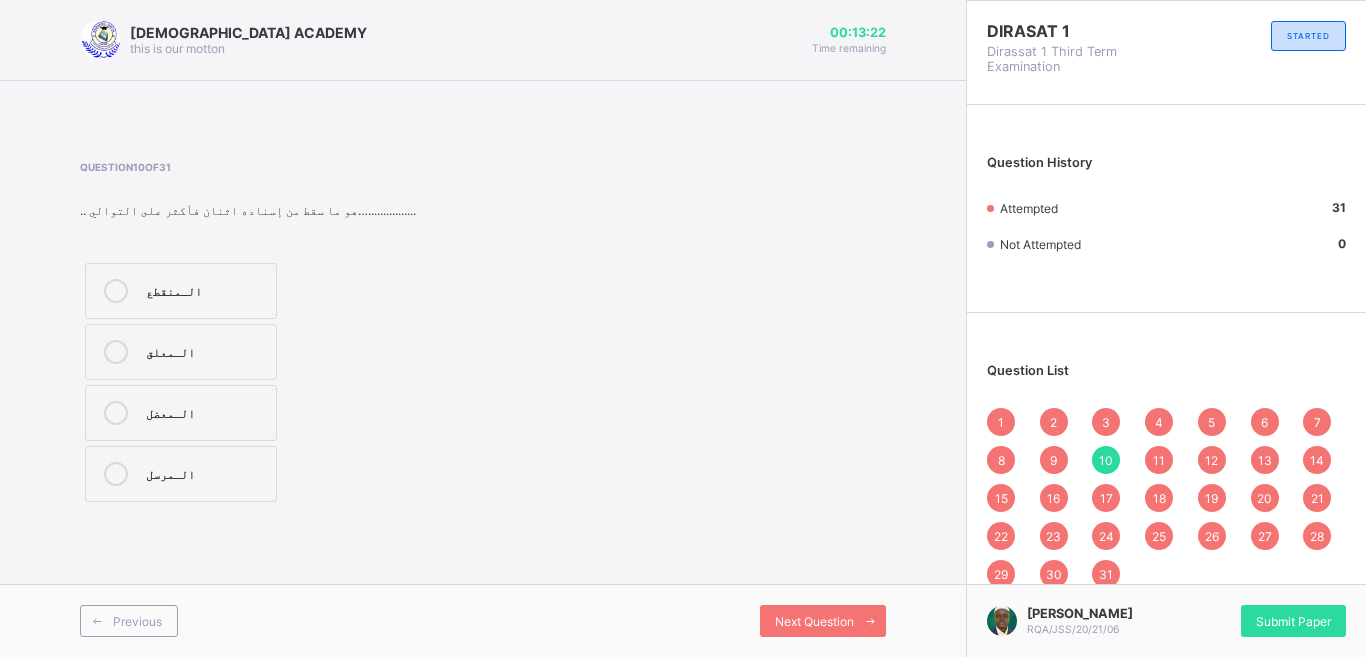 click on "11" at bounding box center (1159, 460) 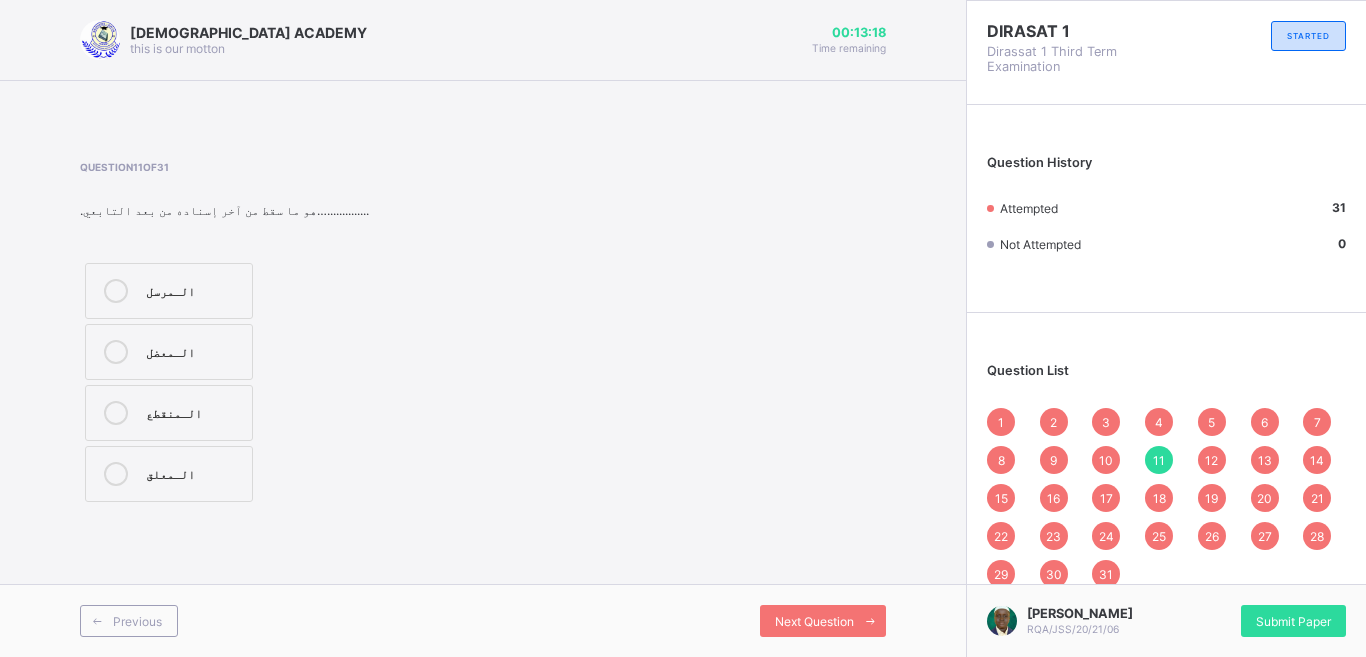 click on "12" at bounding box center [1212, 460] 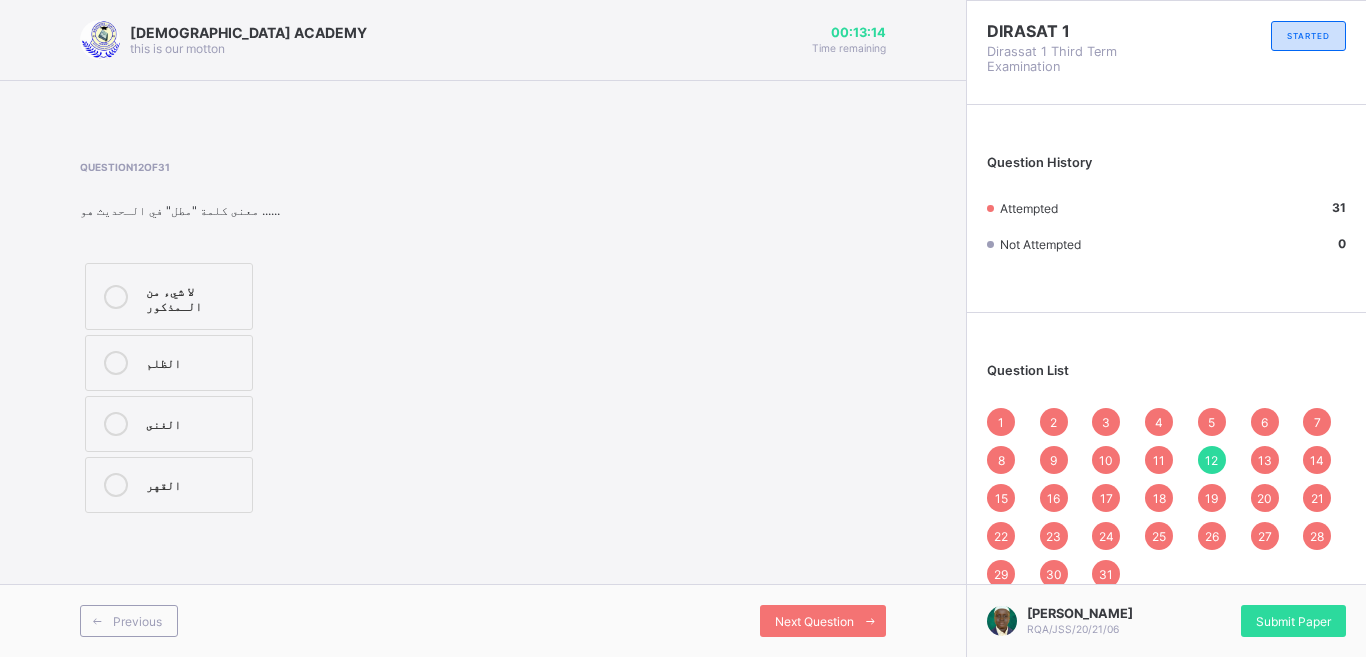 click on "13" at bounding box center [1265, 460] 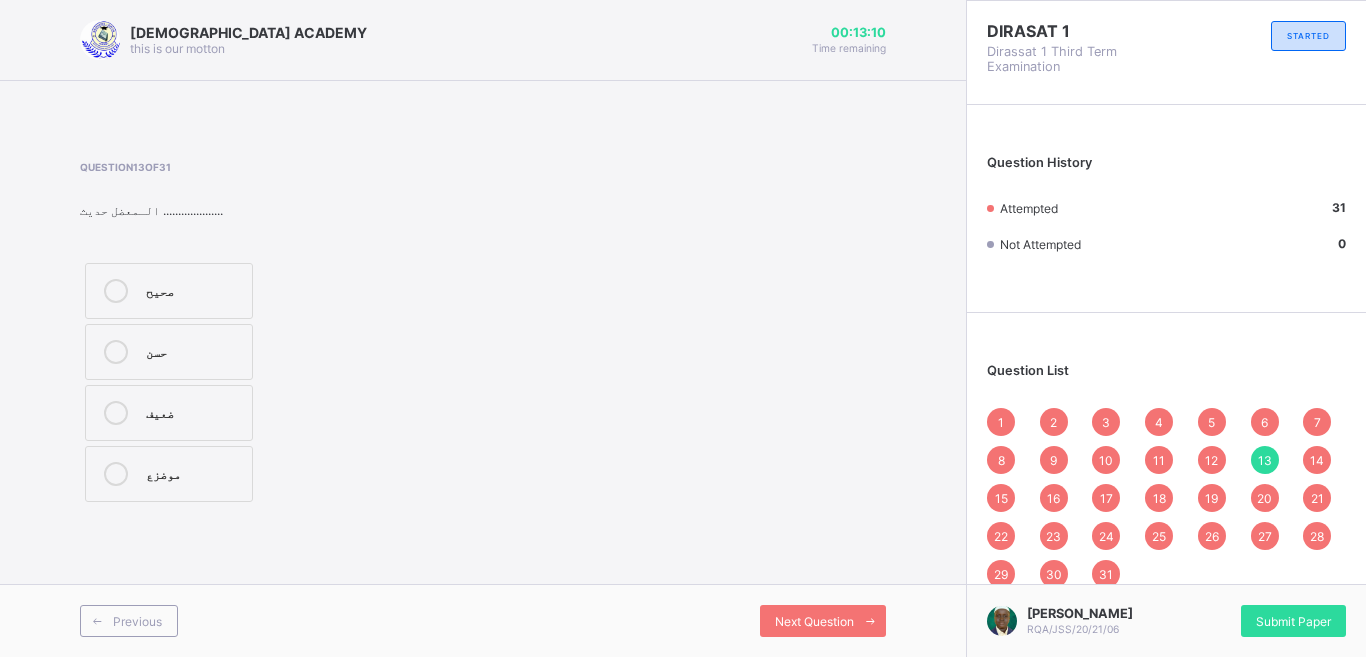 click on "14" at bounding box center (1317, 460) 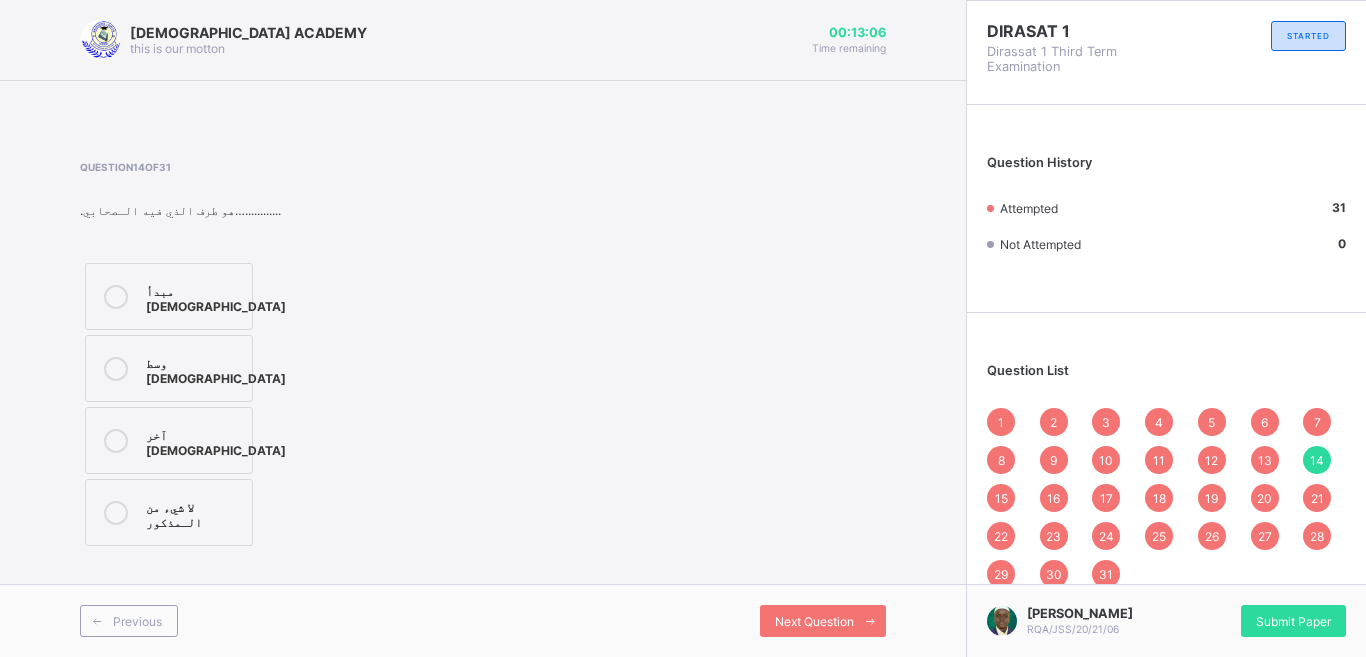 click on "15" at bounding box center [1001, 498] 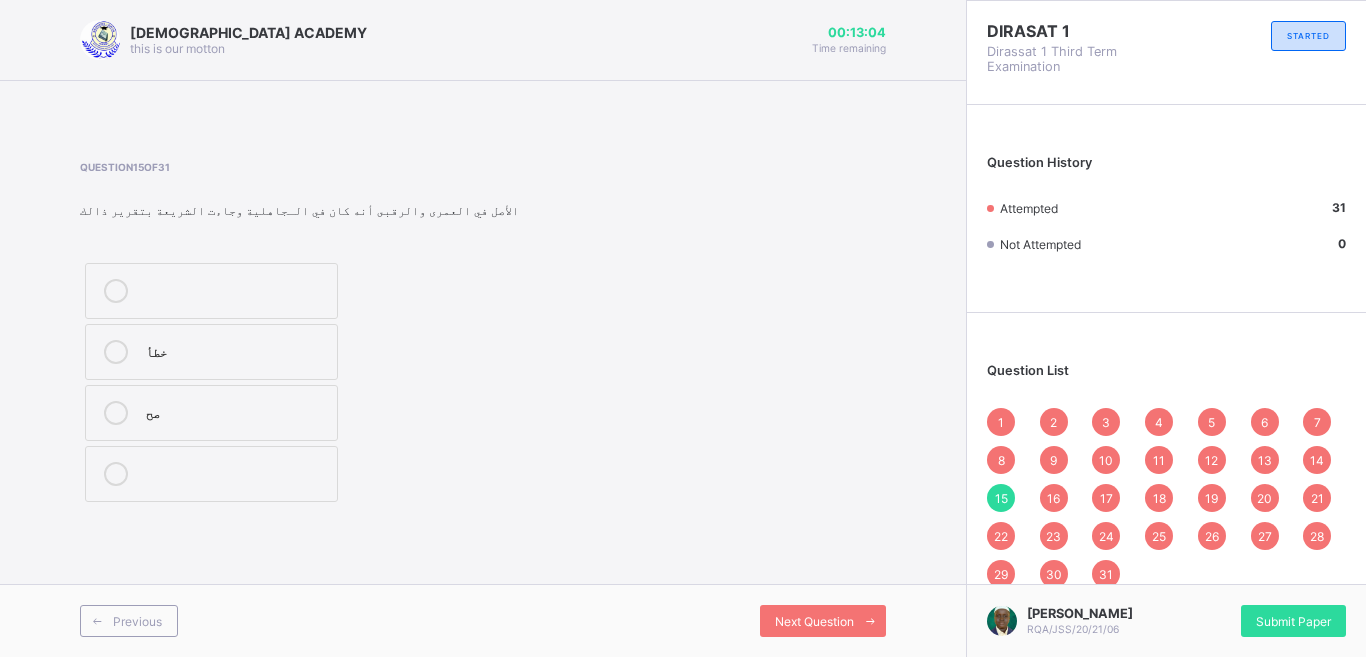 click on "16" at bounding box center [1053, 498] 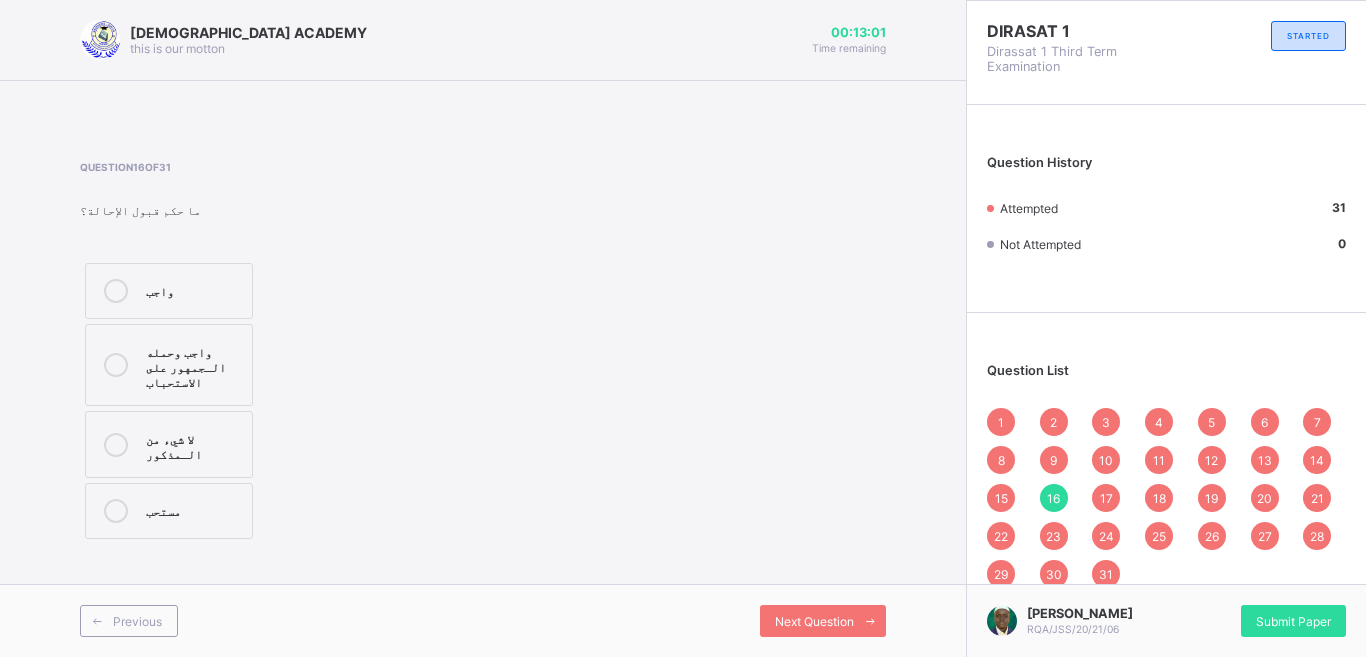 click on "17" at bounding box center (1106, 498) 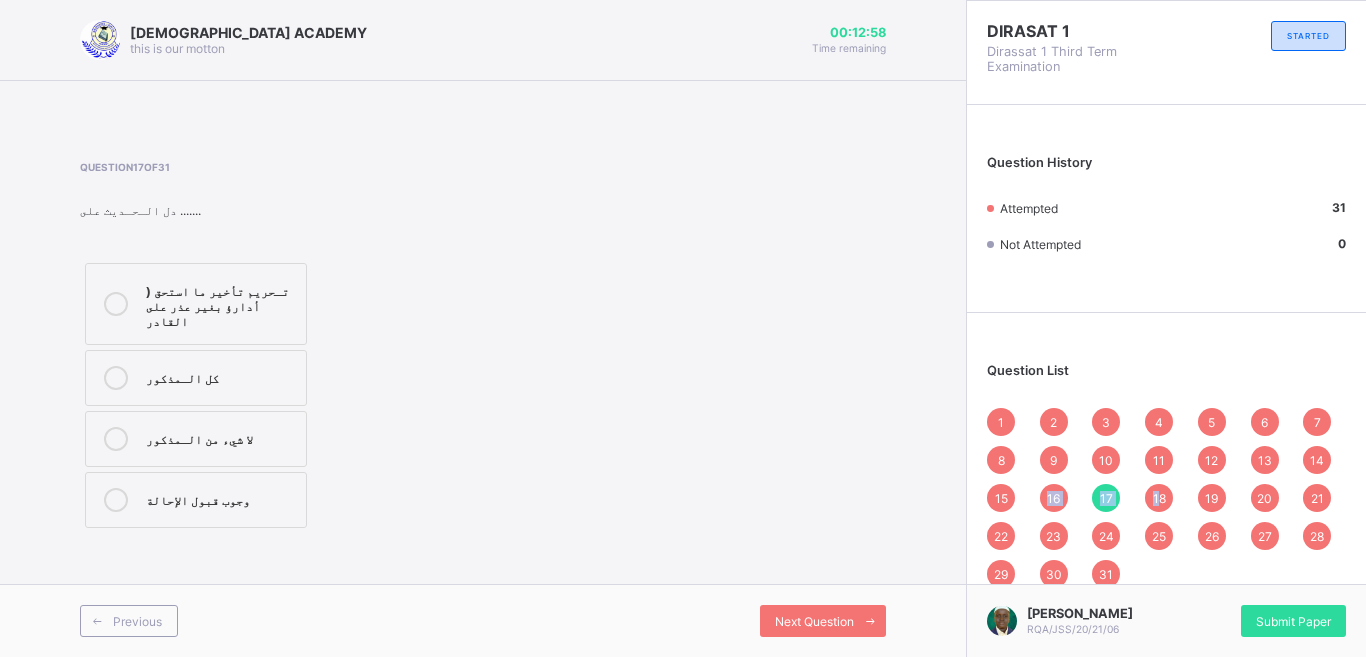 drag, startPoint x: 1142, startPoint y: 496, endPoint x: 1156, endPoint y: 502, distance: 15.231546 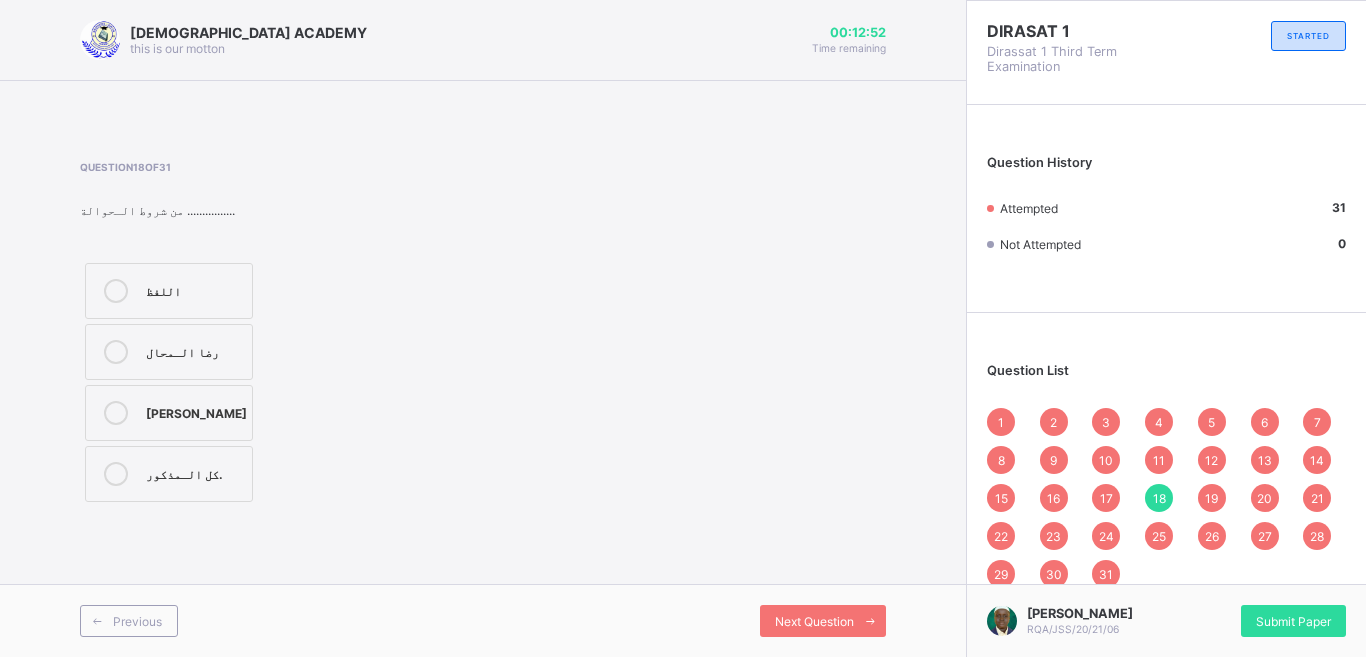 click on "19" at bounding box center (1211, 498) 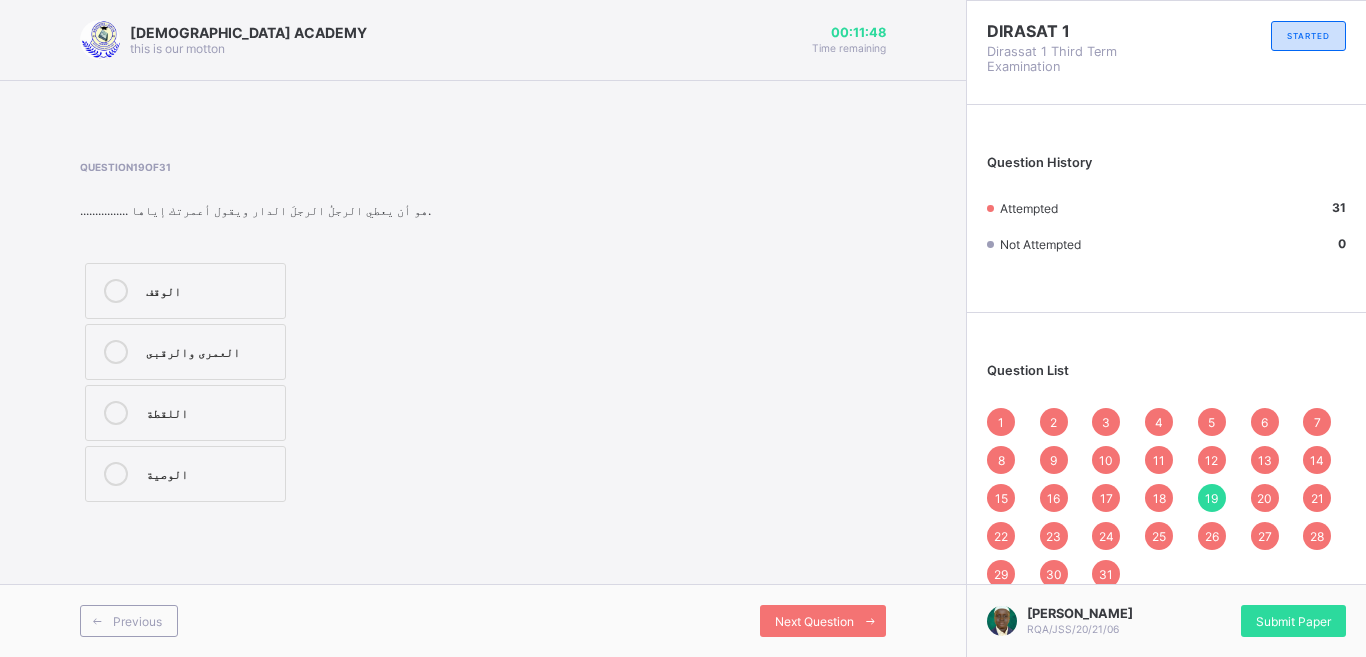 click on "3" at bounding box center [1106, 422] 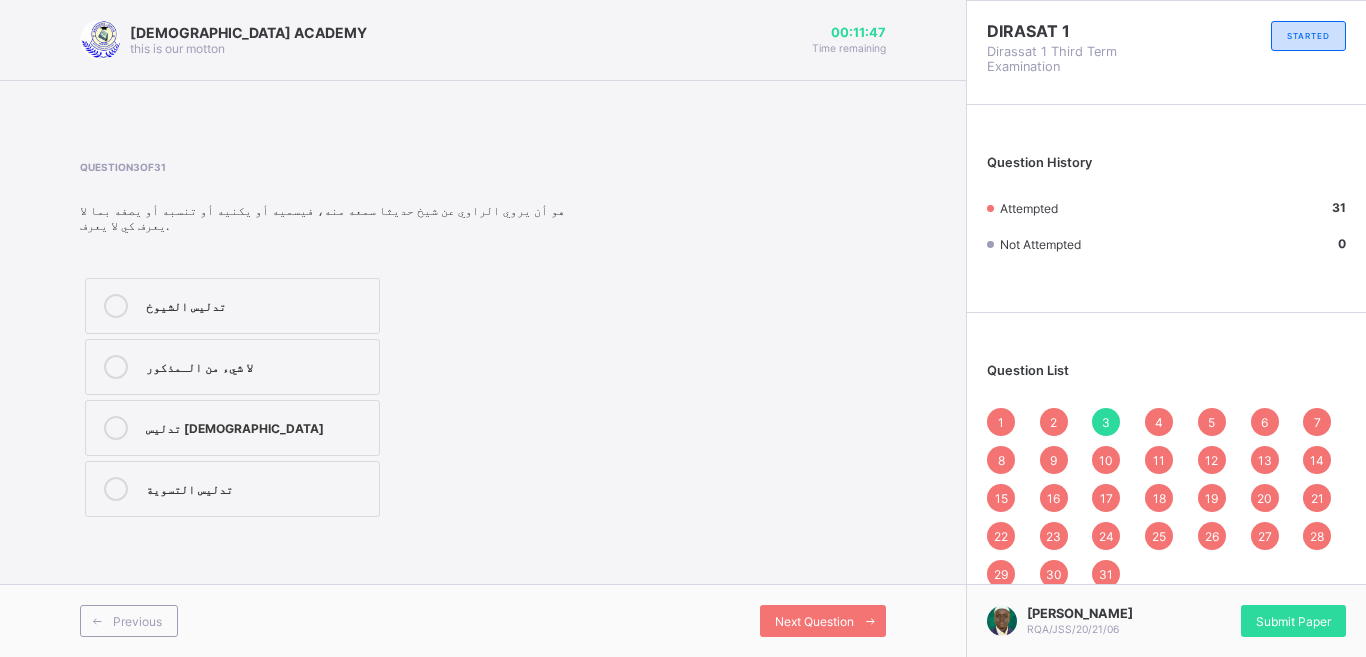 click on "18" at bounding box center [1159, 498] 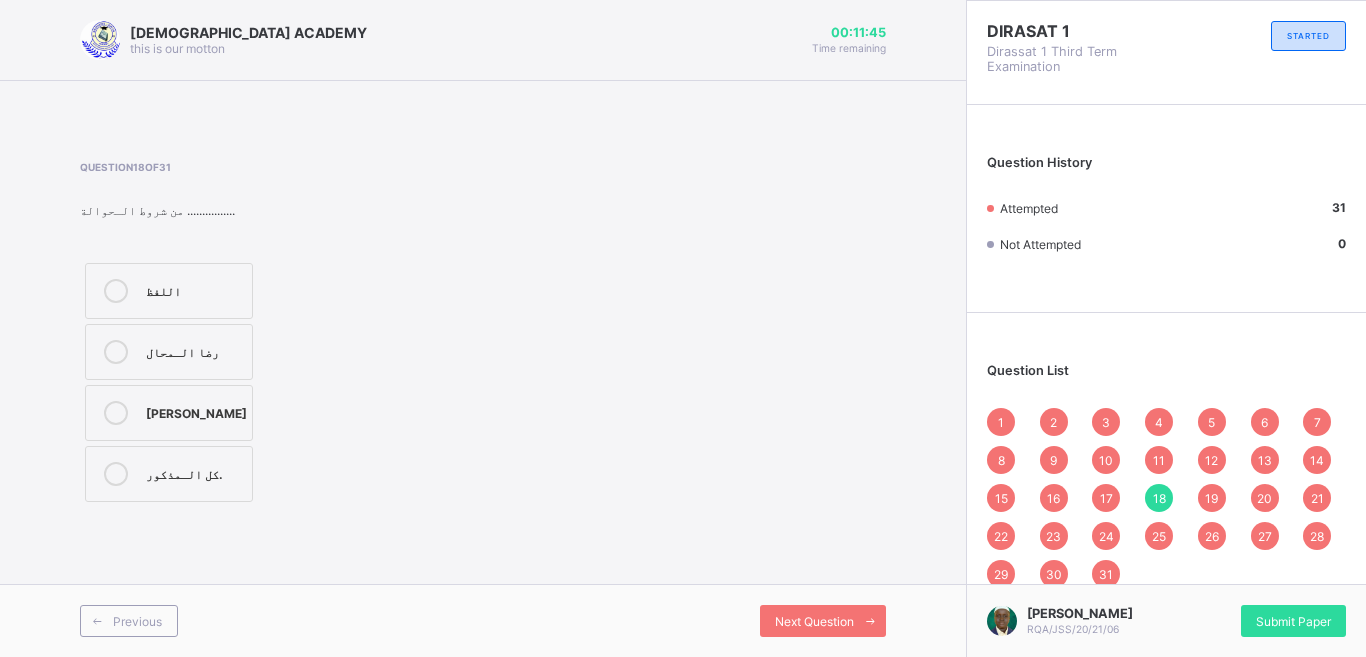 click on "اللفظ" at bounding box center (194, 291) 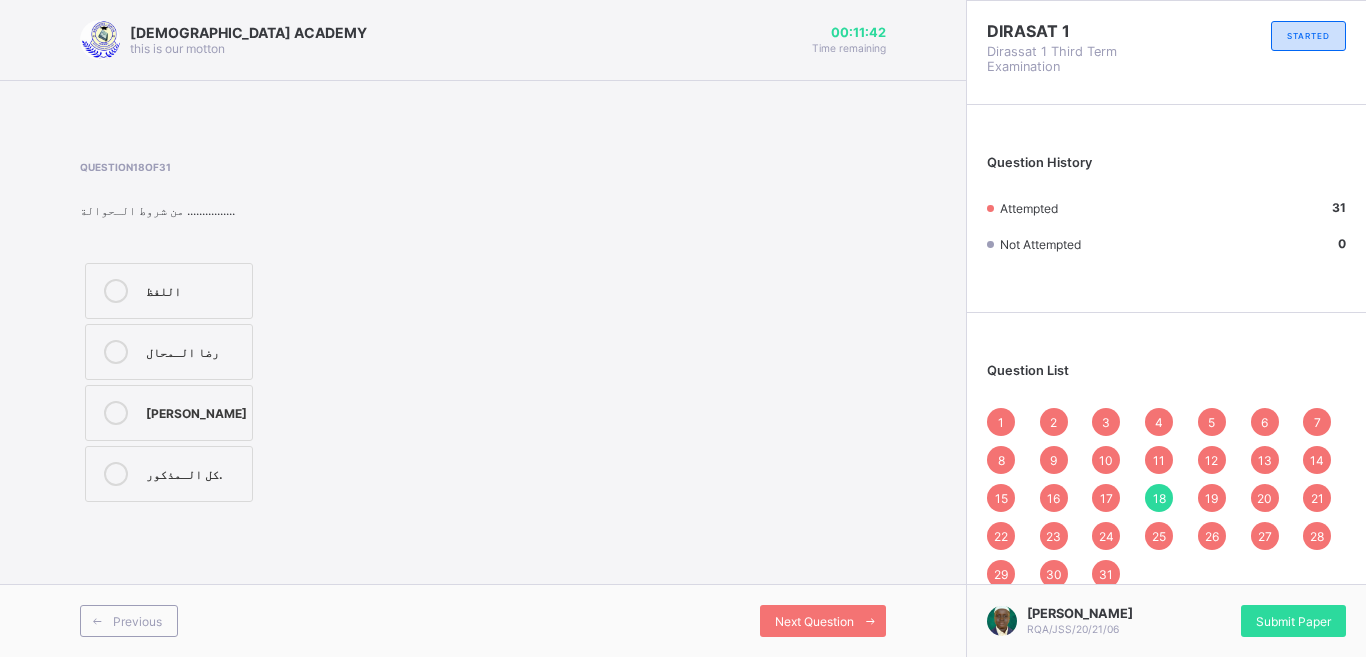 click on "1 2 3 4 5 6 7 8 9 10 11 12 13 14 15 16 17 18 19 20 21 22 23 24 25 26 27 28 29 30 31" at bounding box center [1166, 498] 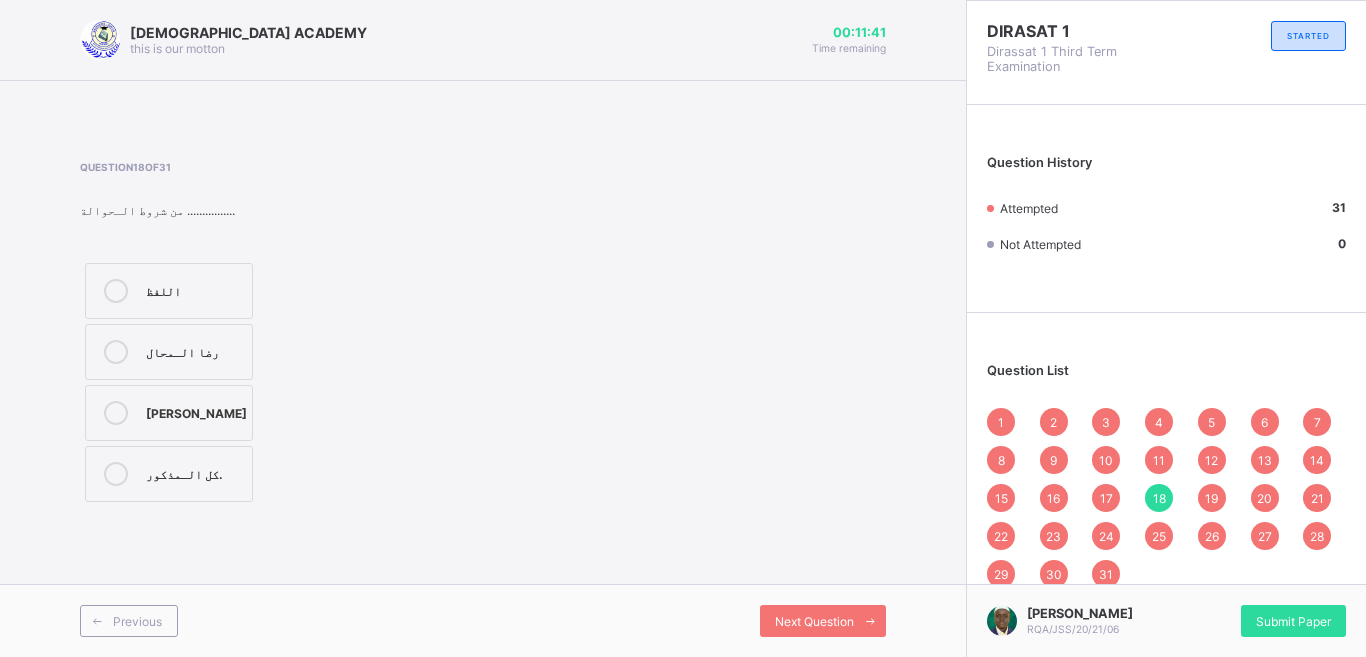 click on "19" at bounding box center (1211, 498) 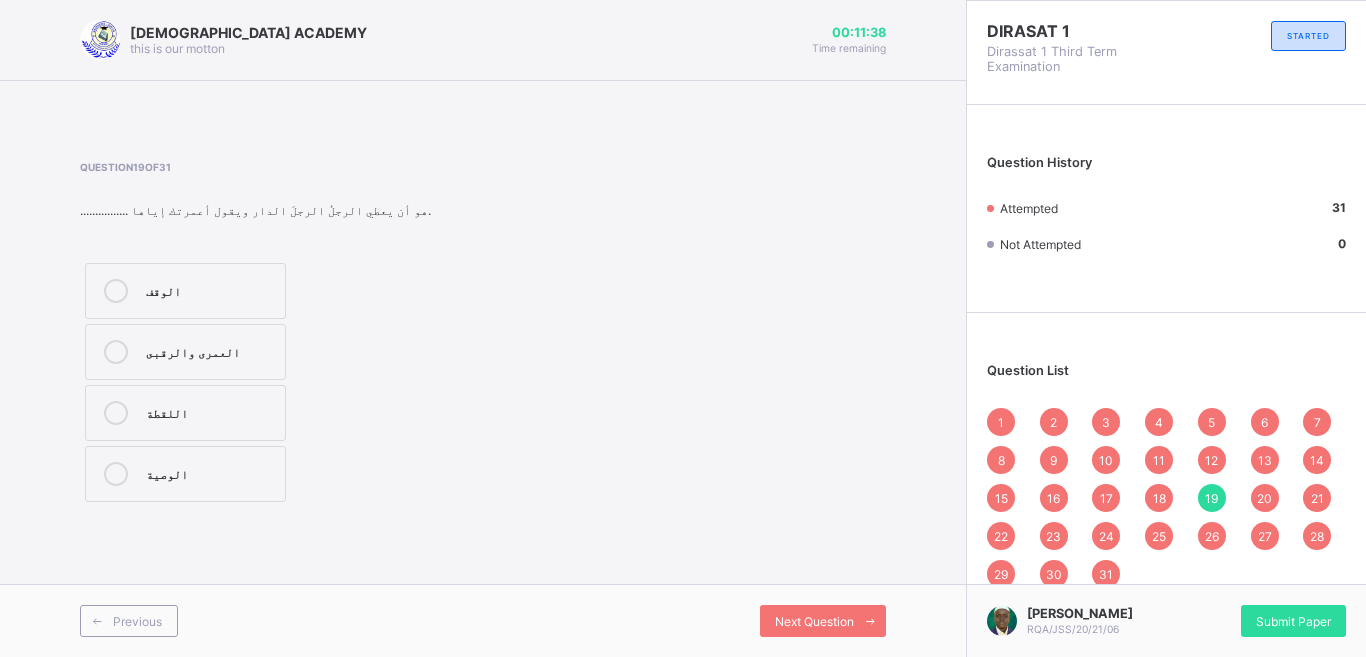 click on "20" at bounding box center [1264, 498] 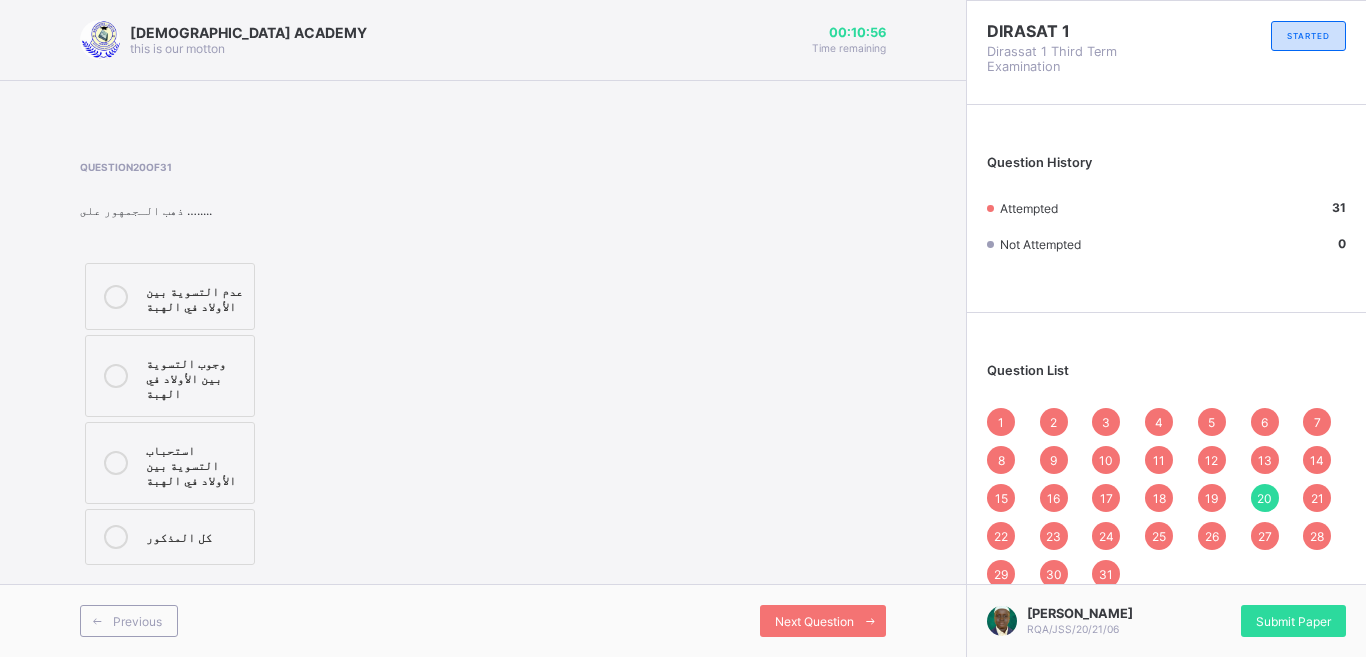 click on "21" at bounding box center [1317, 498] 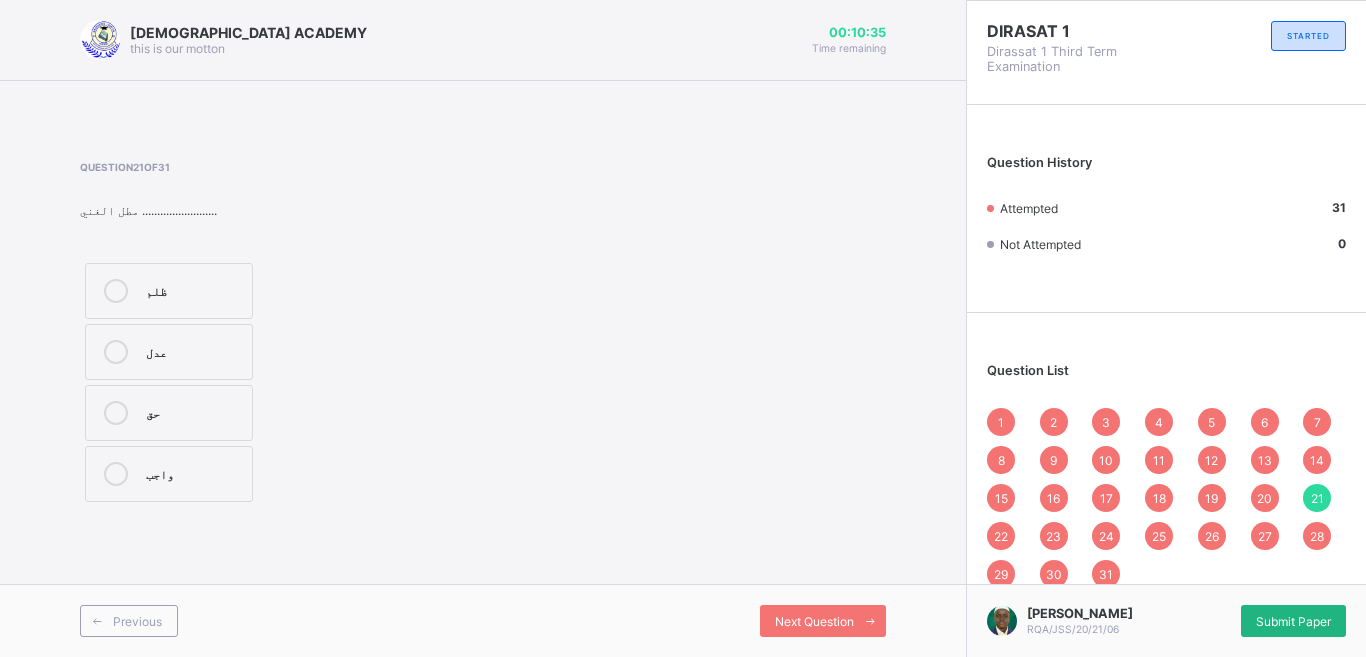 click on "Submit Paper" at bounding box center (1293, 621) 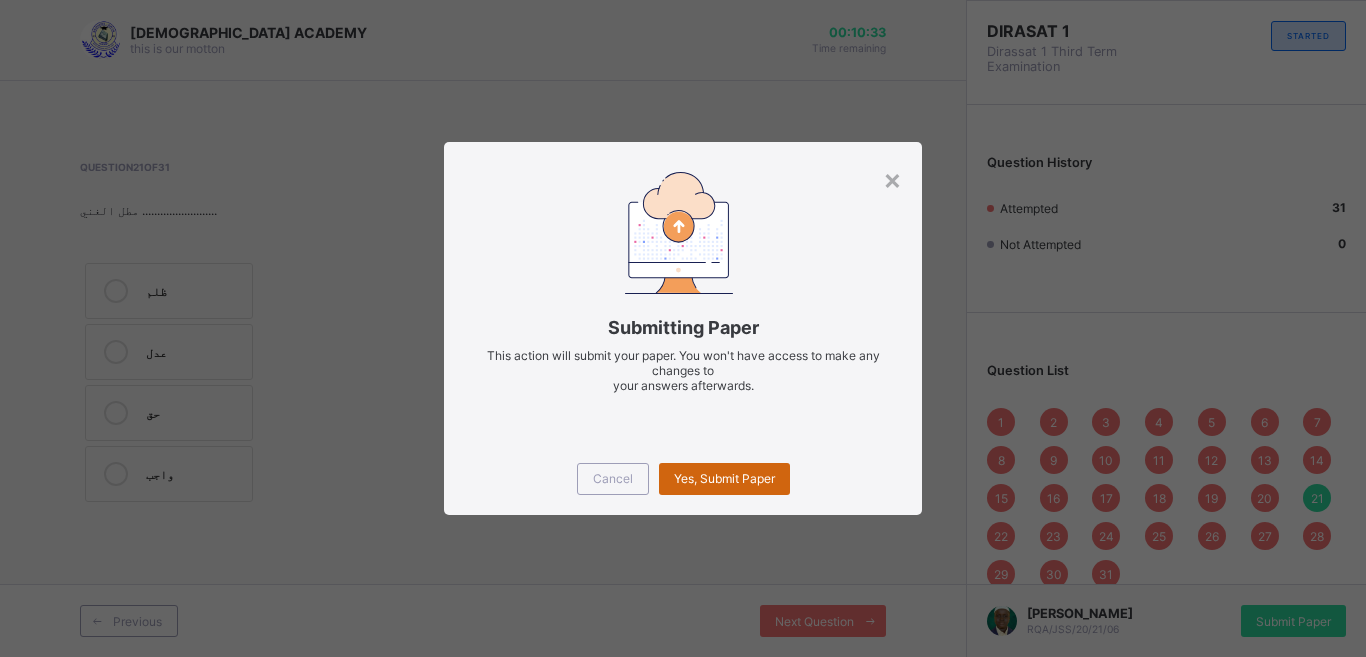 click on "Yes, Submit Paper" at bounding box center (724, 478) 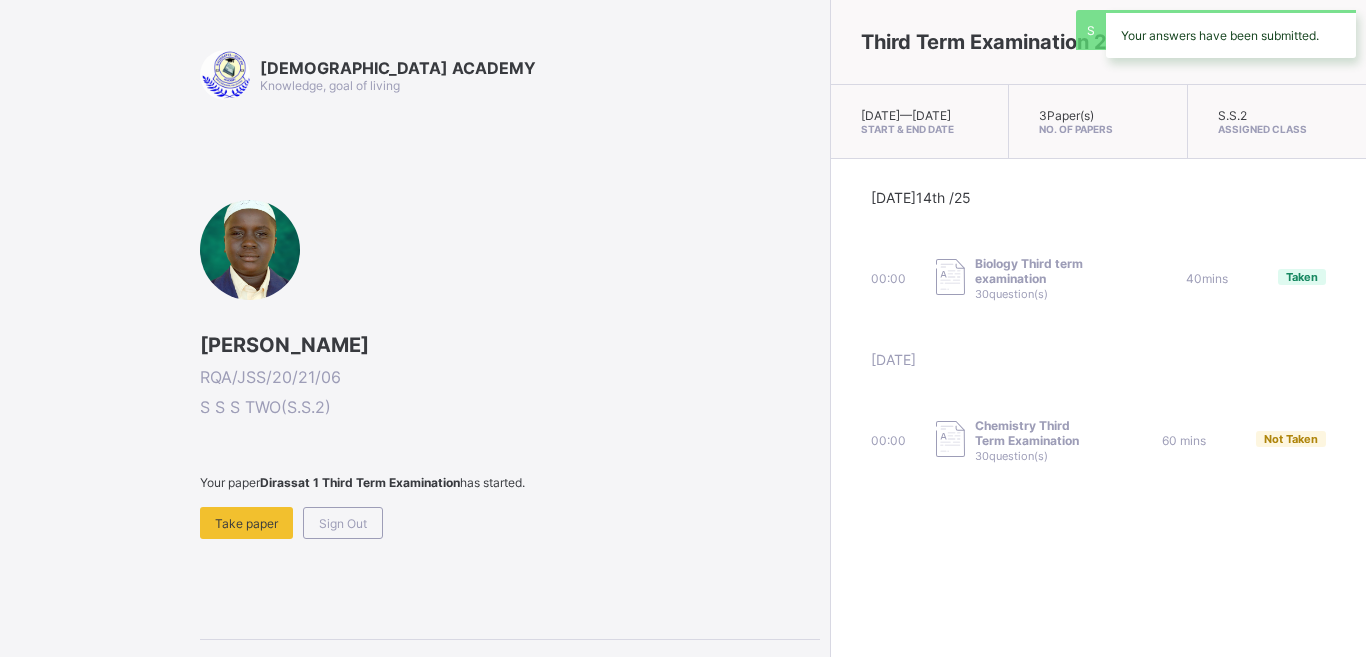 click on "[DATE]  14th /25 00:00 Biology Third term examination 30  question(s)   40  mins Taken [DATE] 00:00 Chemistry Third Term Examination 30  question(s)   60   mins Not Taken" at bounding box center (1098, 326) 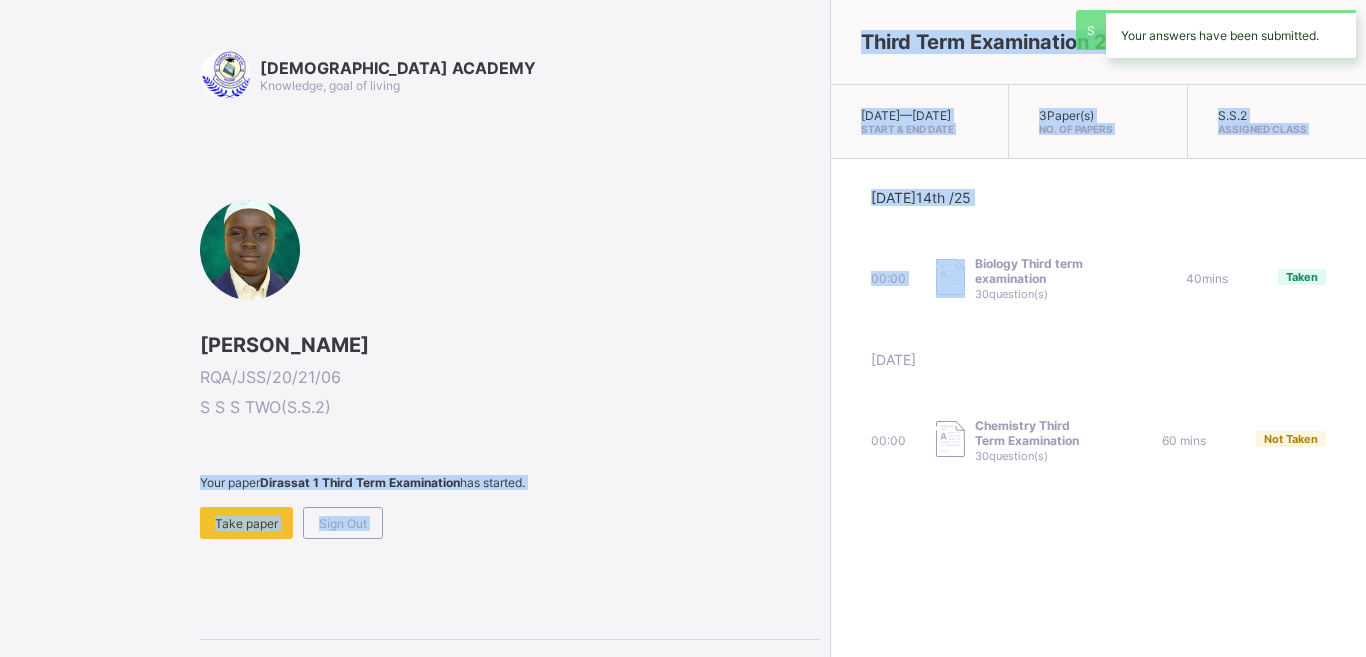 drag, startPoint x: 827, startPoint y: 276, endPoint x: 416, endPoint y: 427, distance: 437.86072 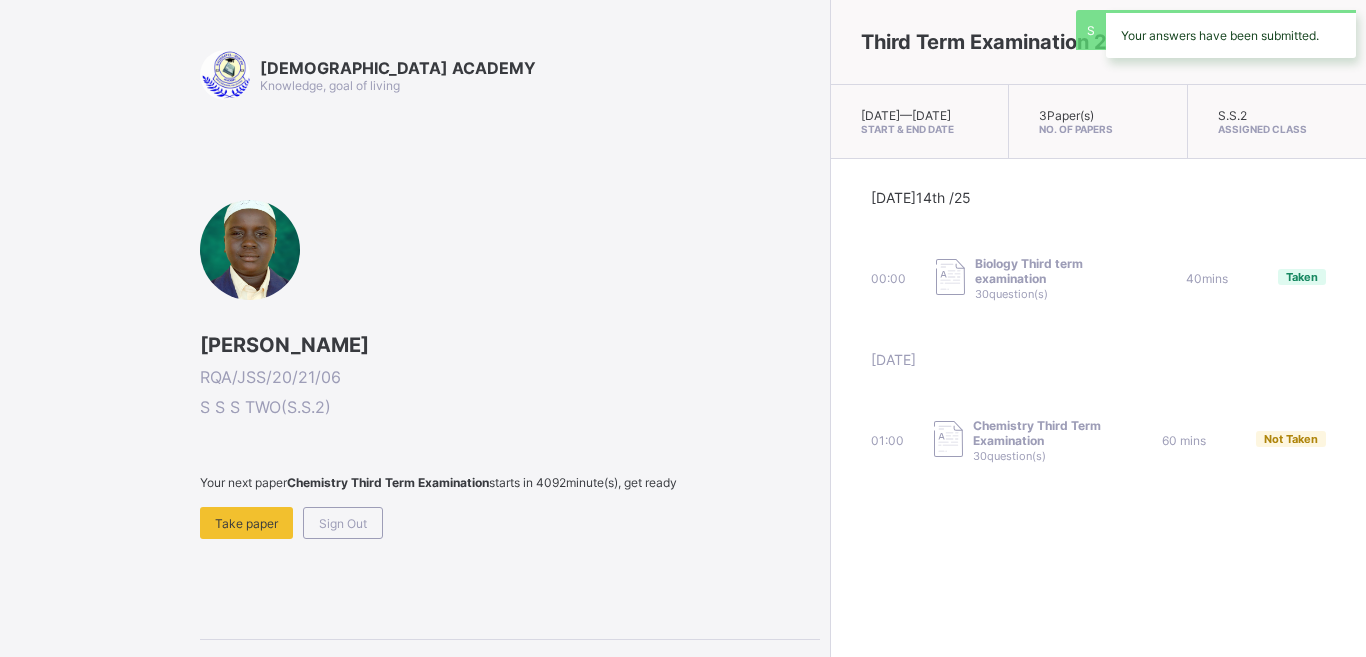 click on "S S S TWO  ( S.S.2 )" at bounding box center [510, 407] 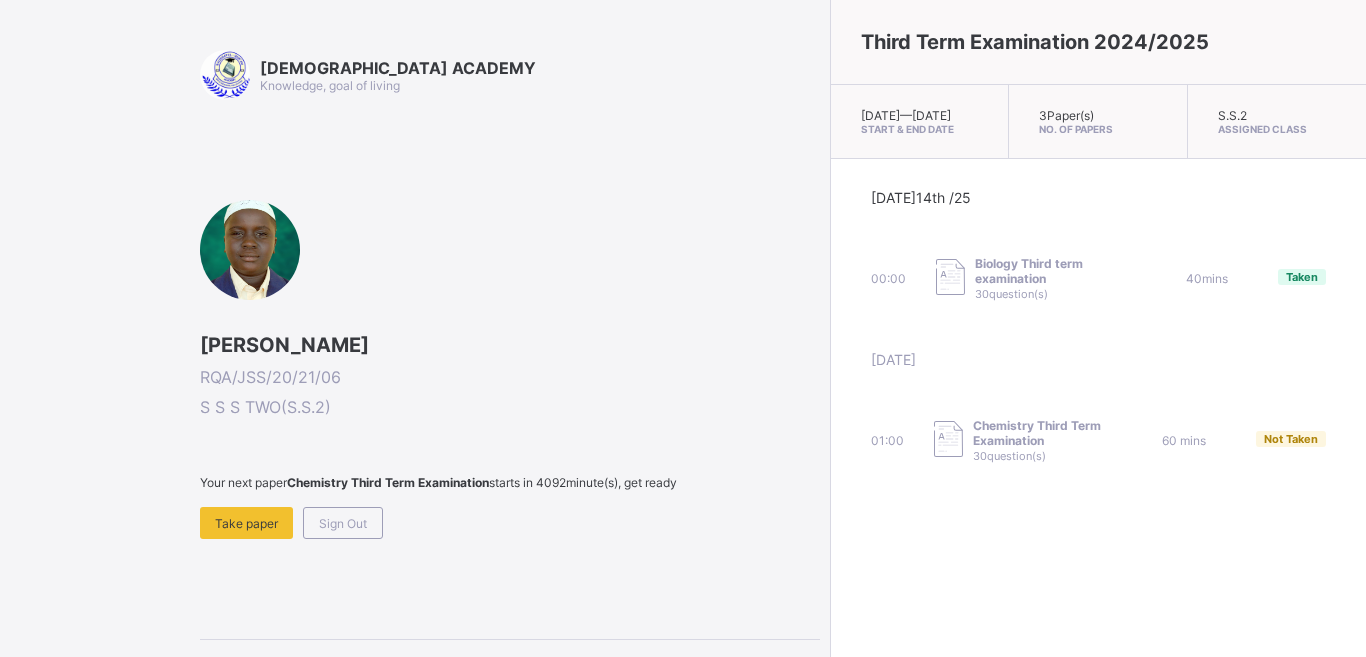 click at bounding box center [950, 277] 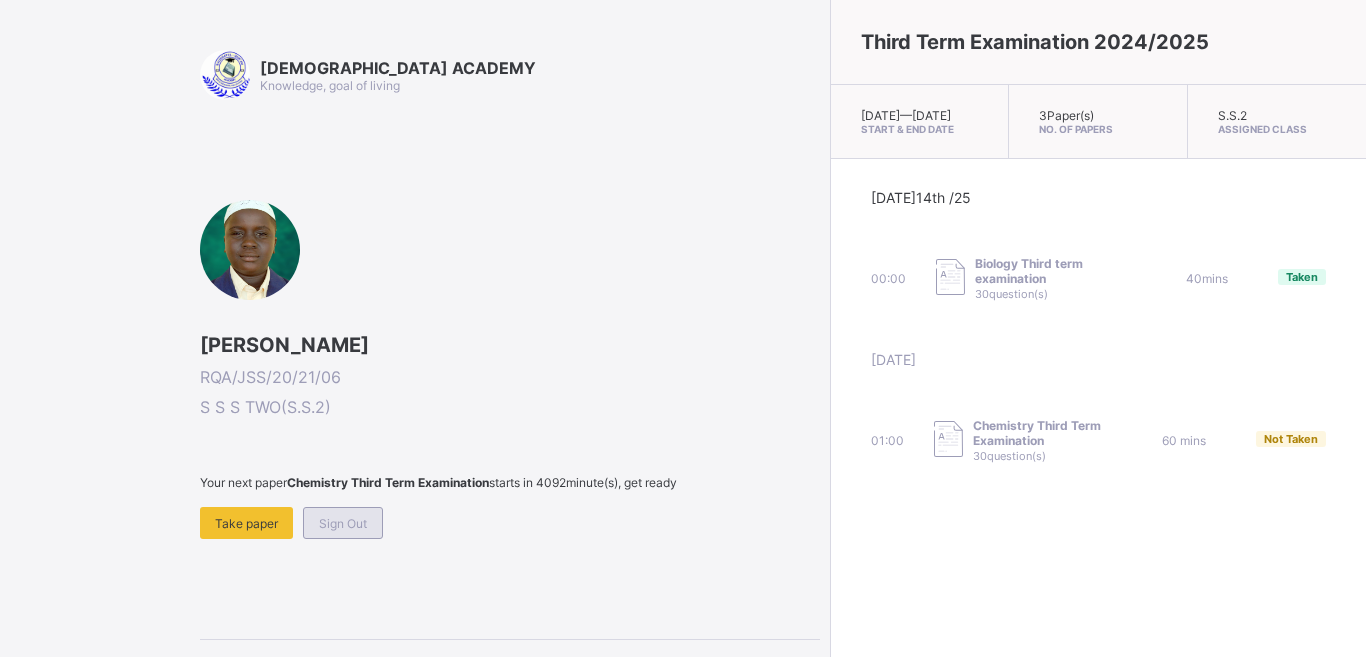 click on "Sign Out" at bounding box center (343, 523) 